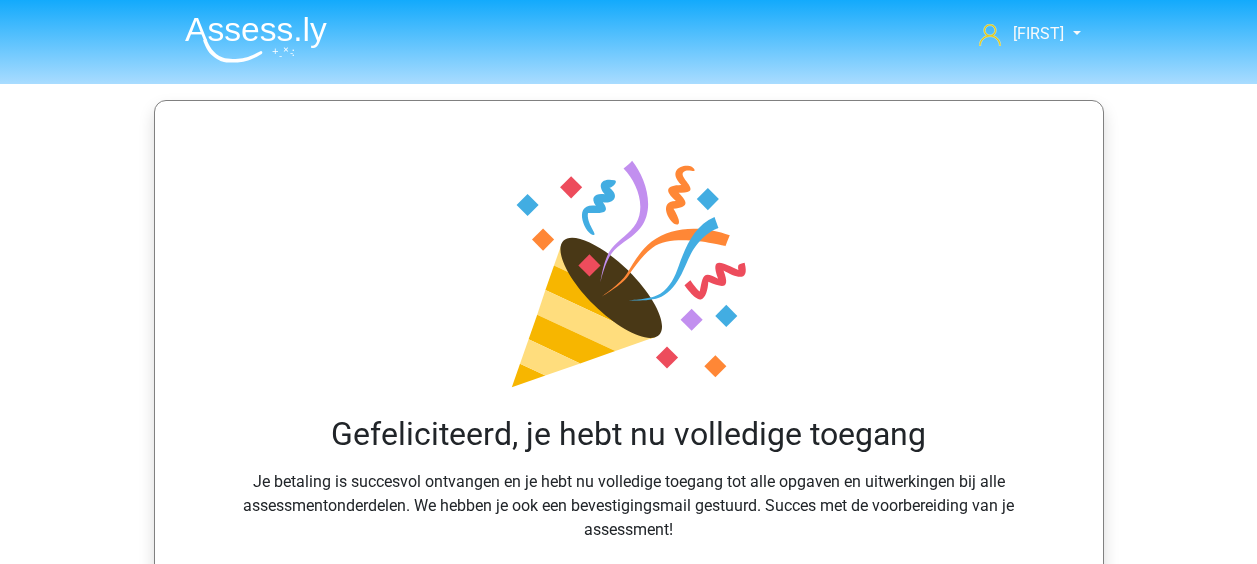 scroll, scrollTop: 0, scrollLeft: 0, axis: both 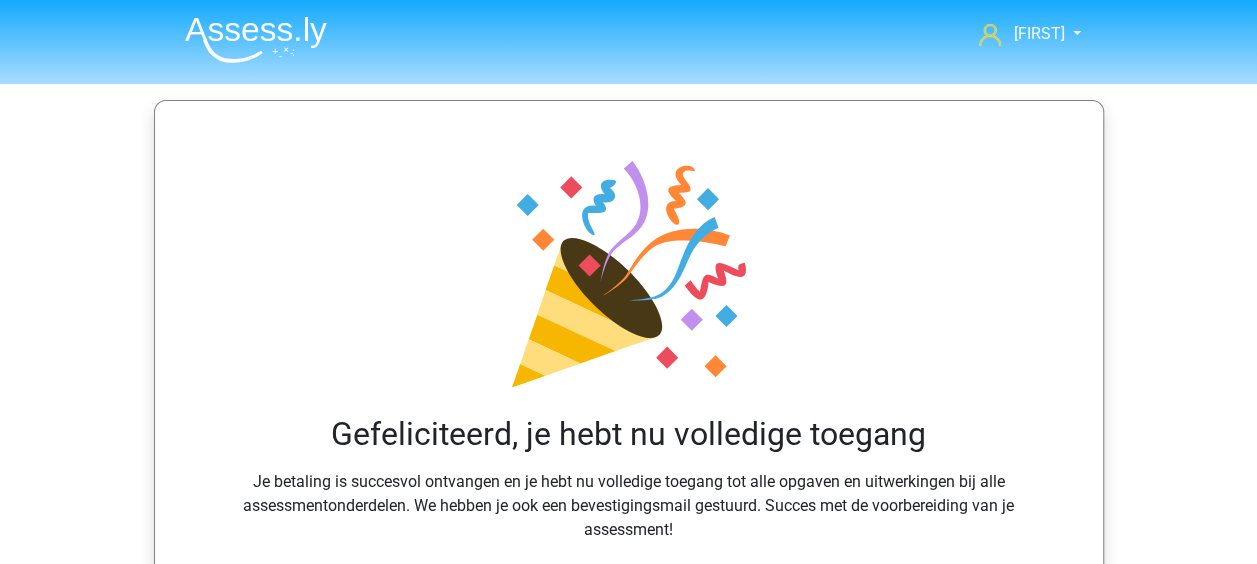 click on "Gefeliciteerd, je hebt nu volledige toegang
Je betaling is succesvol ontvangen en je hebt nu volledige toegang tot alle opgaven en uitwerkingen bij alle assessmentonderdelen. We hebben je ook een bevestigingsmail gestuurd. Succes met de voorbereiding van je assessment!" at bounding box center (629, 345) 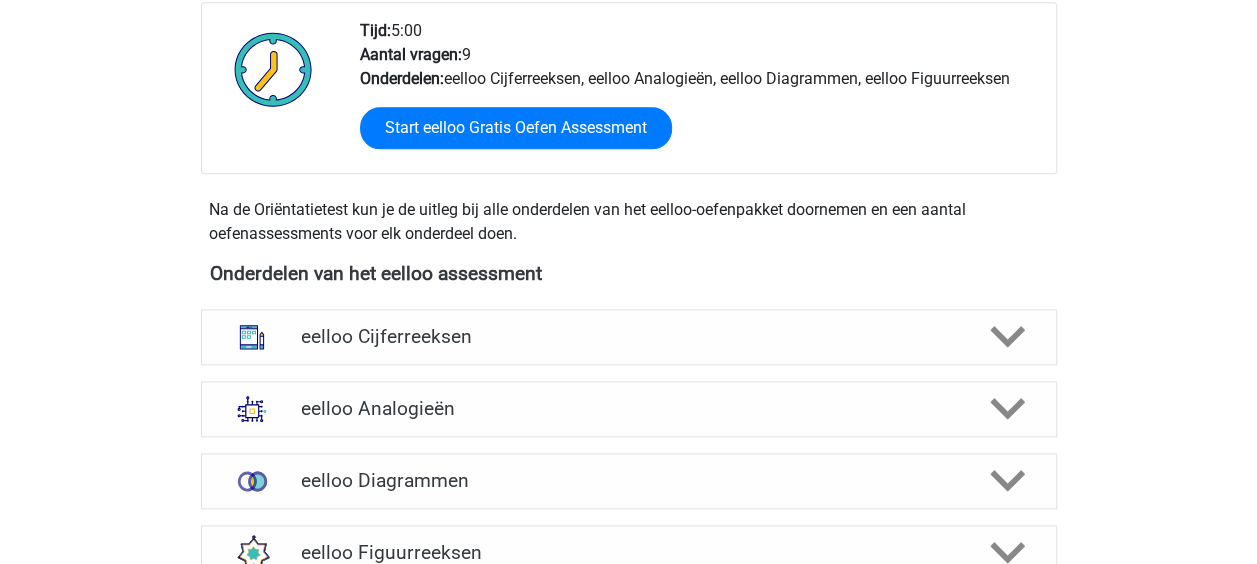 scroll, scrollTop: 1200, scrollLeft: 0, axis: vertical 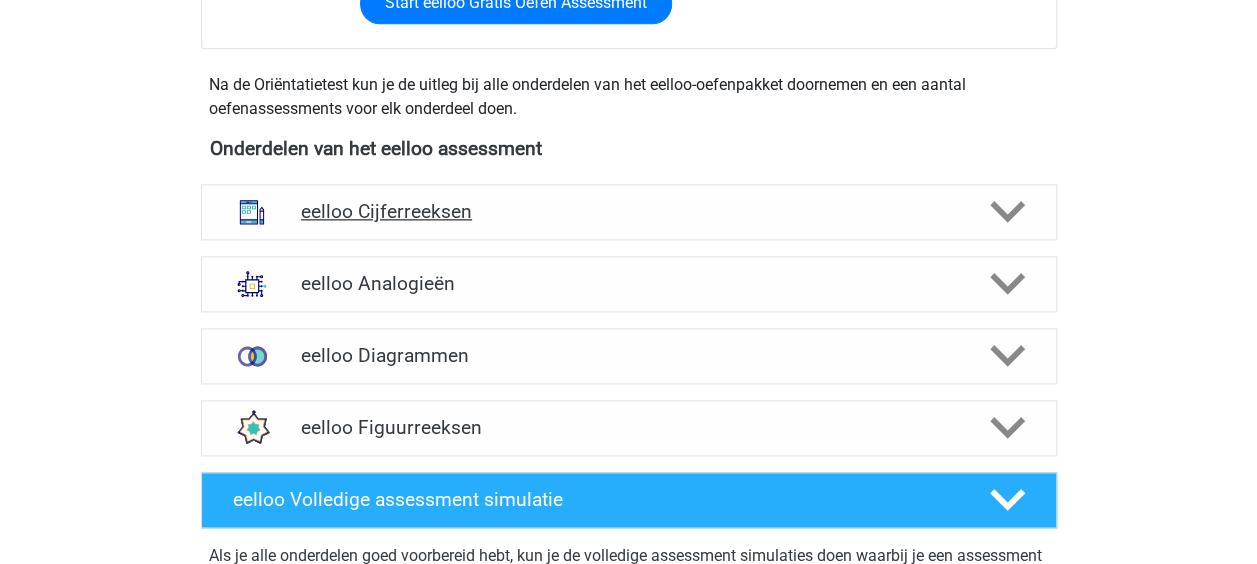 click on "eelloo Cijferreeksen" at bounding box center [628, 211] 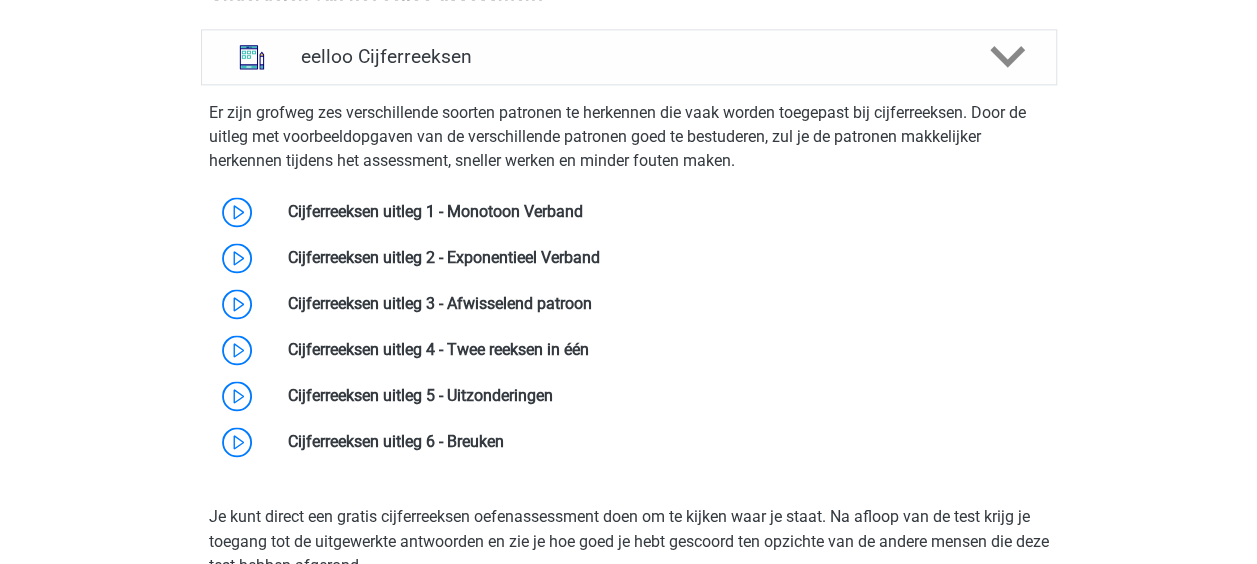 scroll, scrollTop: 1400, scrollLeft: 0, axis: vertical 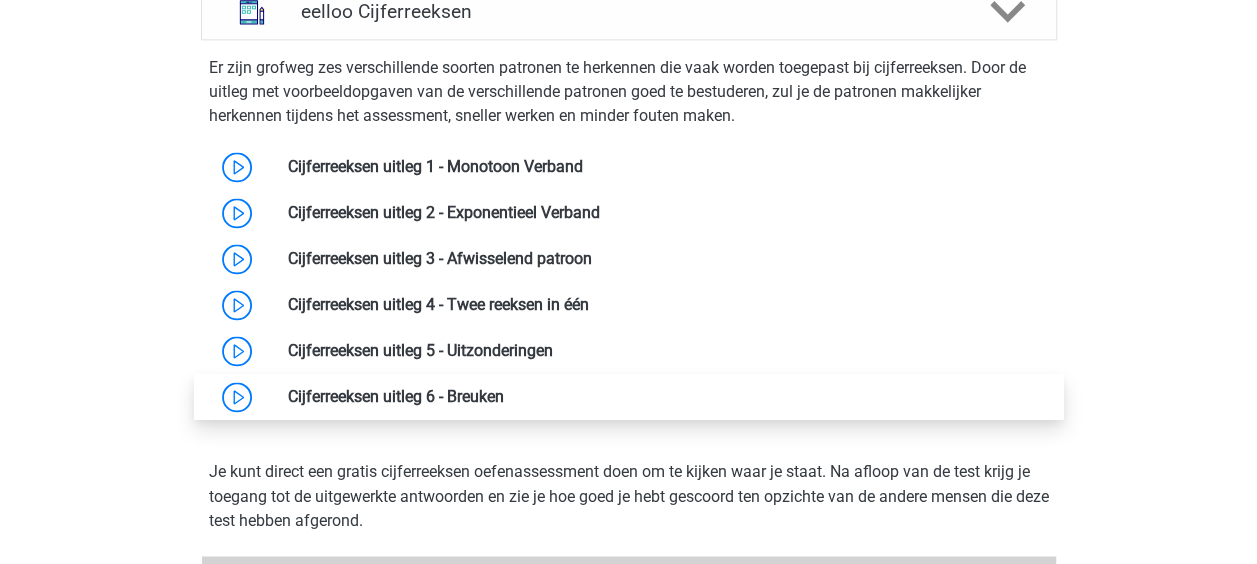 click at bounding box center [504, 396] 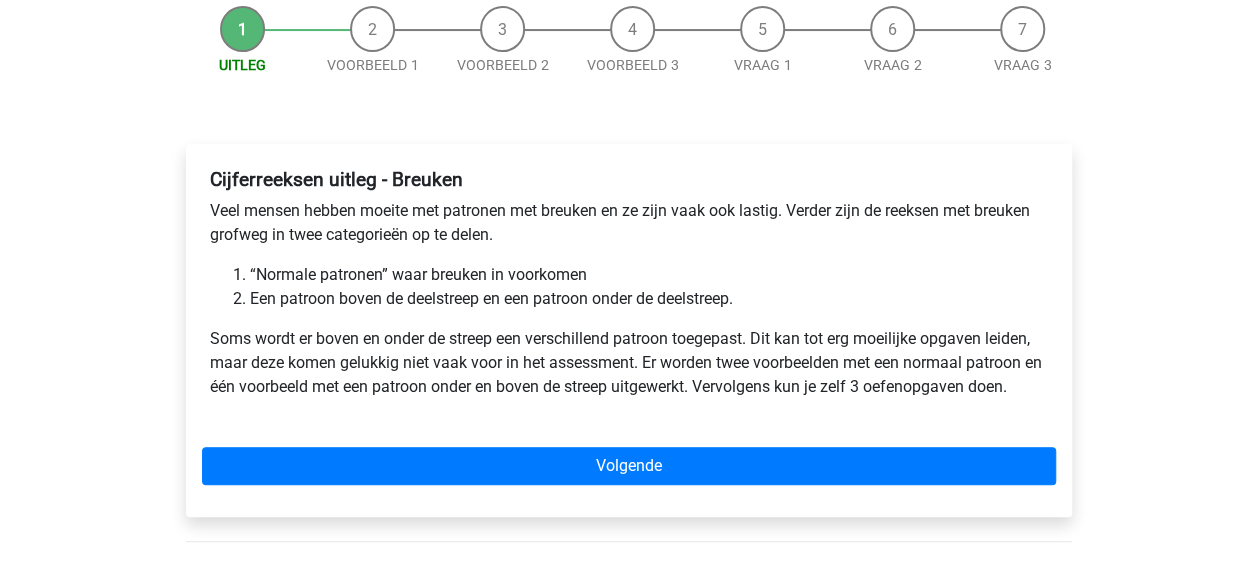 scroll, scrollTop: 300, scrollLeft: 0, axis: vertical 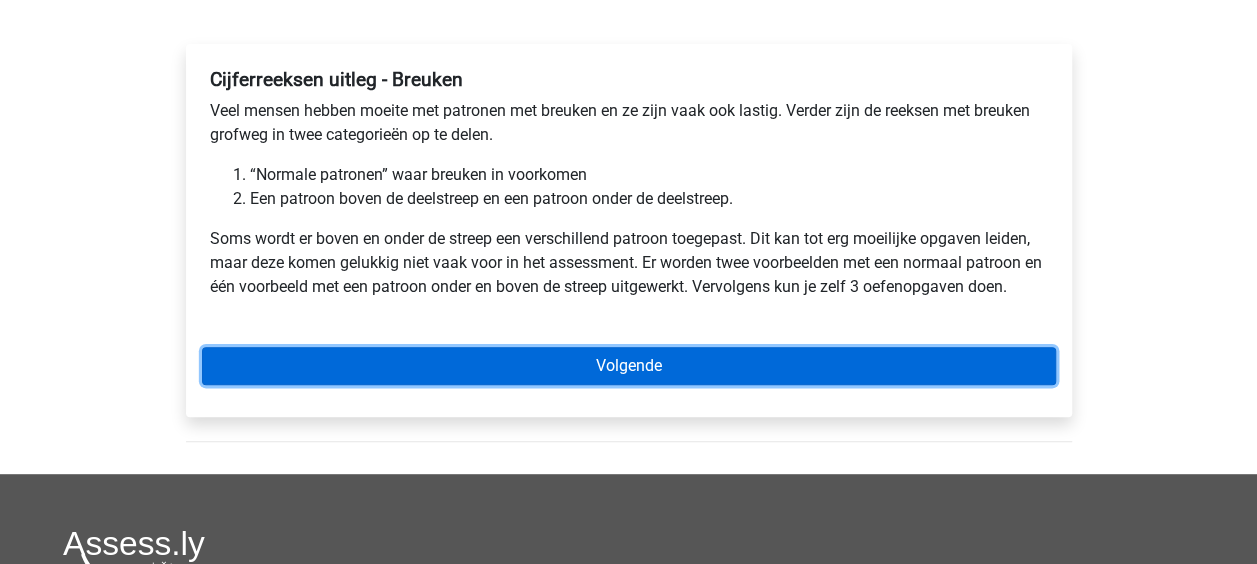 click on "Volgende" at bounding box center (629, 366) 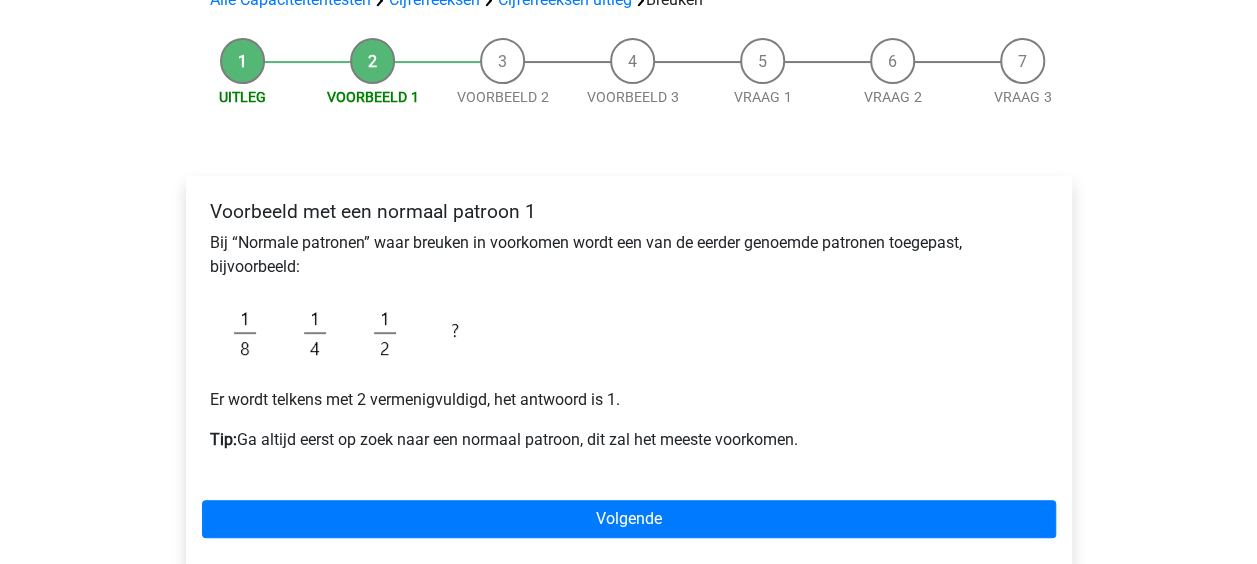 scroll, scrollTop: 200, scrollLeft: 0, axis: vertical 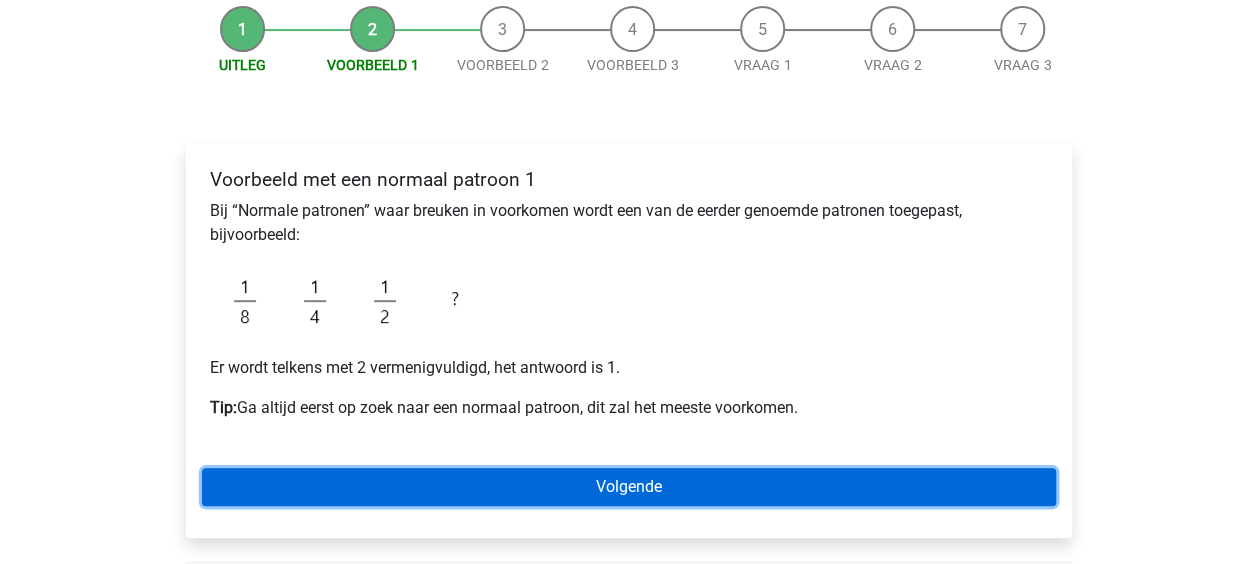 click on "Volgende" at bounding box center (629, 487) 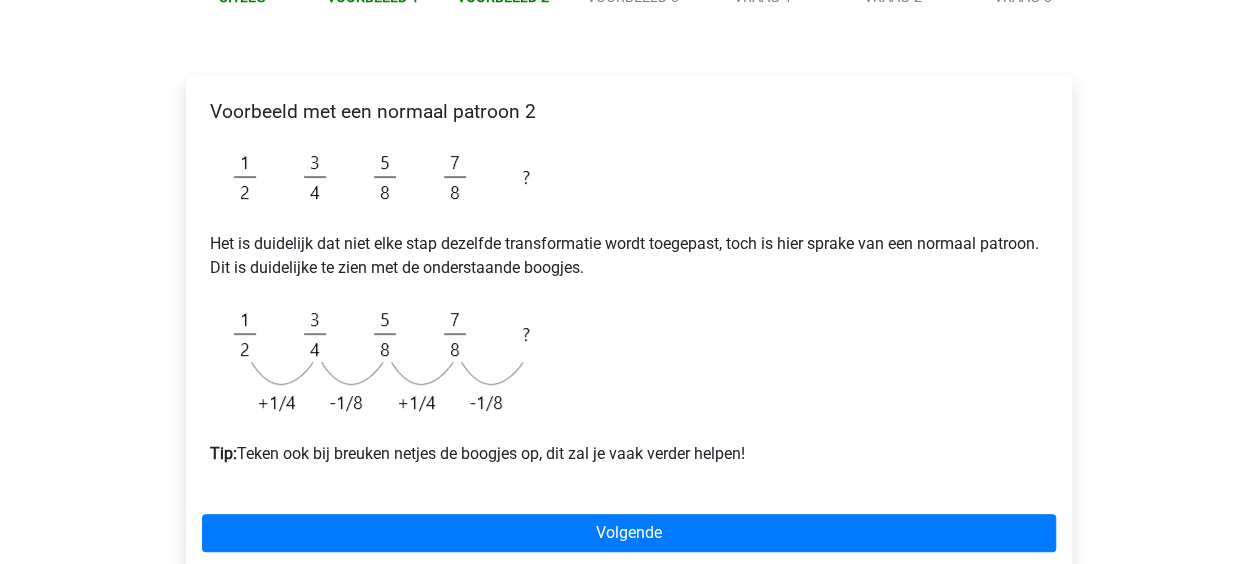 scroll, scrollTop: 300, scrollLeft: 0, axis: vertical 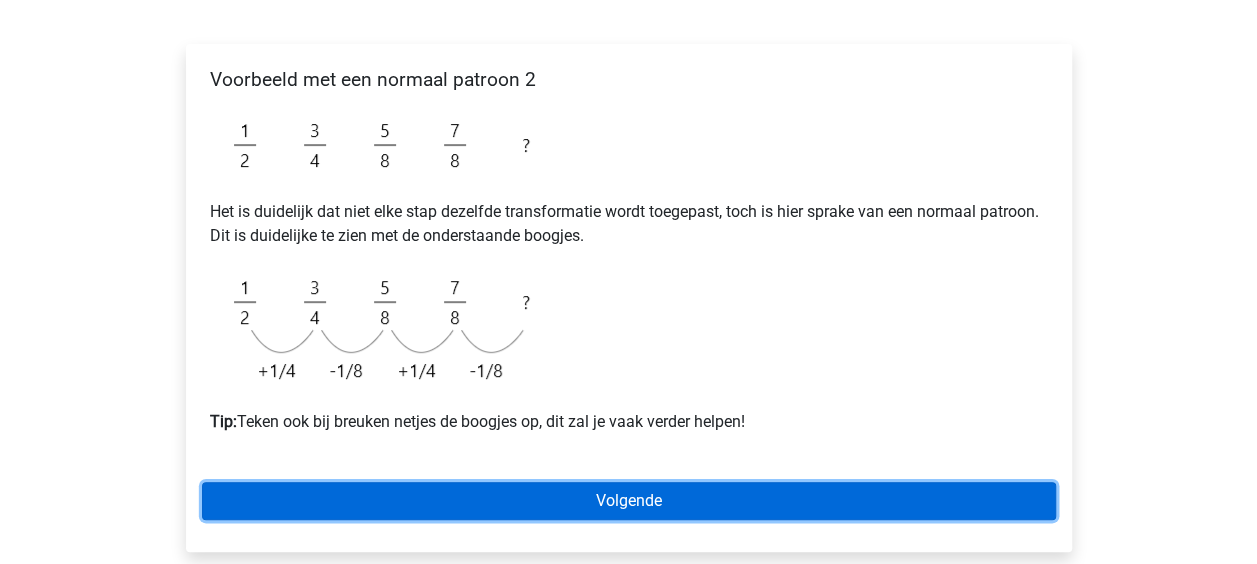 click on "Volgende" at bounding box center (629, 501) 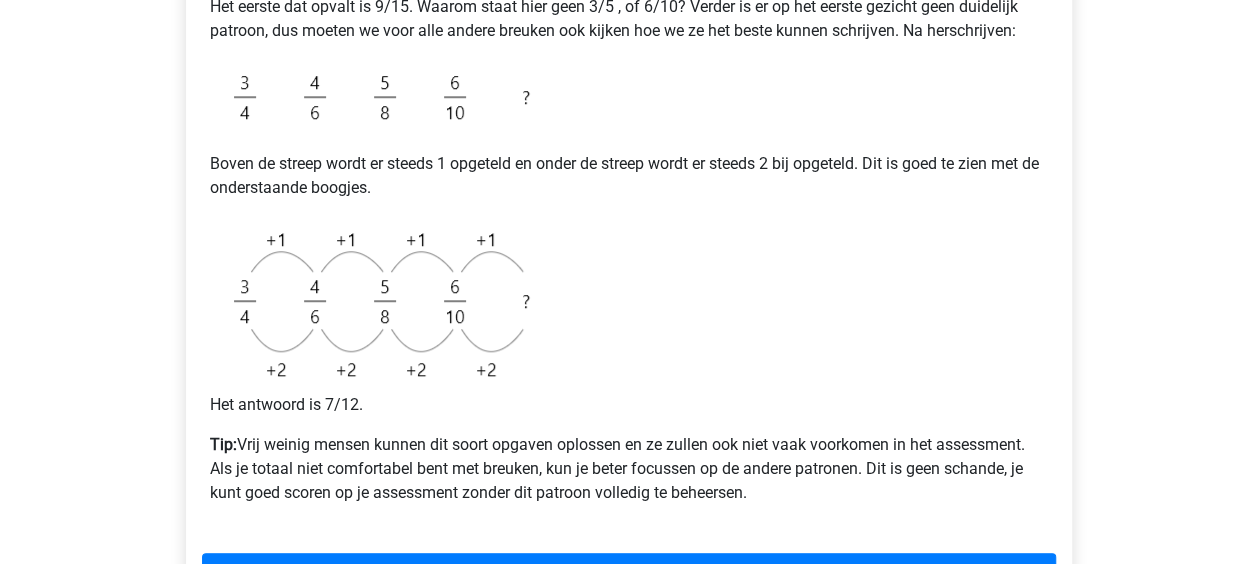 scroll, scrollTop: 800, scrollLeft: 0, axis: vertical 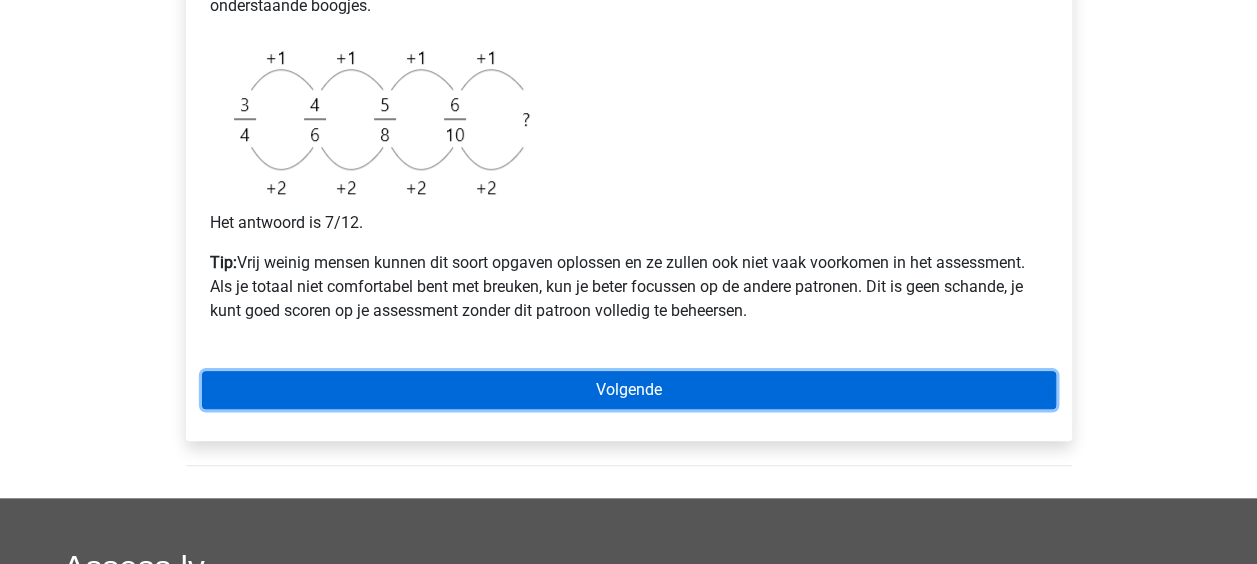 click on "Volgende" at bounding box center (629, 390) 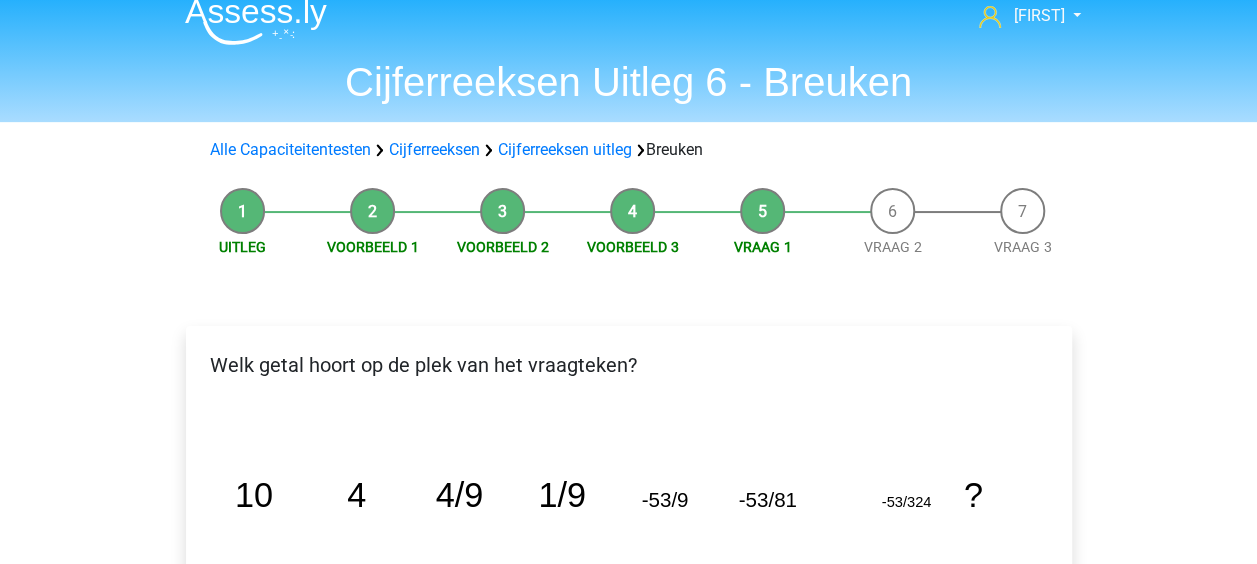scroll, scrollTop: 0, scrollLeft: 0, axis: both 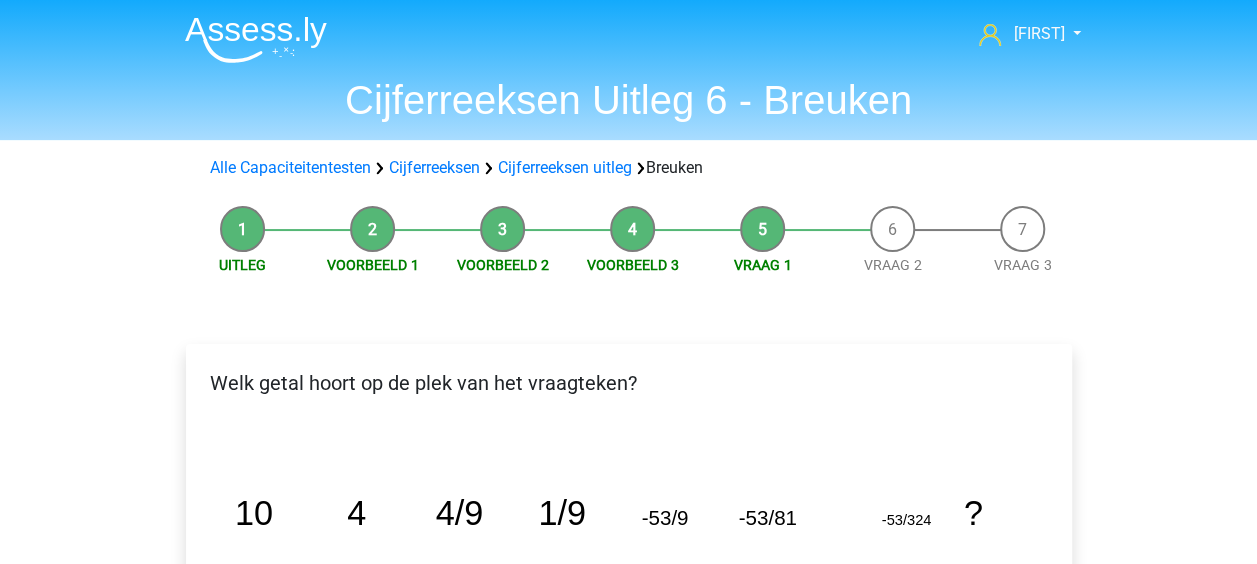 click on "Voorbeeld 1" at bounding box center (373, 241) 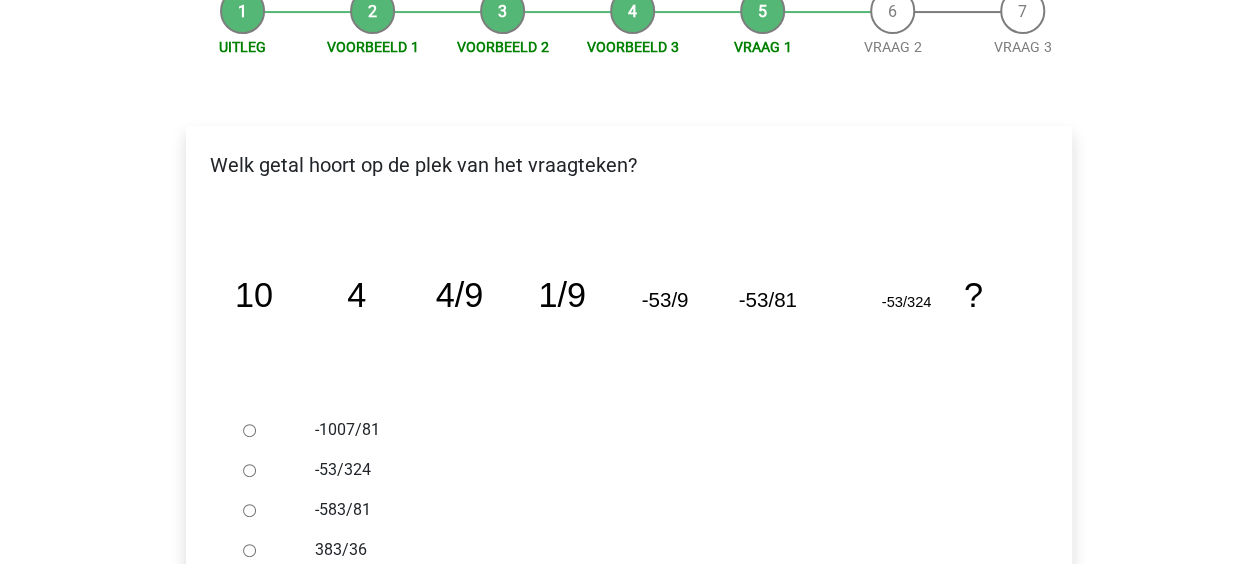scroll, scrollTop: 0, scrollLeft: 0, axis: both 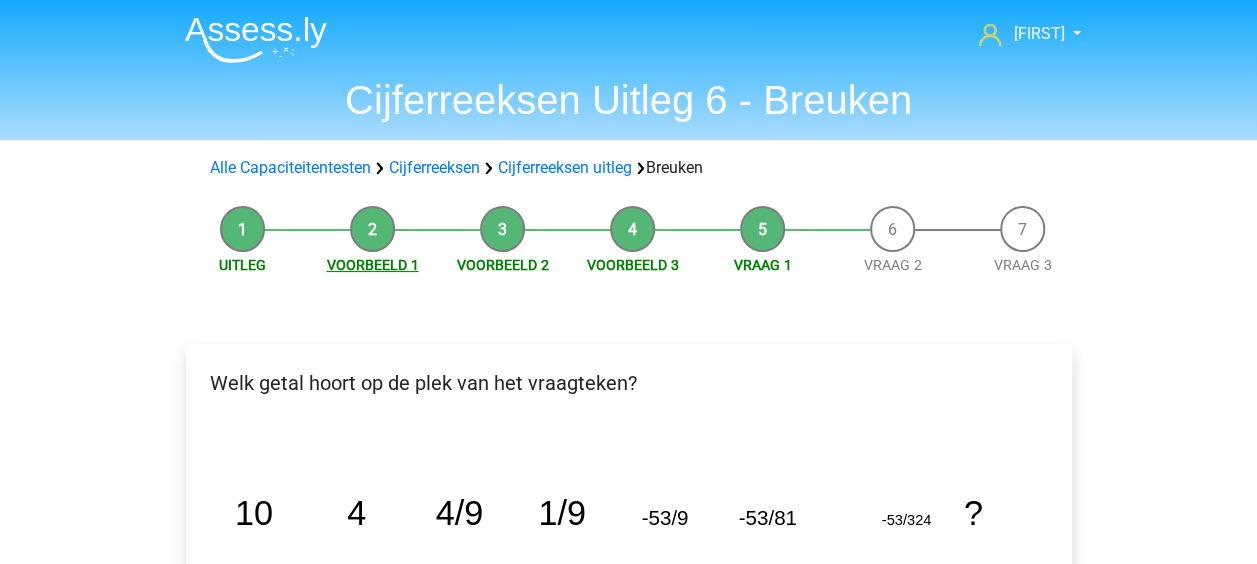 click on "Voorbeeld 1" at bounding box center [373, 265] 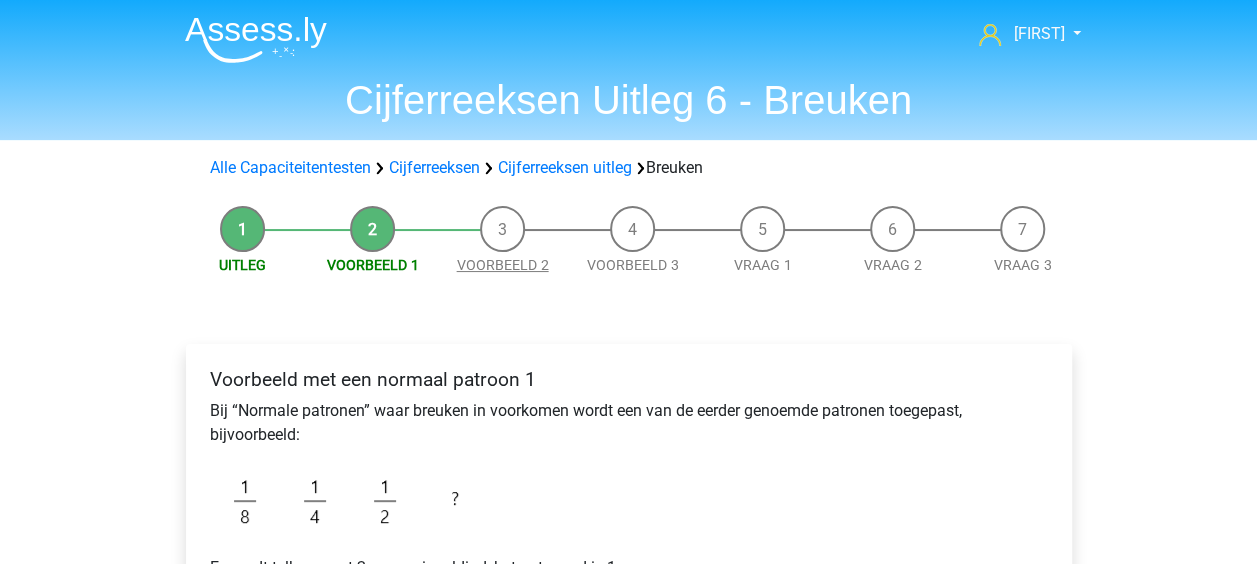 scroll, scrollTop: 300, scrollLeft: 0, axis: vertical 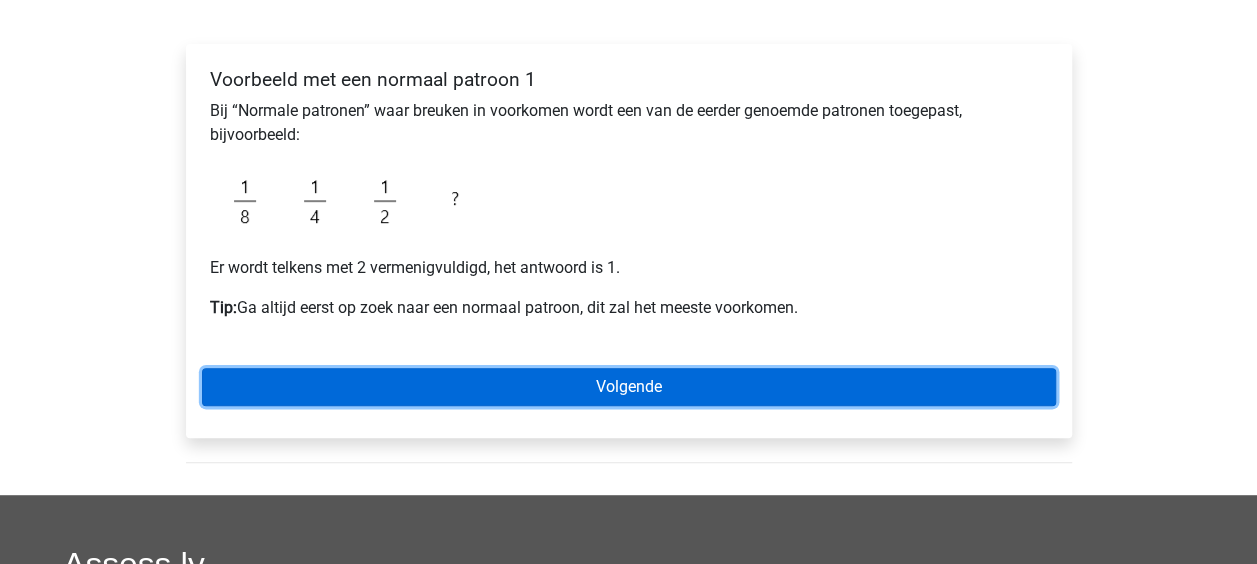 click on "Volgende" at bounding box center [629, 387] 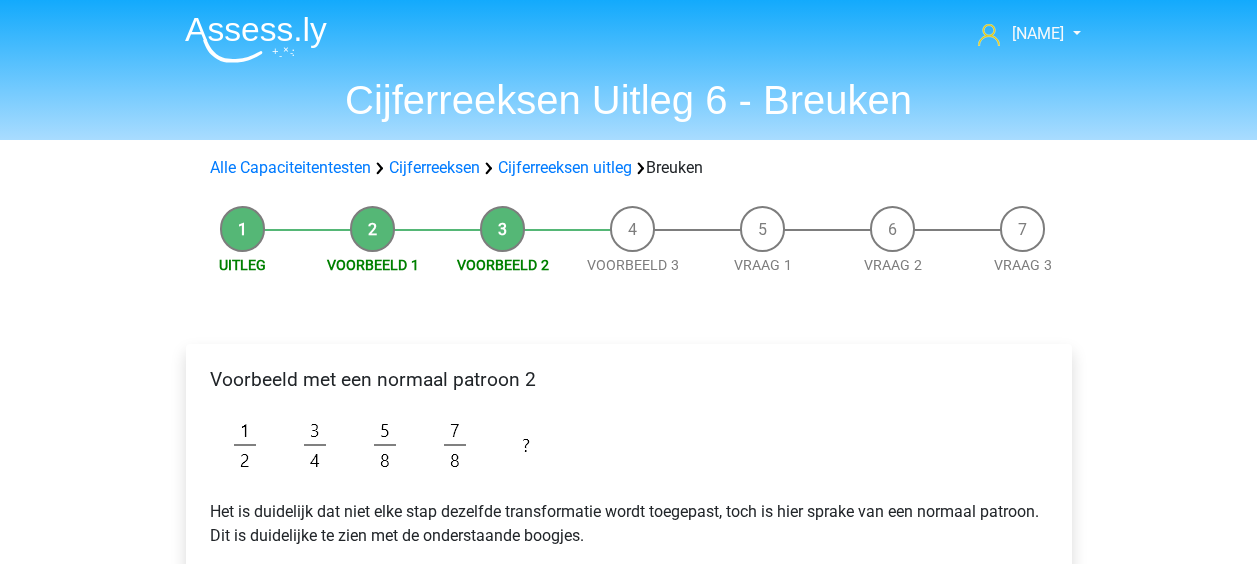 scroll, scrollTop: 0, scrollLeft: 0, axis: both 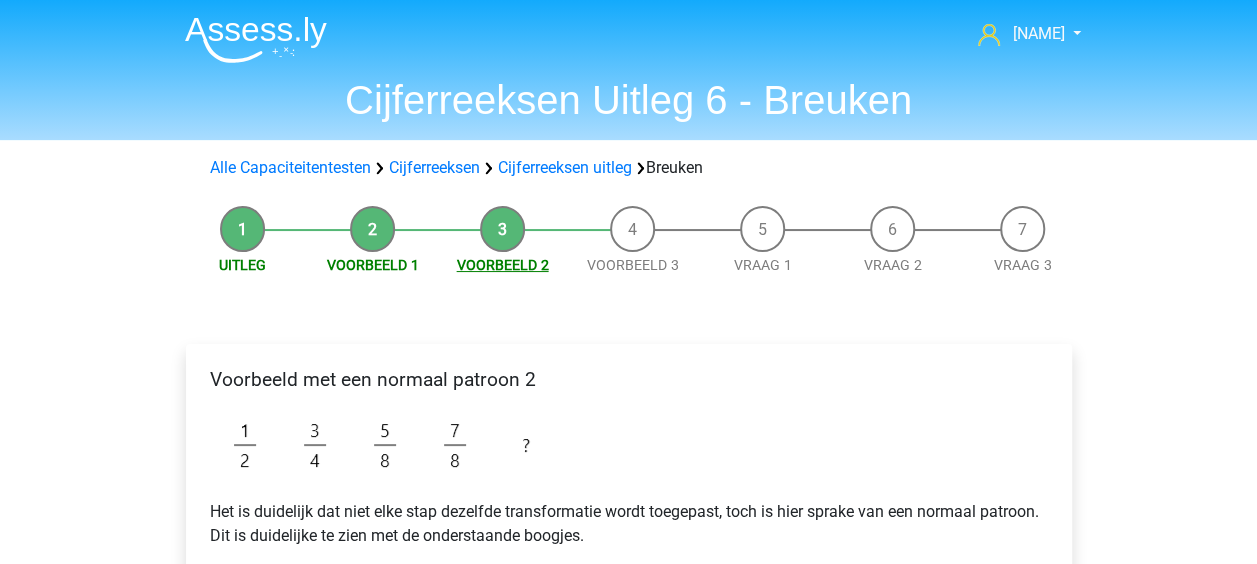 click on "Voorbeeld 2" at bounding box center (503, 265) 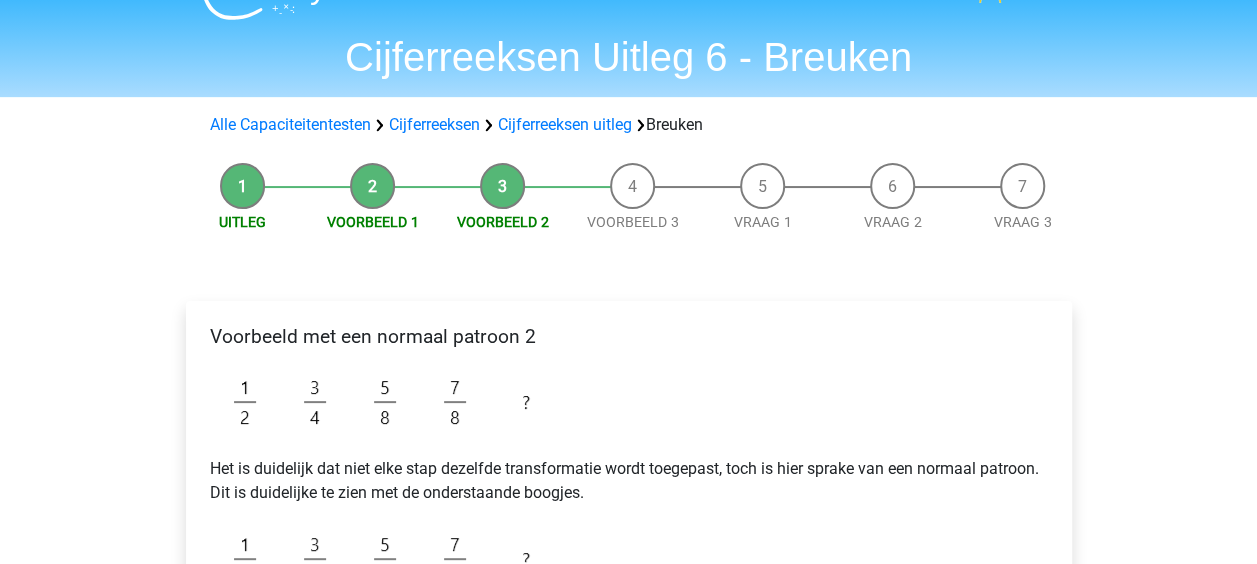 scroll, scrollTop: 300, scrollLeft: 0, axis: vertical 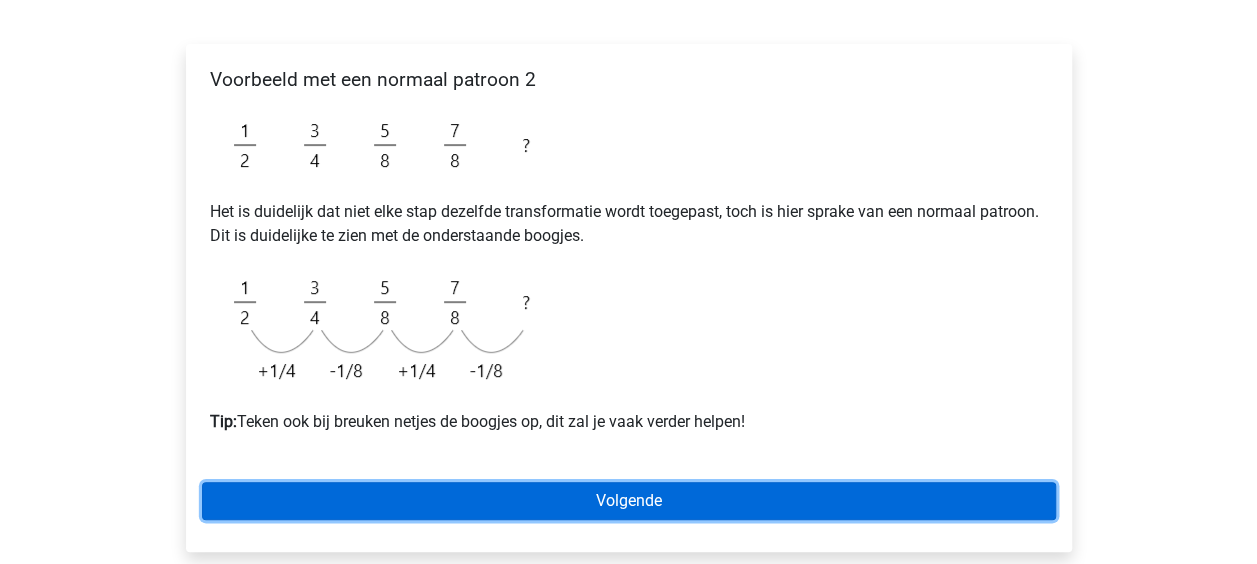 click on "Volgende" at bounding box center (629, 501) 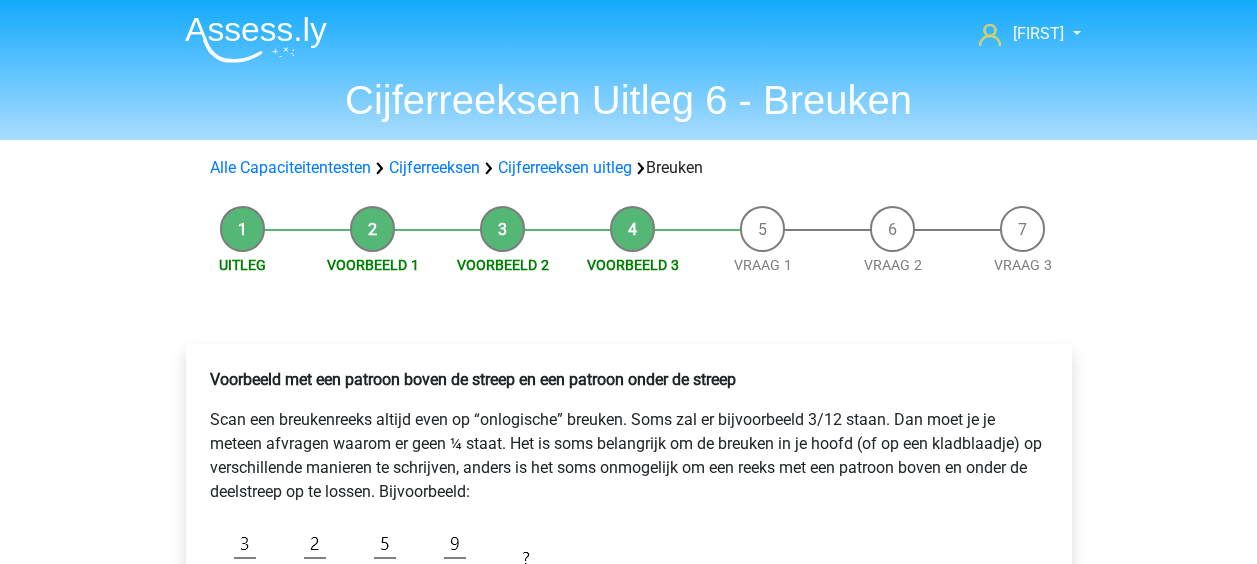 scroll, scrollTop: 0, scrollLeft: 0, axis: both 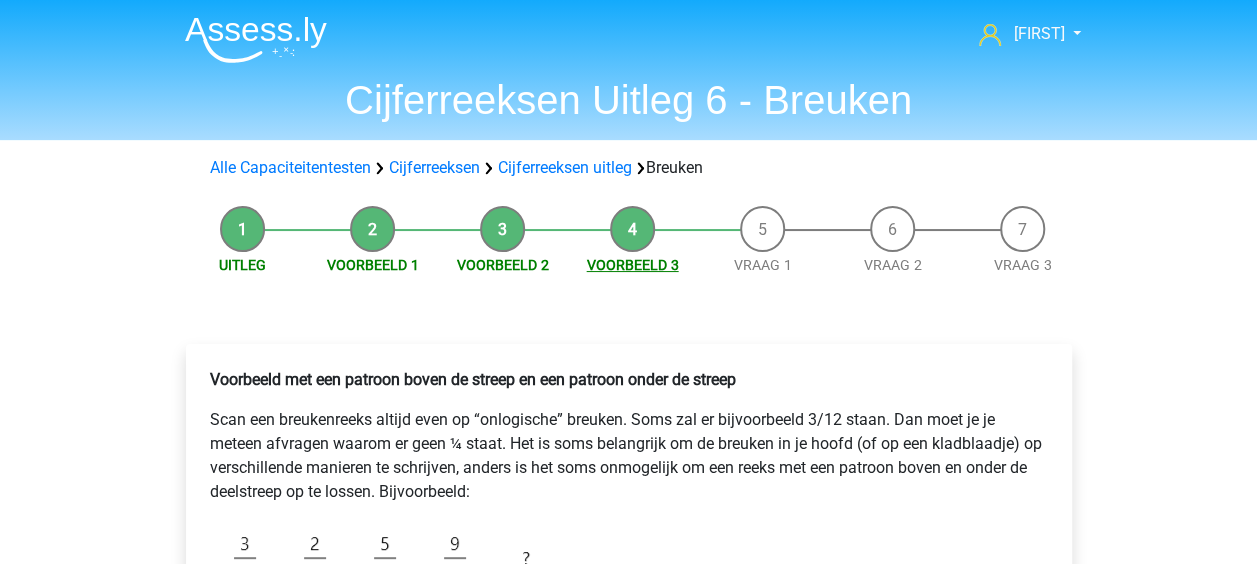click on "Voorbeeld 3" at bounding box center (633, 265) 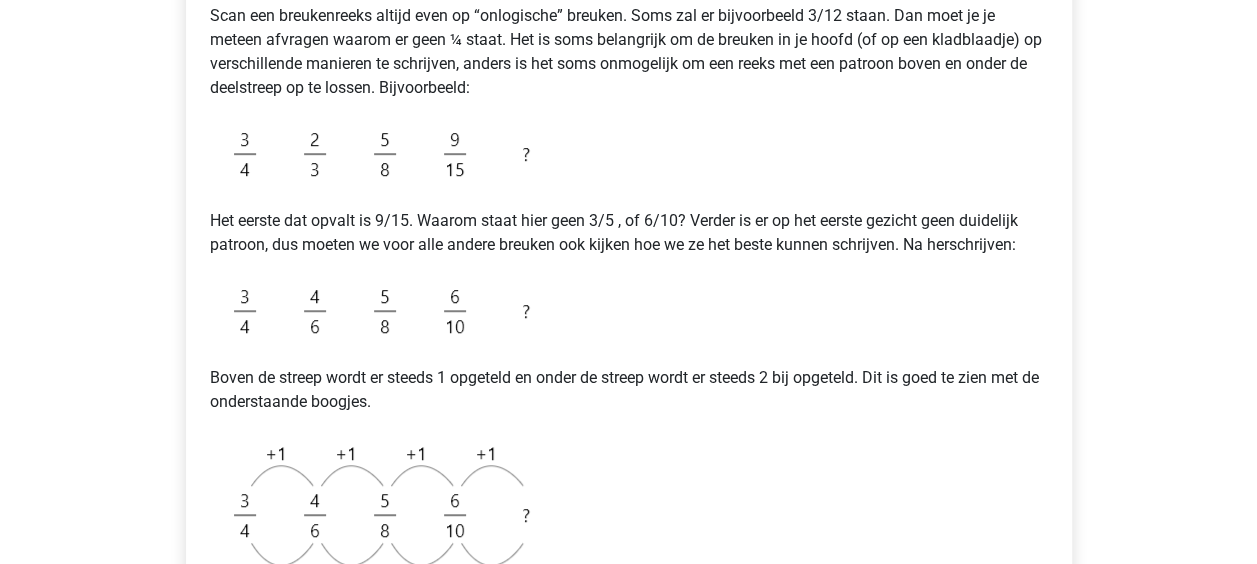 scroll, scrollTop: 0, scrollLeft: 0, axis: both 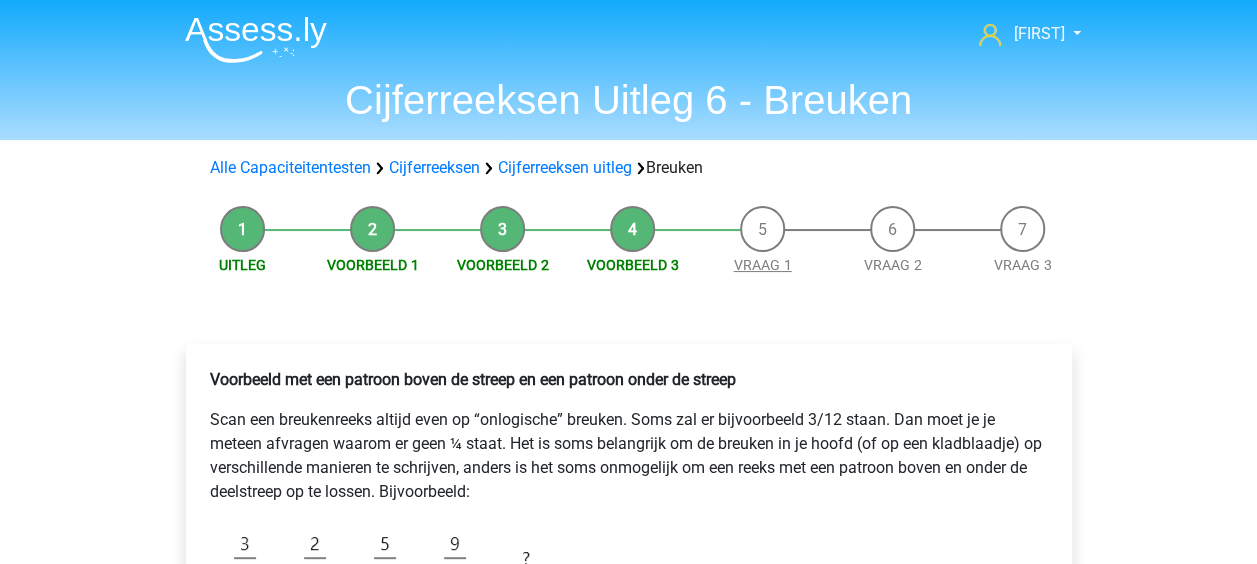 click on "Vraag 1" at bounding box center [763, 265] 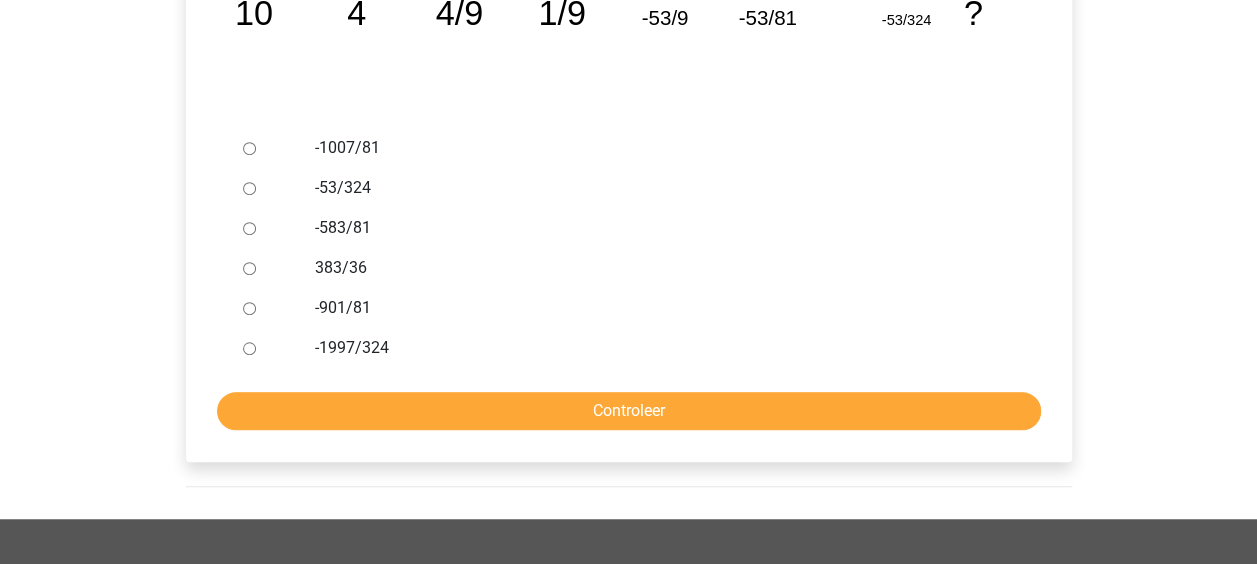 scroll, scrollTop: 400, scrollLeft: 0, axis: vertical 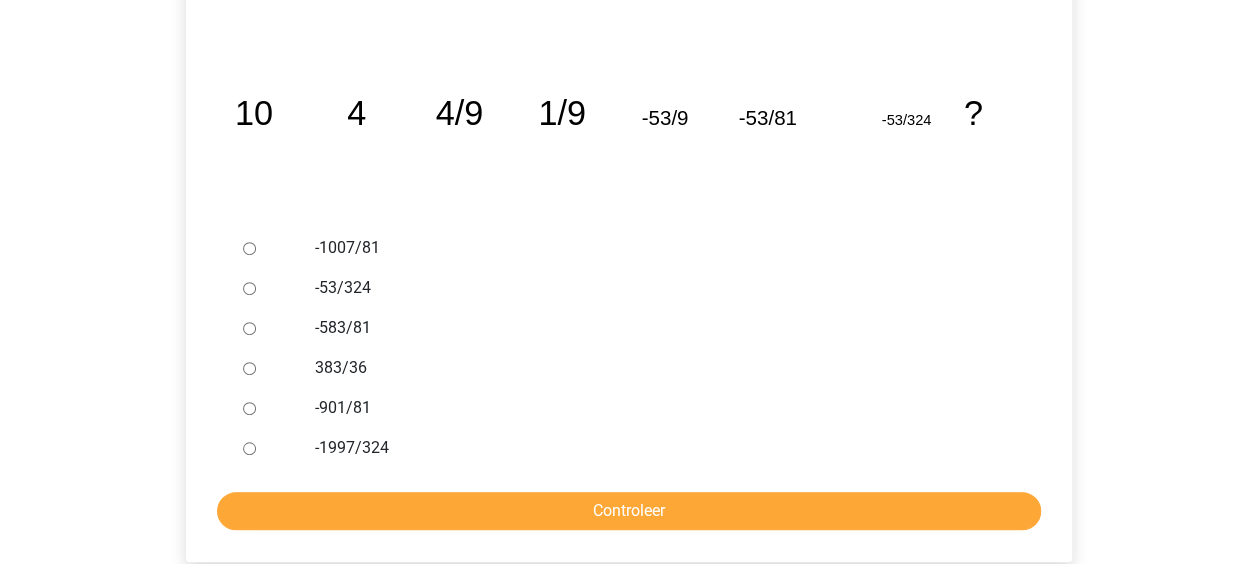 click on "-1997/324" at bounding box center (249, 448) 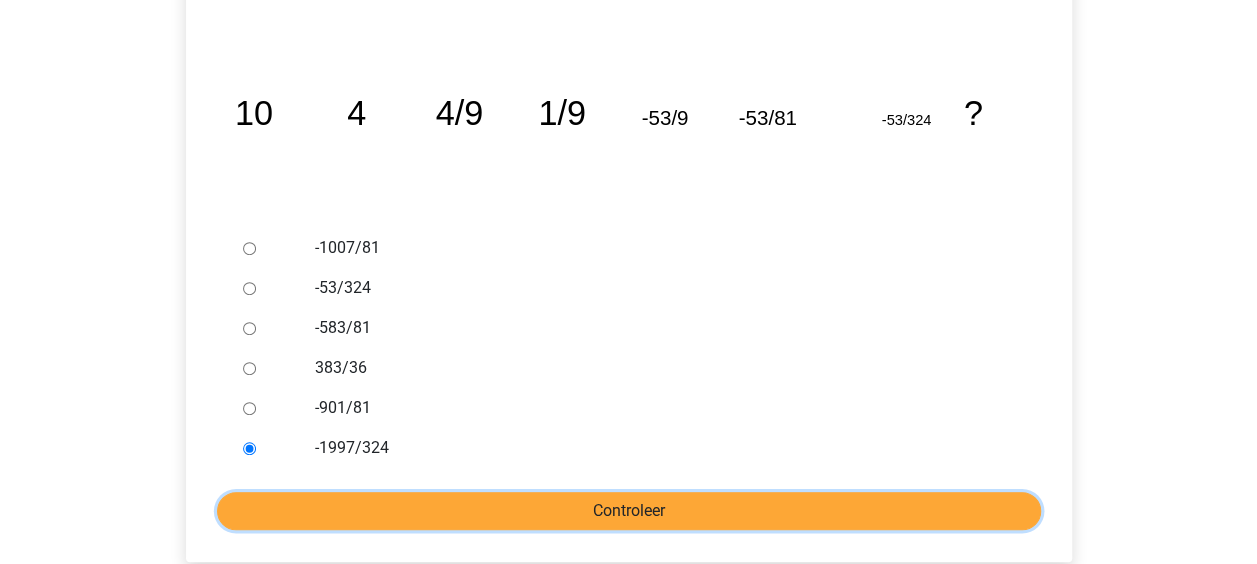 click on "Controleer" at bounding box center [629, 511] 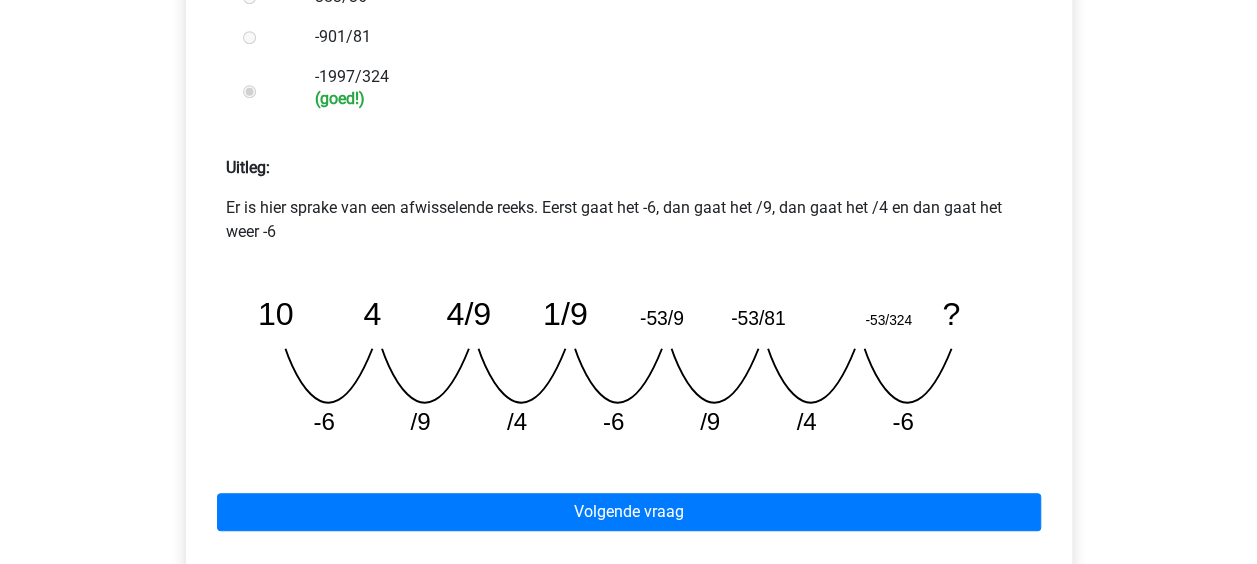scroll, scrollTop: 800, scrollLeft: 0, axis: vertical 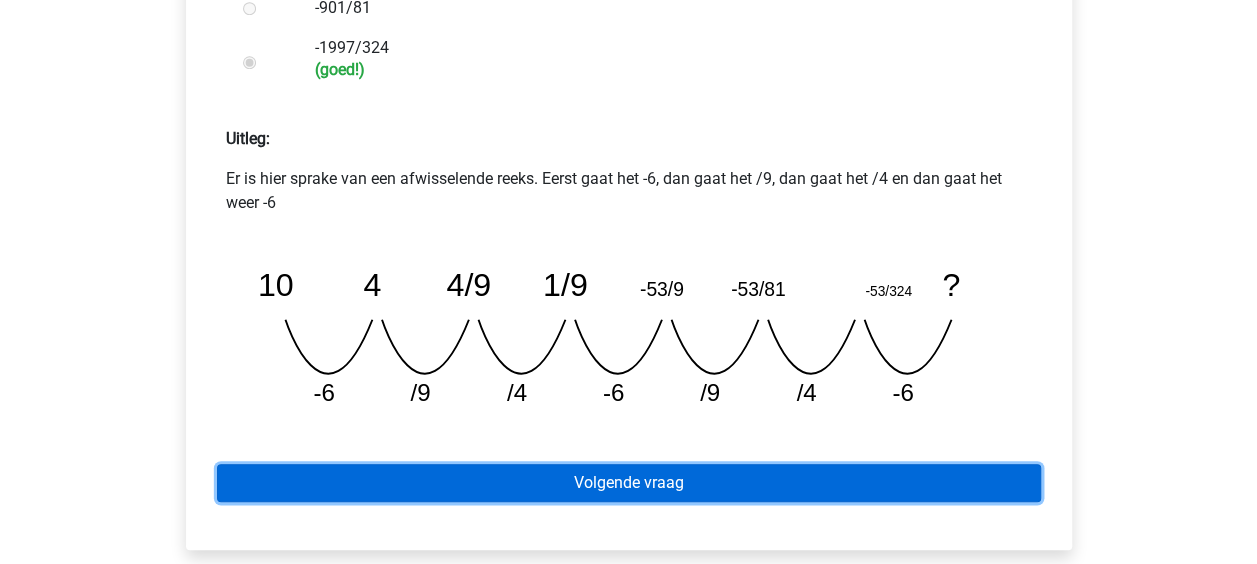 click on "Volgende vraag" at bounding box center (629, 483) 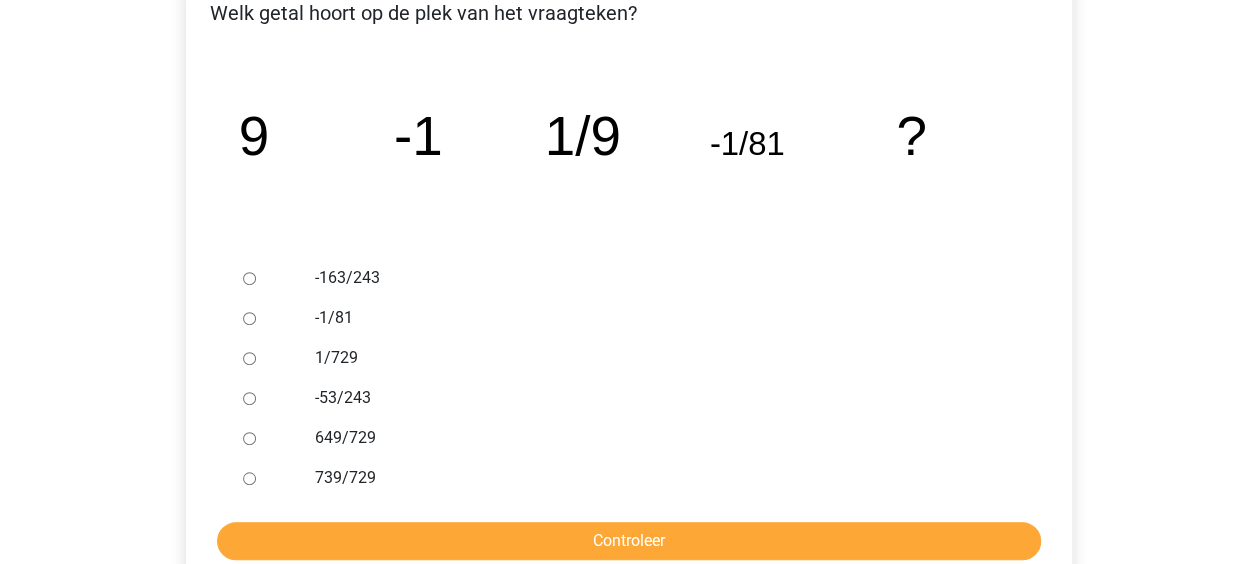 scroll, scrollTop: 400, scrollLeft: 0, axis: vertical 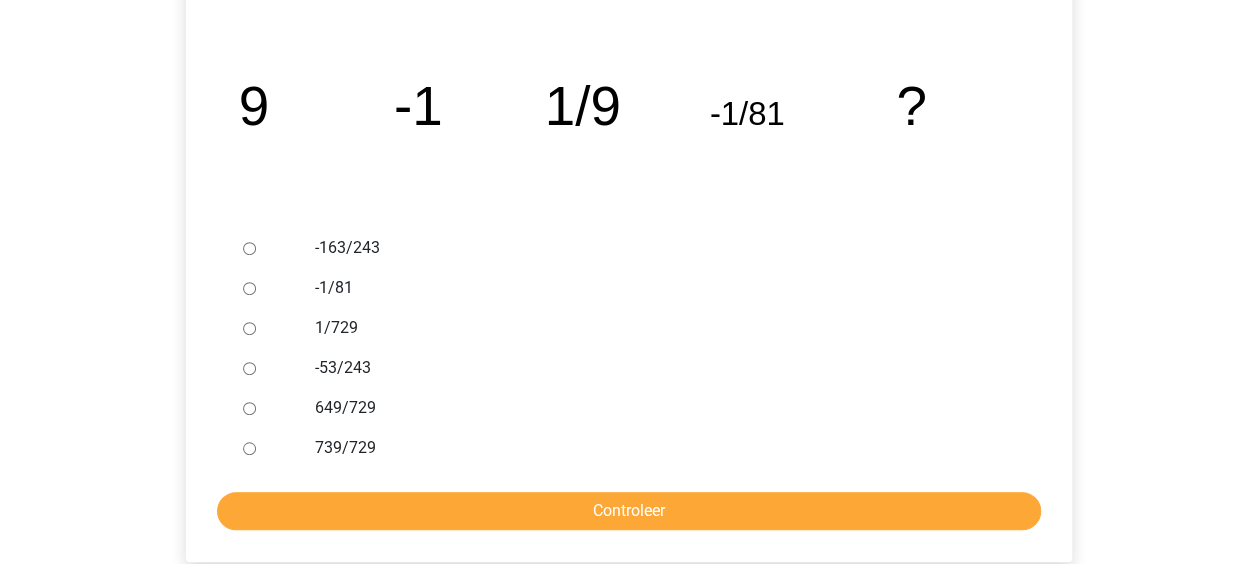 click on "1/729" at bounding box center [249, 328] 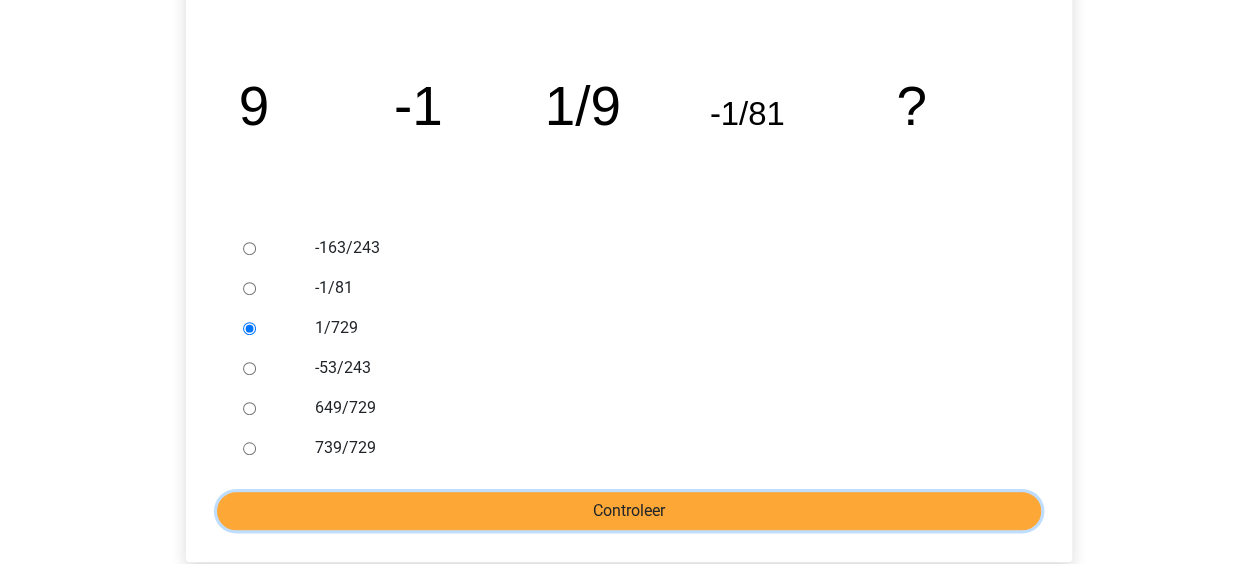 click on "Controleer" at bounding box center [629, 511] 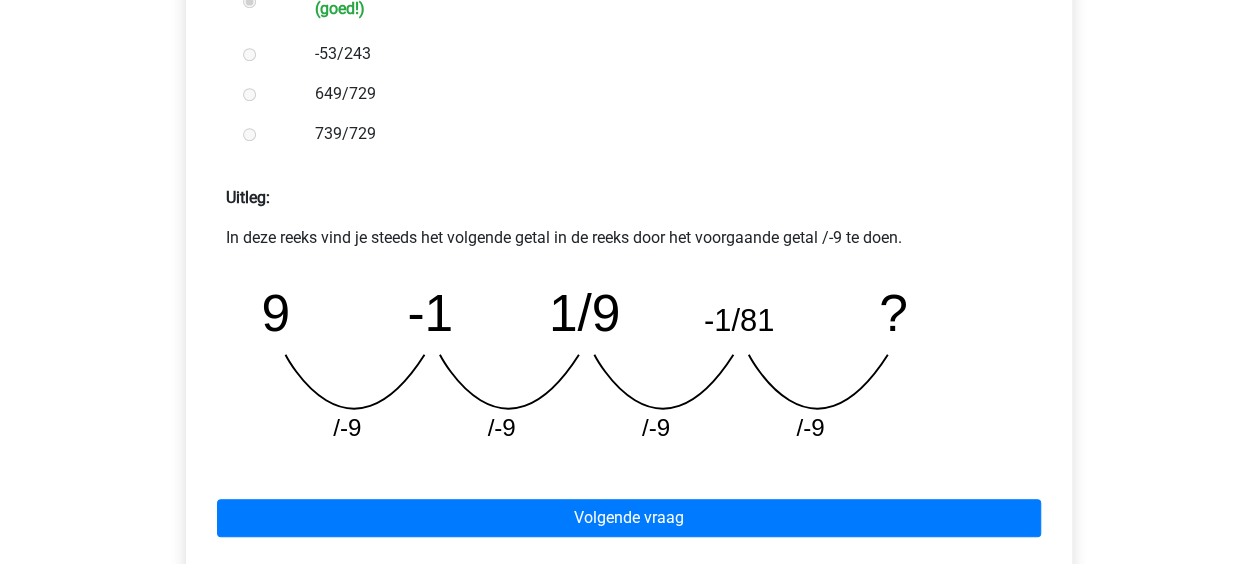 scroll, scrollTop: 800, scrollLeft: 0, axis: vertical 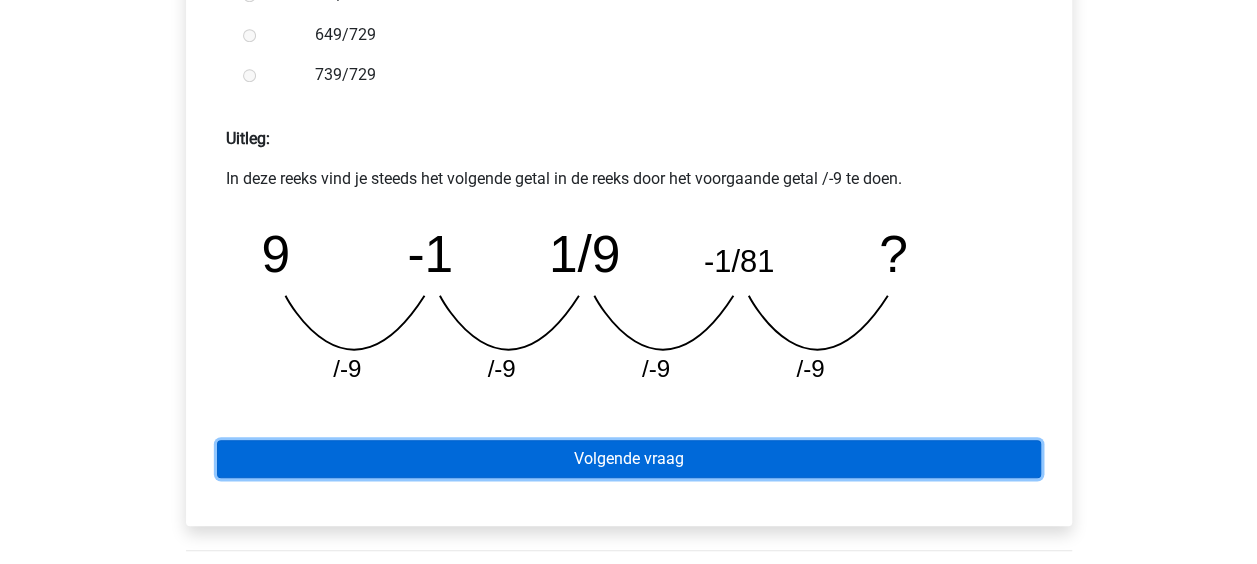 click on "Volgende vraag" at bounding box center [629, 459] 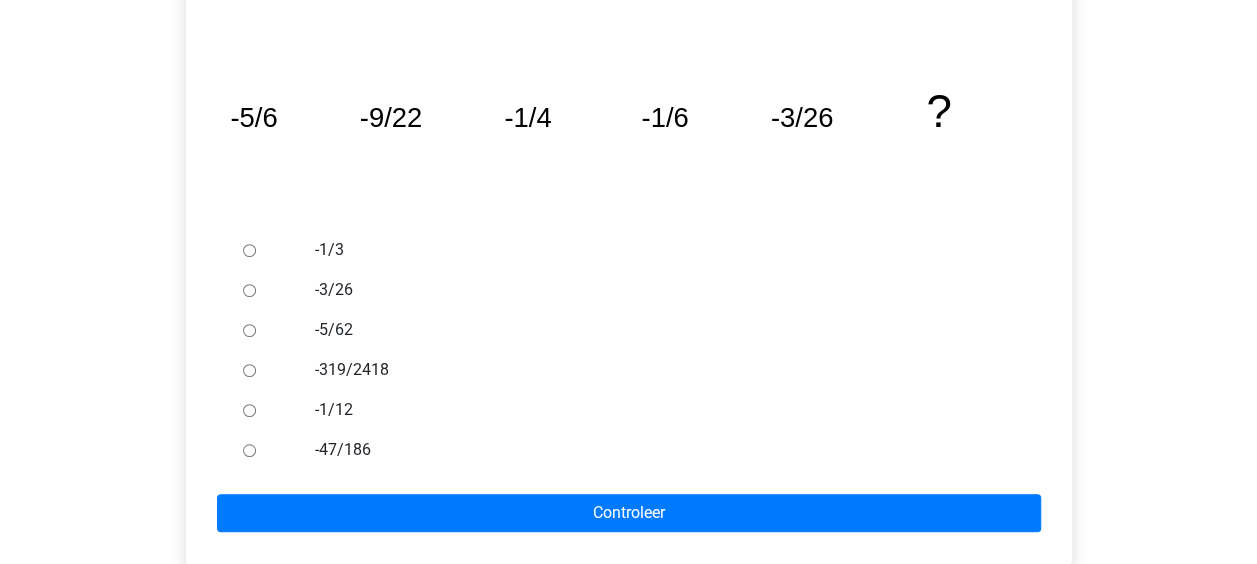 scroll, scrollTop: 400, scrollLeft: 0, axis: vertical 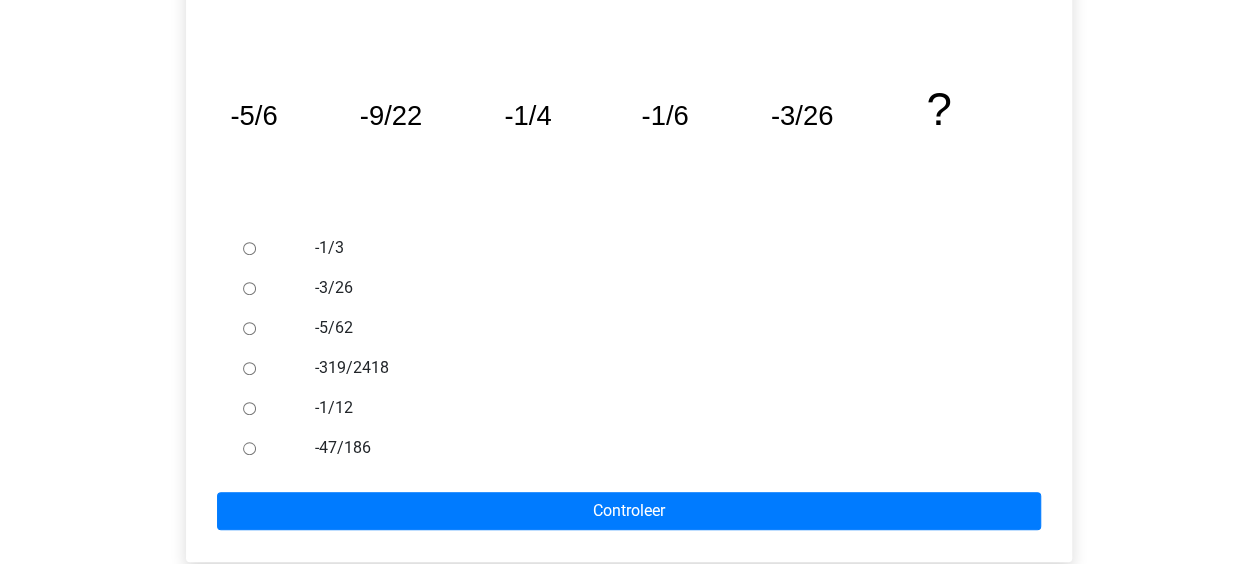 click on "-1/3" at bounding box center (249, 248) 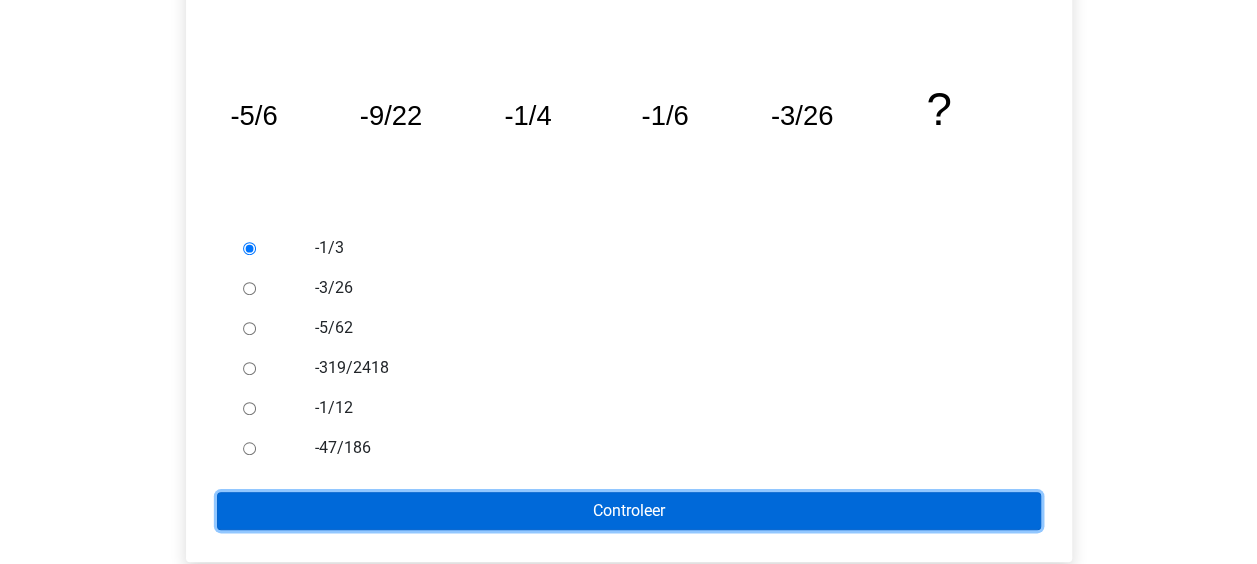 click on "Controleer" at bounding box center (629, 511) 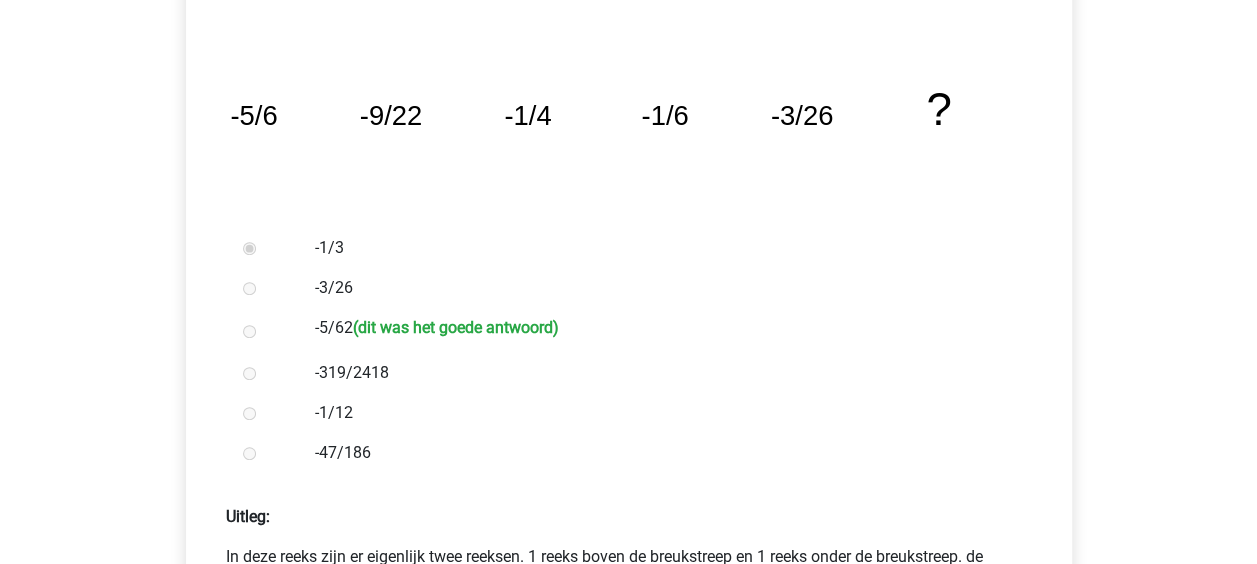 scroll, scrollTop: 0, scrollLeft: 0, axis: both 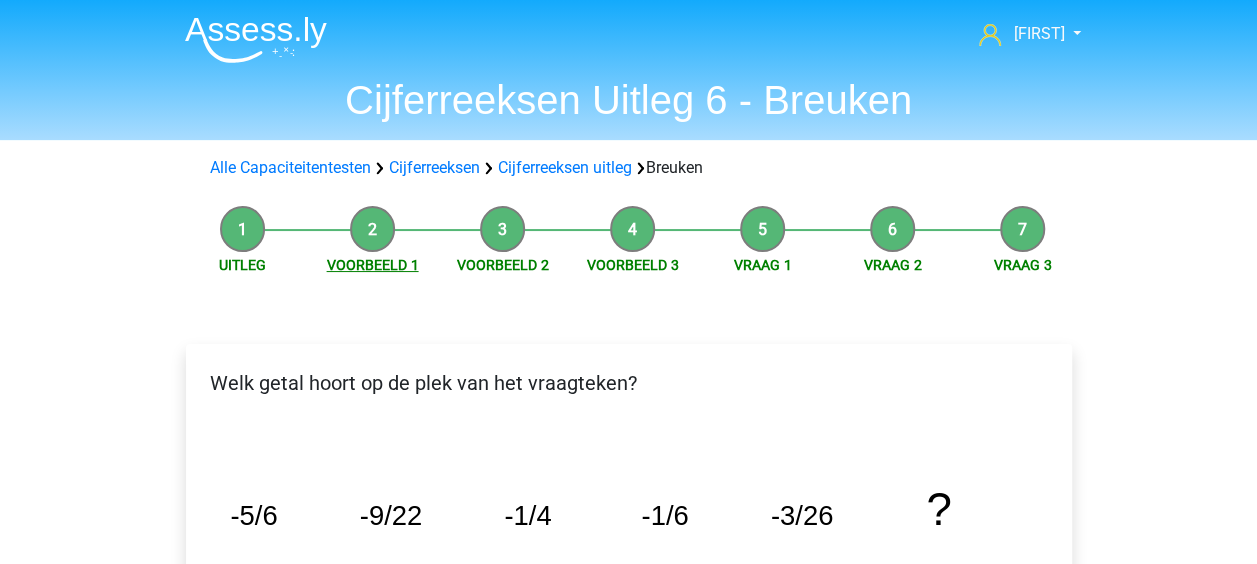 click on "Voorbeeld 1" at bounding box center [373, 265] 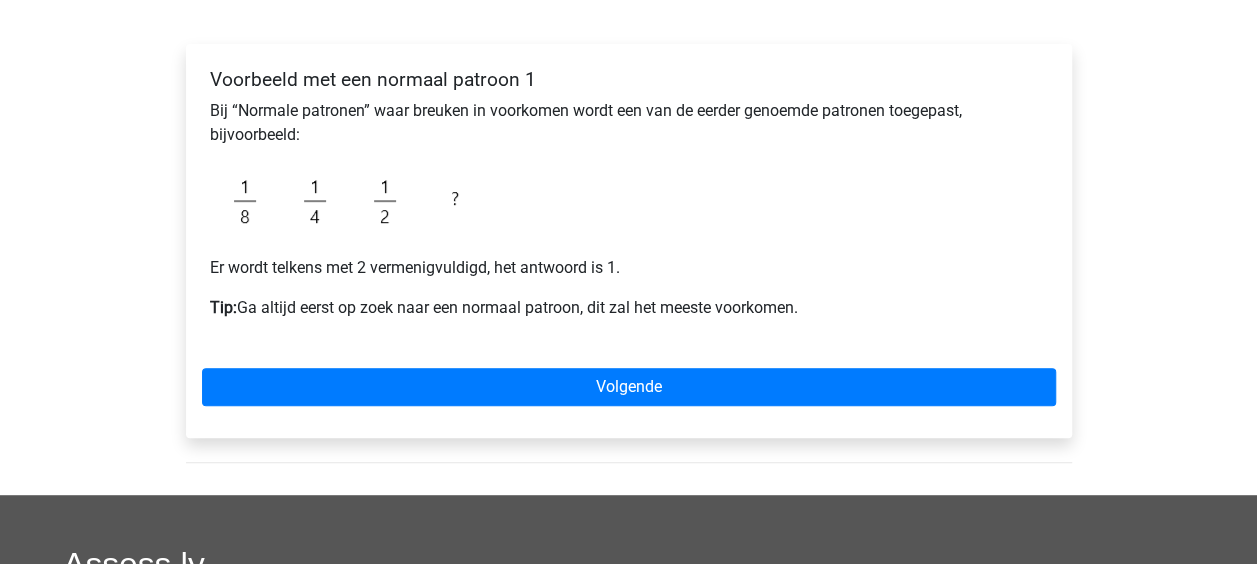 scroll, scrollTop: 200, scrollLeft: 0, axis: vertical 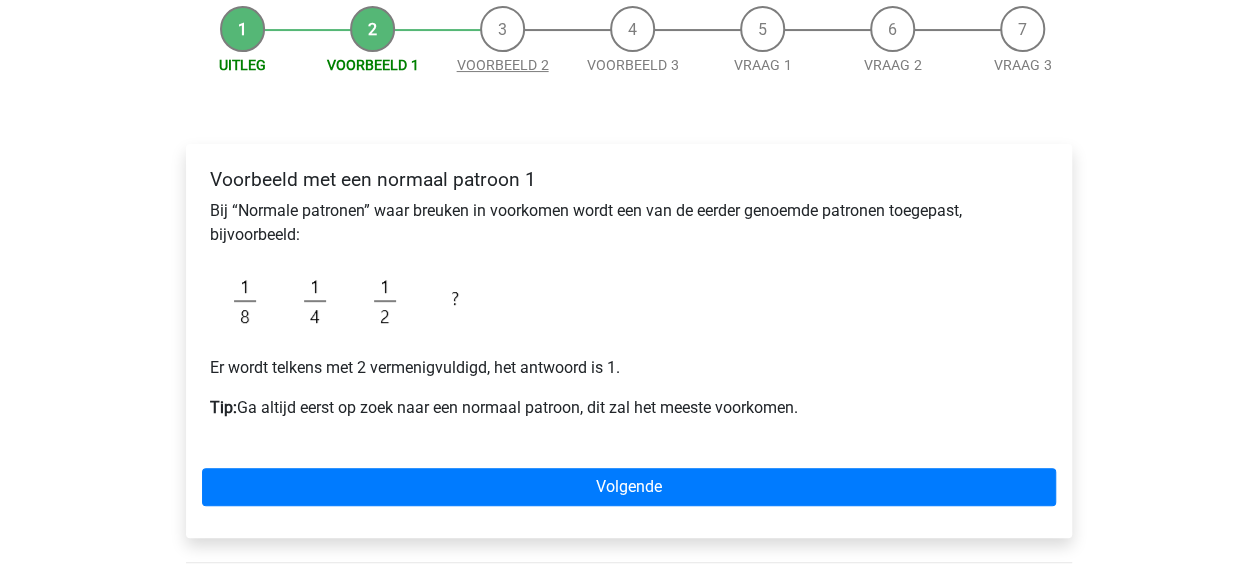 click on "Voorbeeld 2" at bounding box center [503, 65] 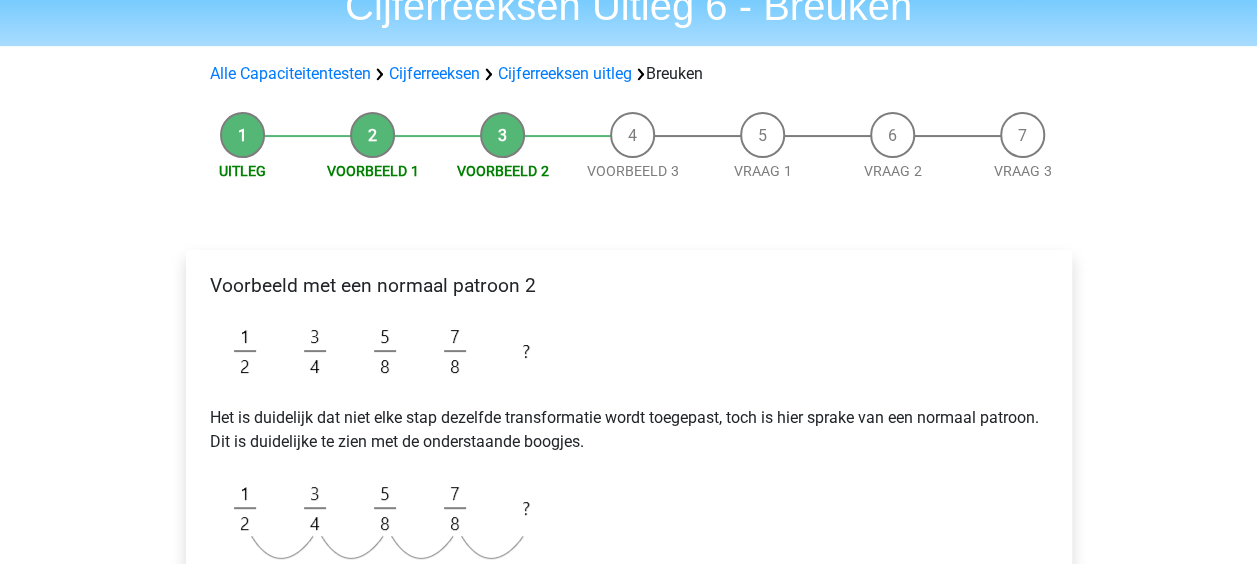 scroll, scrollTop: 0, scrollLeft: 0, axis: both 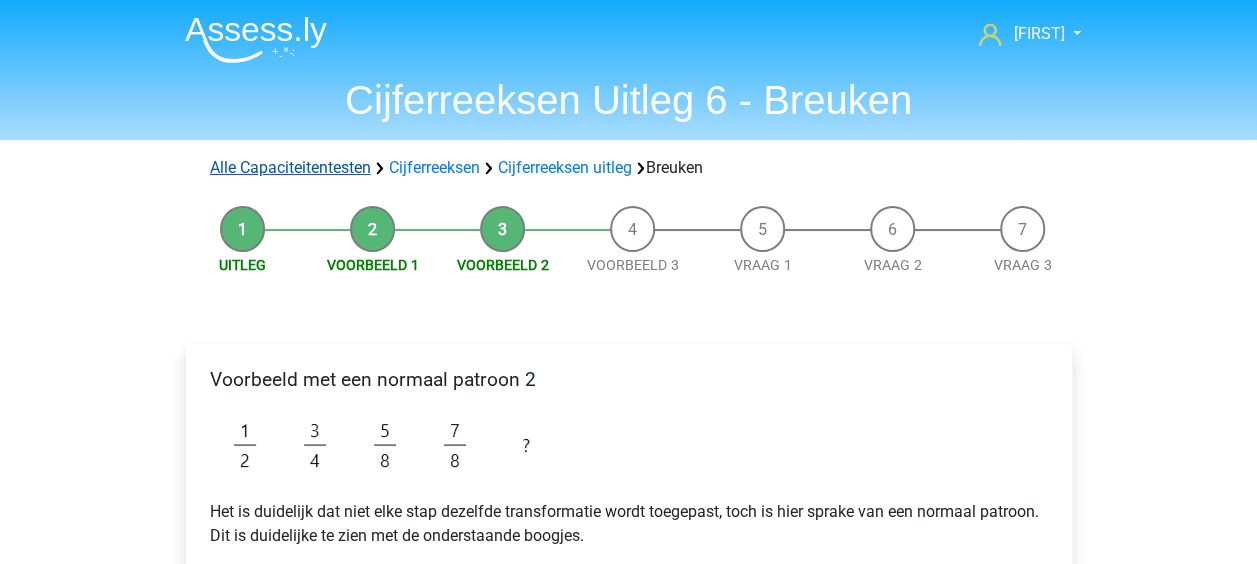 click on "Alle Capaciteitentesten" at bounding box center [290, 167] 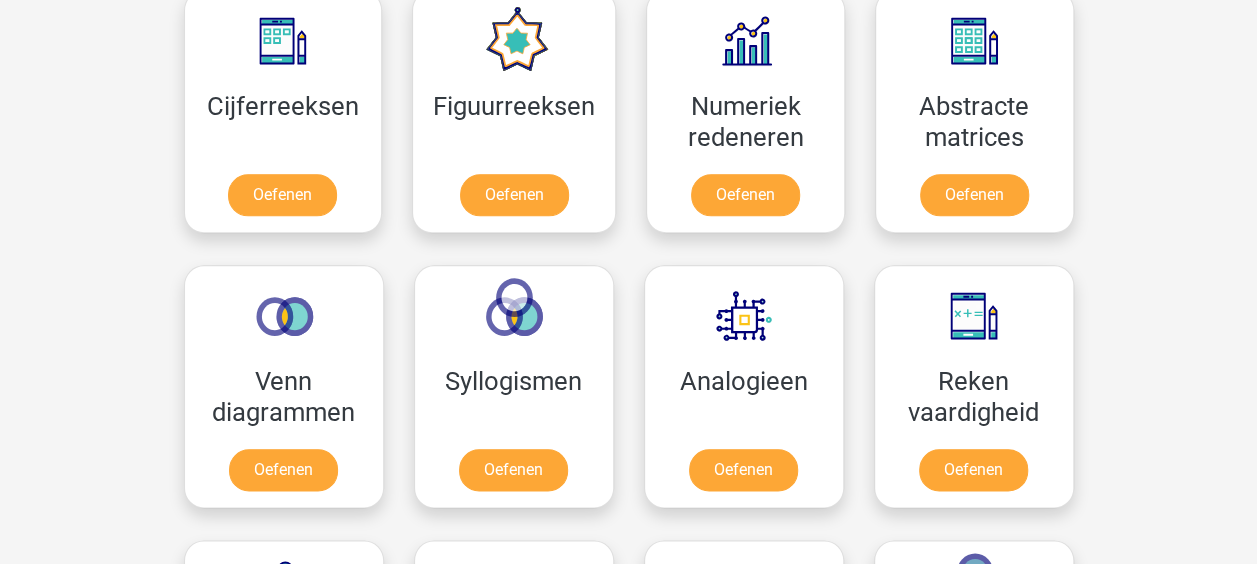 scroll, scrollTop: 1048, scrollLeft: 0, axis: vertical 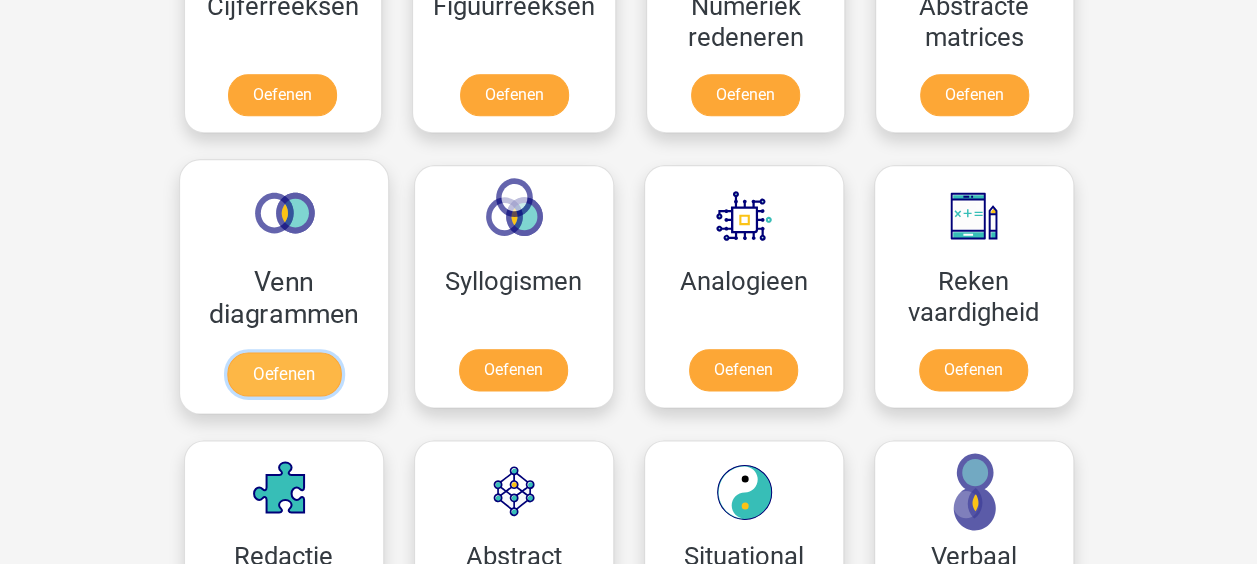 click on "Oefenen" at bounding box center (283, 374) 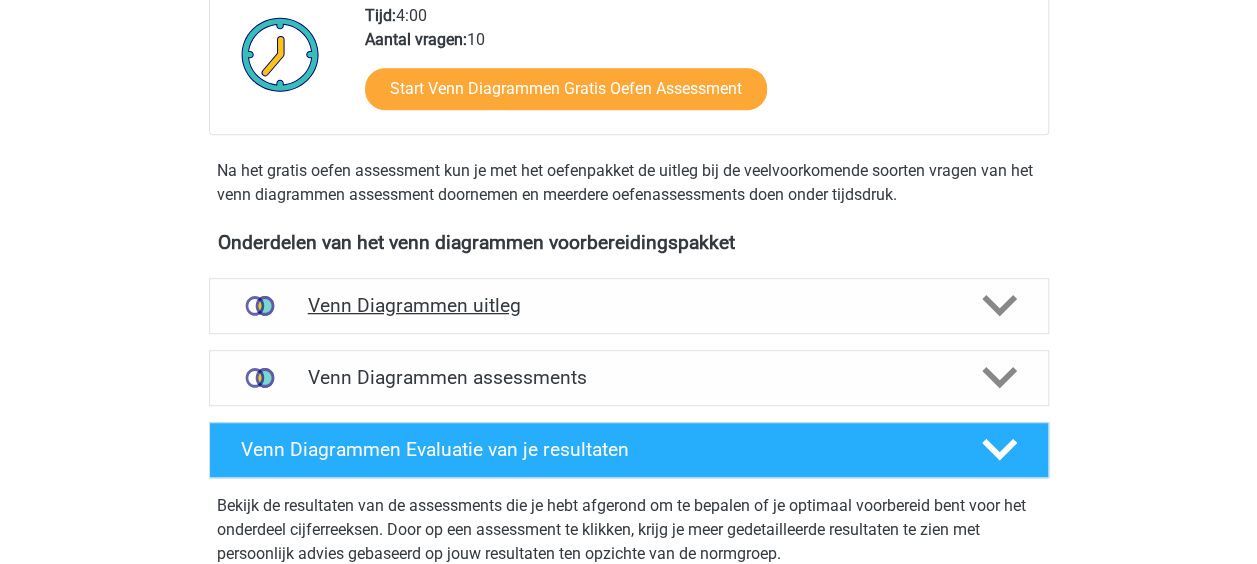 scroll, scrollTop: 500, scrollLeft: 0, axis: vertical 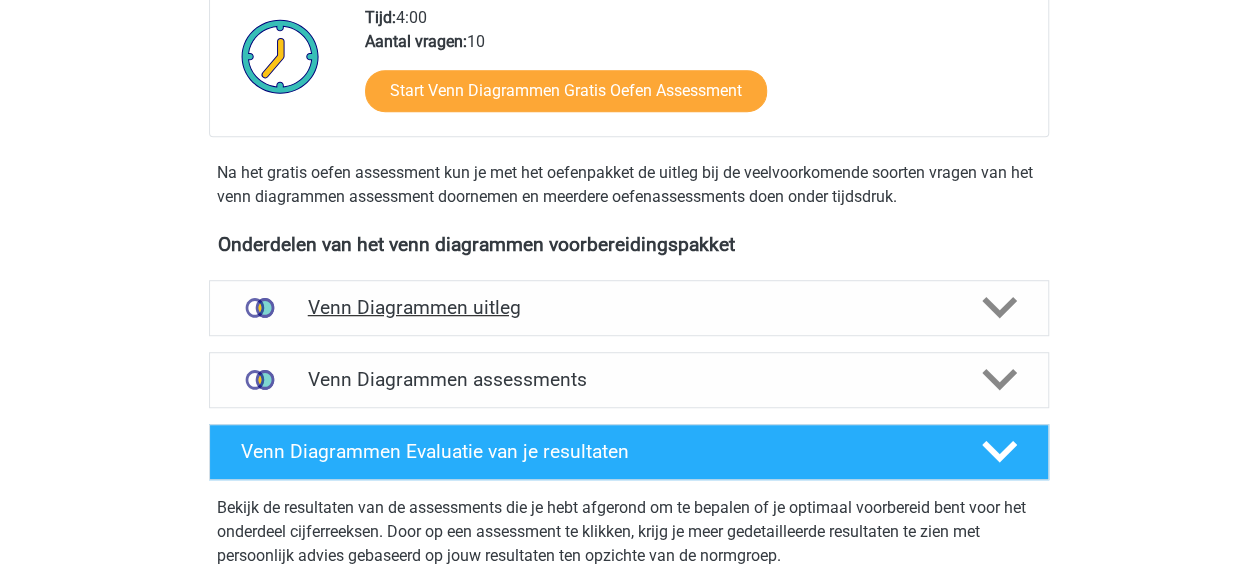 click on "Venn Diagrammen uitleg" at bounding box center [629, 307] 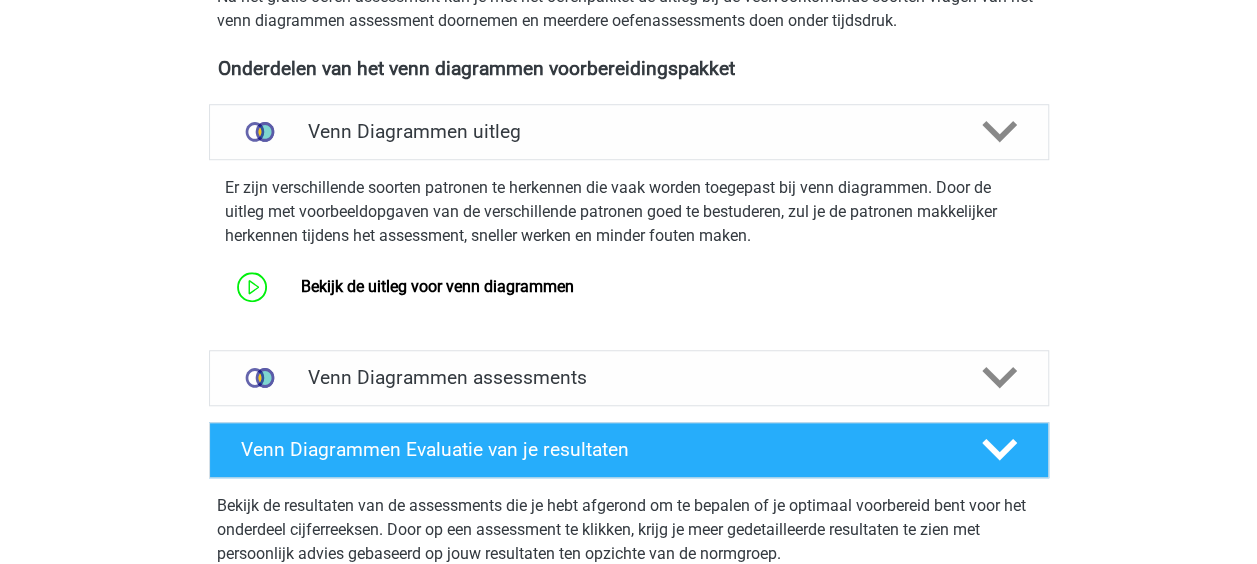 scroll, scrollTop: 700, scrollLeft: 0, axis: vertical 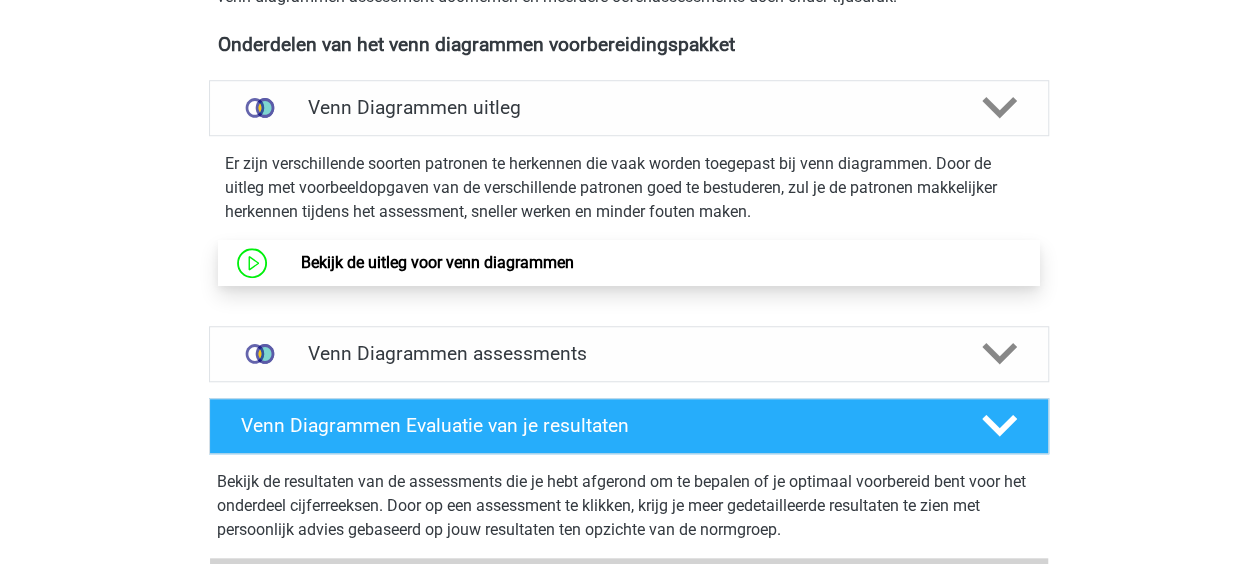 click on "Bekijk de uitleg voor
venn diagrammen" at bounding box center [437, 262] 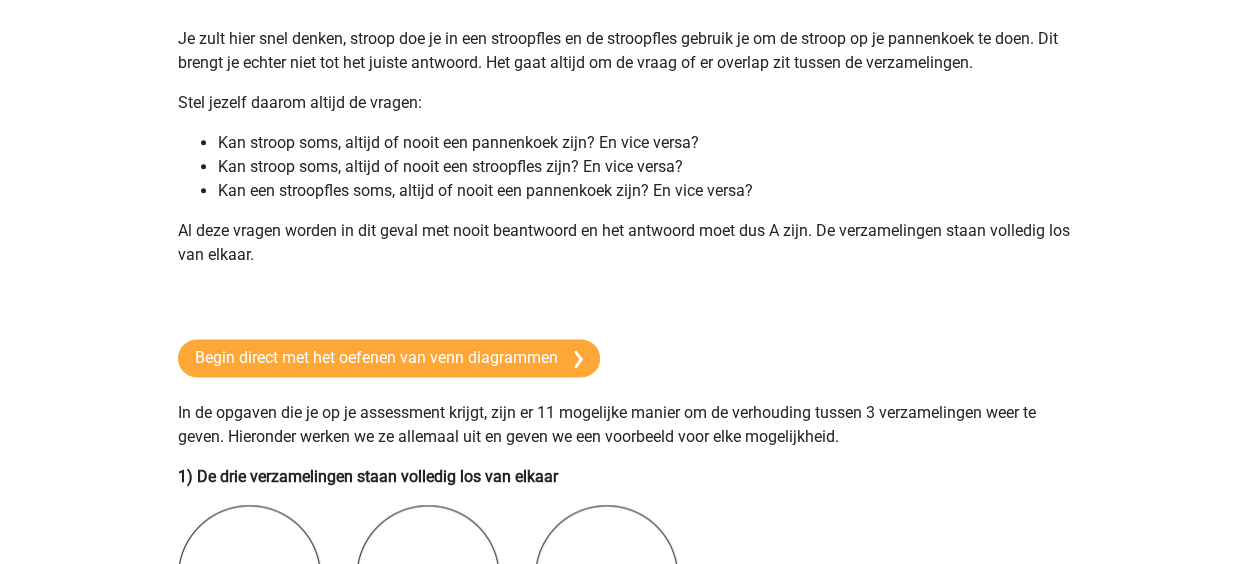 scroll, scrollTop: 1230, scrollLeft: 0, axis: vertical 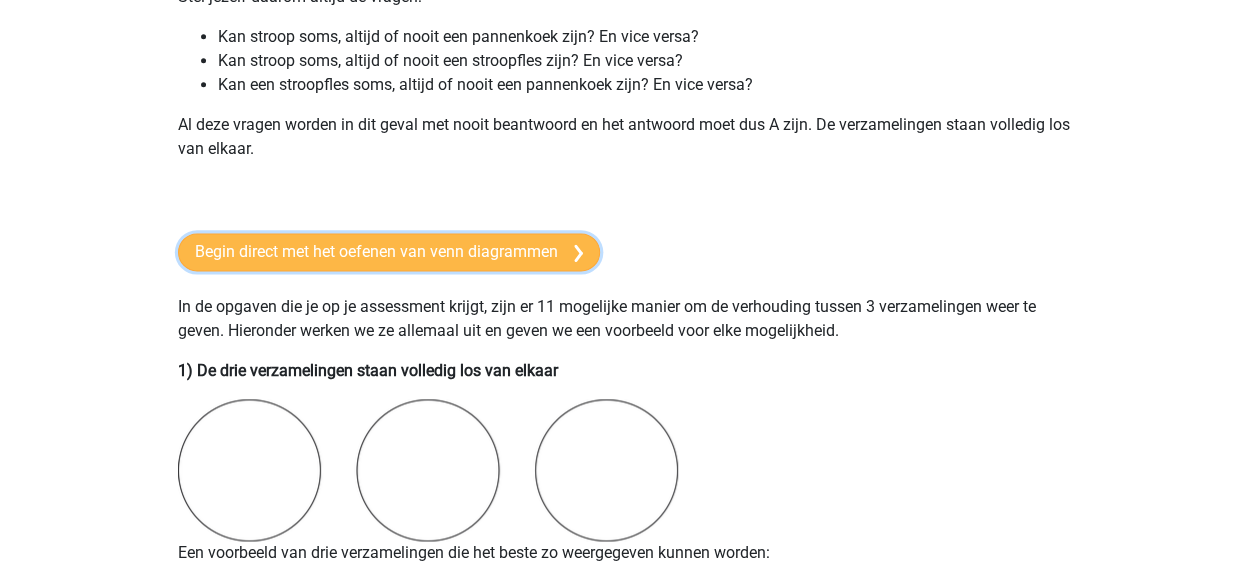 click on "Begin direct met het oefenen van venn diagrammen" at bounding box center [389, 252] 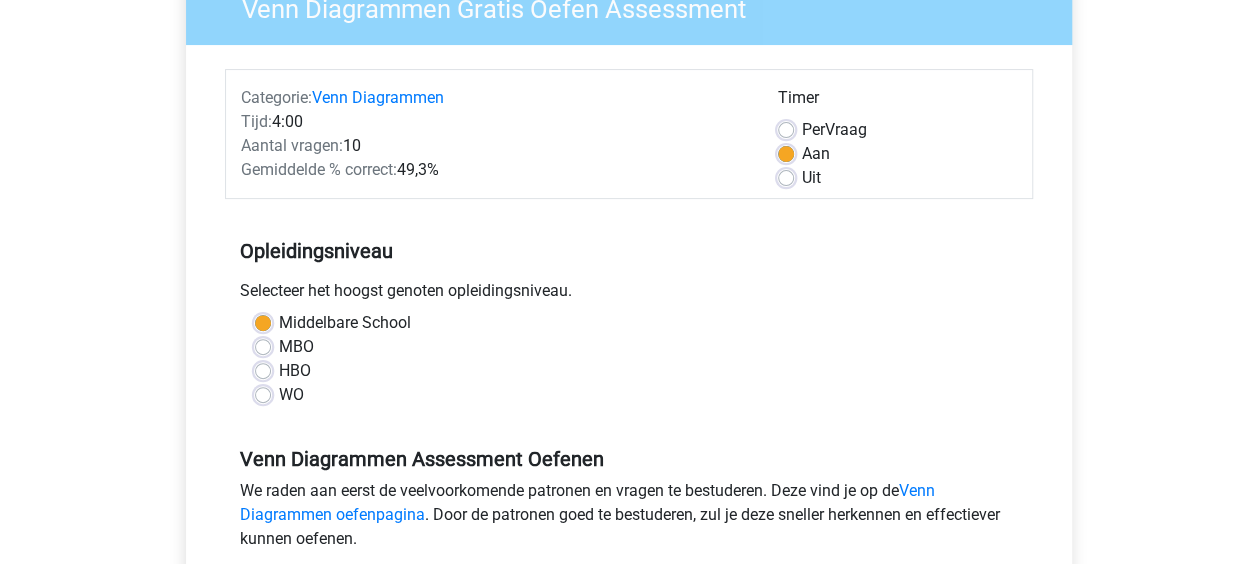 scroll, scrollTop: 200, scrollLeft: 0, axis: vertical 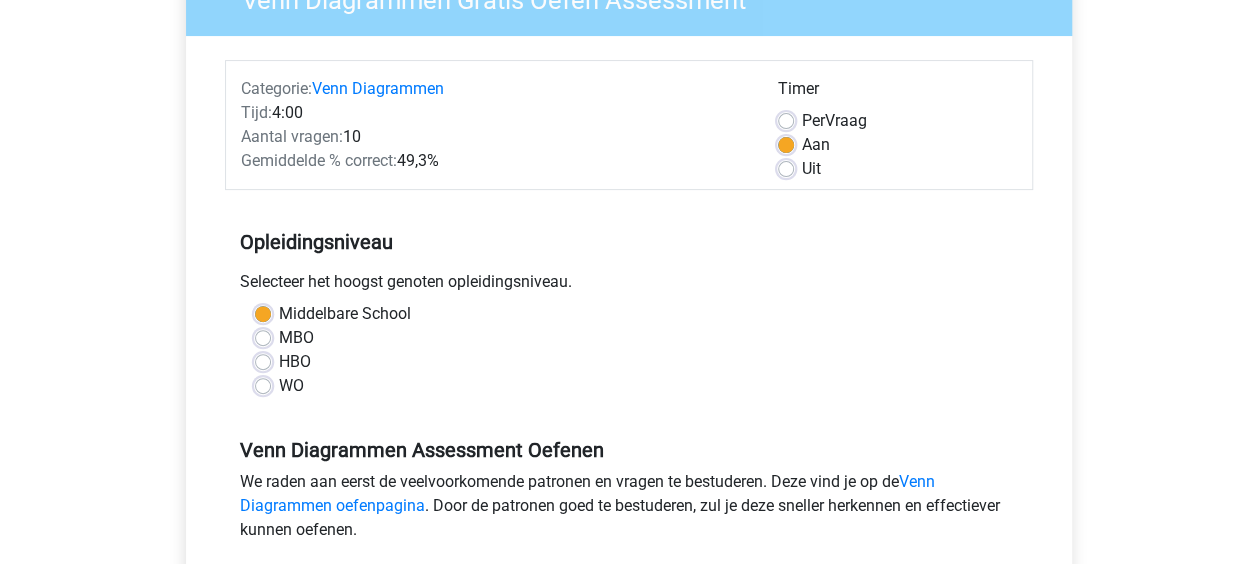 click on "MBO" at bounding box center [296, 338] 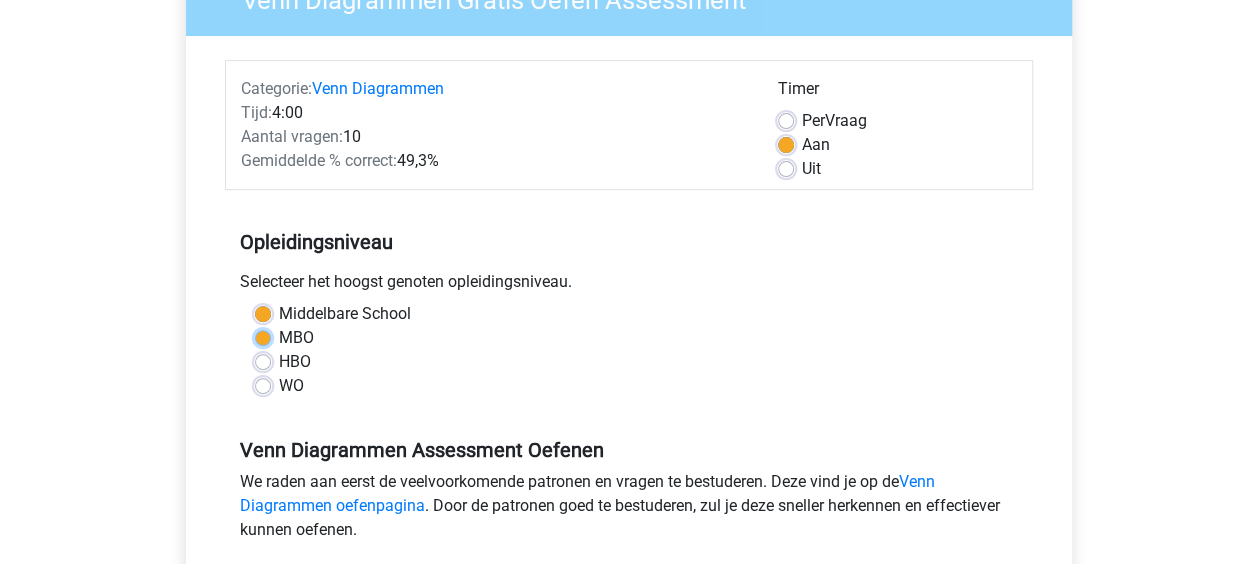 click on "MBO" at bounding box center [263, 336] 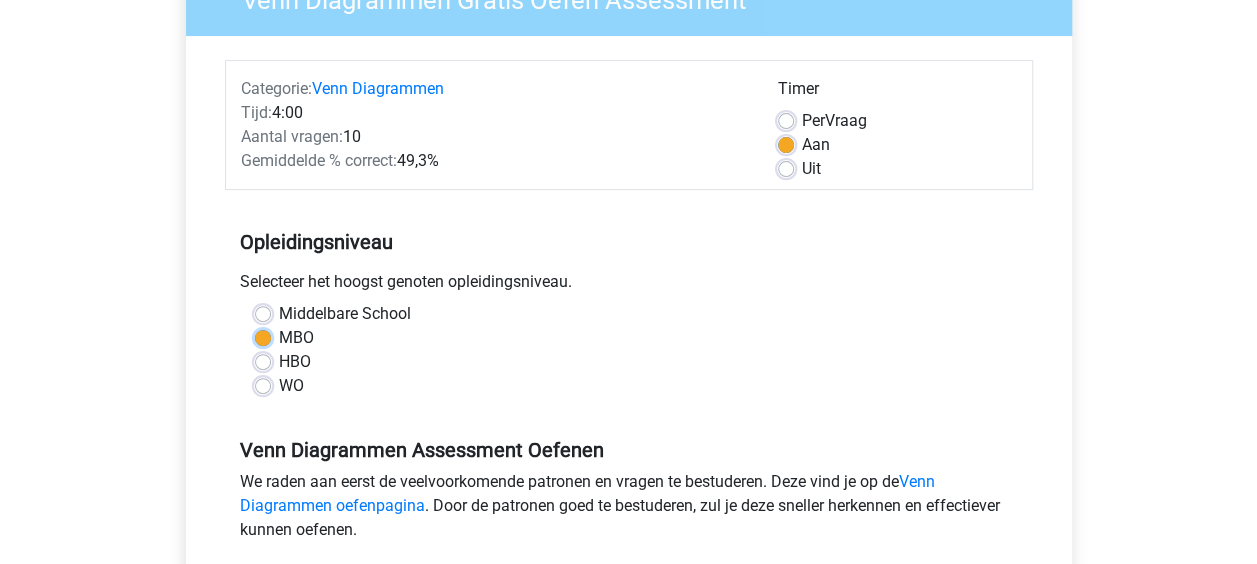 scroll, scrollTop: 500, scrollLeft: 0, axis: vertical 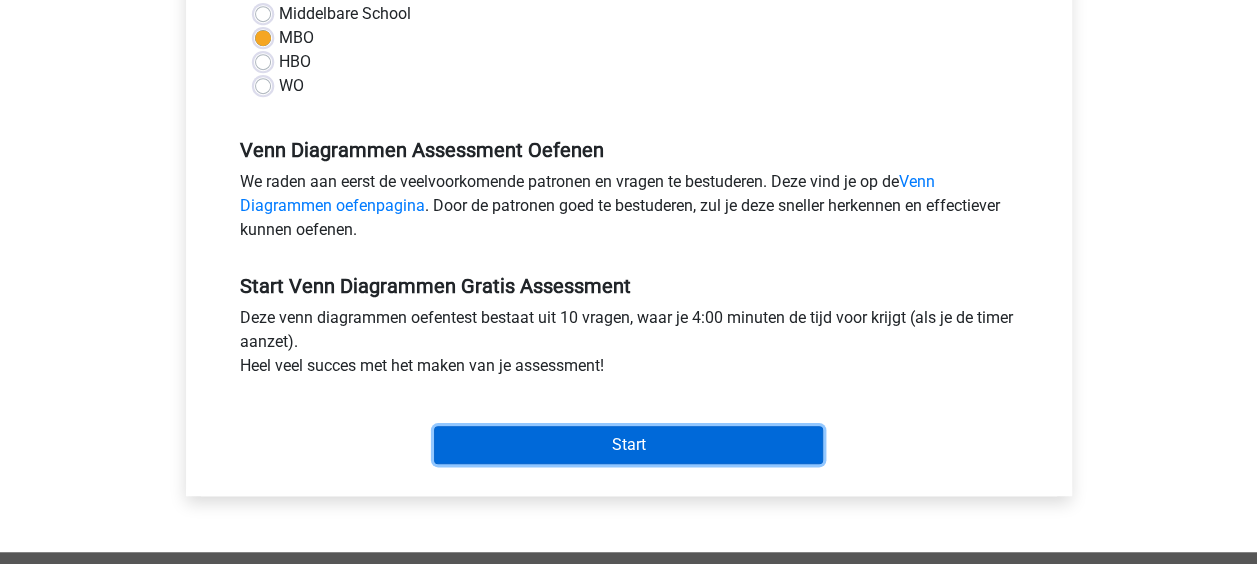 click on "Start" at bounding box center [628, 445] 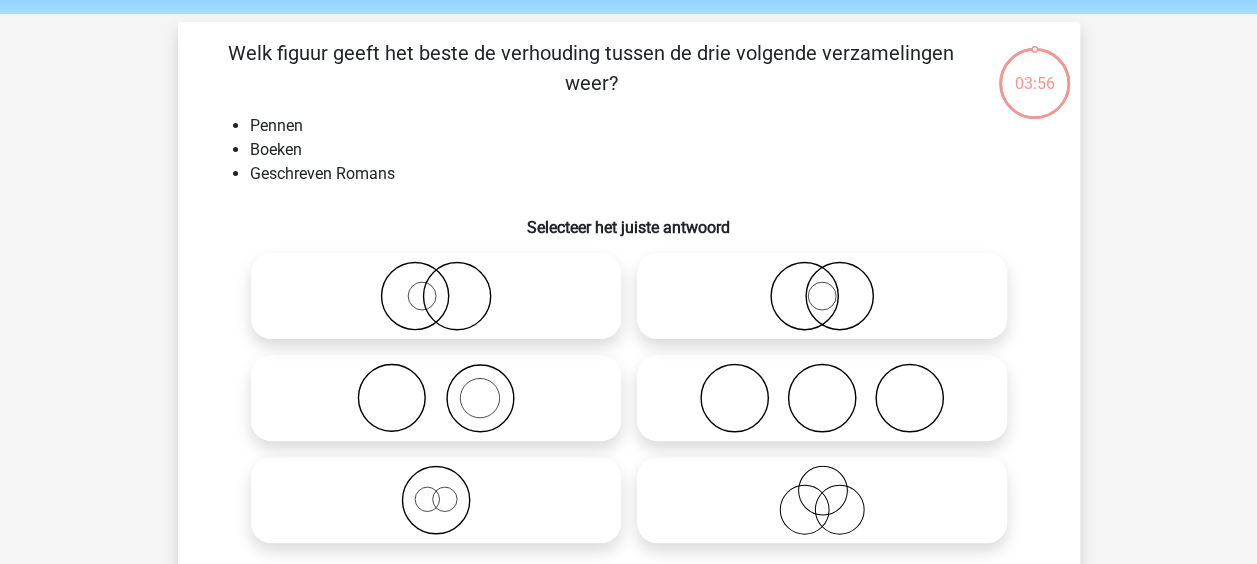 scroll, scrollTop: 100, scrollLeft: 0, axis: vertical 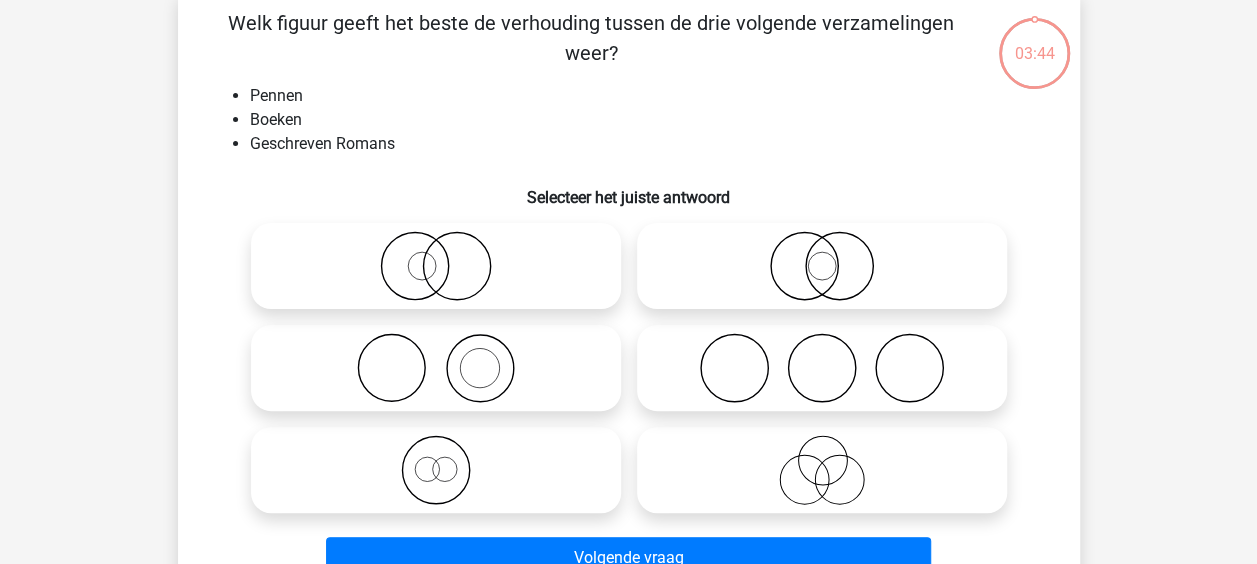 click 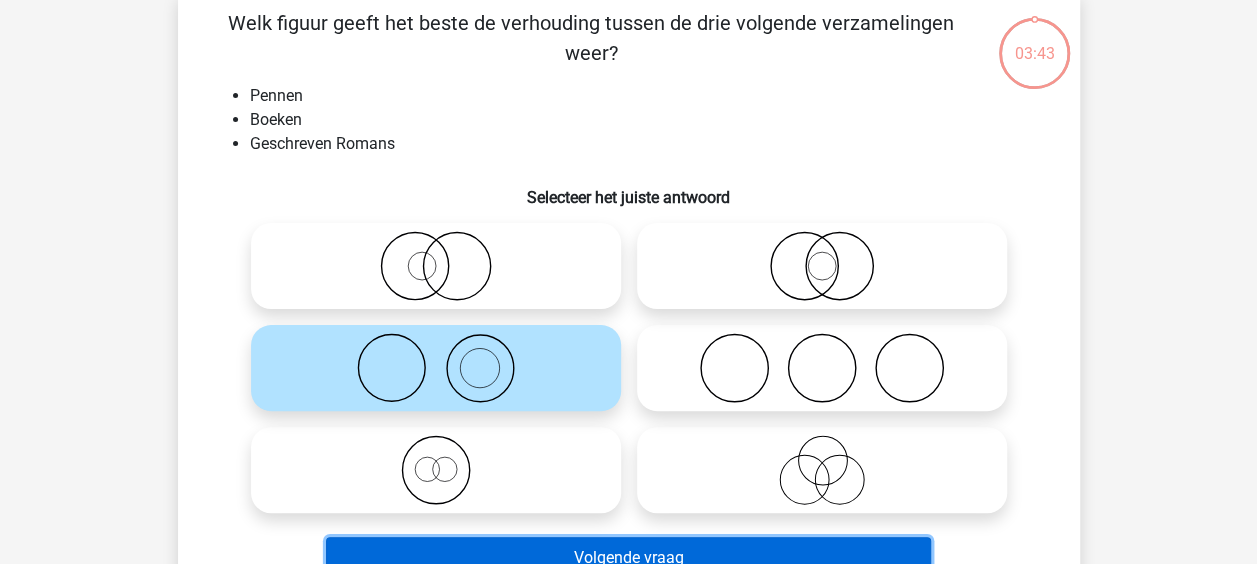 click on "Volgende vraag" at bounding box center (628, 558) 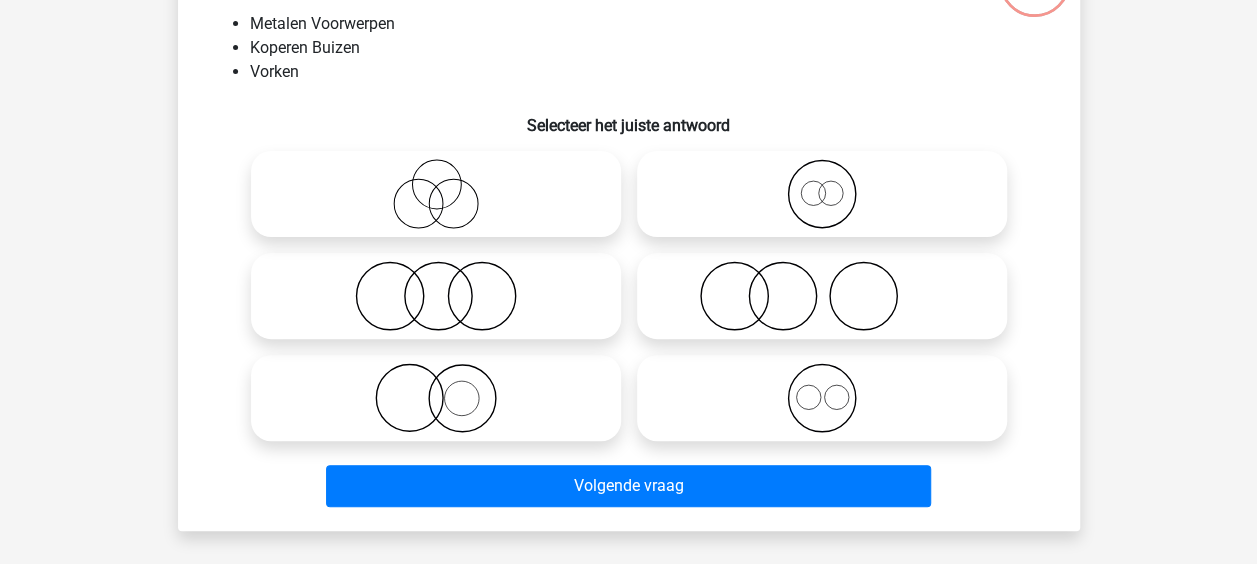 scroll, scrollTop: 192, scrollLeft: 0, axis: vertical 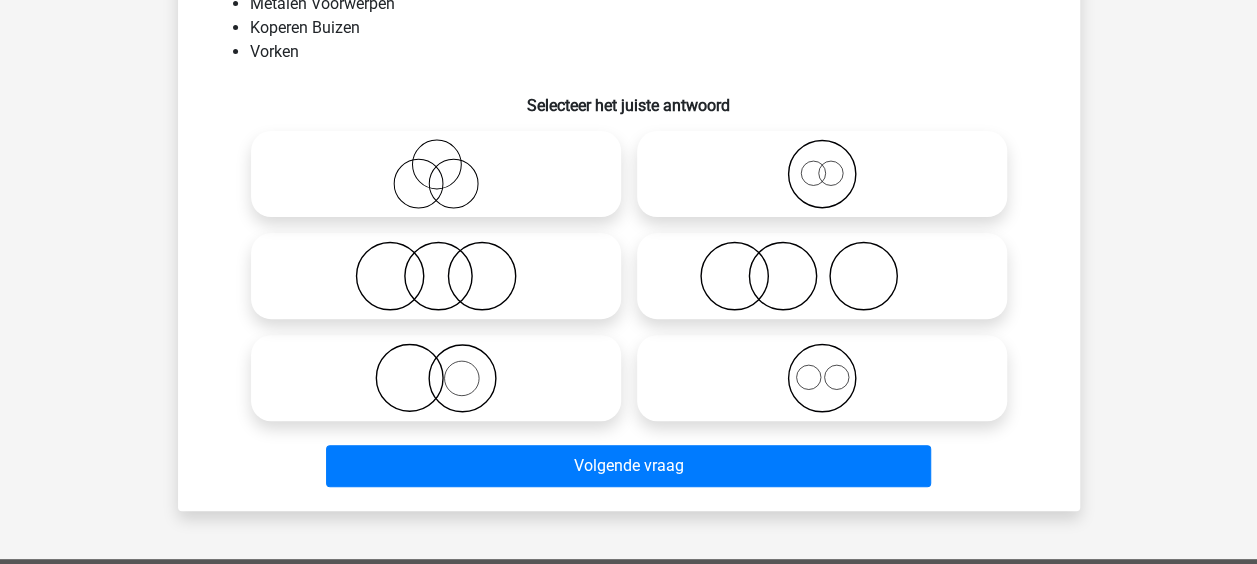 click 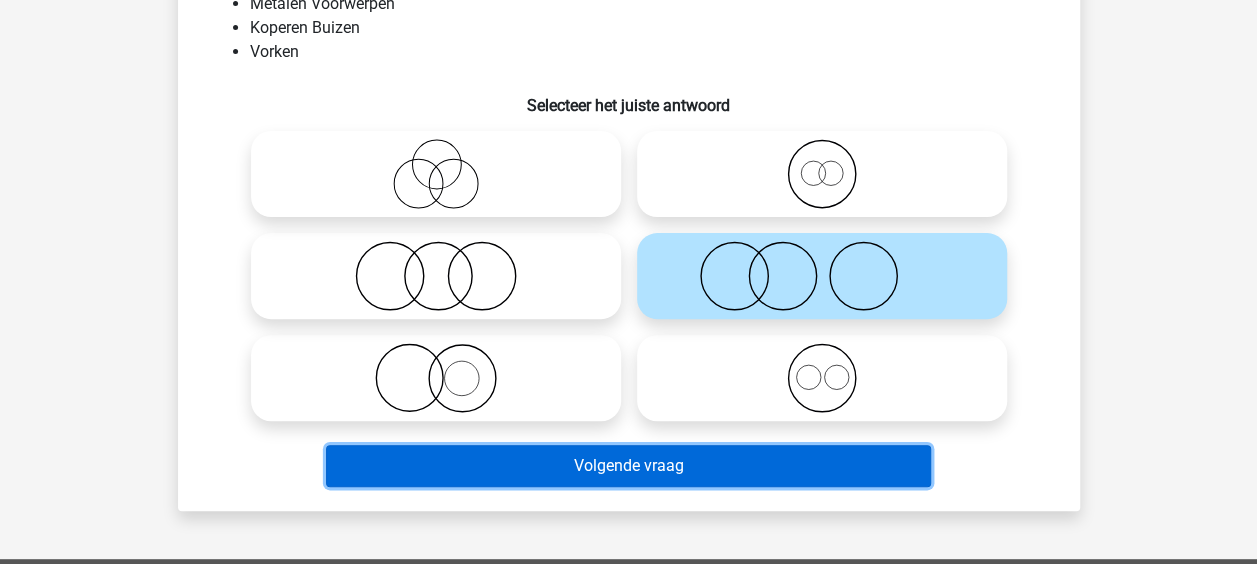 click on "Volgende vraag" at bounding box center (628, 466) 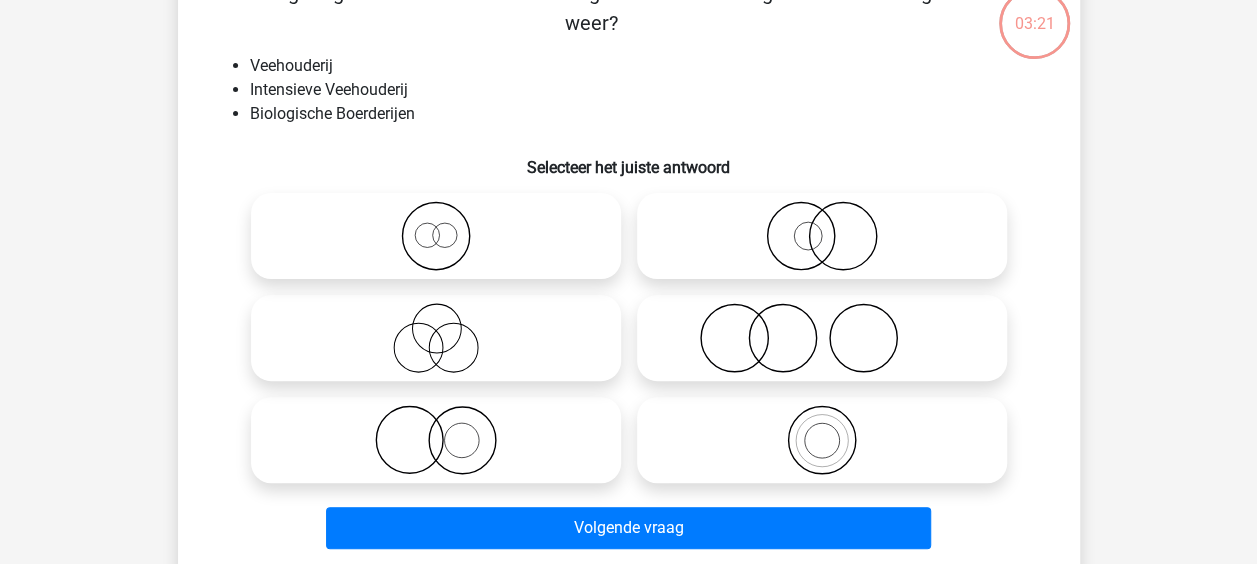 scroll, scrollTop: 92, scrollLeft: 0, axis: vertical 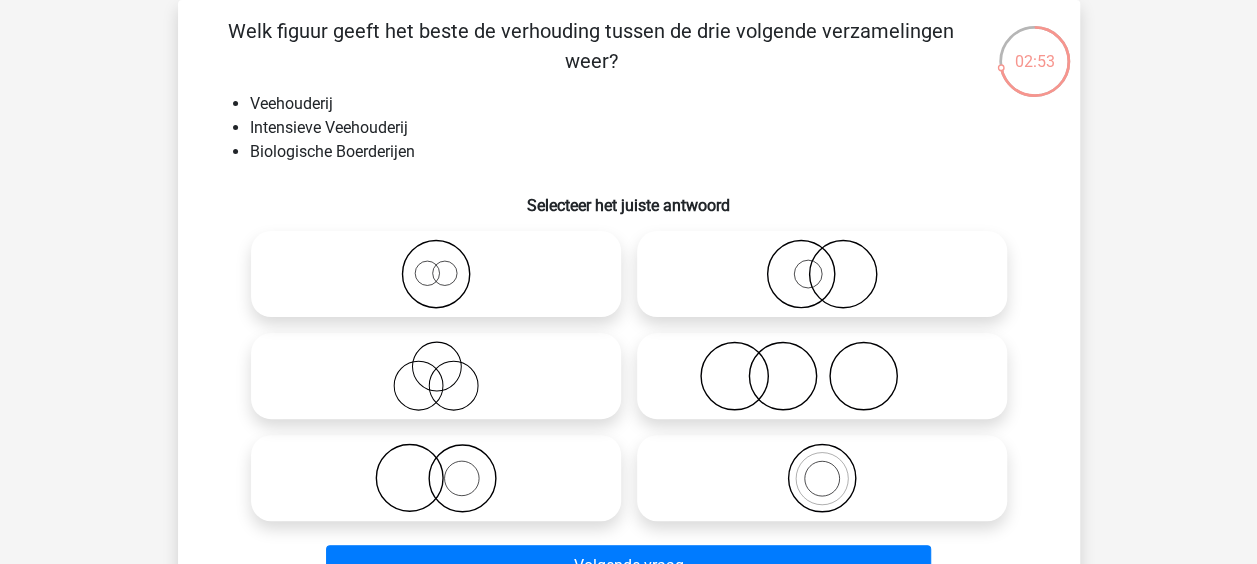 click 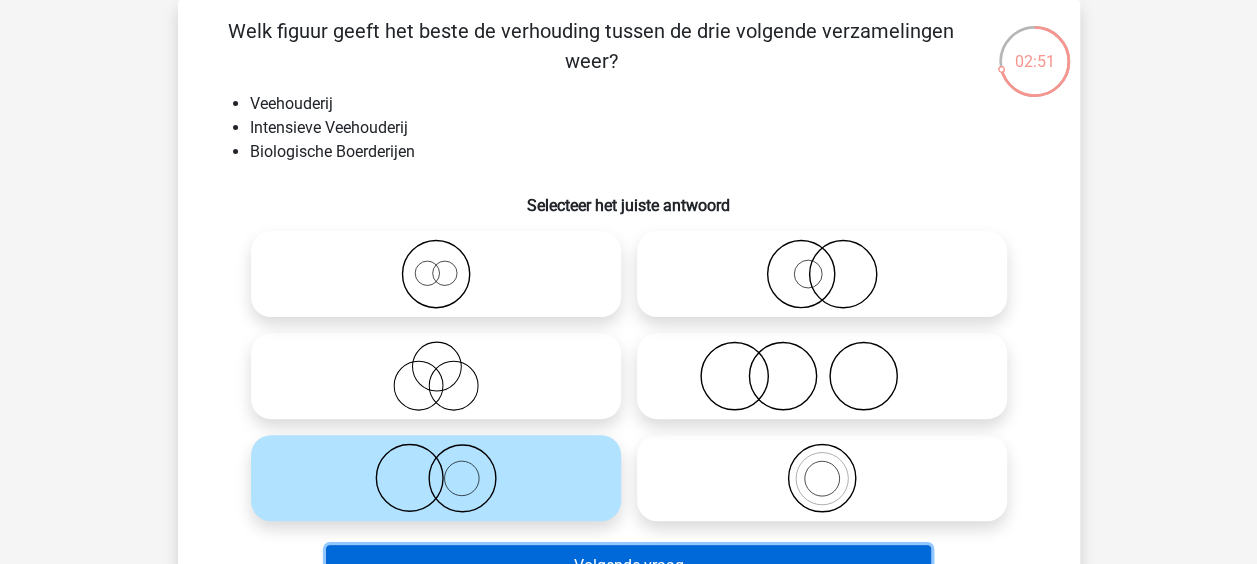 click on "Volgende vraag" at bounding box center (628, 566) 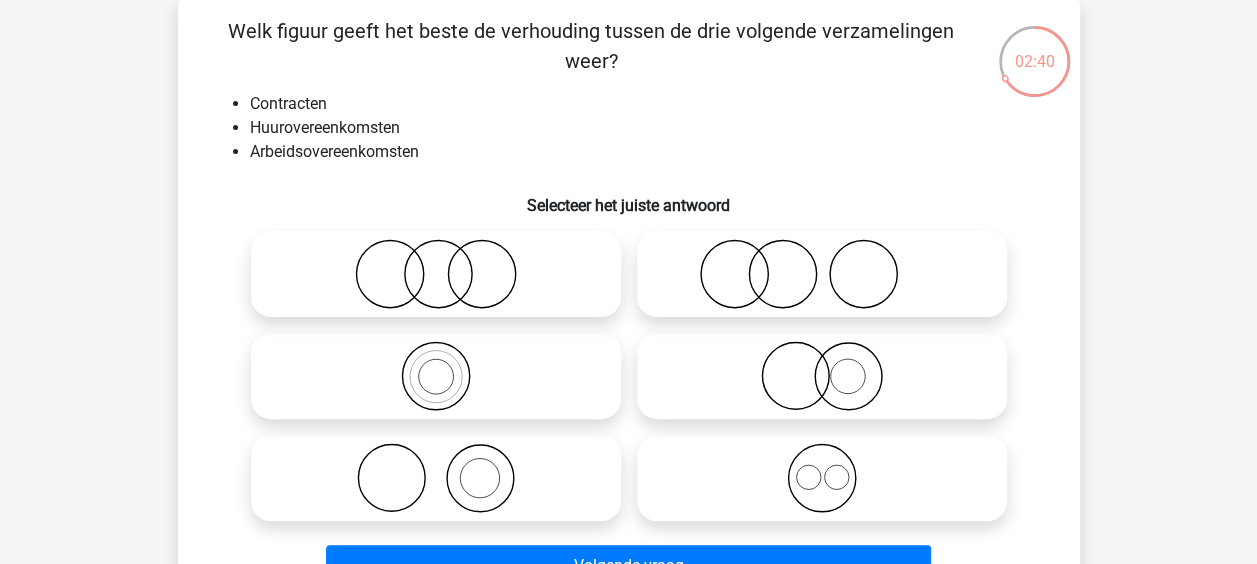 click 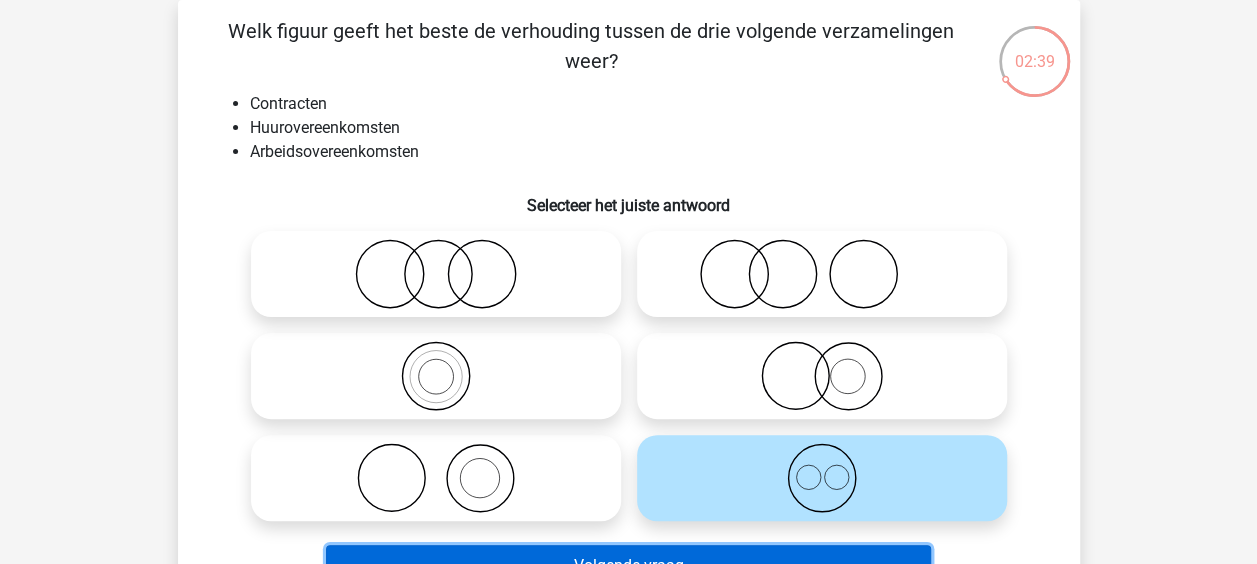 click on "Volgende vraag" at bounding box center [628, 566] 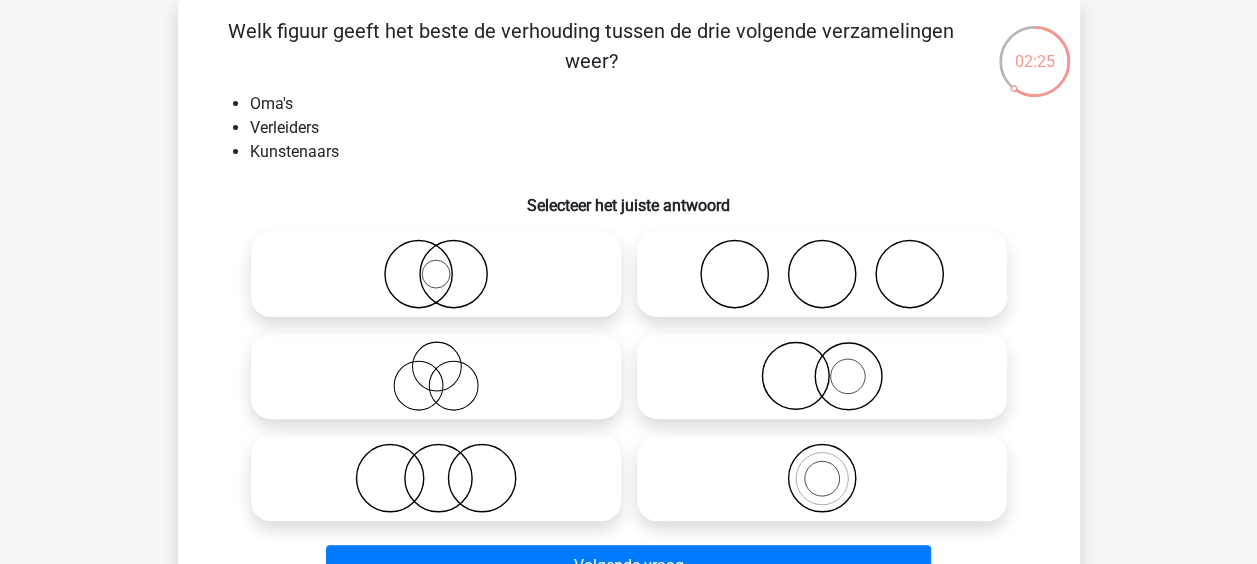 click 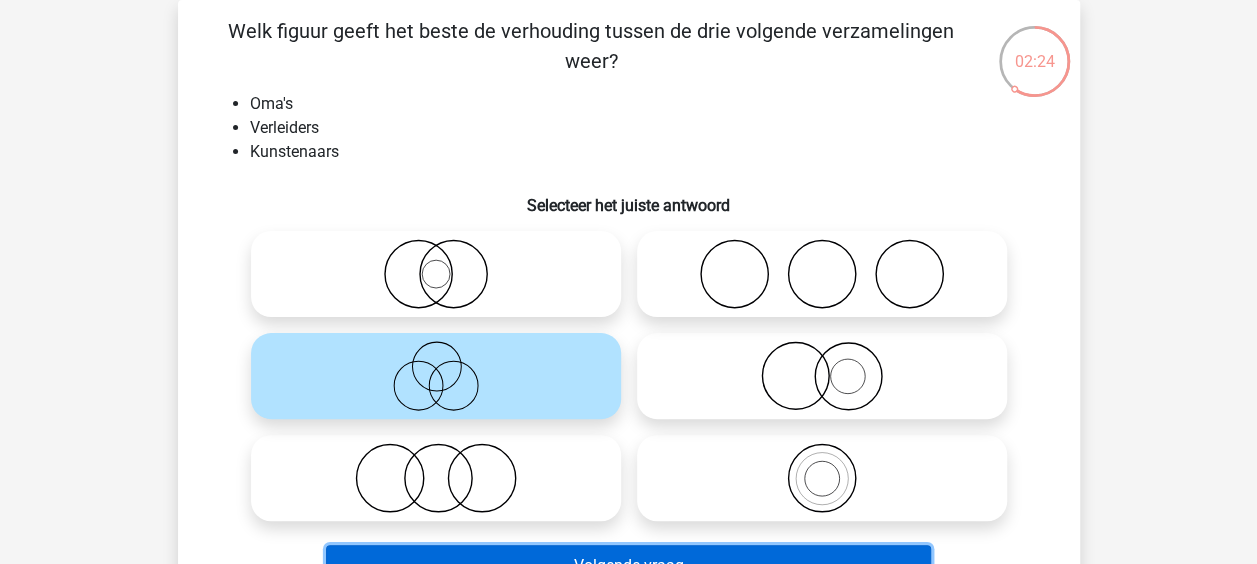 click on "Volgende vraag" at bounding box center (628, 566) 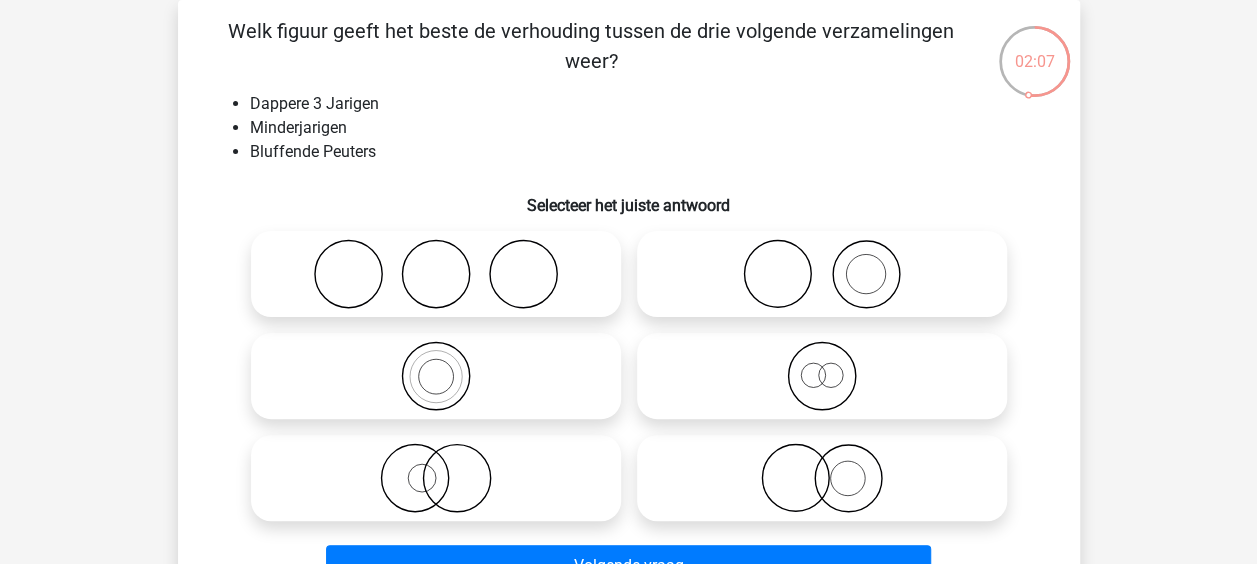click 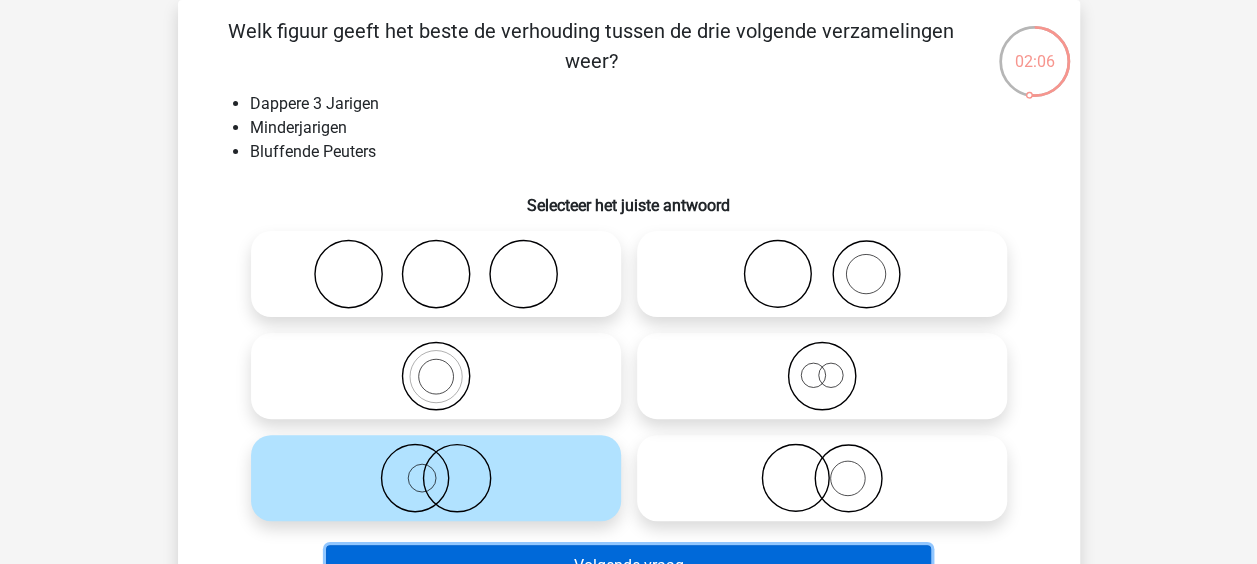 click on "Volgende vraag" at bounding box center [628, 566] 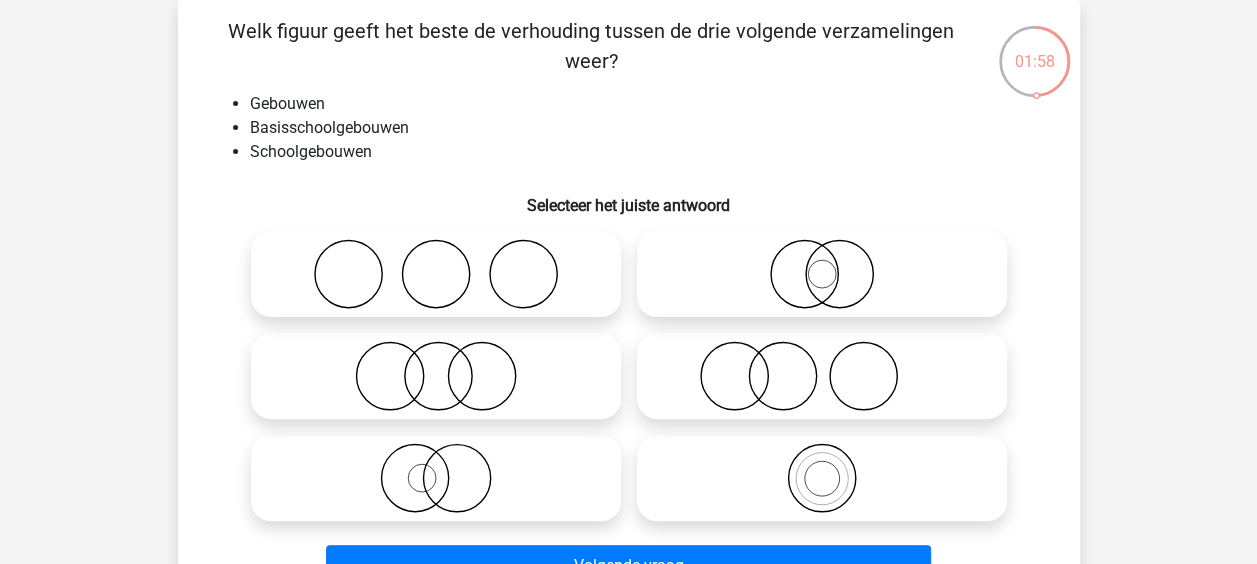 click 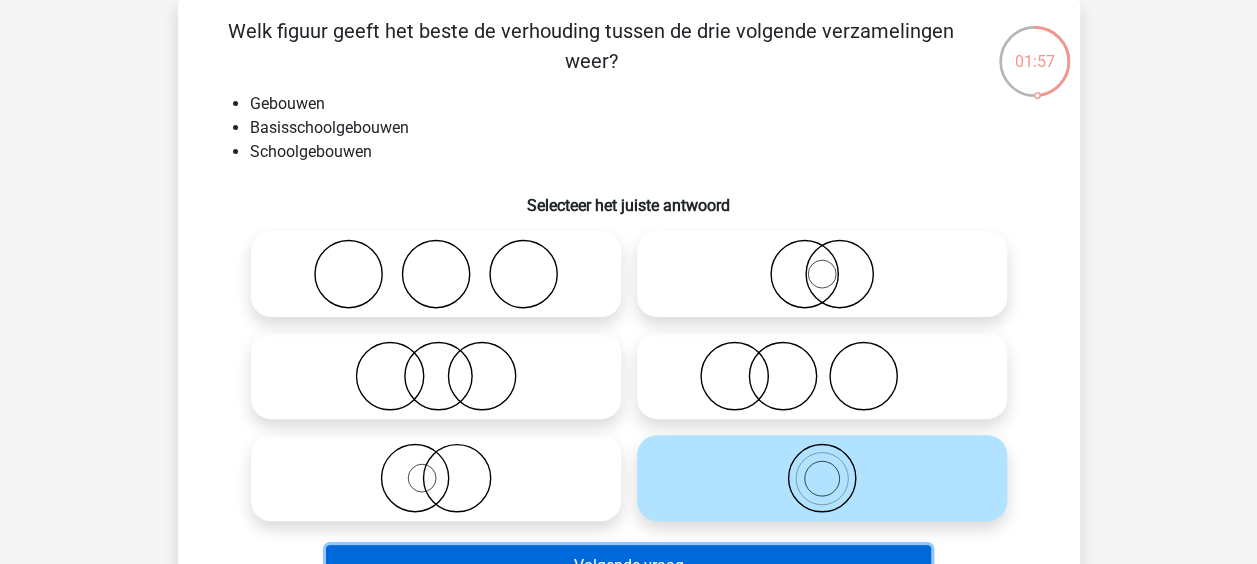 click on "Volgende vraag" at bounding box center [628, 566] 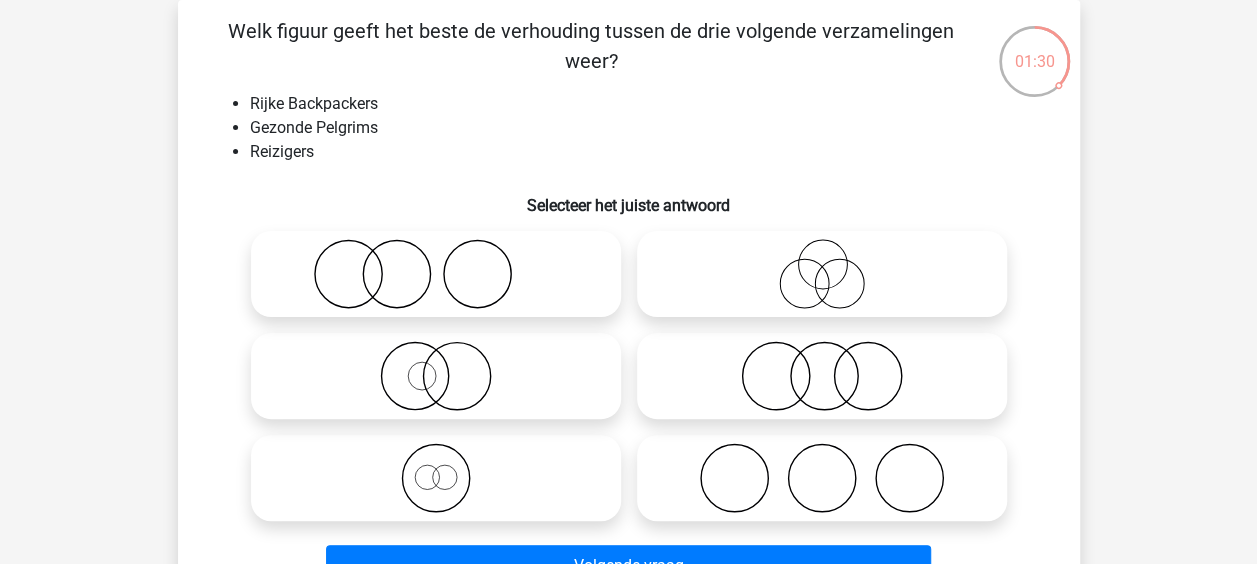 click 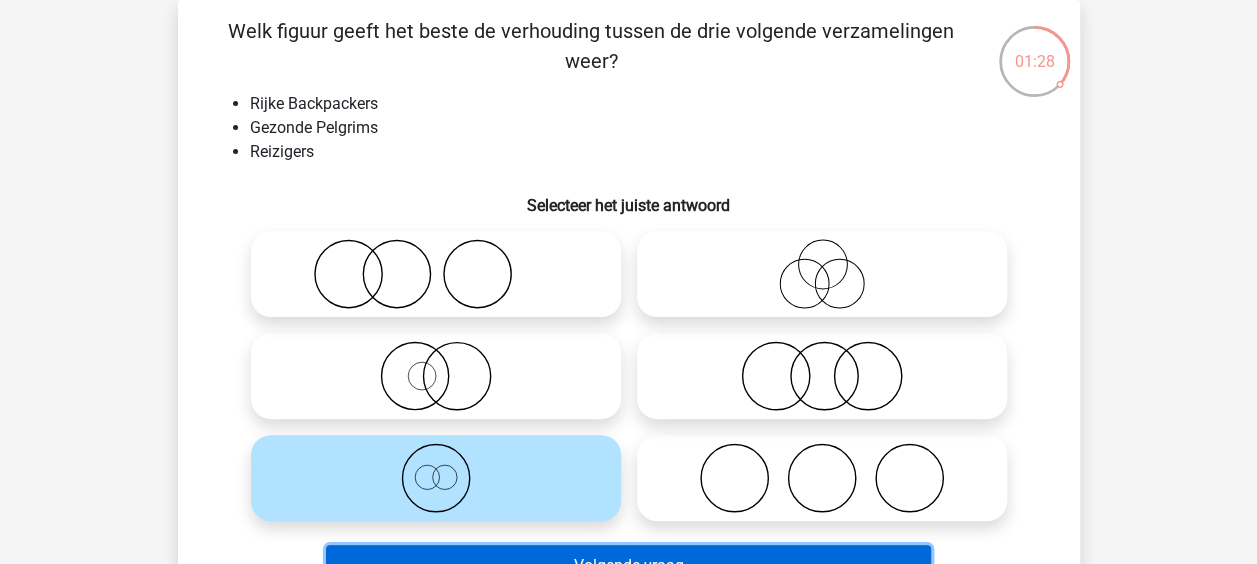 click on "Volgende vraag" at bounding box center (628, 566) 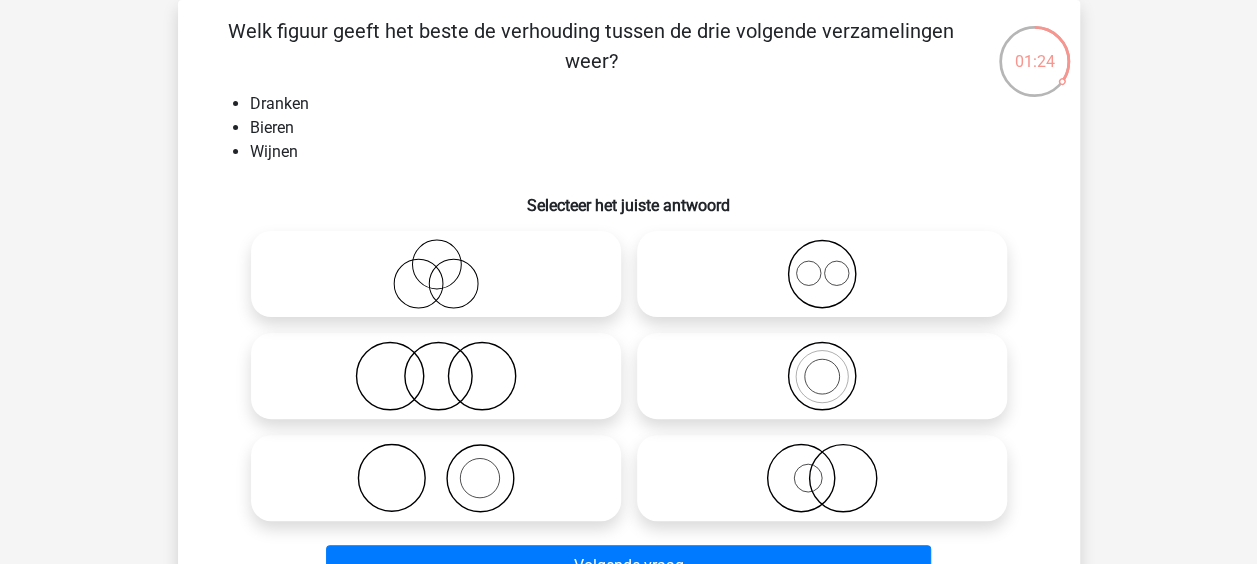click 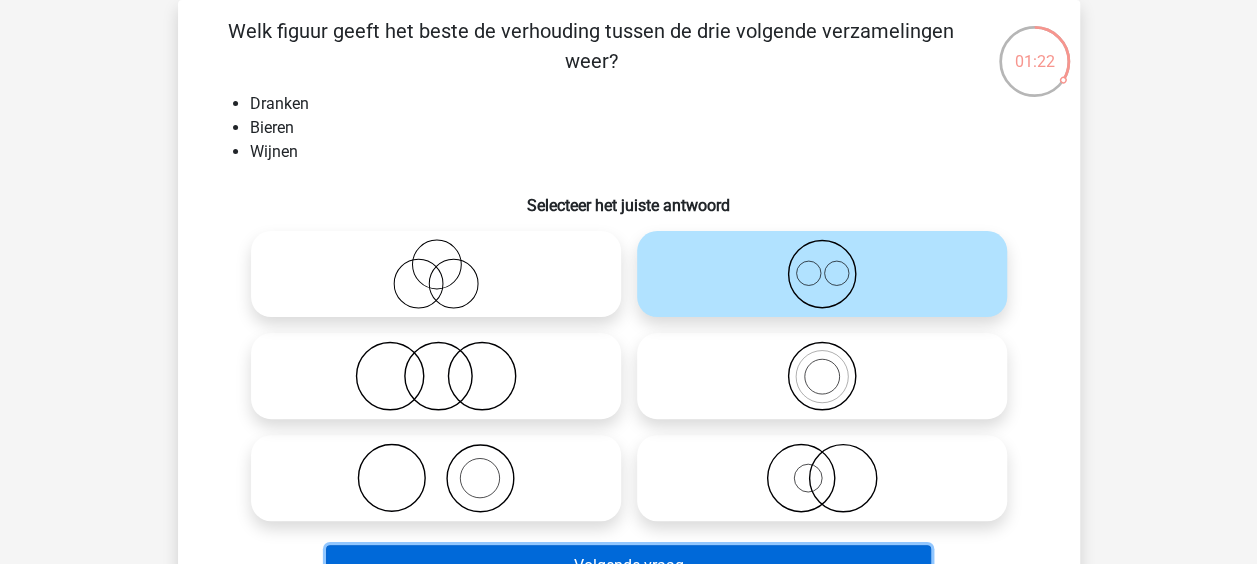 click on "Volgende vraag" at bounding box center (628, 566) 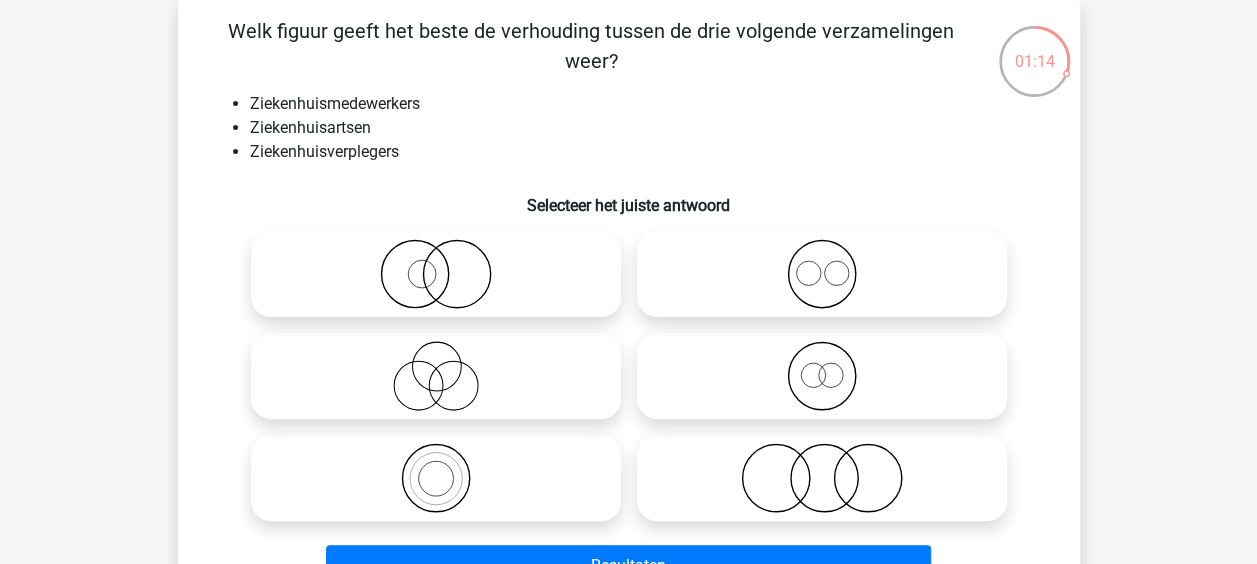 click 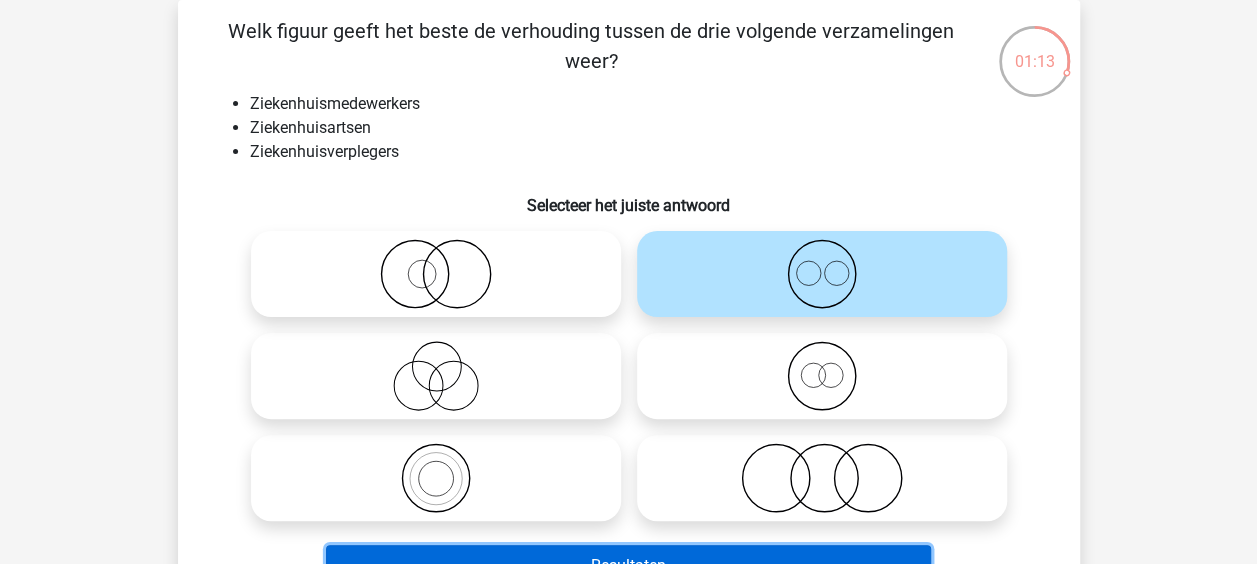 click on "Resultaten" at bounding box center (628, 566) 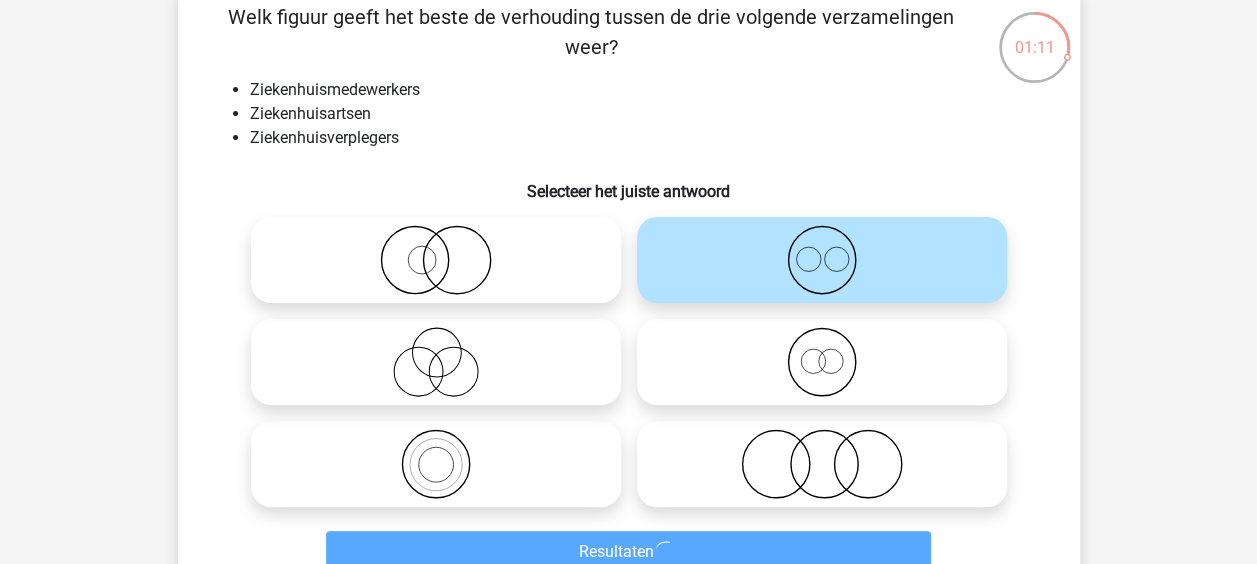 scroll, scrollTop: 192, scrollLeft: 0, axis: vertical 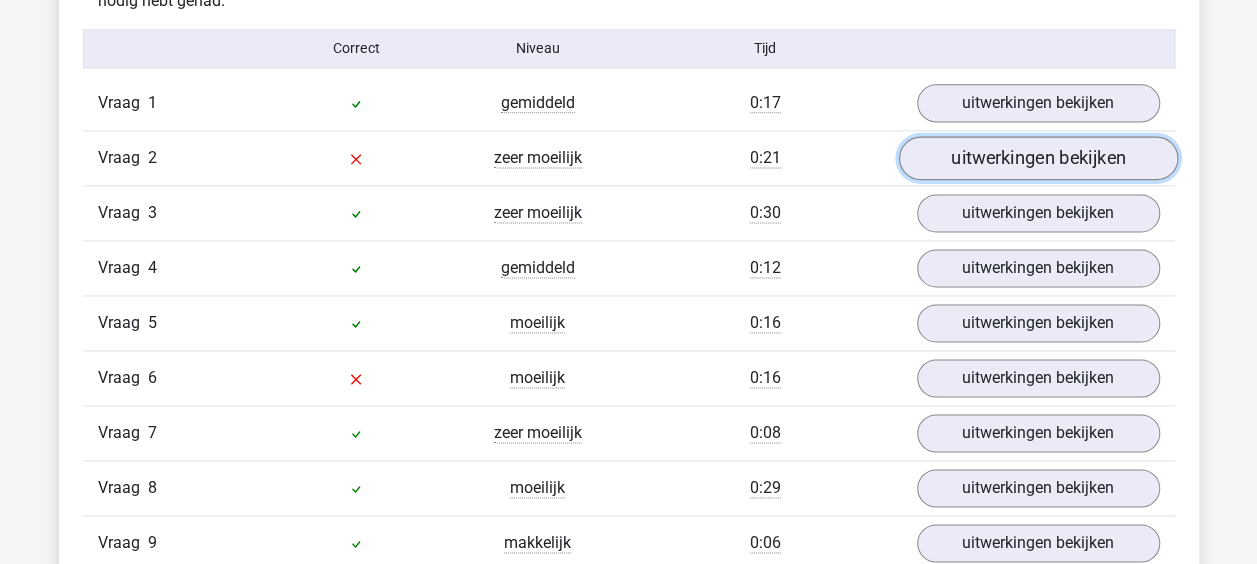 click on "uitwerkingen bekijken" at bounding box center [1037, 158] 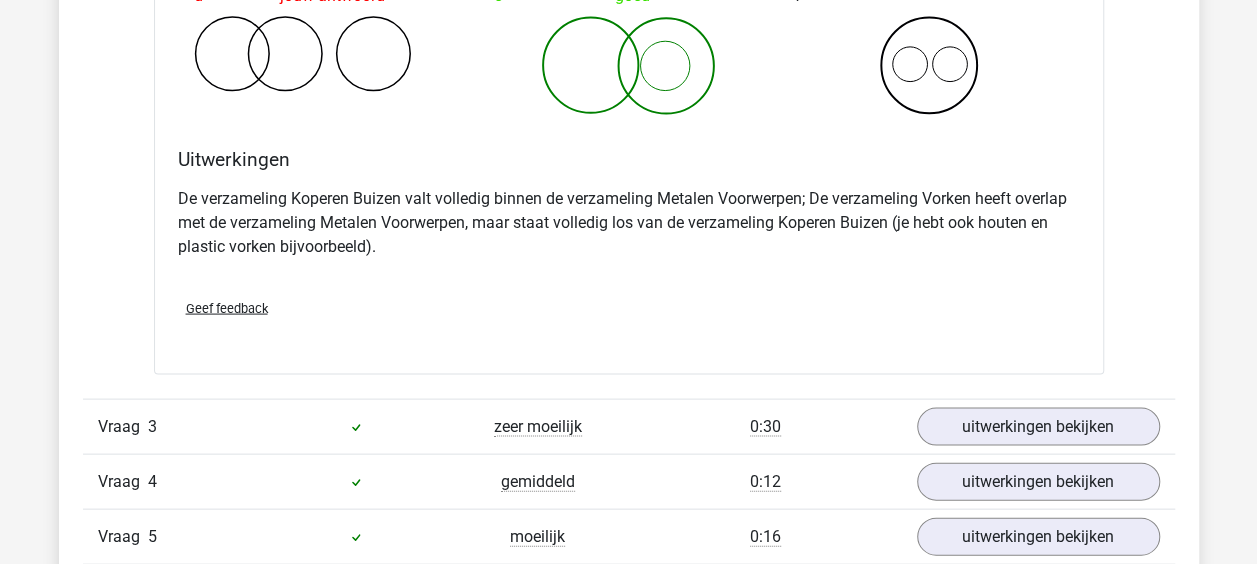 scroll, scrollTop: 2100, scrollLeft: 0, axis: vertical 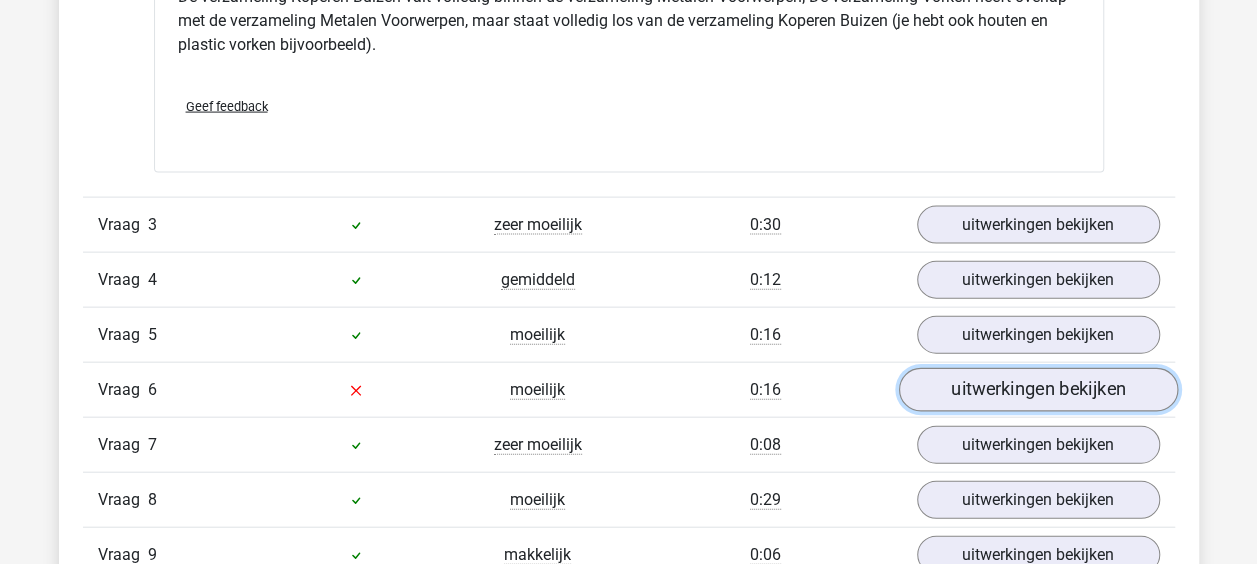 click on "uitwerkingen bekijken" at bounding box center [1037, 390] 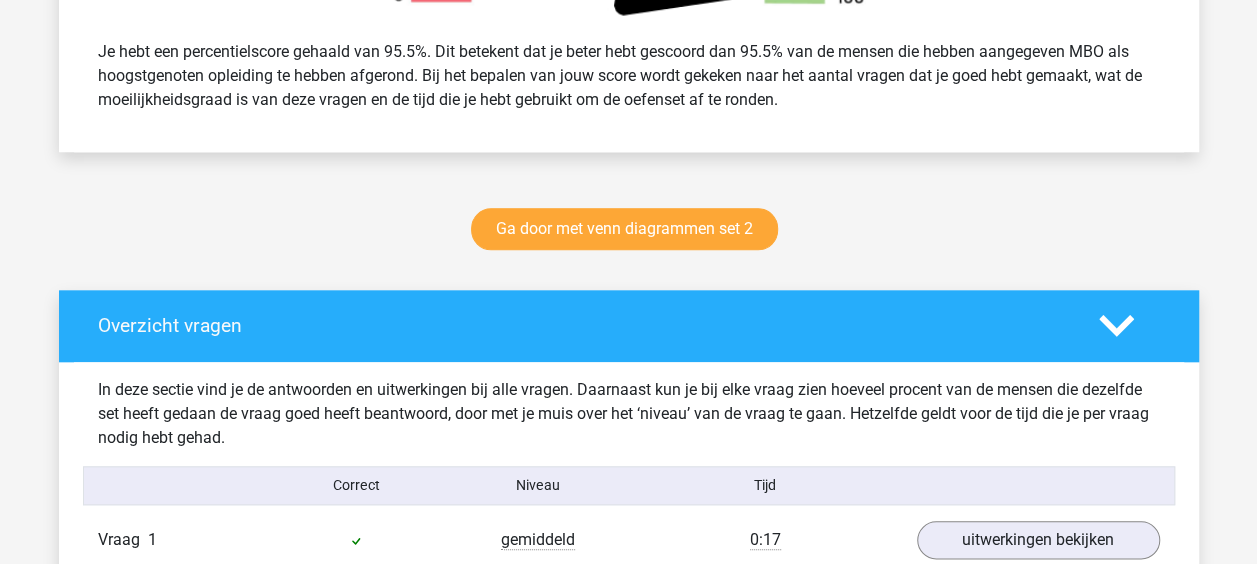 scroll, scrollTop: 638, scrollLeft: 0, axis: vertical 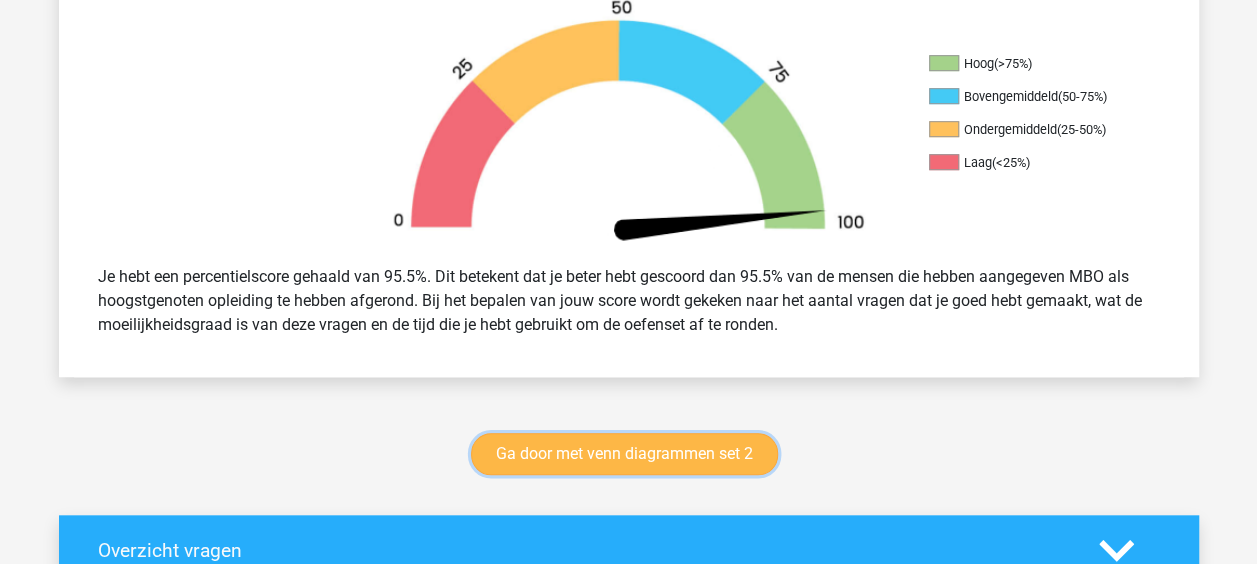 click on "Ga door met venn diagrammen set 2" at bounding box center [624, 454] 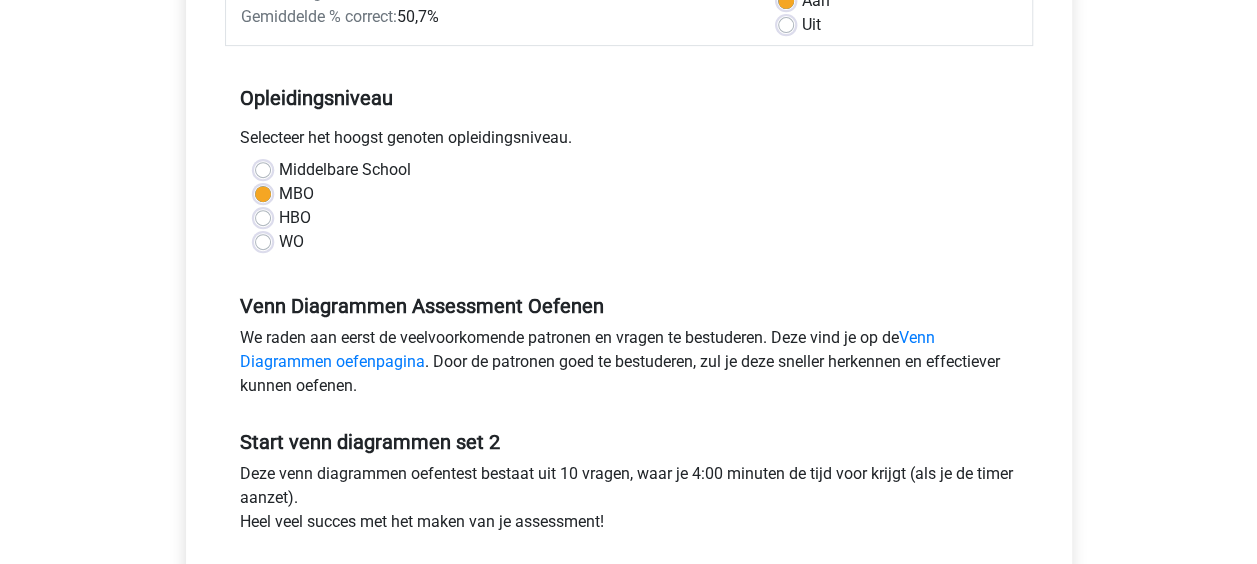 scroll, scrollTop: 500, scrollLeft: 0, axis: vertical 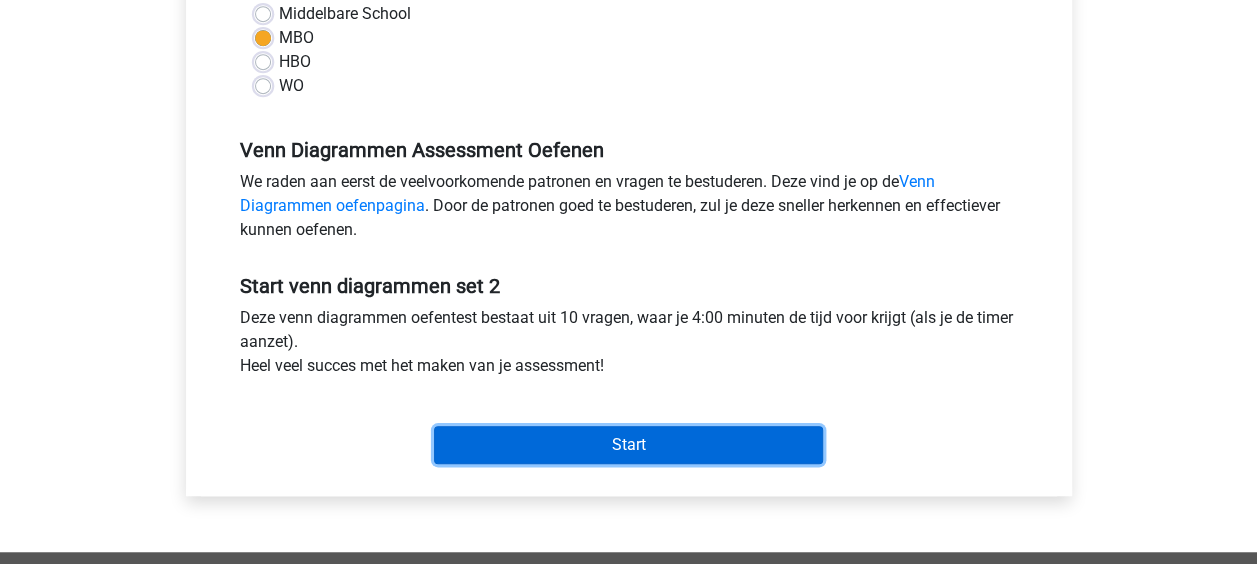 click on "Start" at bounding box center [628, 445] 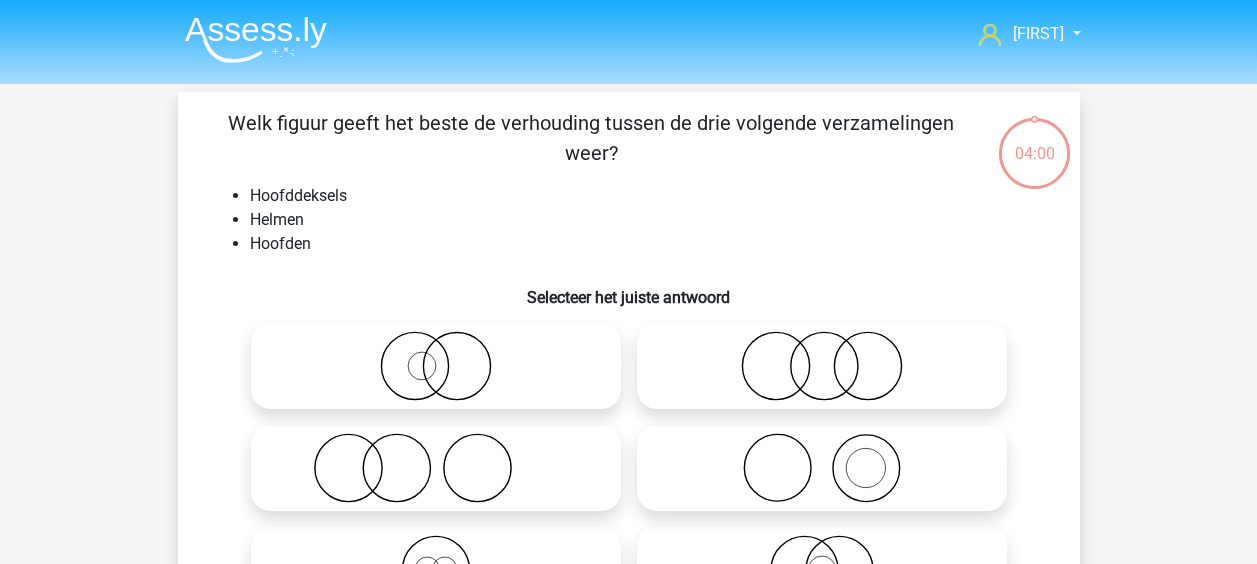 scroll, scrollTop: 0, scrollLeft: 0, axis: both 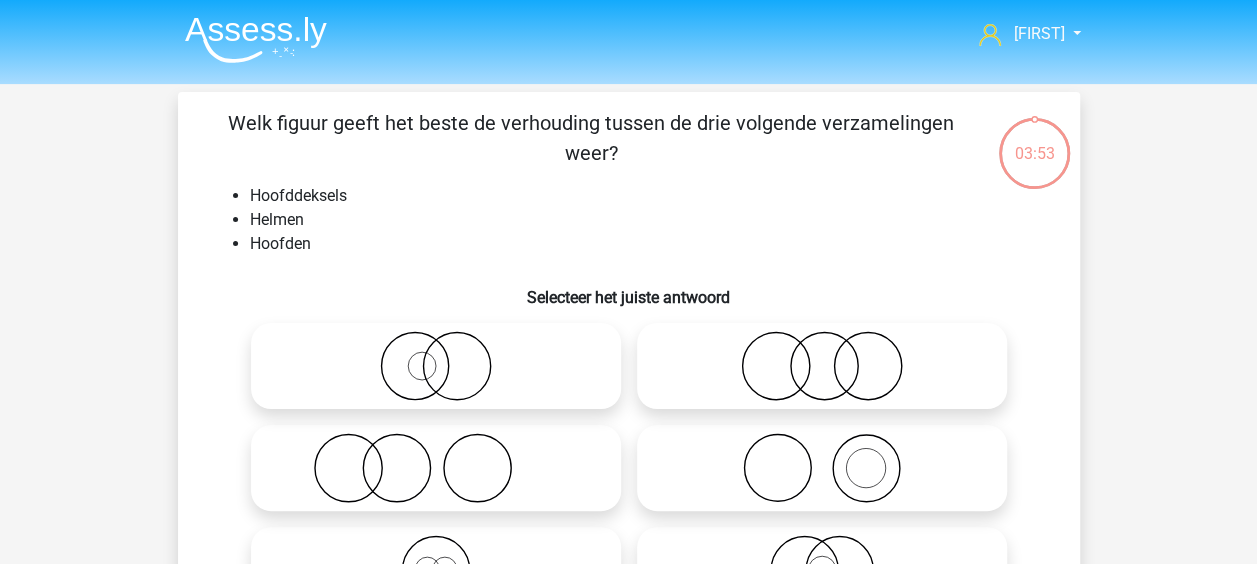 click at bounding box center [828, 451] 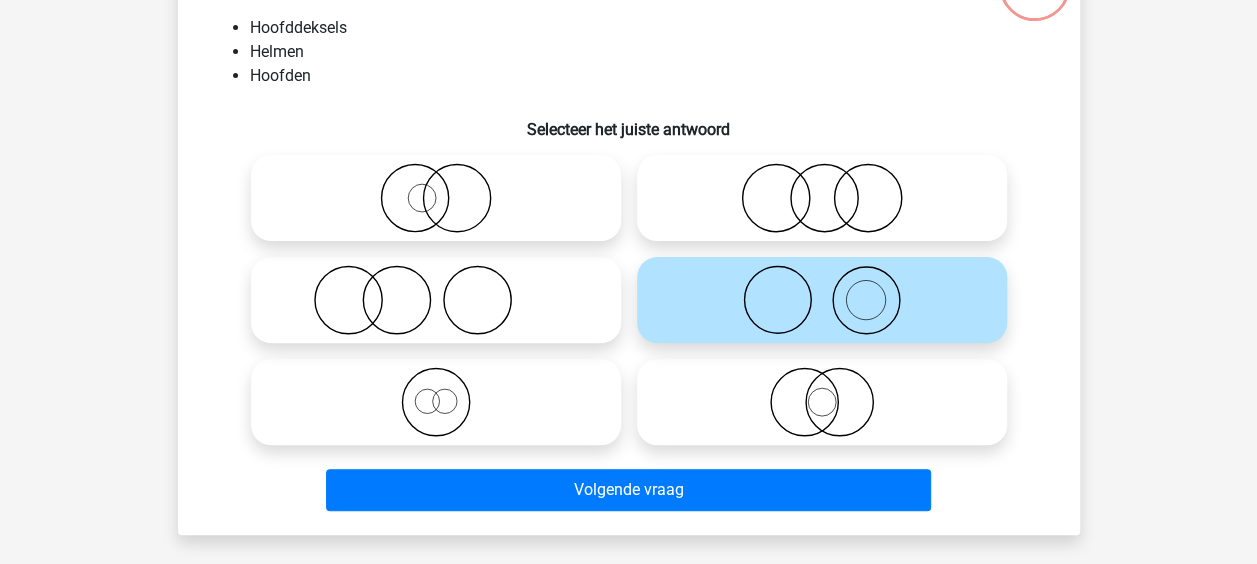 scroll, scrollTop: 200, scrollLeft: 0, axis: vertical 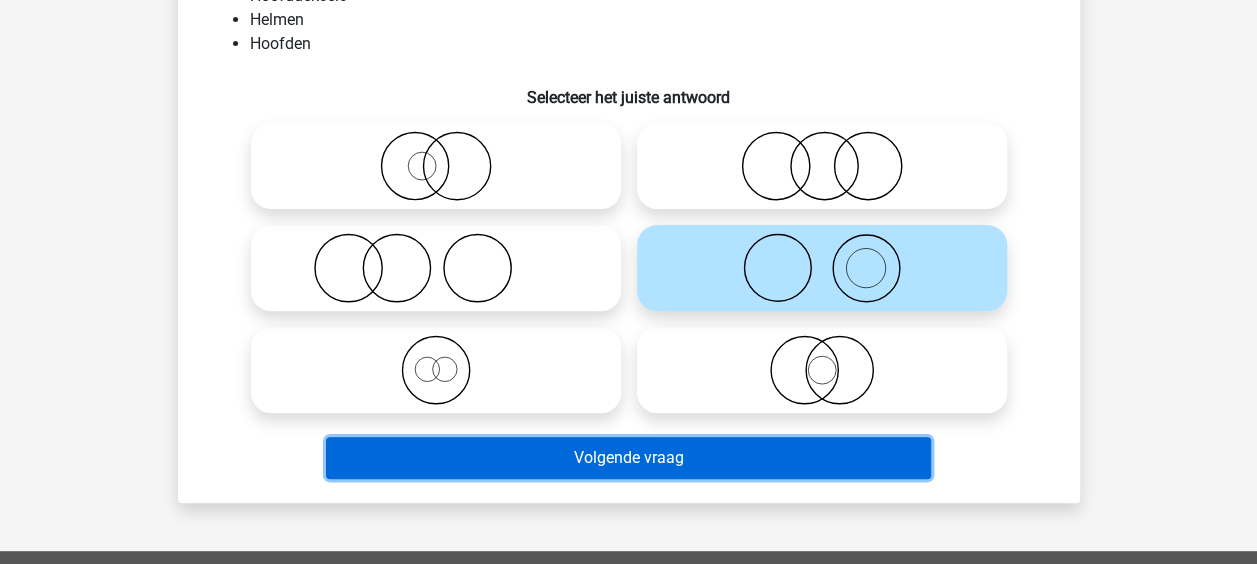click on "Volgende vraag" at bounding box center (628, 458) 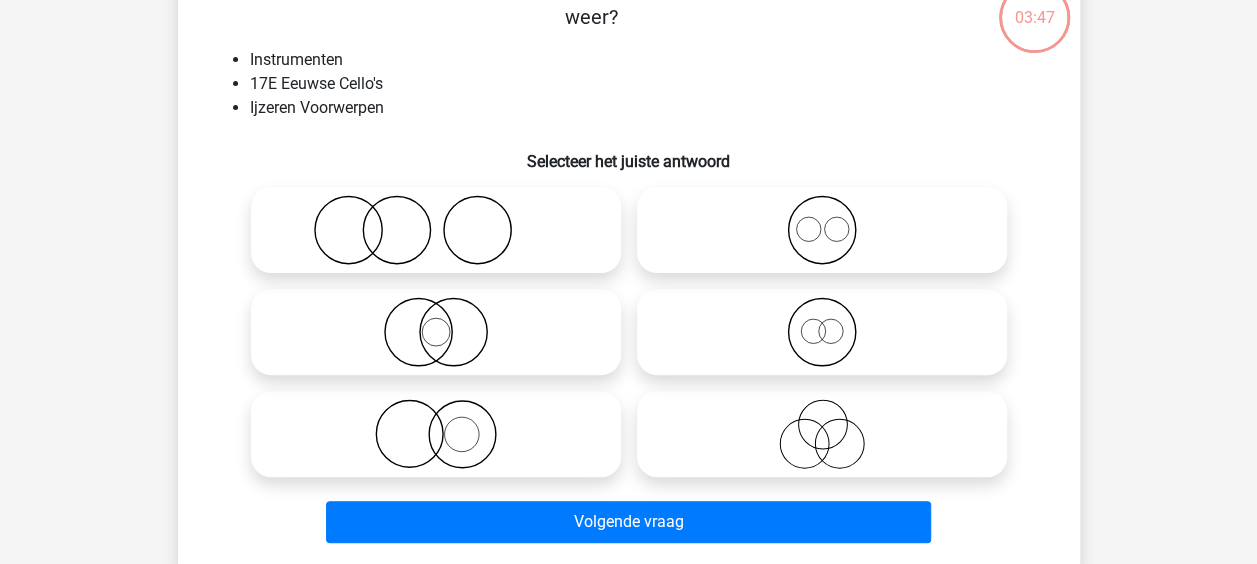 scroll, scrollTop: 92, scrollLeft: 0, axis: vertical 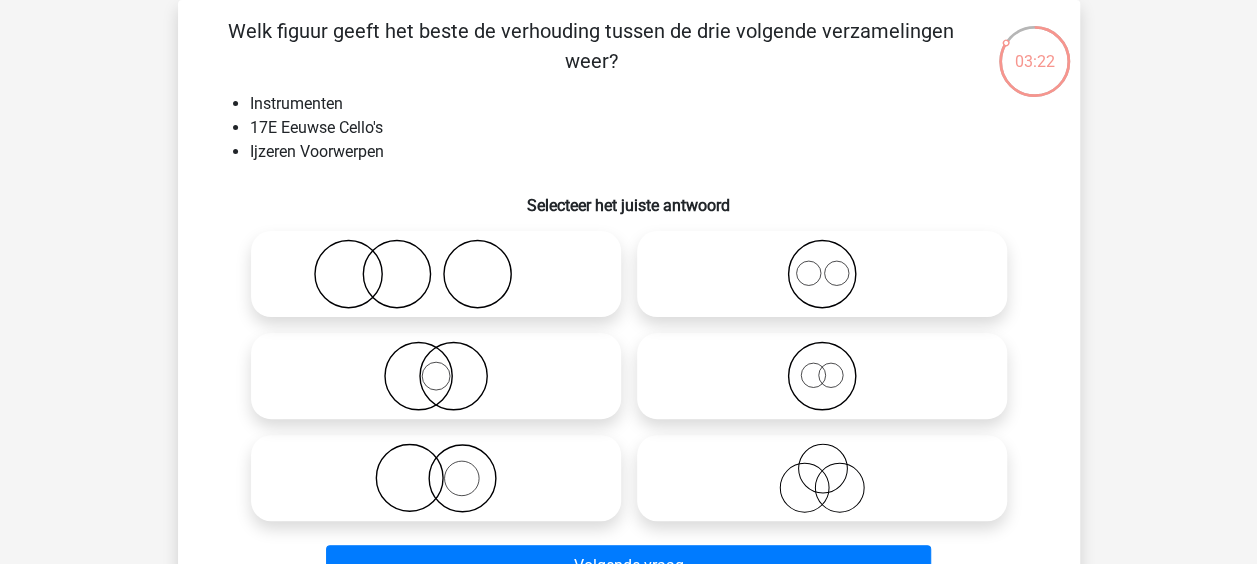 click 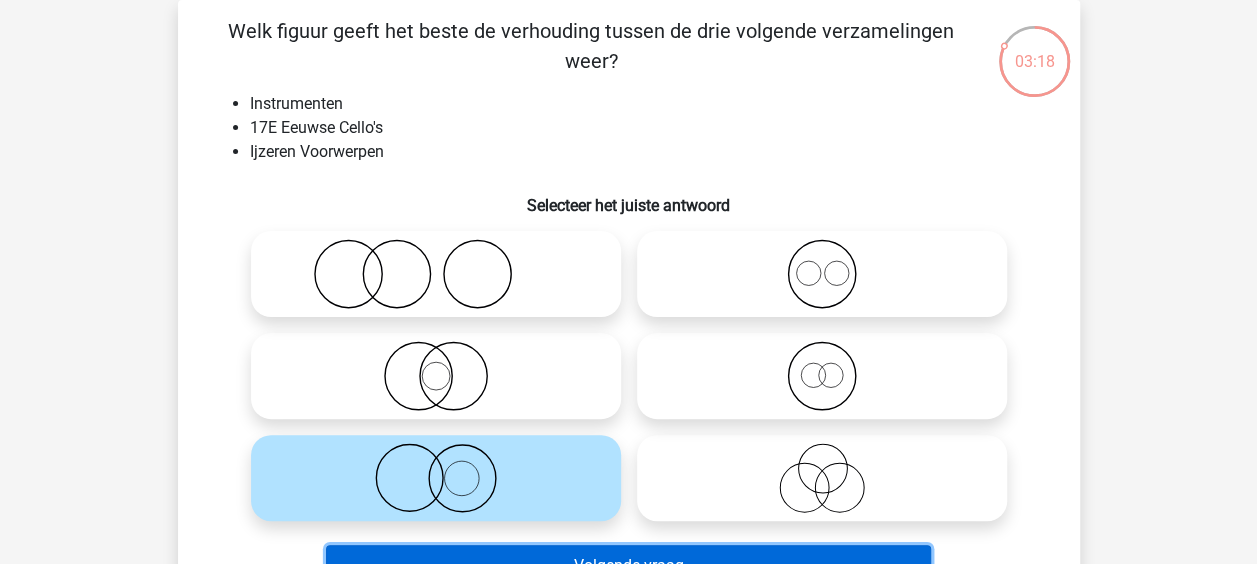 click on "Volgende vraag" at bounding box center (628, 566) 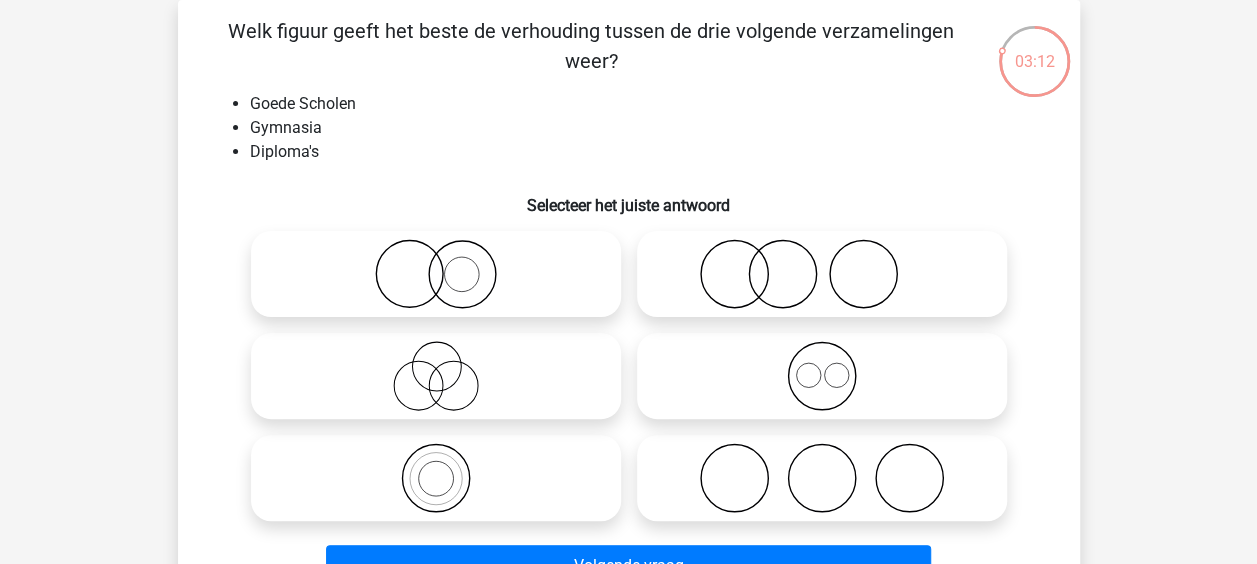 click 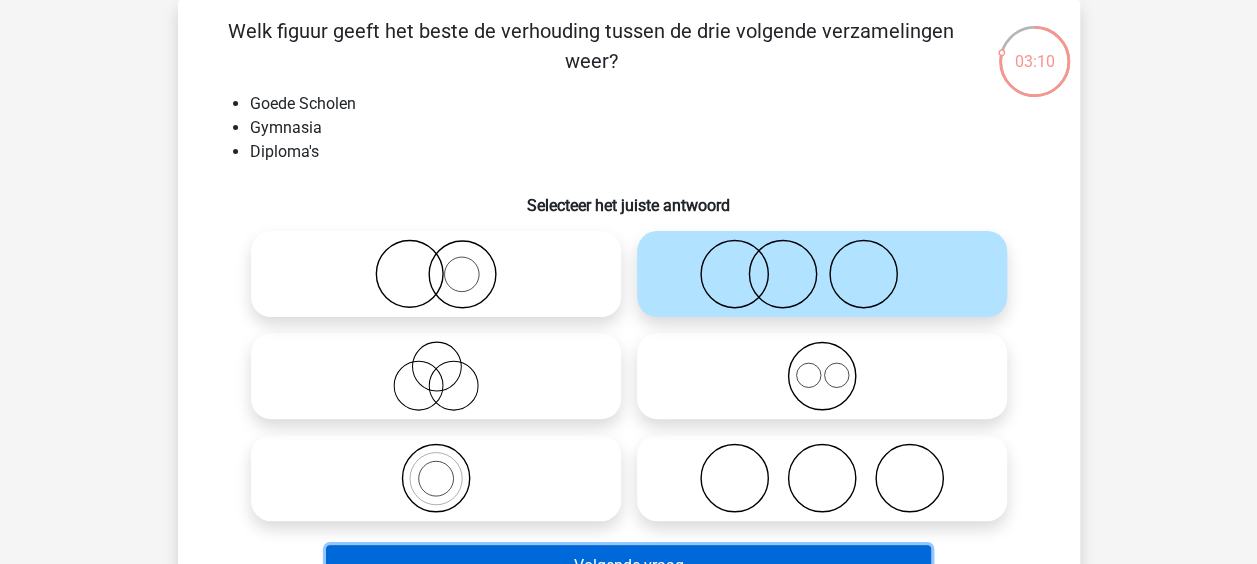 click on "Volgende vraag" at bounding box center (628, 566) 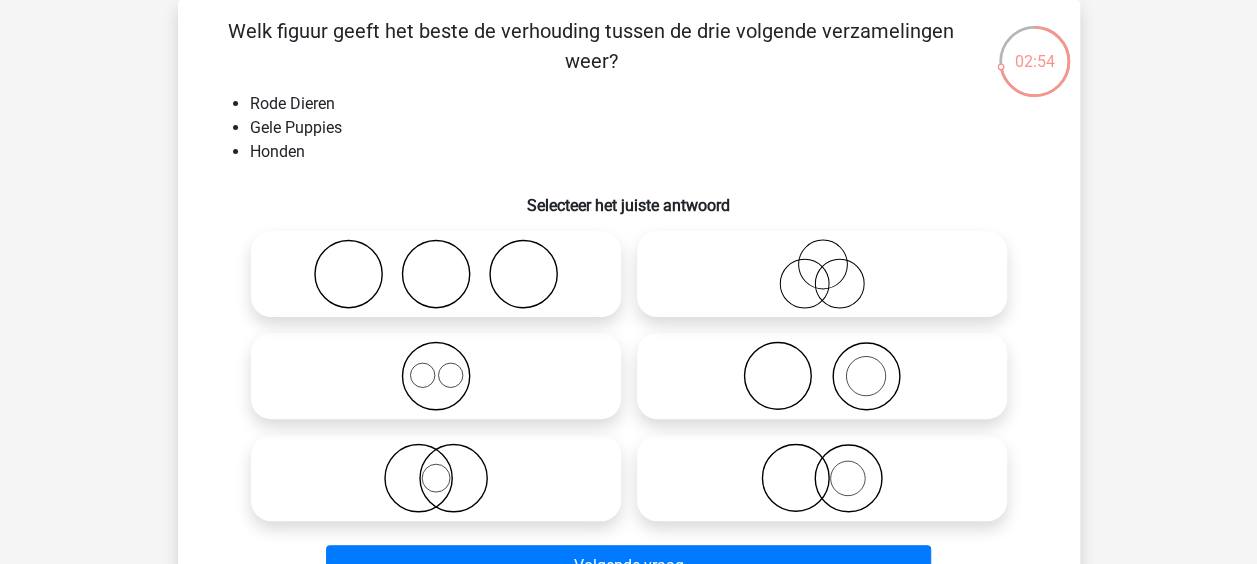 click 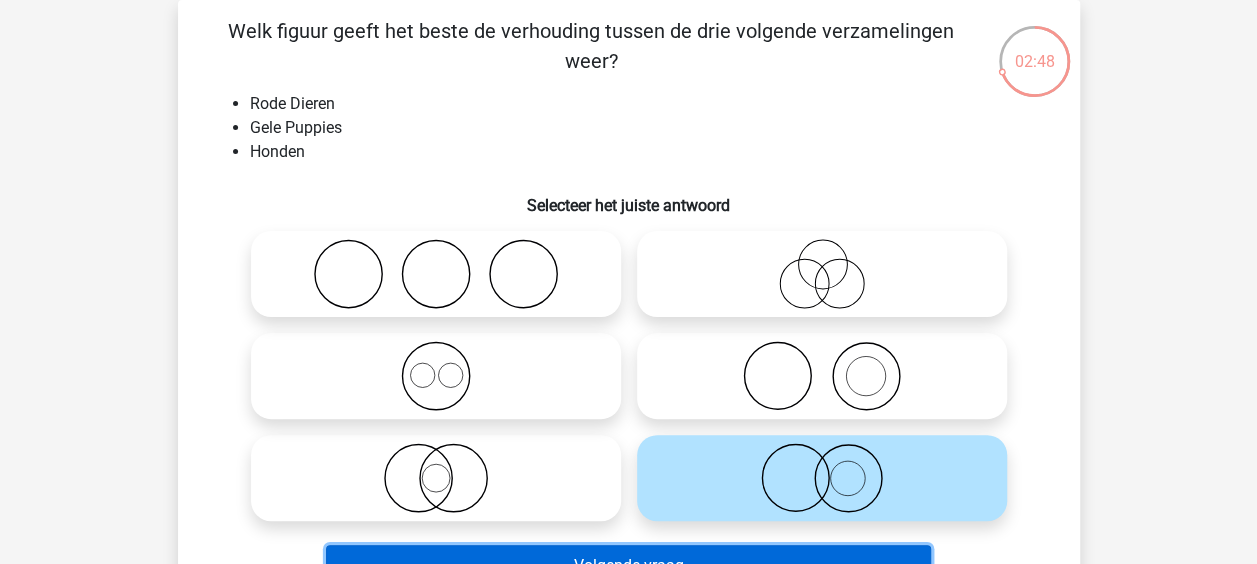 click on "Volgende vraag" at bounding box center (628, 566) 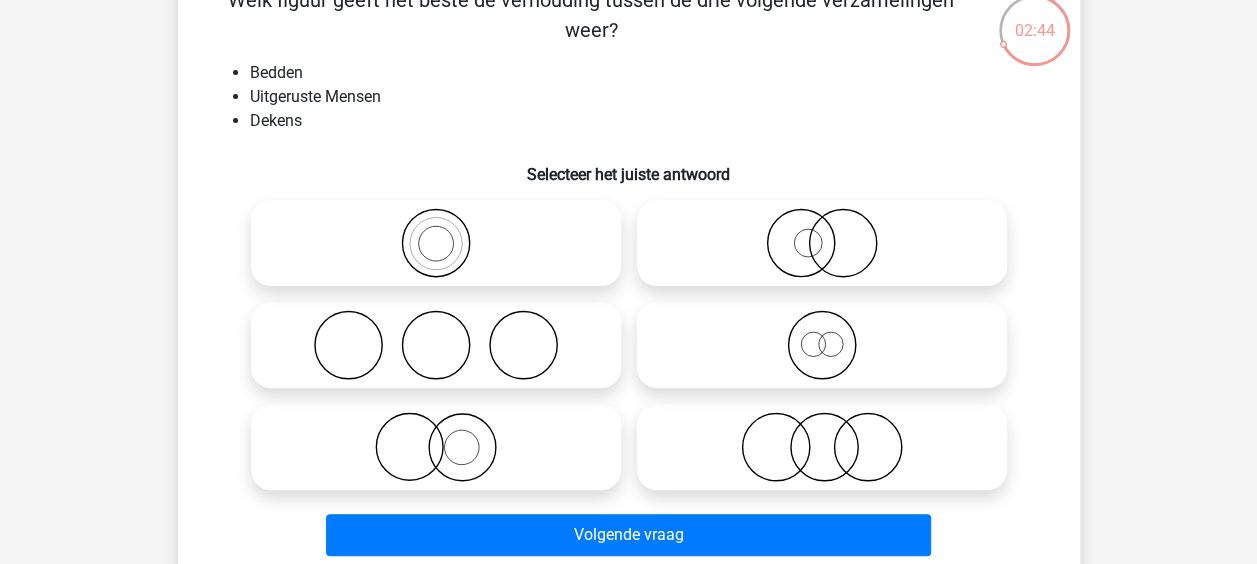 scroll, scrollTop: 92, scrollLeft: 0, axis: vertical 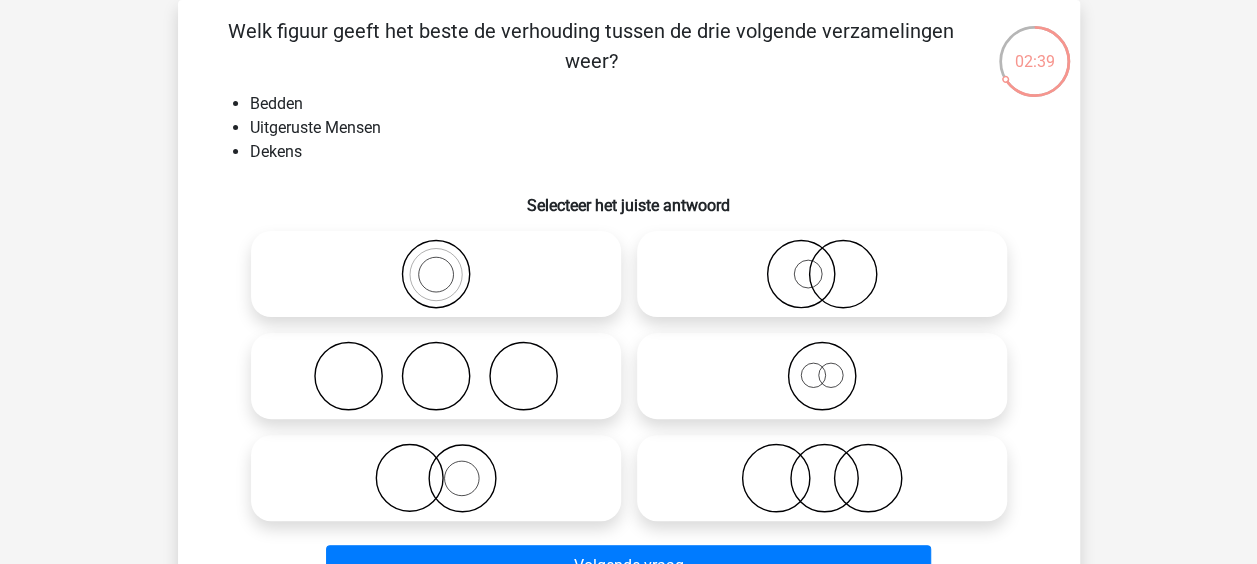 click 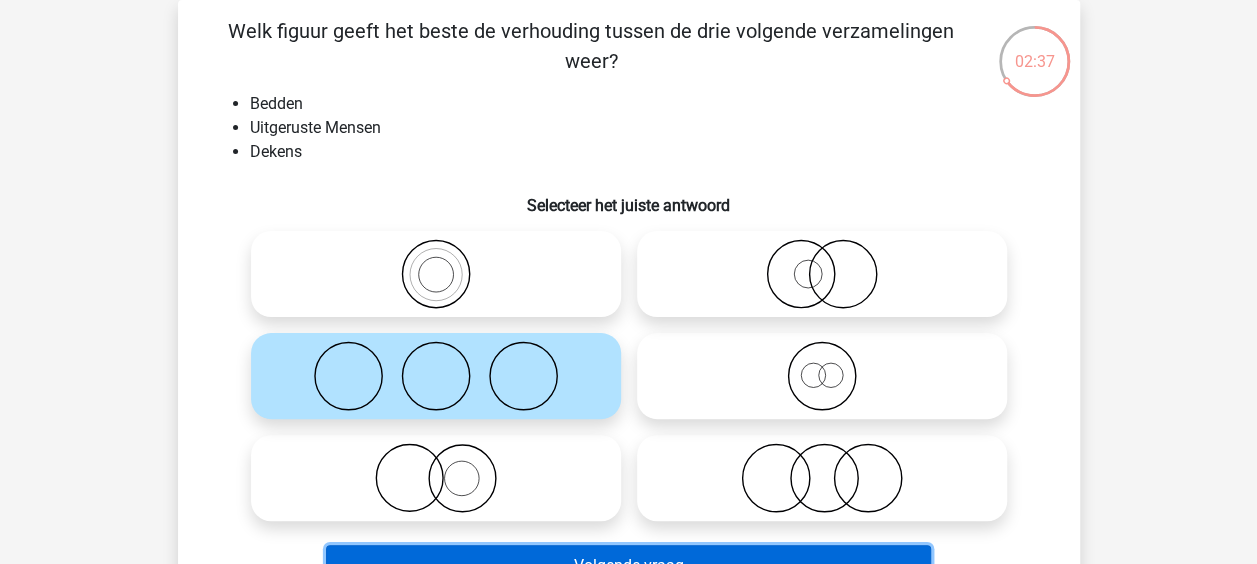 click on "Volgende vraag" at bounding box center (628, 566) 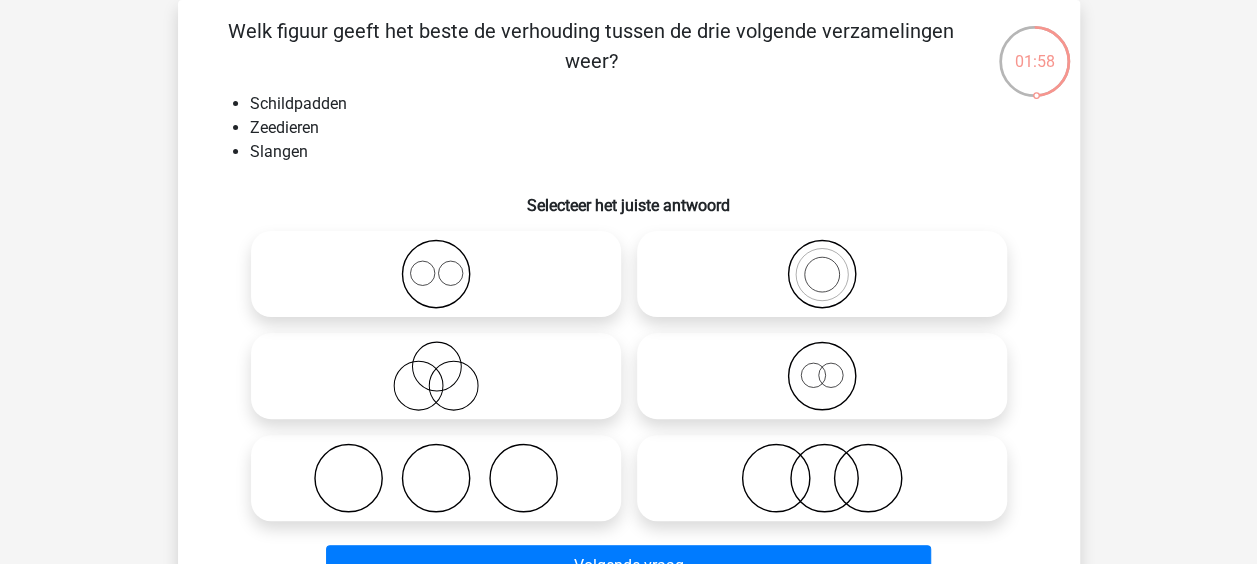 click 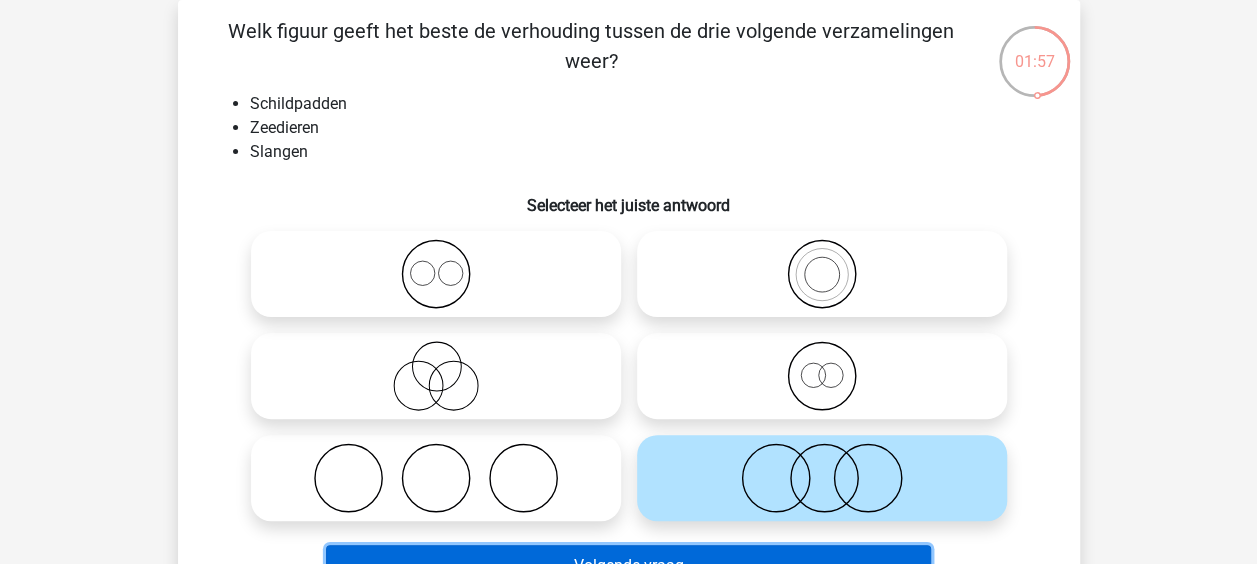 click on "Volgende vraag" at bounding box center (628, 566) 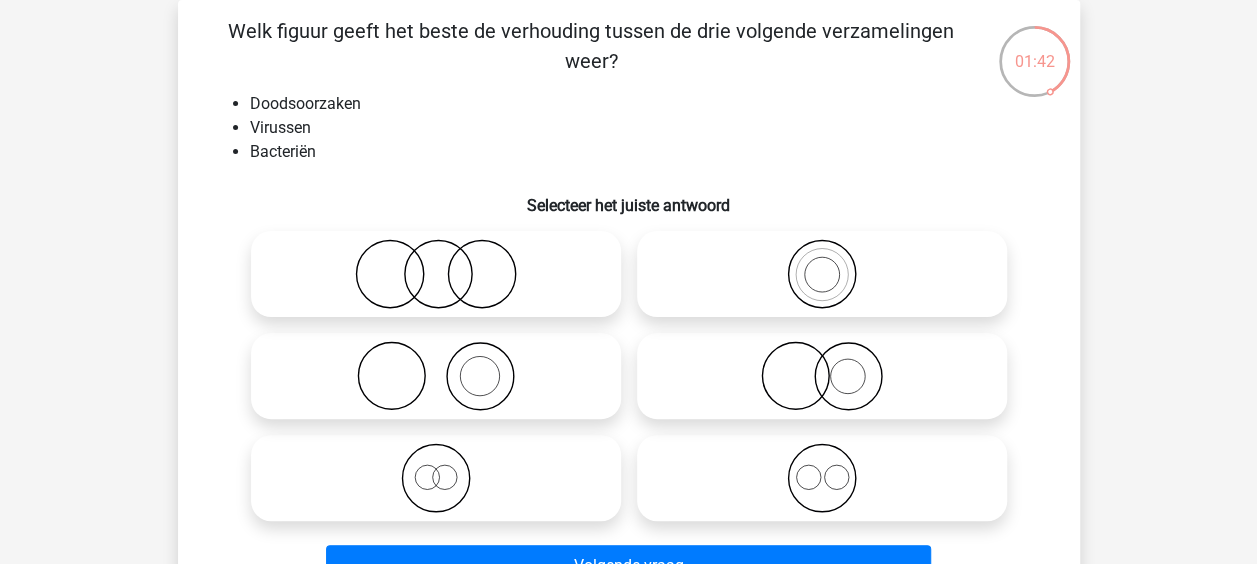 click 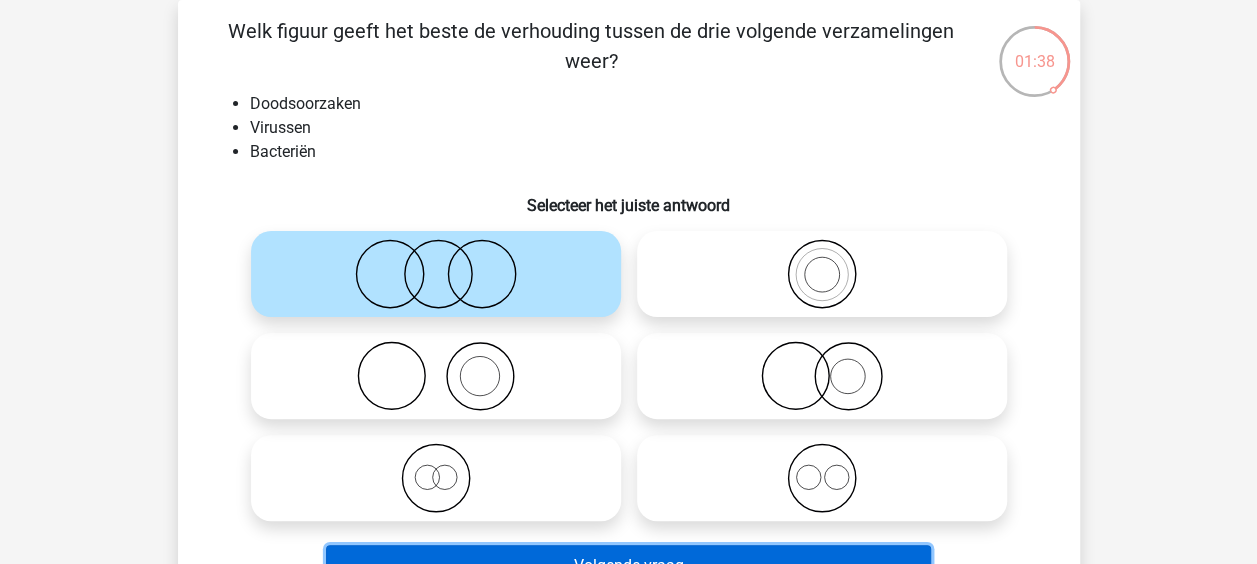 click on "Volgende vraag" at bounding box center [628, 566] 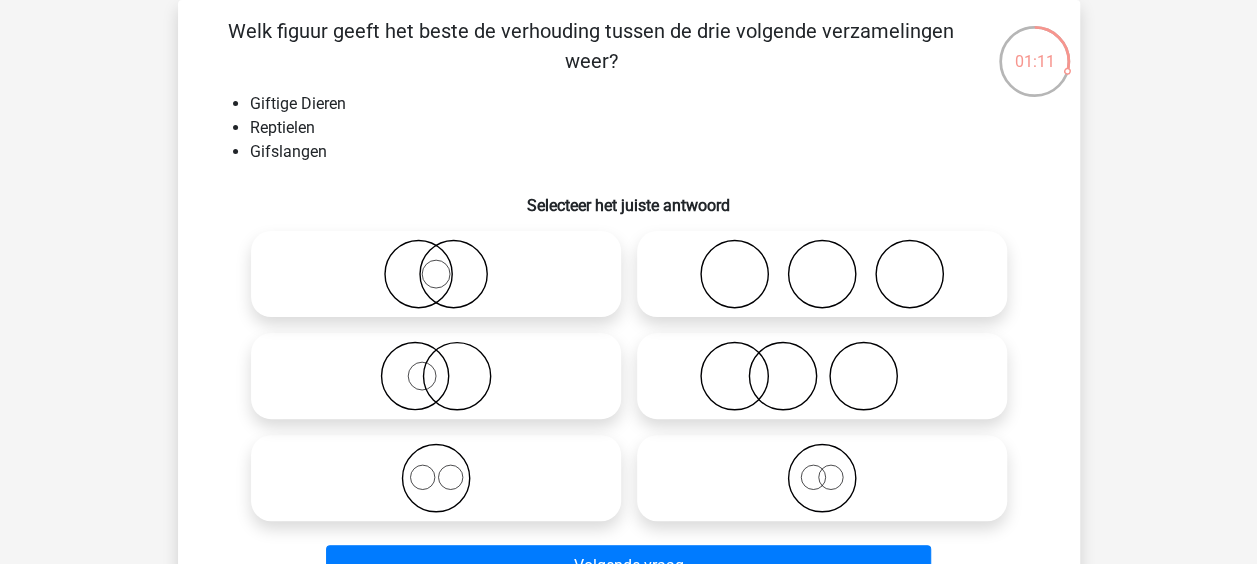 click 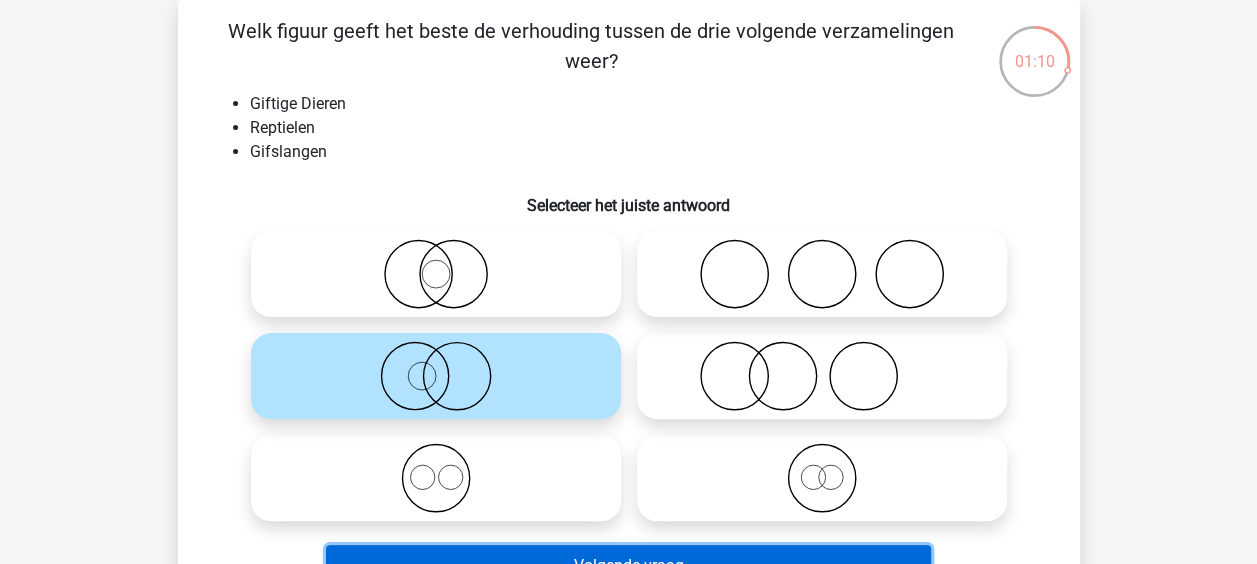 click on "Volgende vraag" at bounding box center (628, 566) 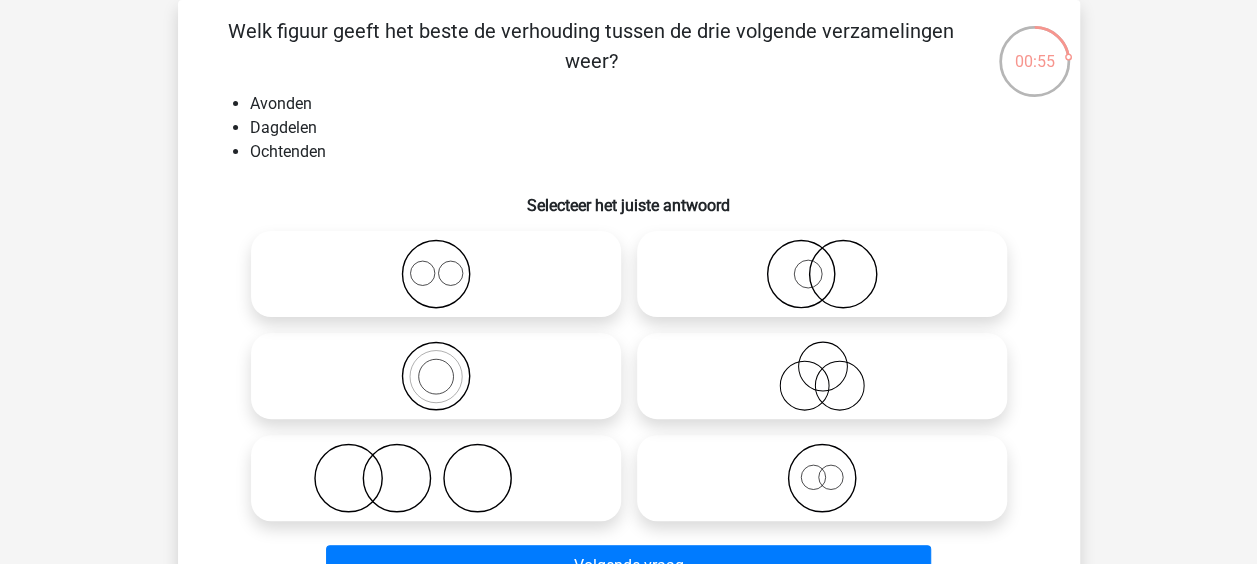 click 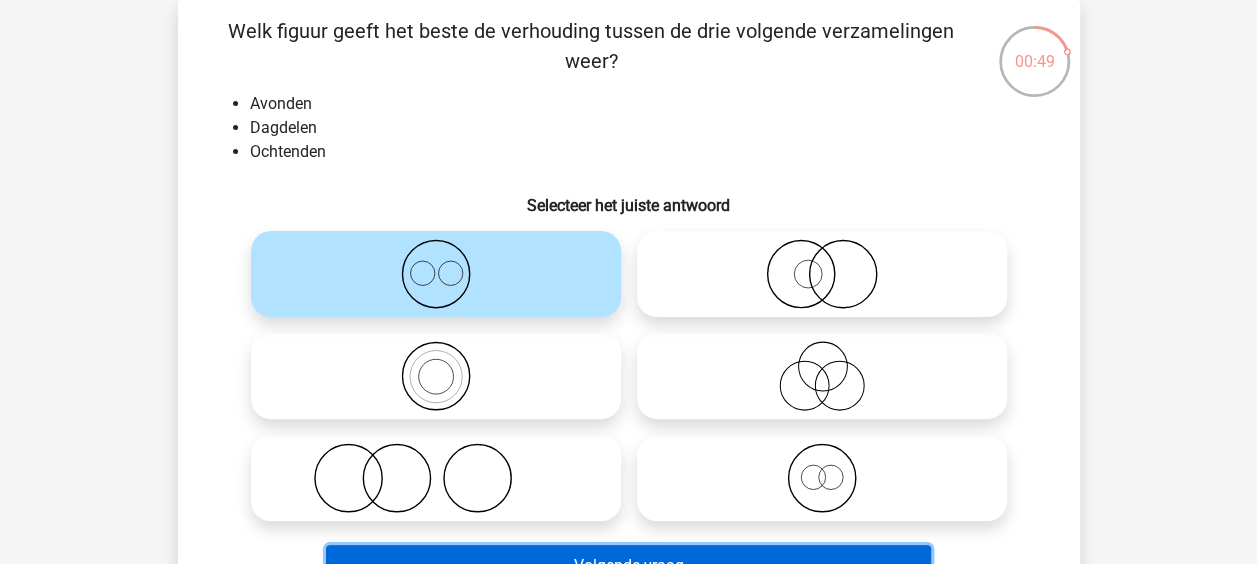 click on "Volgende vraag" at bounding box center (628, 566) 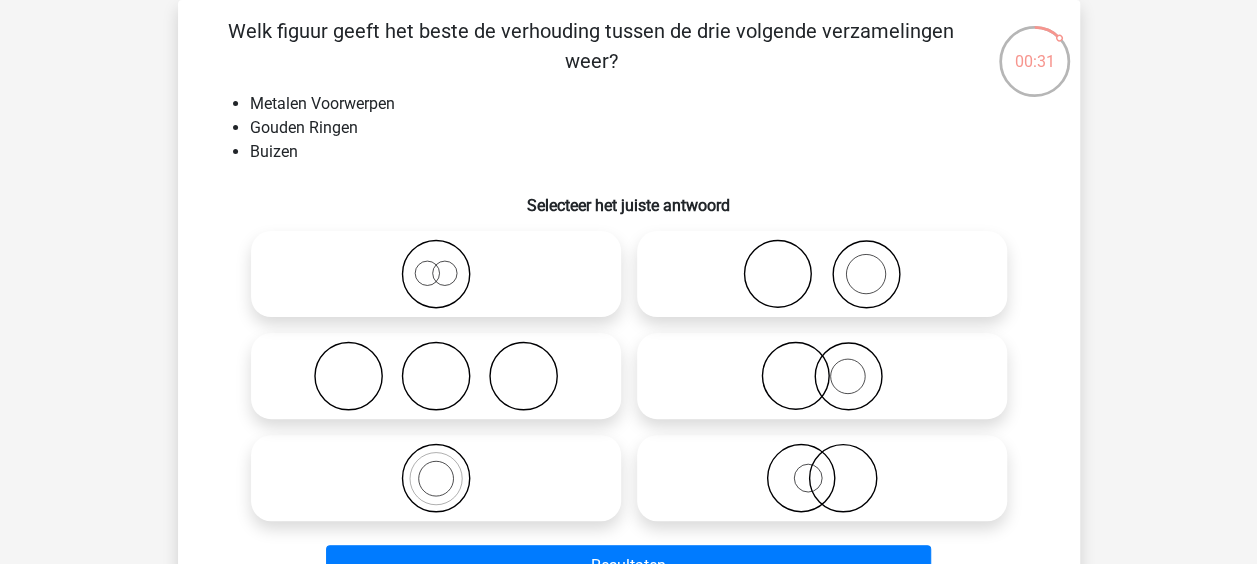 click 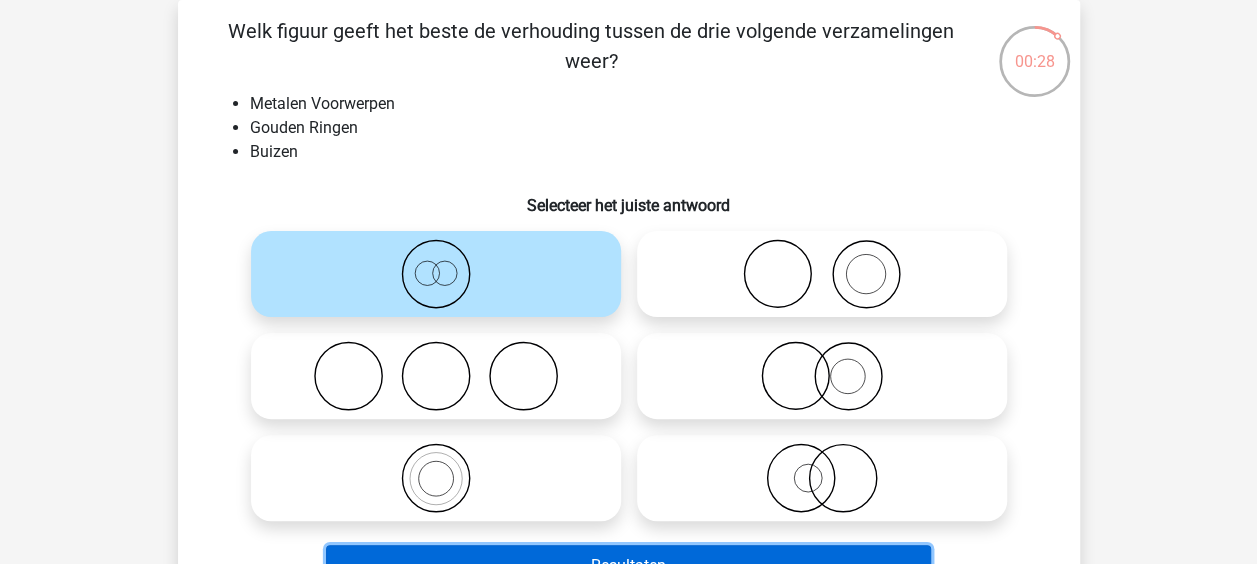 click on "Resultaten" at bounding box center (628, 566) 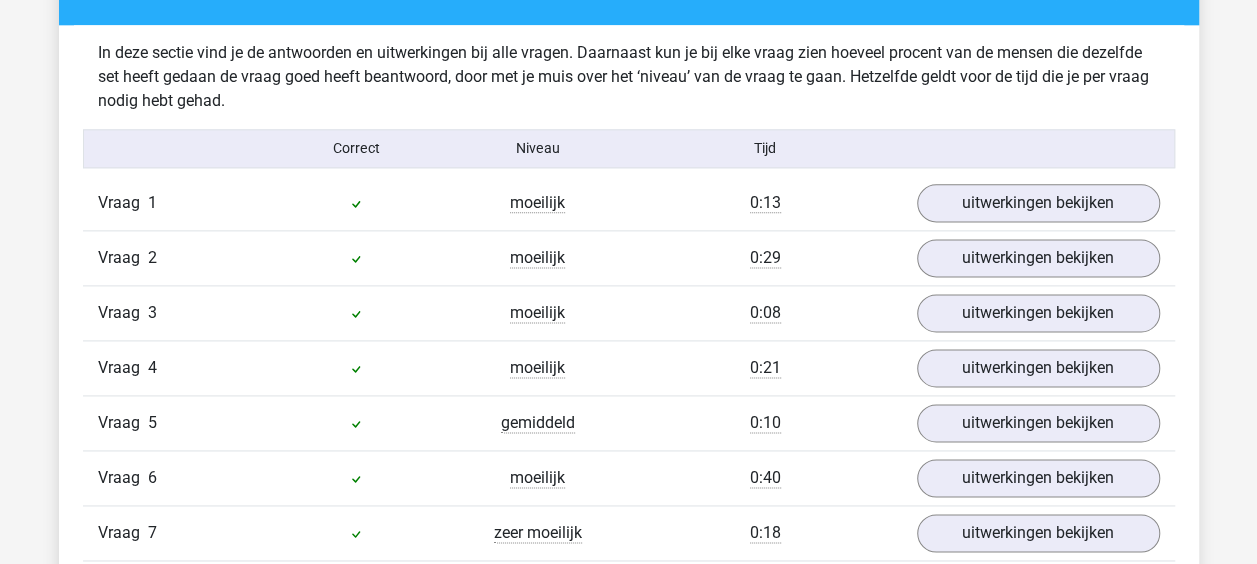 scroll, scrollTop: 1400, scrollLeft: 0, axis: vertical 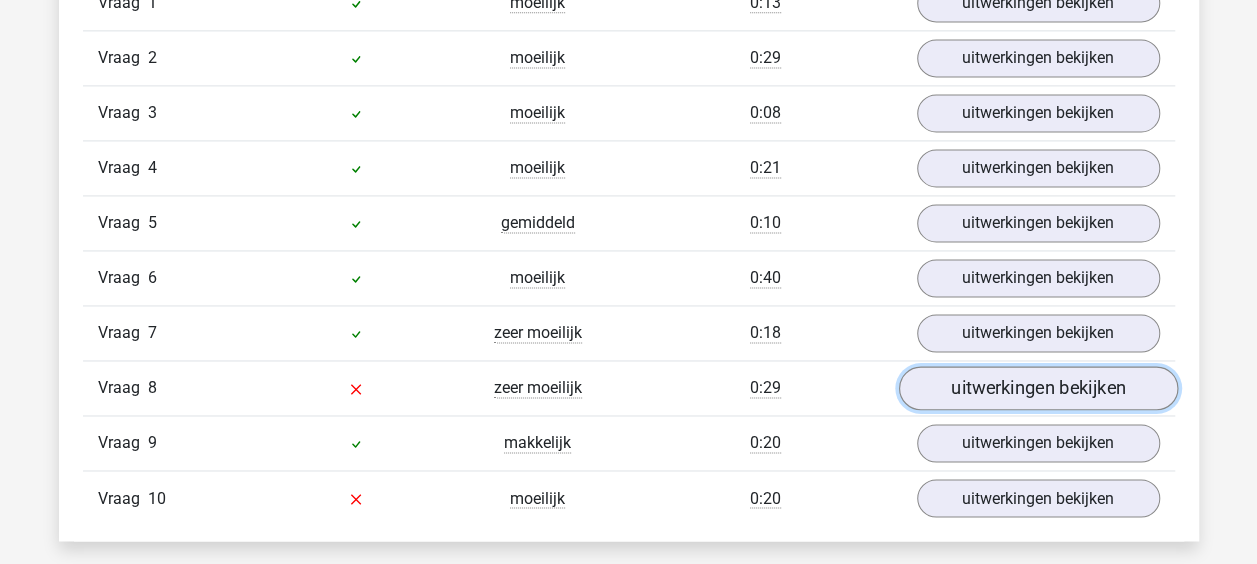 click on "uitwerkingen bekijken" at bounding box center (1037, 388) 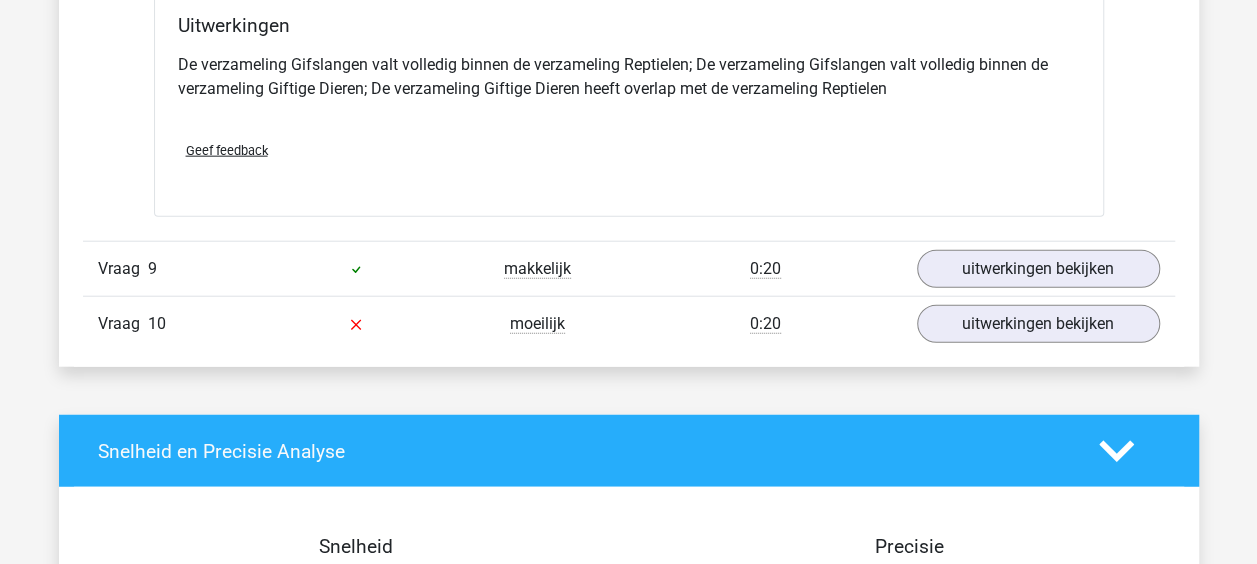 scroll, scrollTop: 2300, scrollLeft: 0, axis: vertical 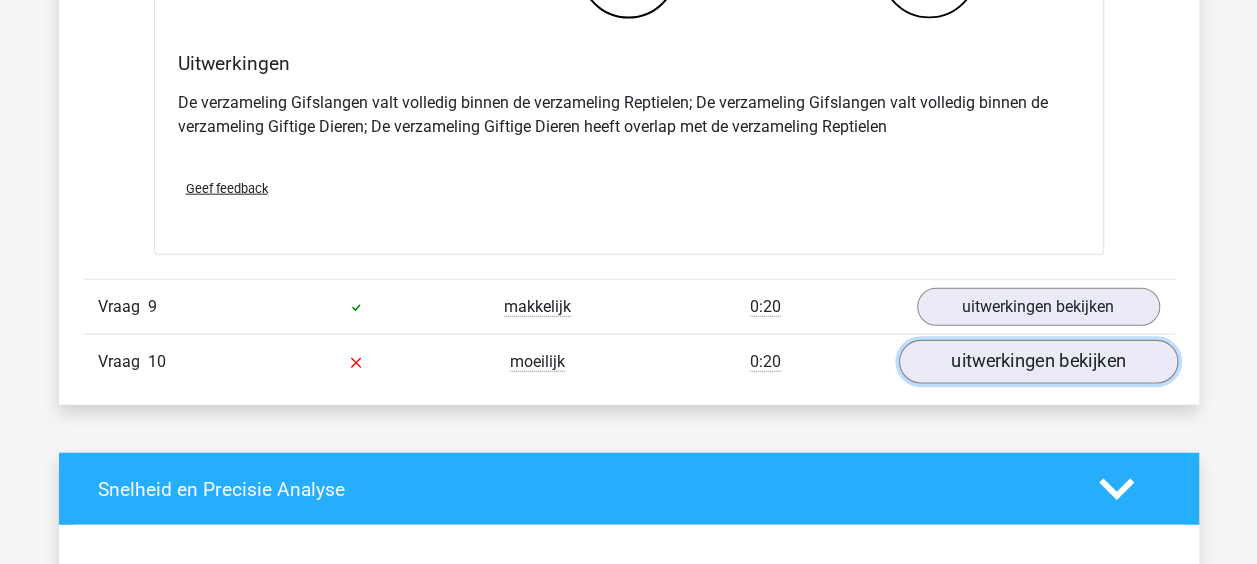 click on "uitwerkingen bekijken" at bounding box center [1037, 362] 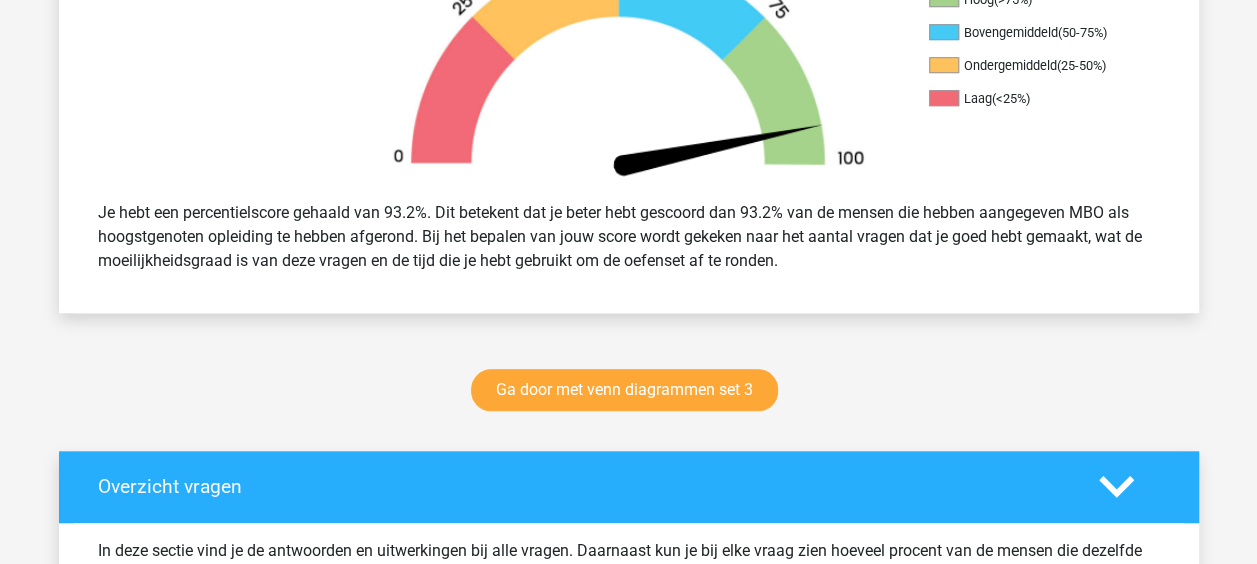 scroll, scrollTop: 700, scrollLeft: 0, axis: vertical 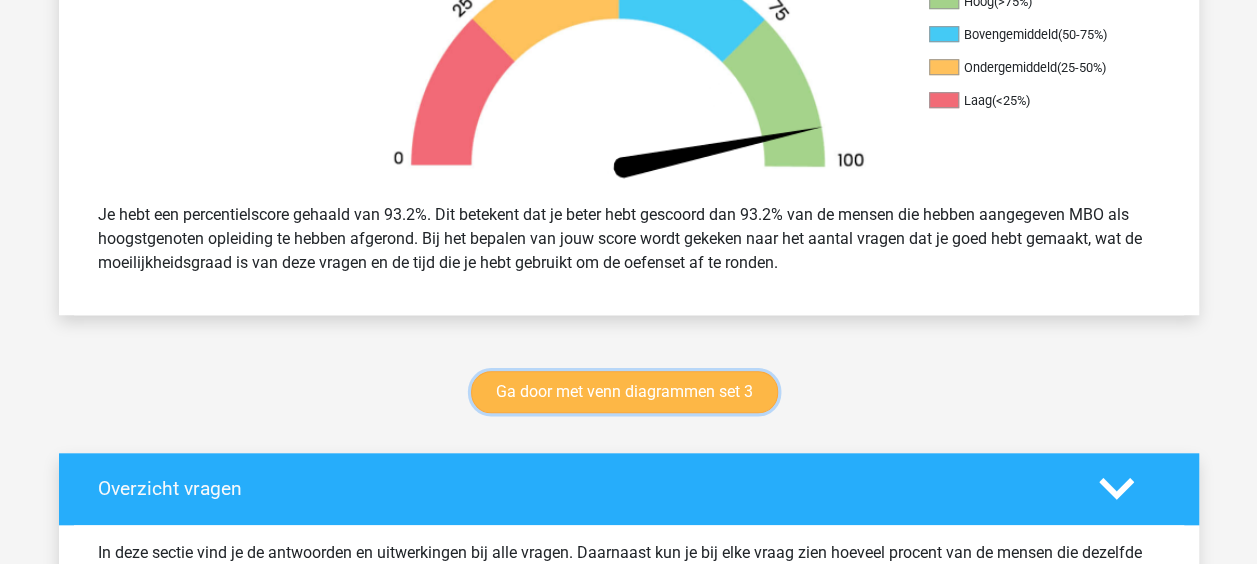 click on "Ga door met venn diagrammen set 3" at bounding box center (624, 392) 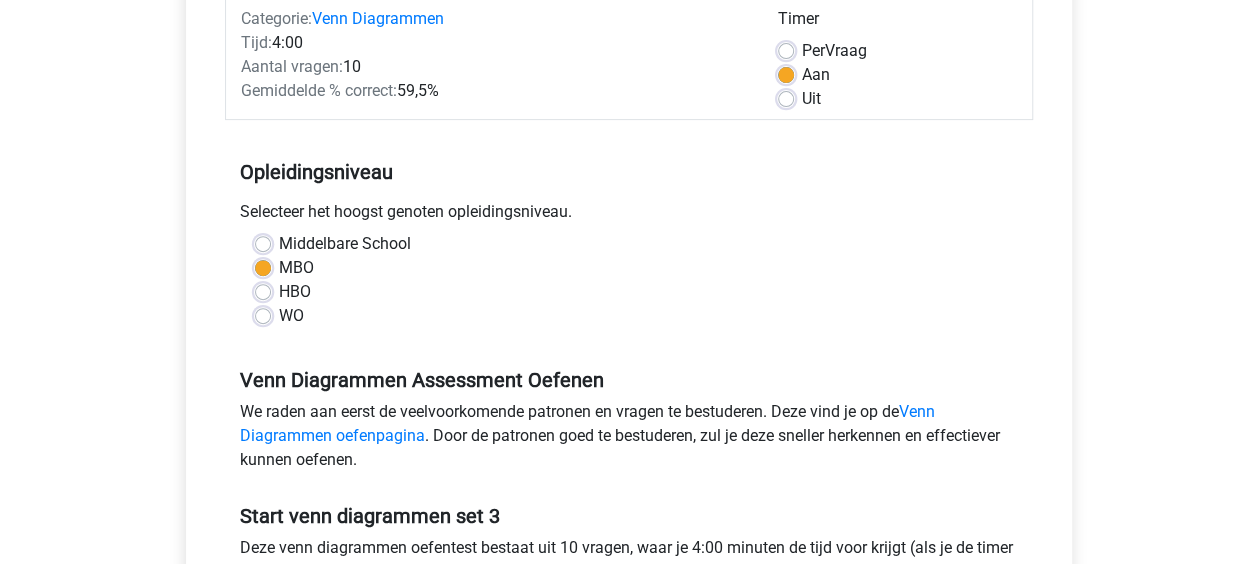 scroll, scrollTop: 600, scrollLeft: 0, axis: vertical 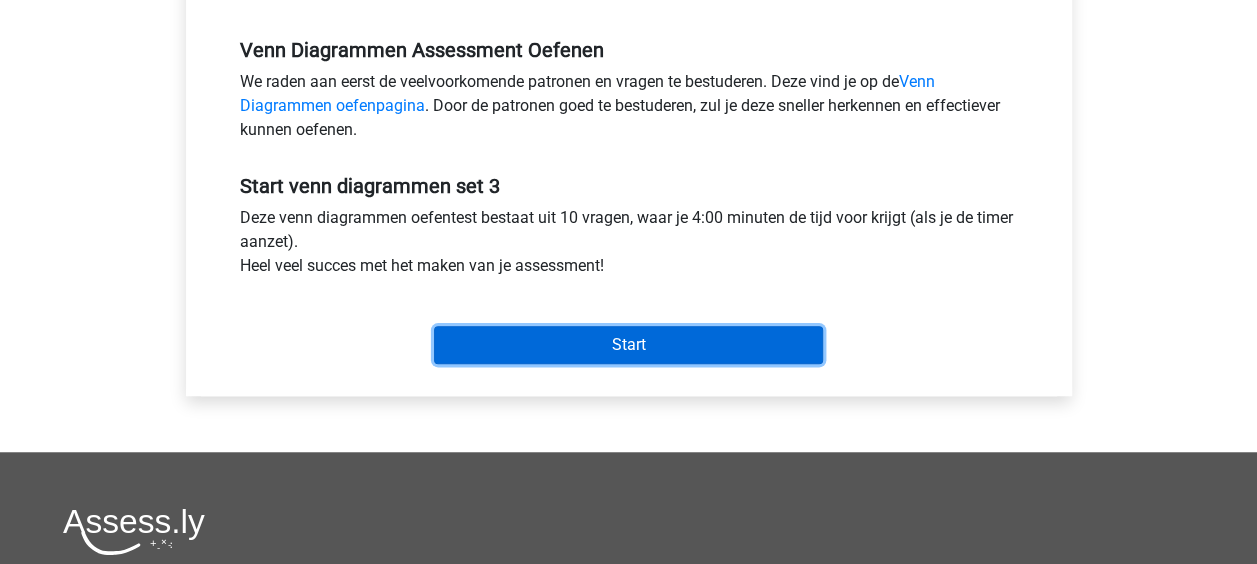 click on "Start" at bounding box center [628, 345] 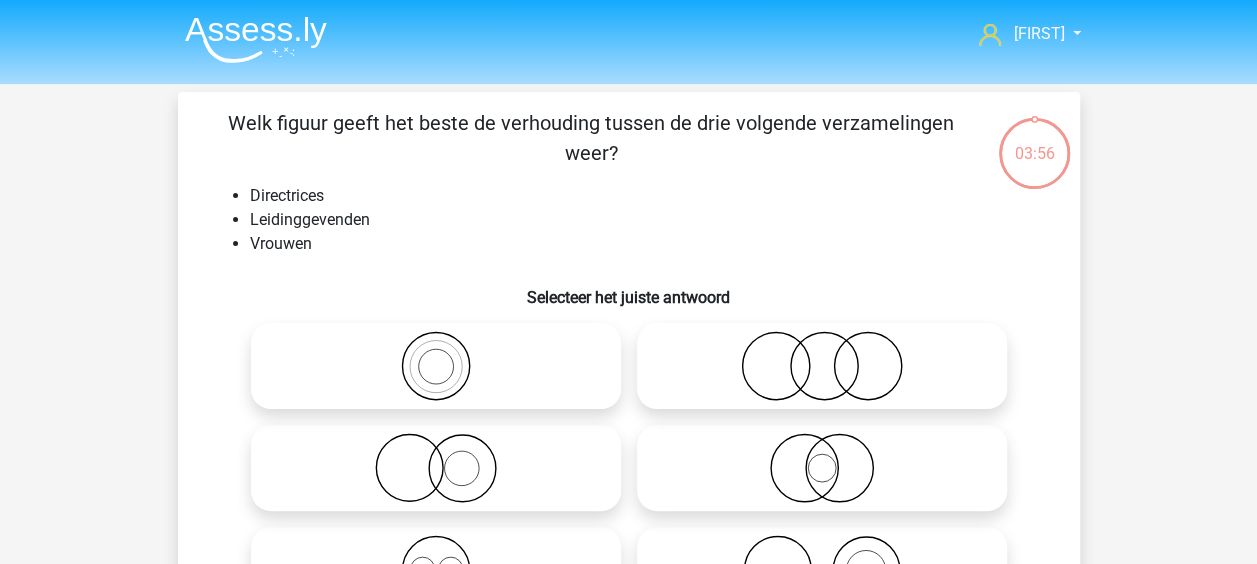 scroll, scrollTop: 100, scrollLeft: 0, axis: vertical 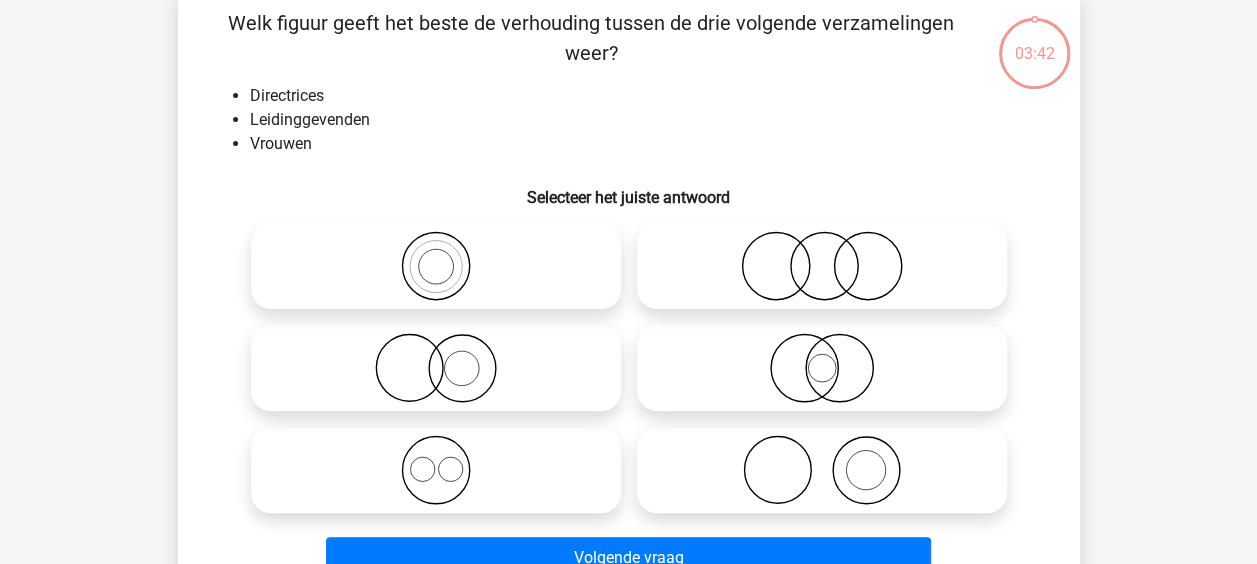 click 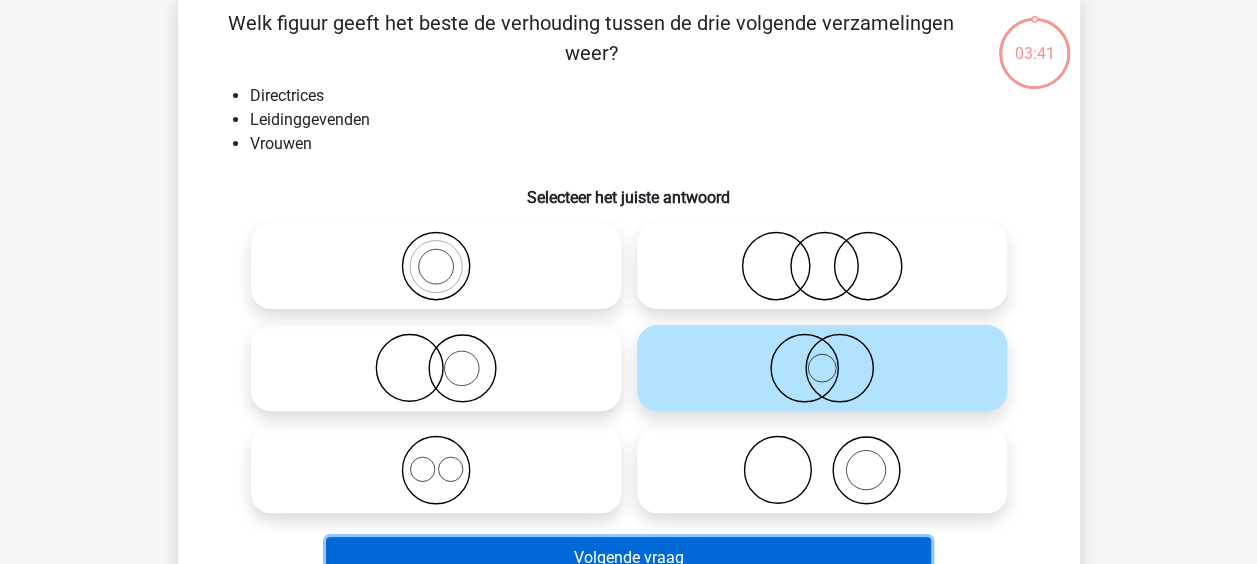 click on "Volgende vraag" at bounding box center [628, 558] 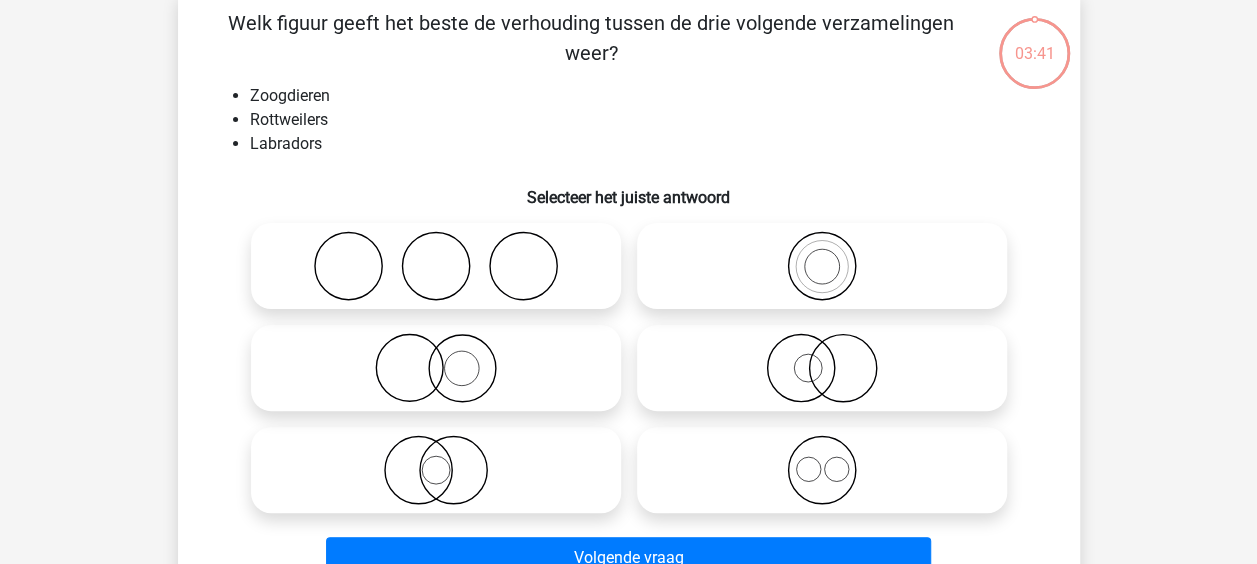 scroll, scrollTop: 92, scrollLeft: 0, axis: vertical 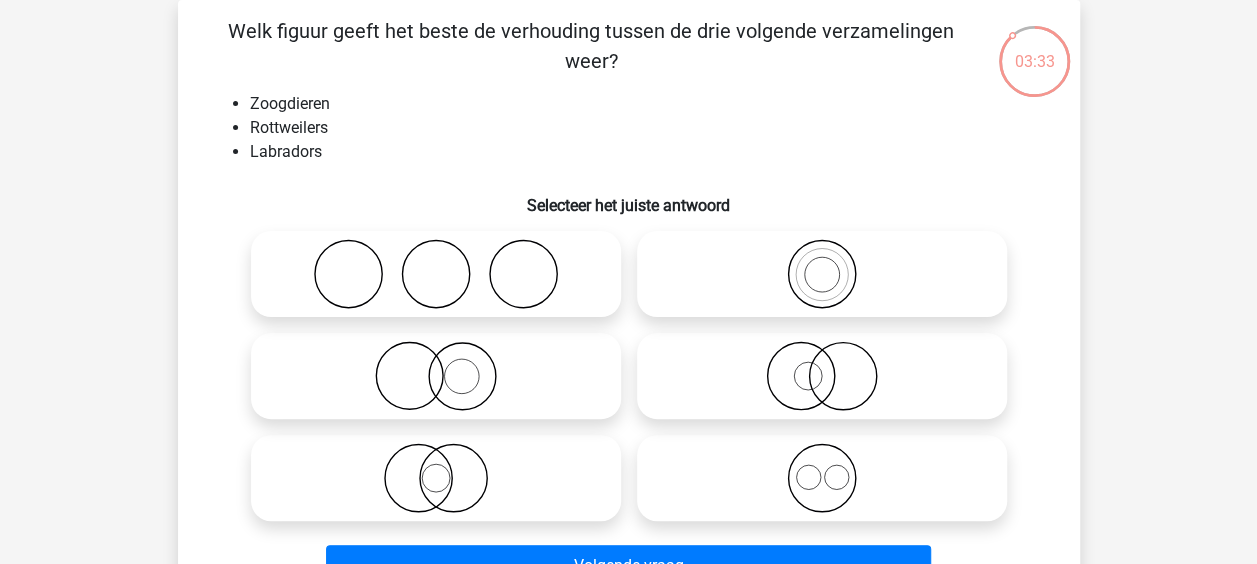 click 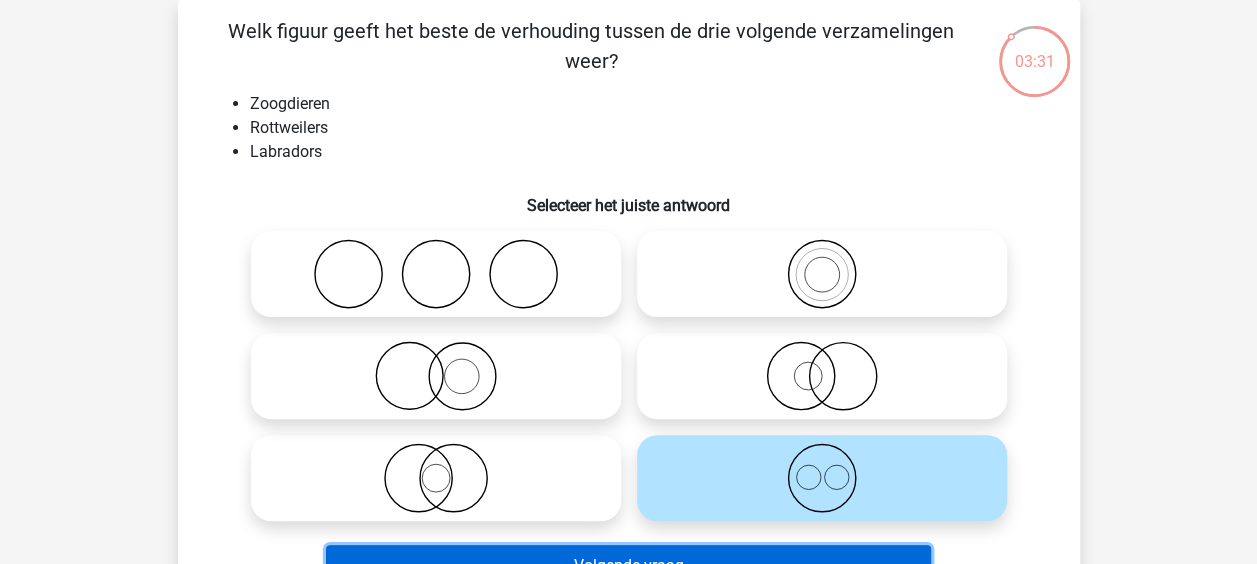 click on "Volgende vraag" at bounding box center [628, 566] 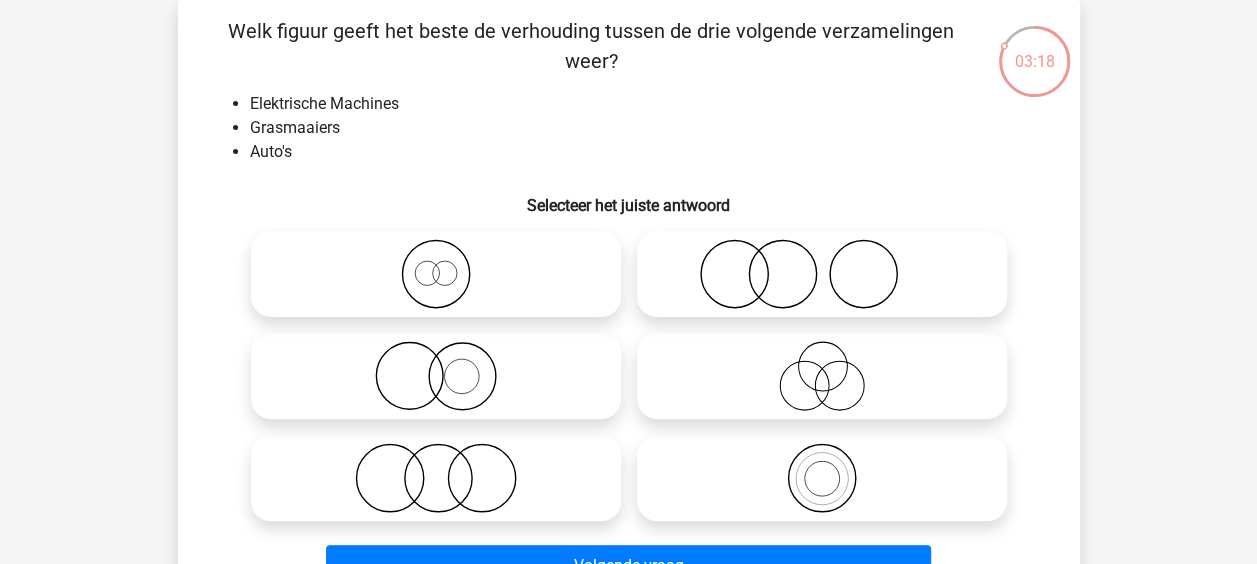 click 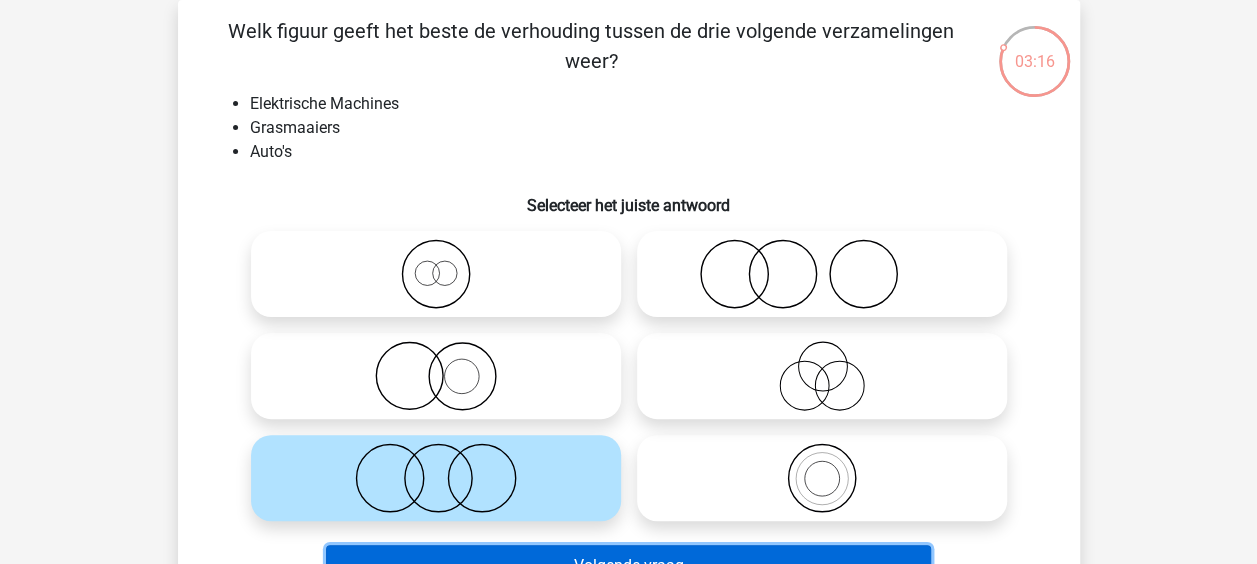 click on "Volgende vraag" at bounding box center [628, 566] 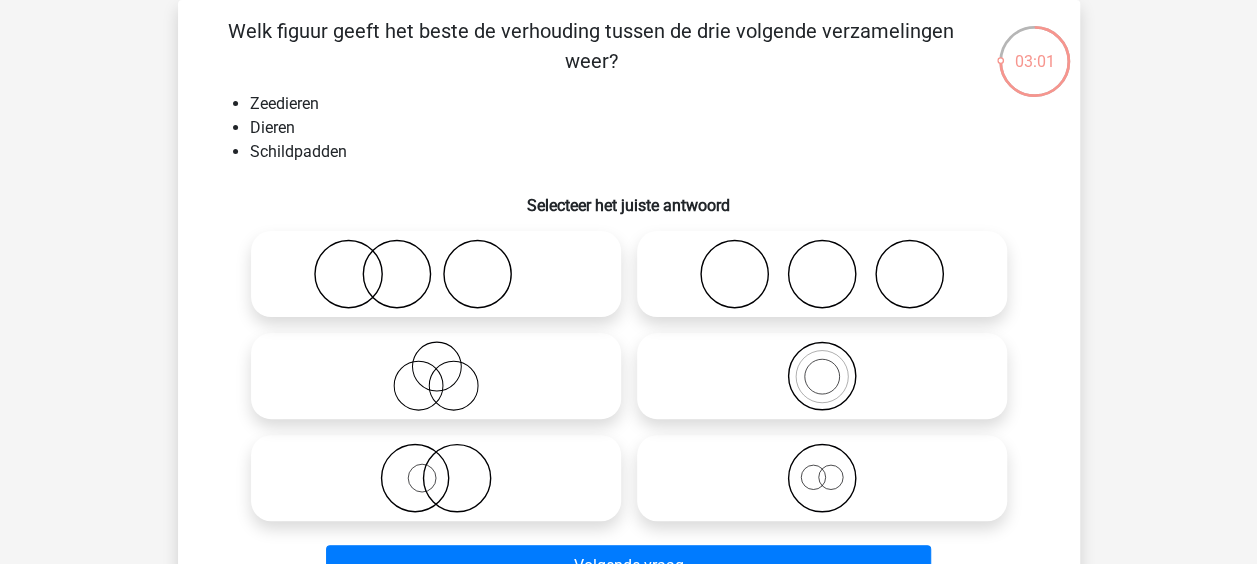 click 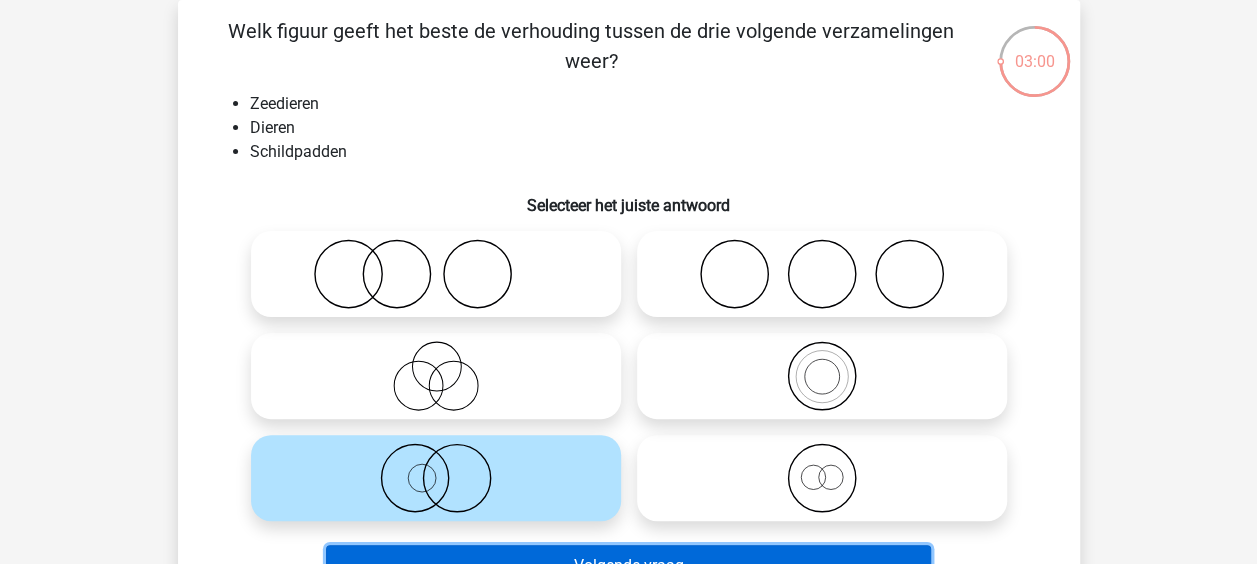 click on "Volgende vraag" at bounding box center [628, 566] 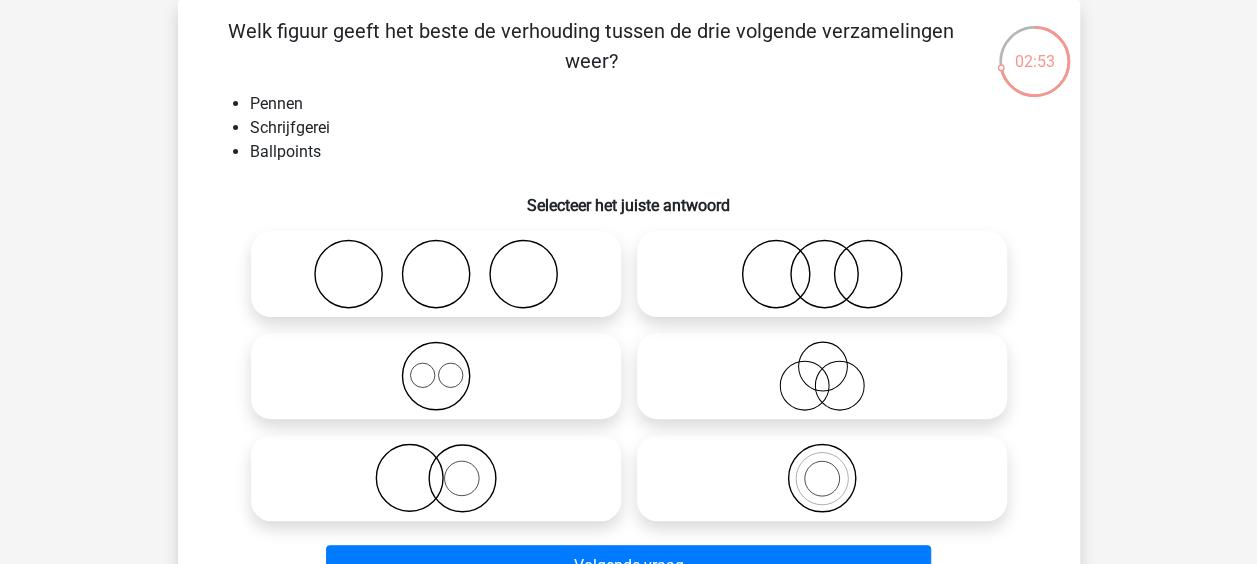 click 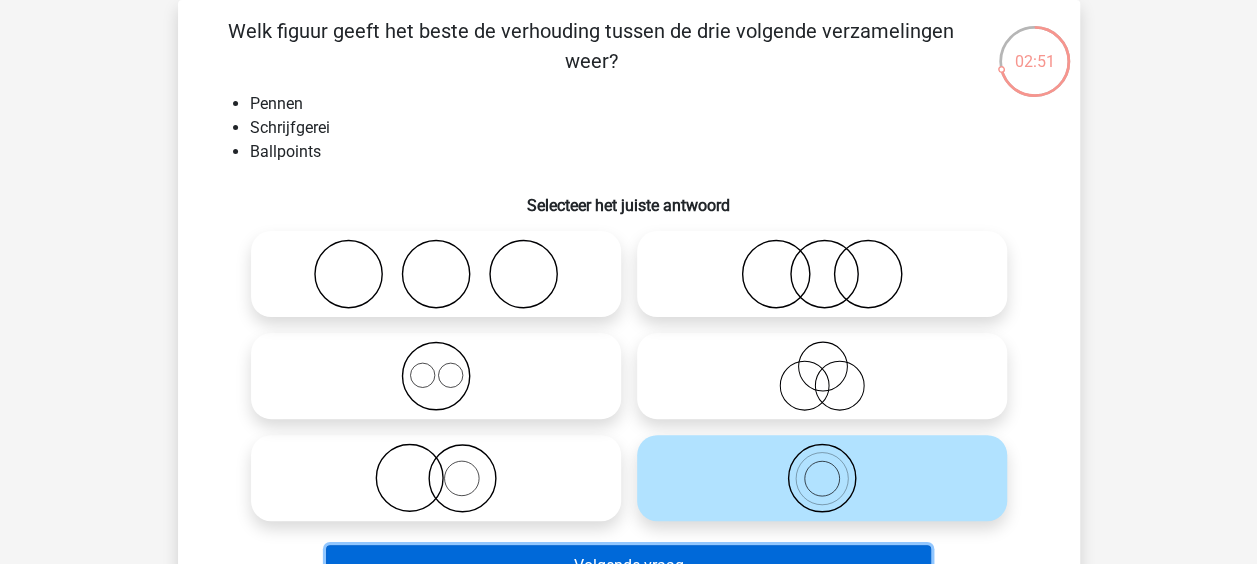 click on "Volgende vraag" at bounding box center (628, 566) 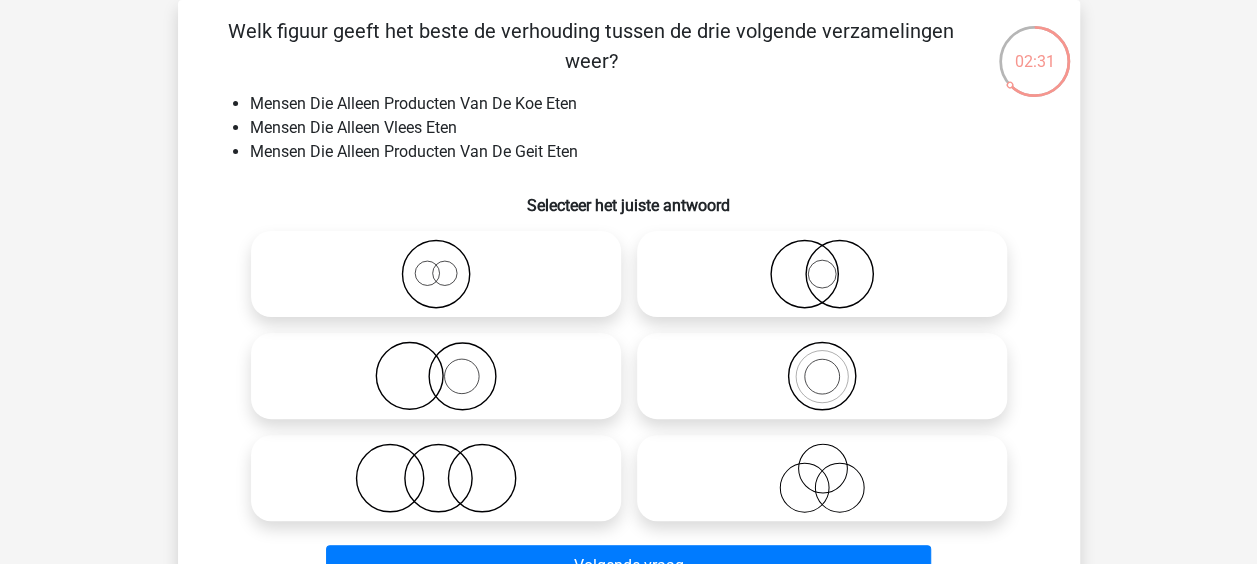 click at bounding box center [442, 461] 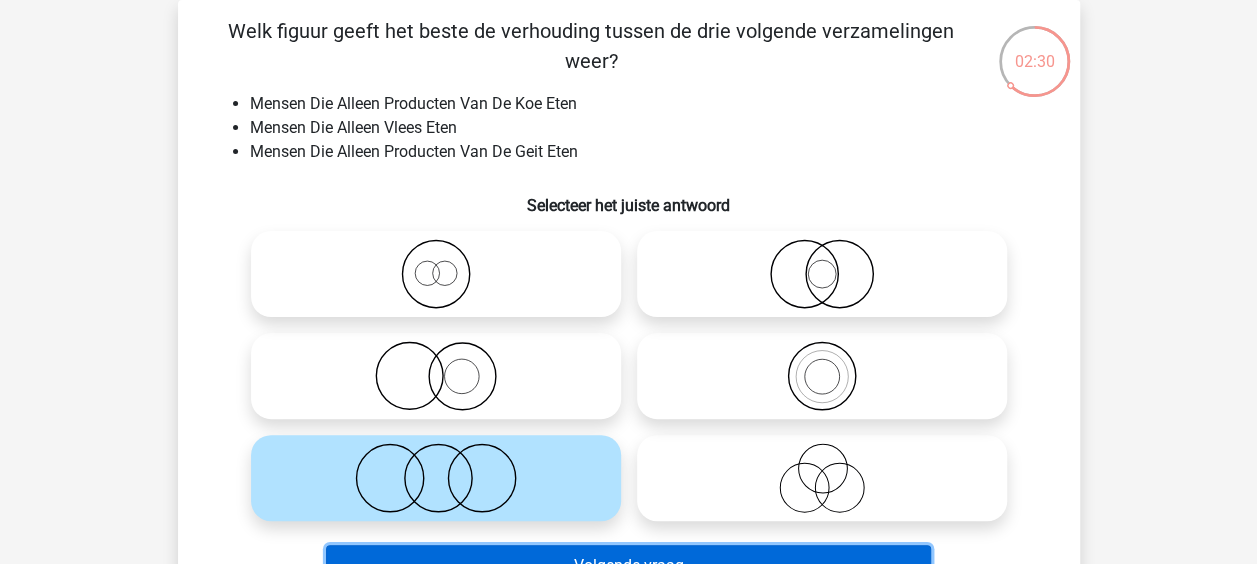 click on "Volgende vraag" at bounding box center (628, 566) 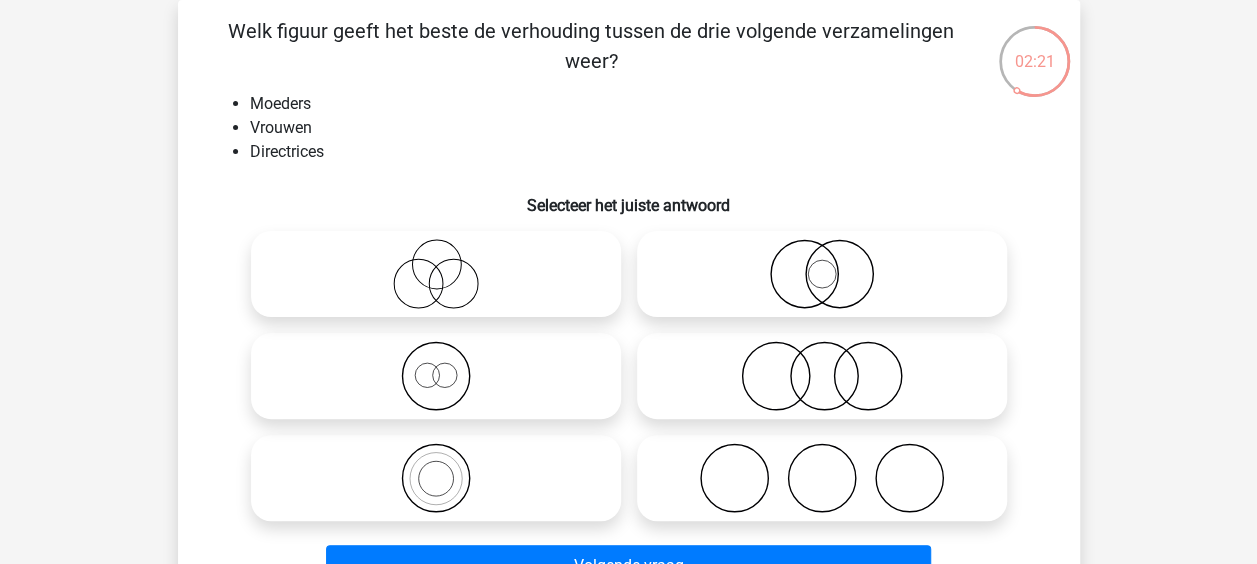 click 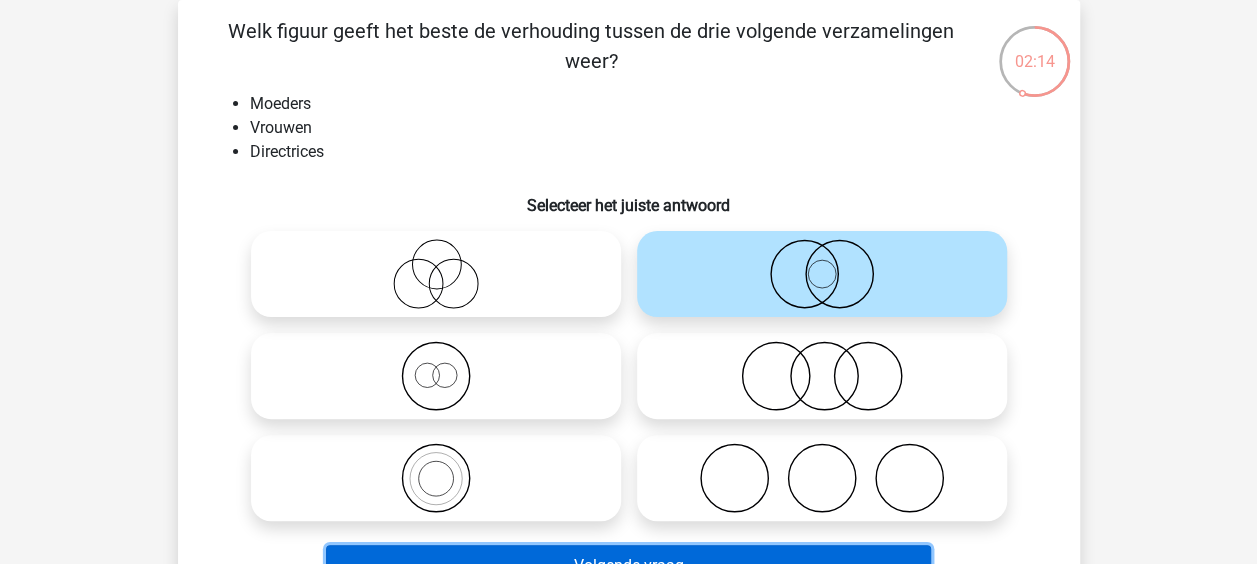 click on "Volgende vraag" at bounding box center (628, 566) 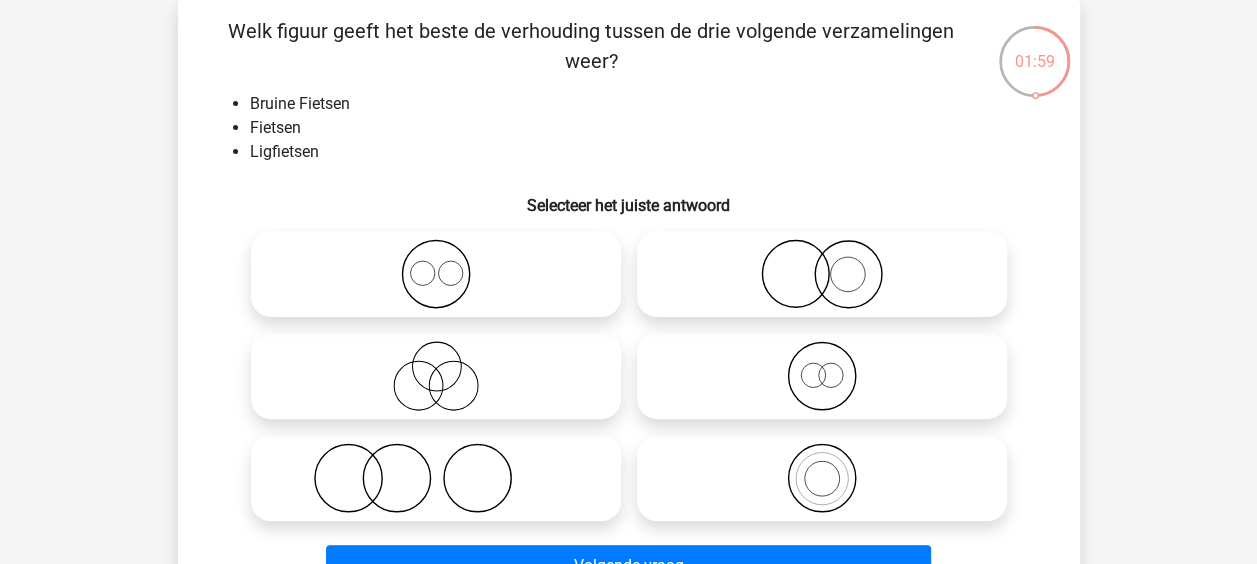 click 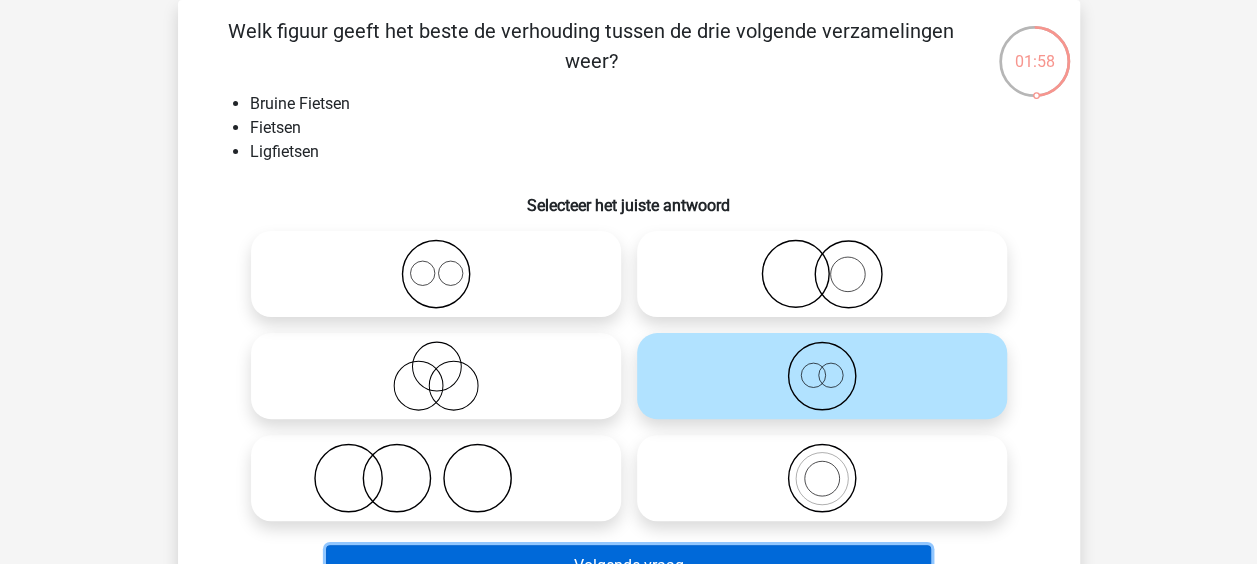 click on "Volgende vraag" at bounding box center (628, 566) 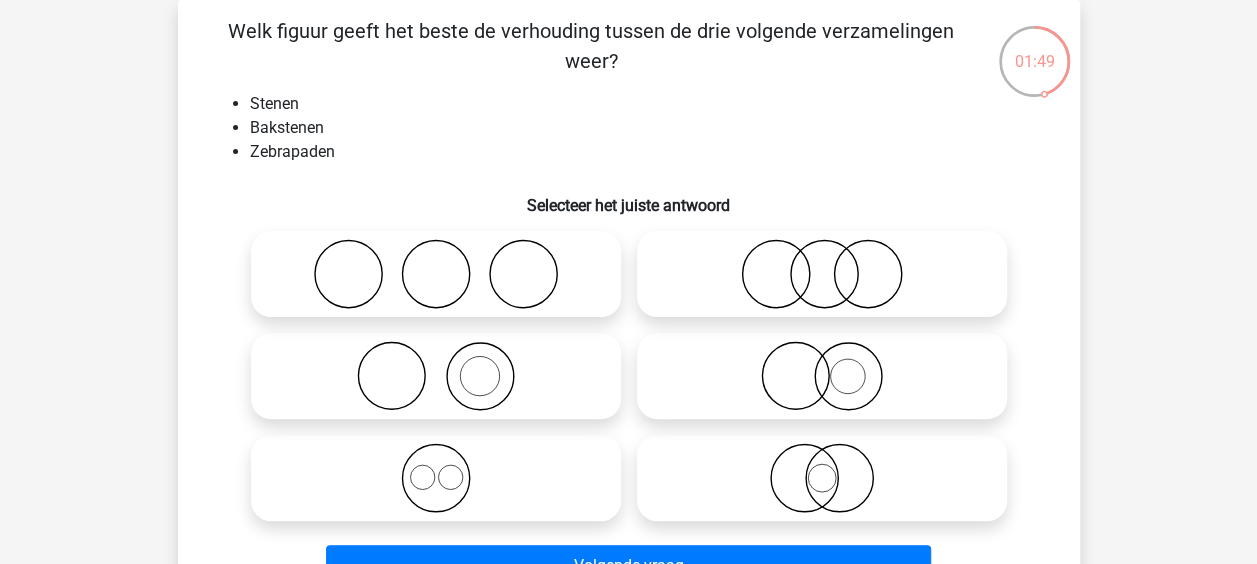 click 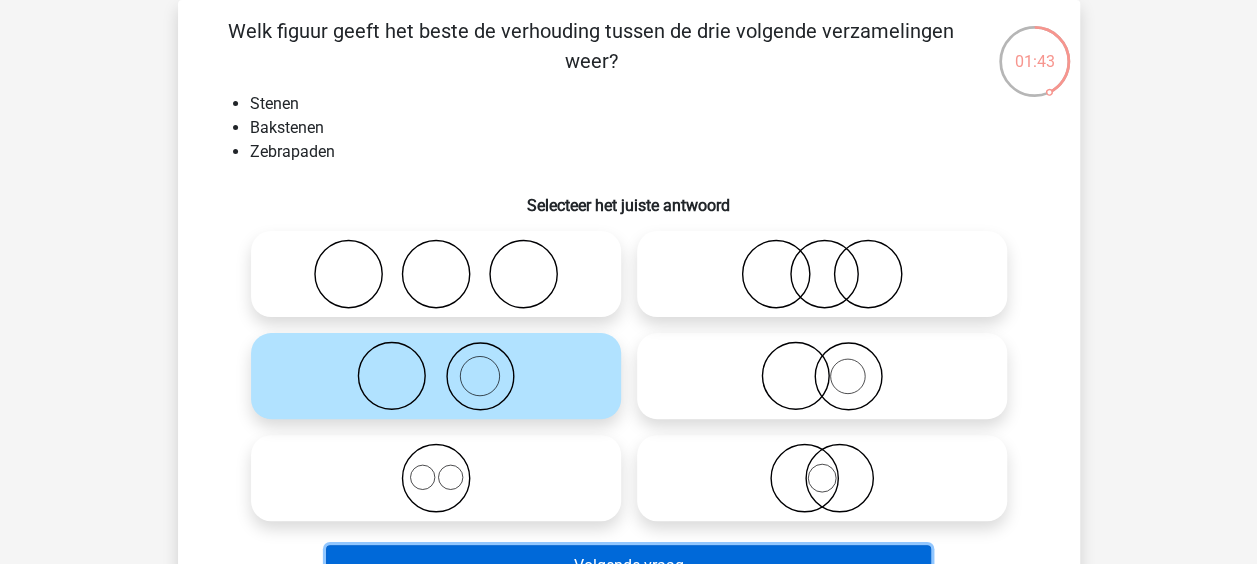 click on "Volgende vraag" at bounding box center [628, 566] 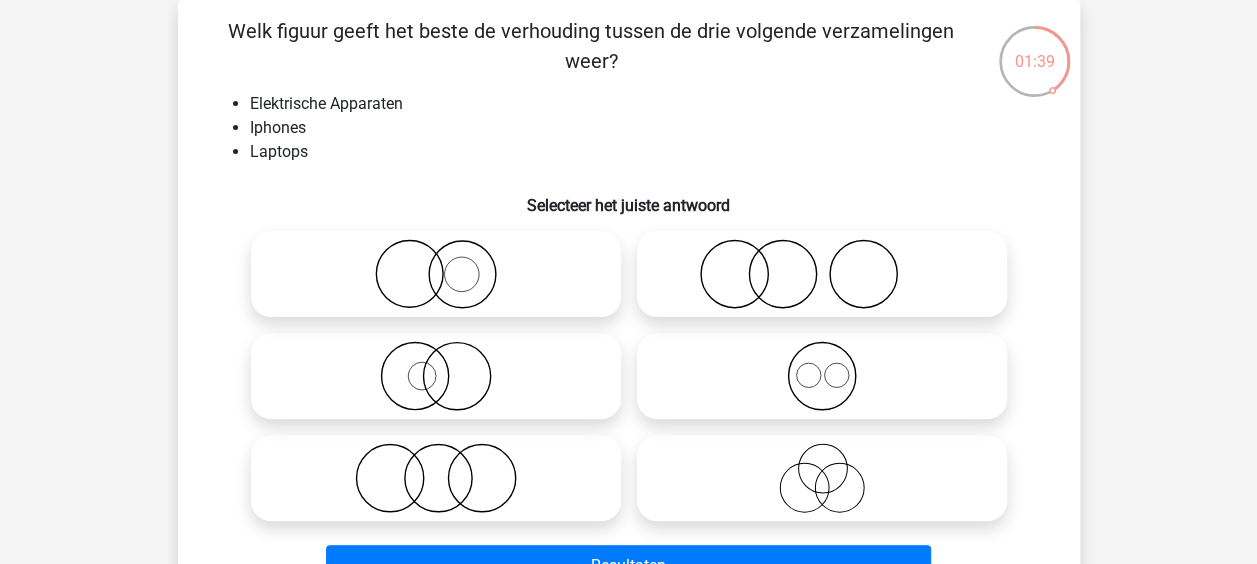 click 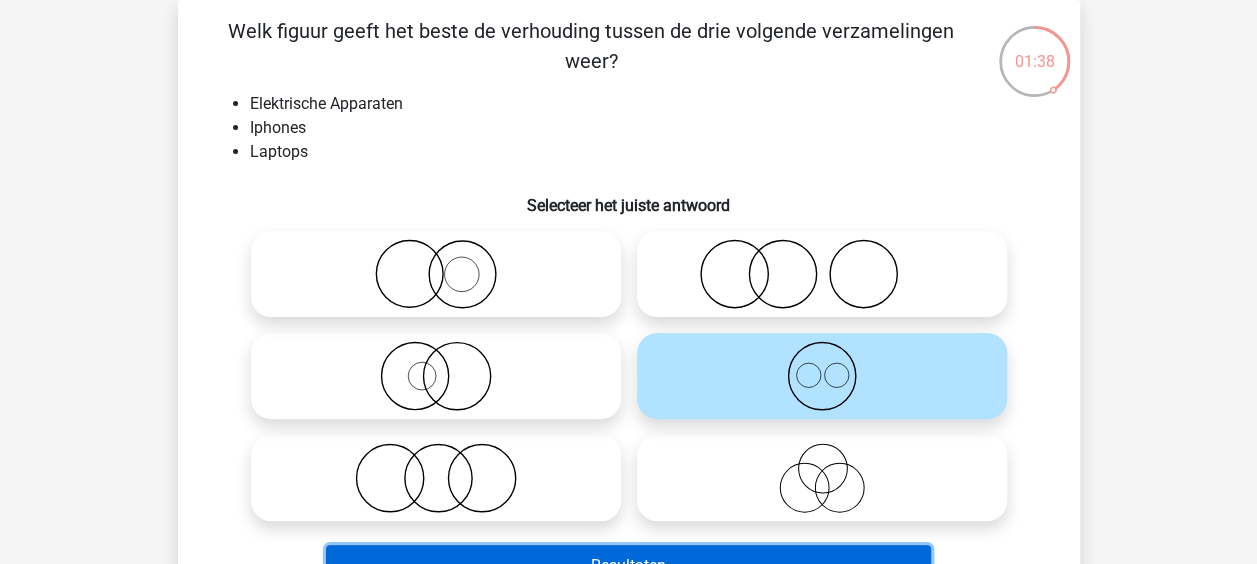 click on "Resultaten" at bounding box center [628, 566] 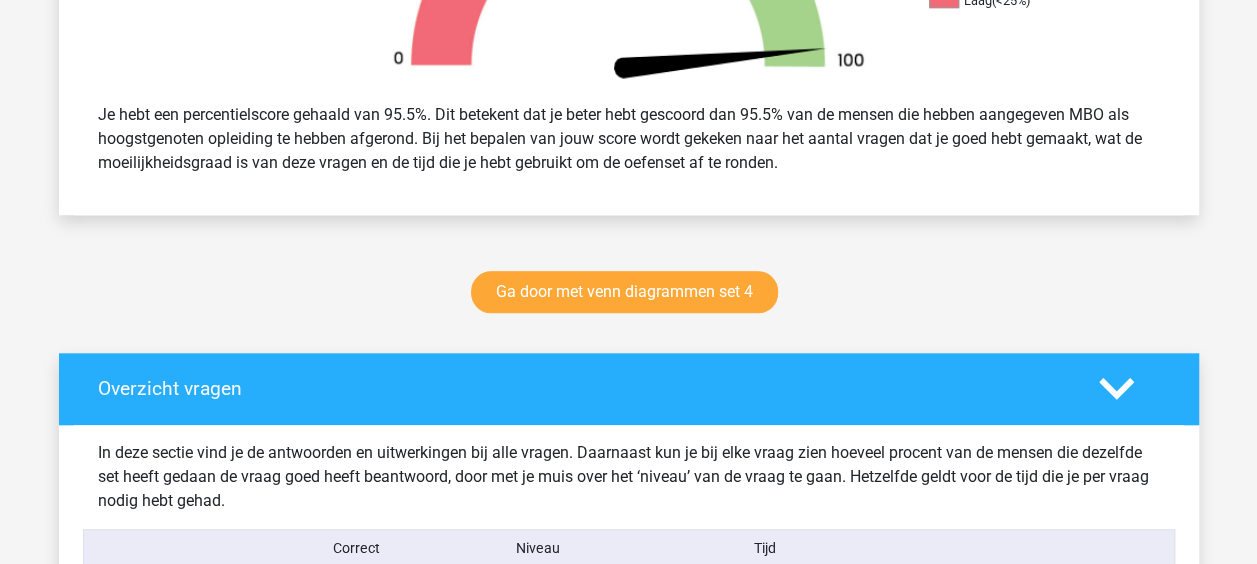 scroll, scrollTop: 1200, scrollLeft: 0, axis: vertical 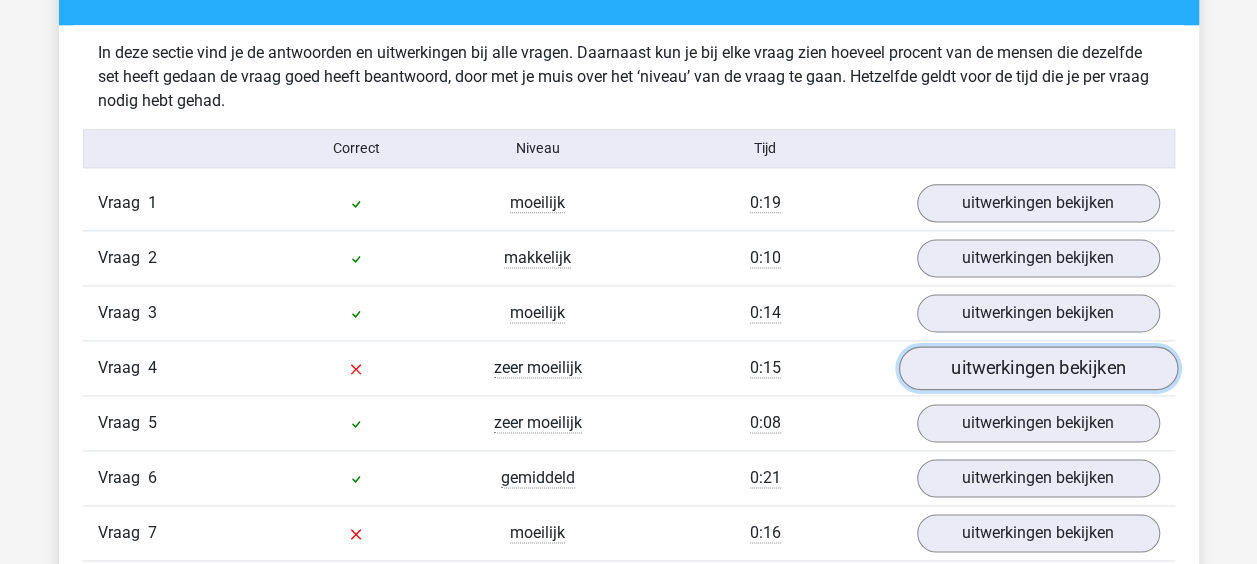 click on "uitwerkingen bekijken" at bounding box center (1037, 368) 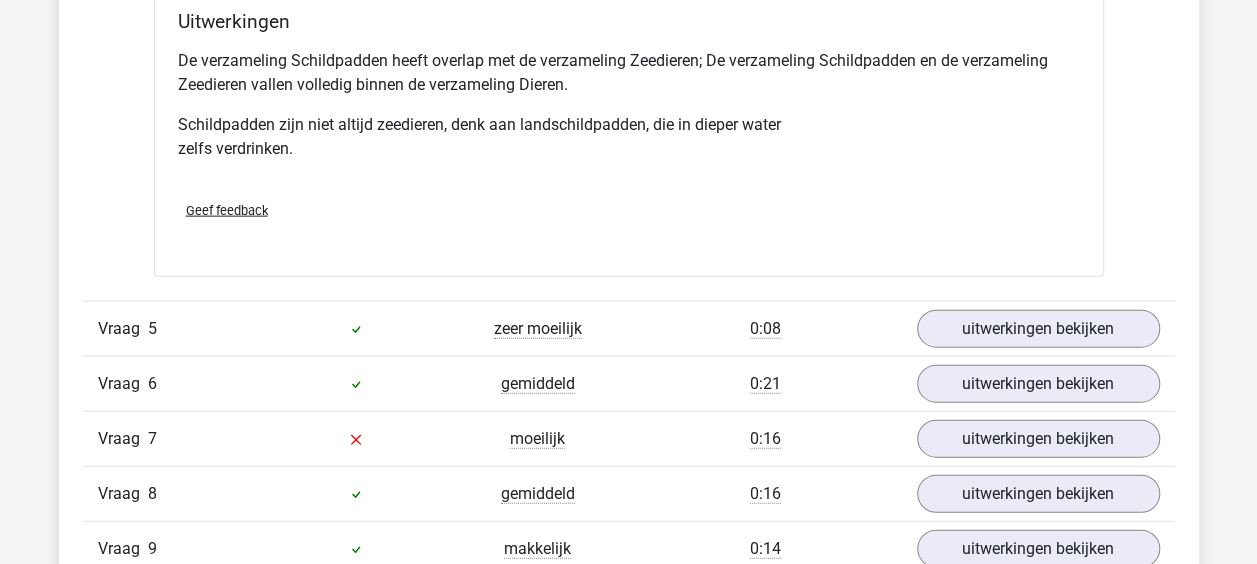 scroll, scrollTop: 2300, scrollLeft: 0, axis: vertical 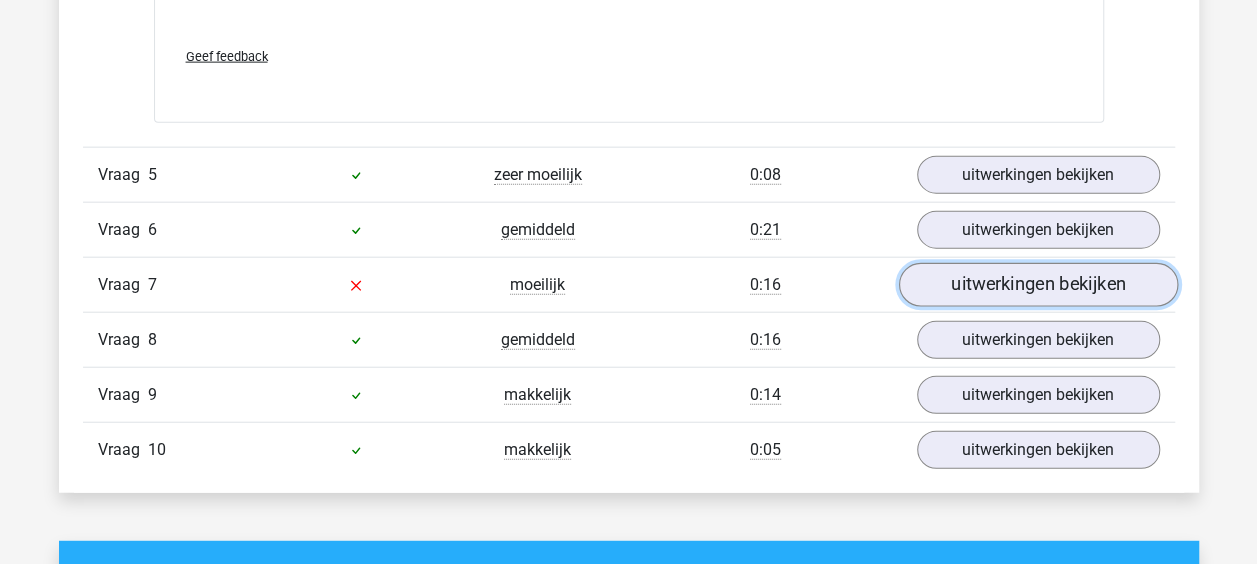 click on "uitwerkingen bekijken" at bounding box center (1037, 285) 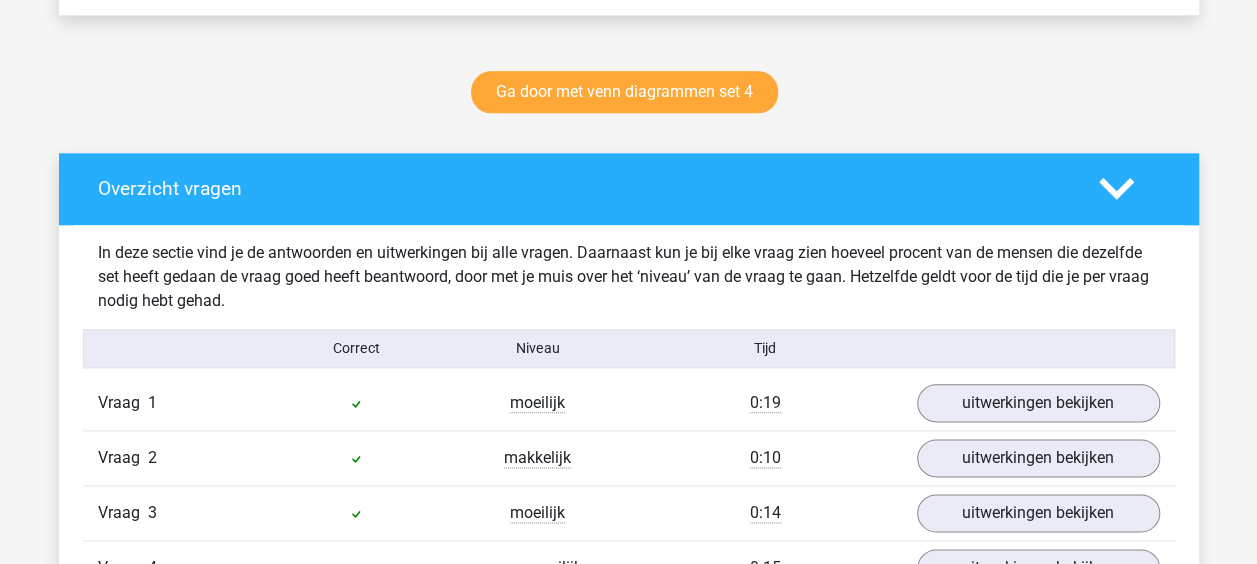 scroll, scrollTop: 600, scrollLeft: 0, axis: vertical 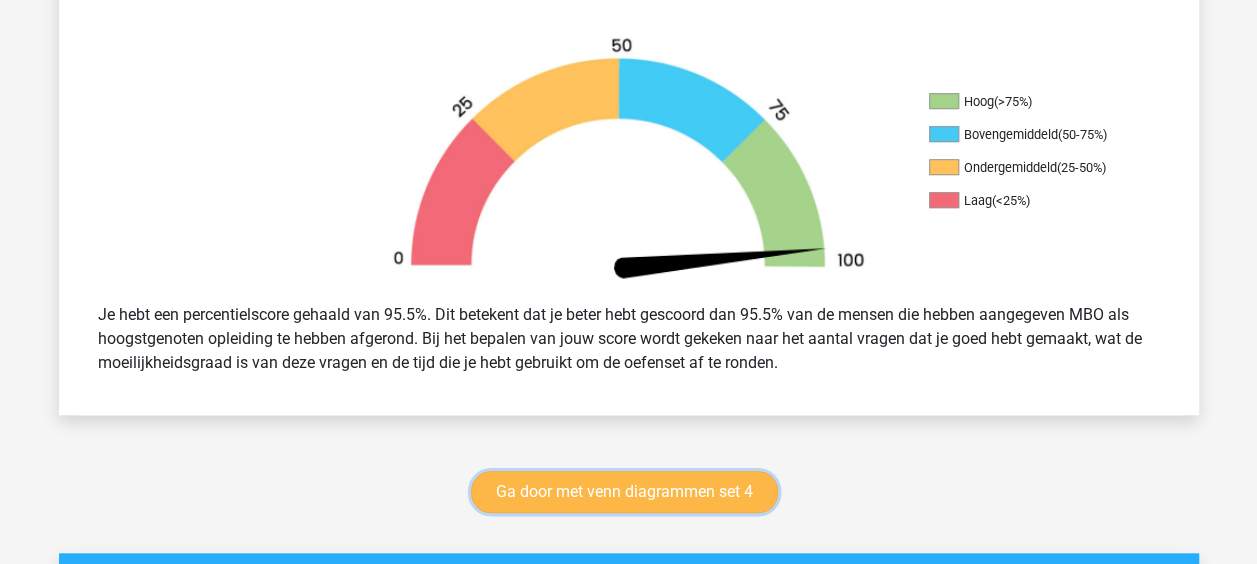 click on "Ga door met venn diagrammen set 4" at bounding box center [624, 492] 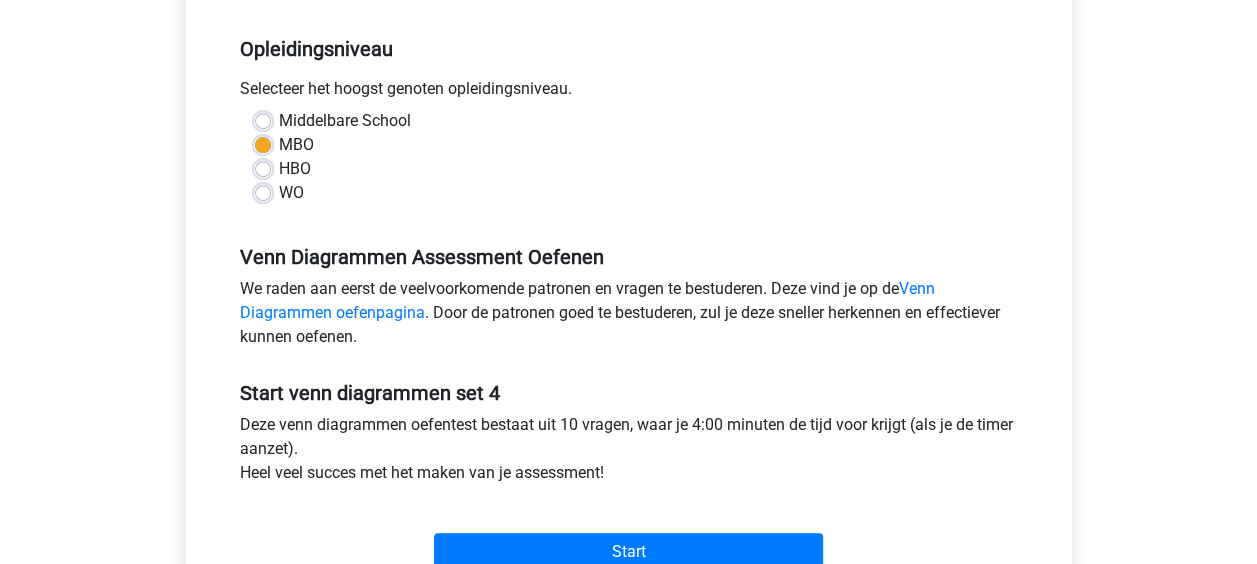 scroll, scrollTop: 500, scrollLeft: 0, axis: vertical 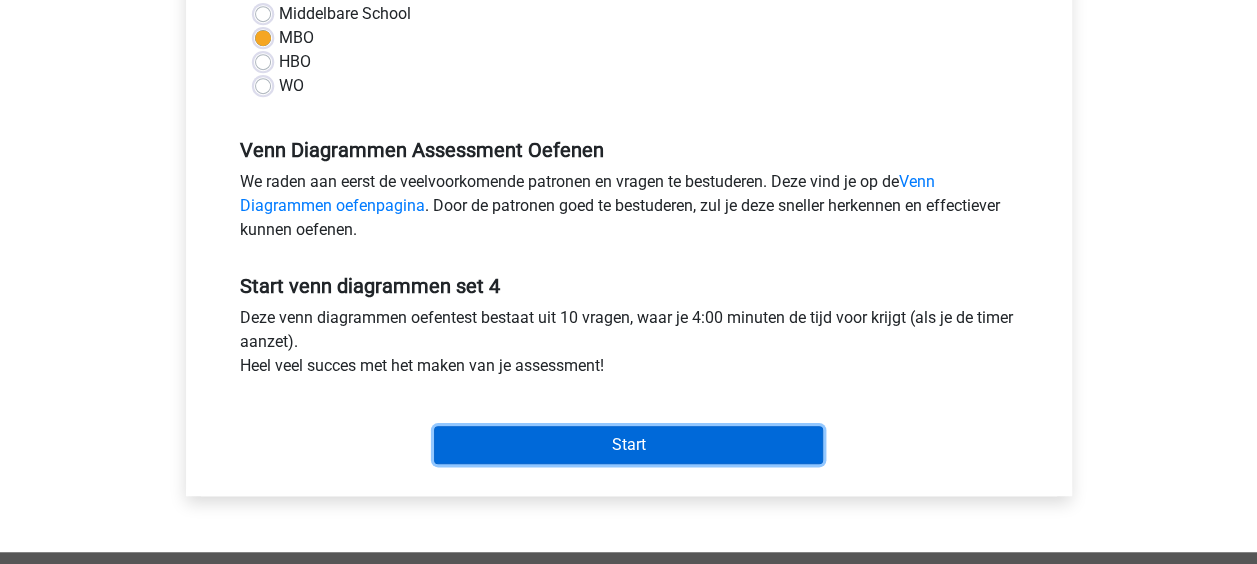 click on "Start" at bounding box center (628, 445) 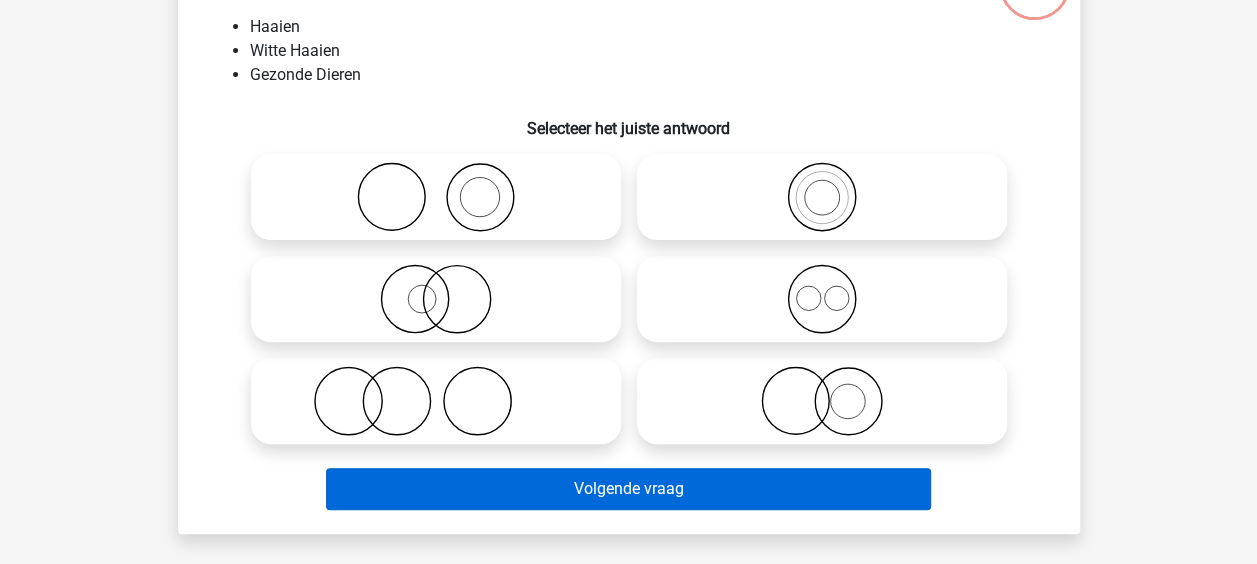 scroll, scrollTop: 200, scrollLeft: 0, axis: vertical 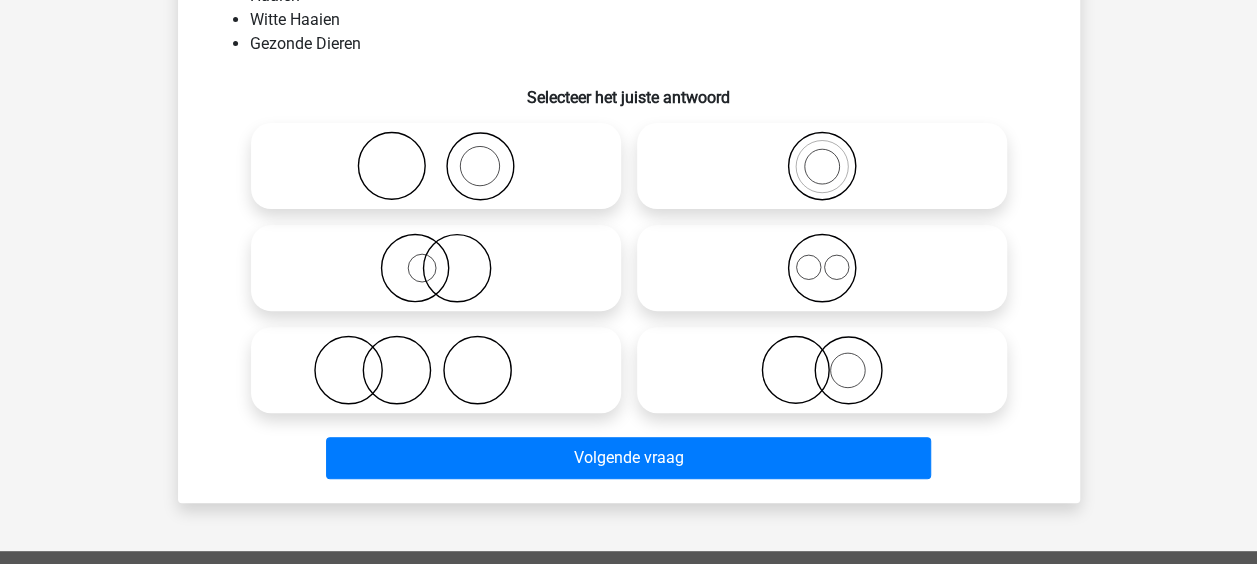 click 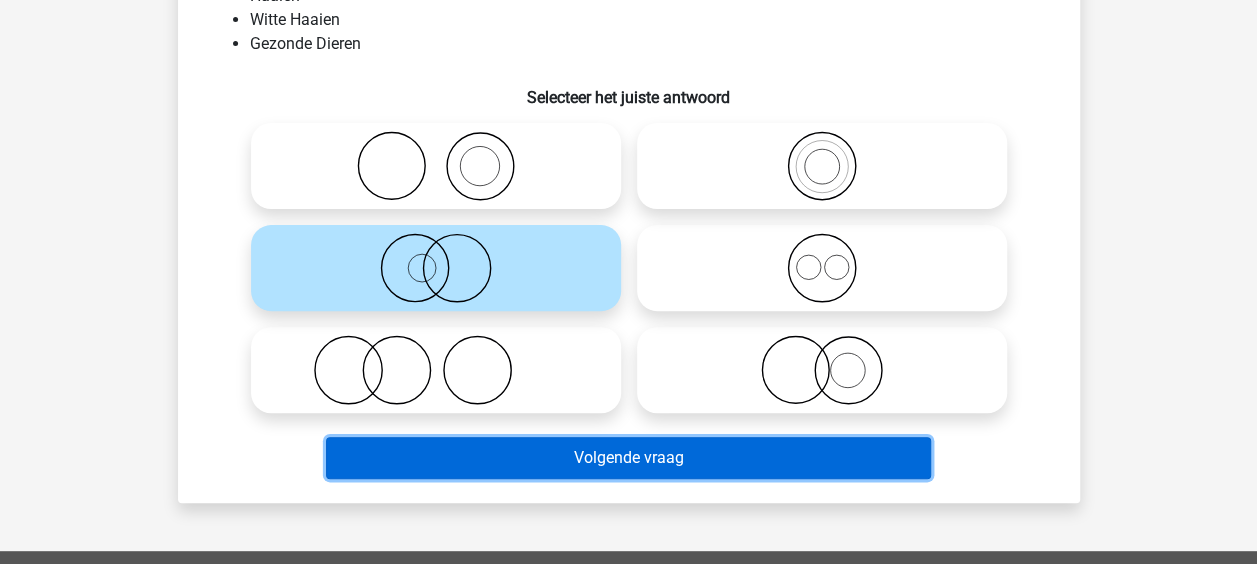 click on "Volgende vraag" at bounding box center [628, 458] 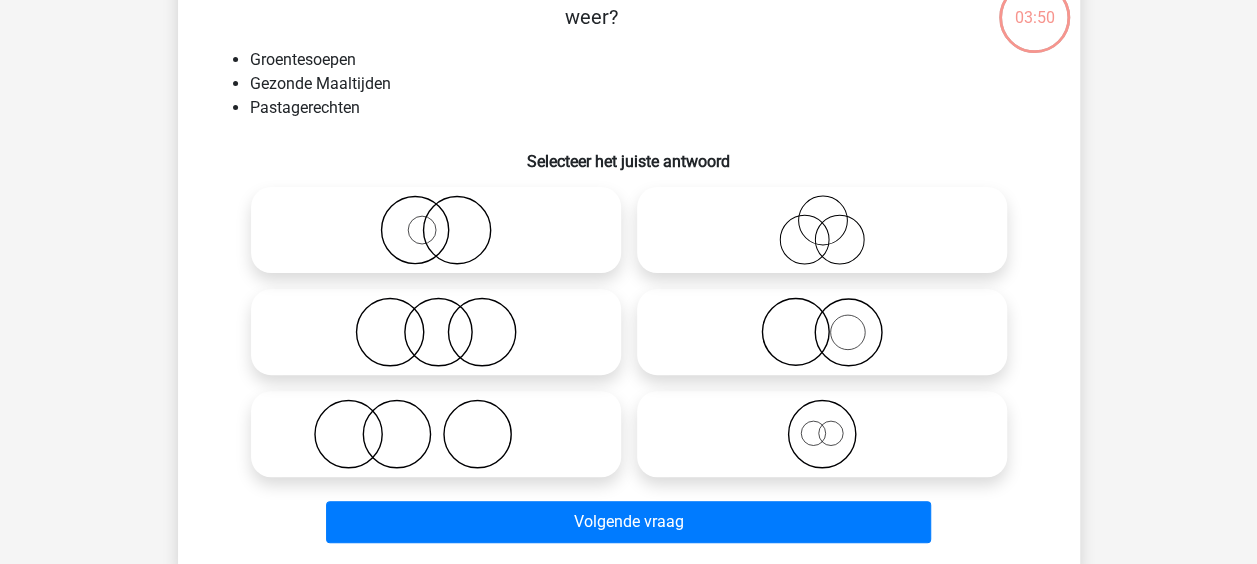 scroll, scrollTop: 92, scrollLeft: 0, axis: vertical 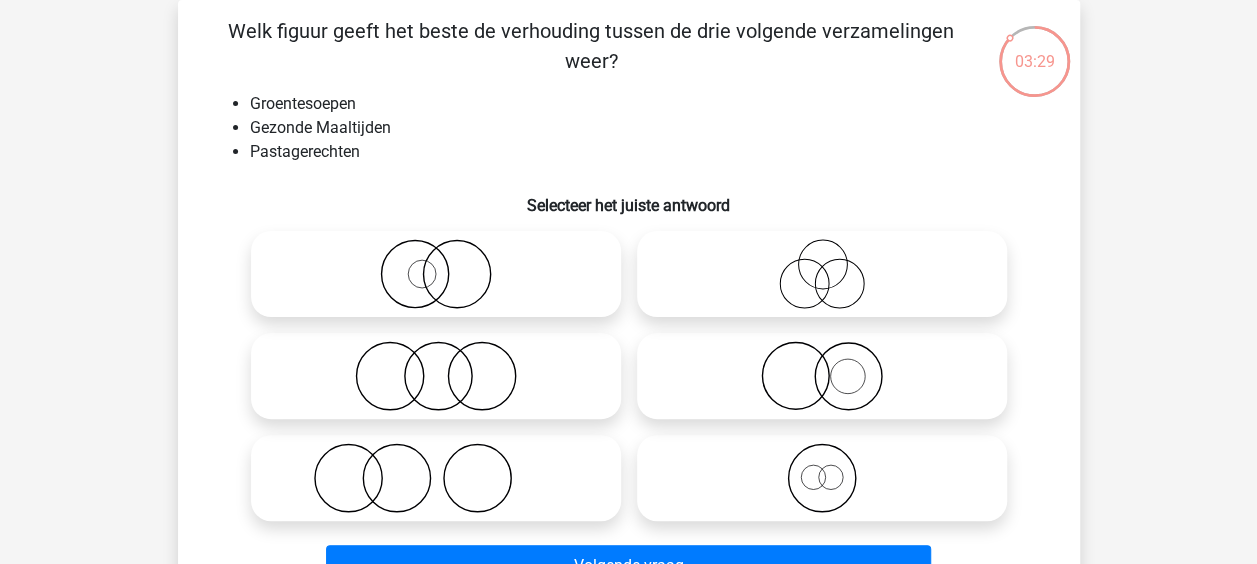 click 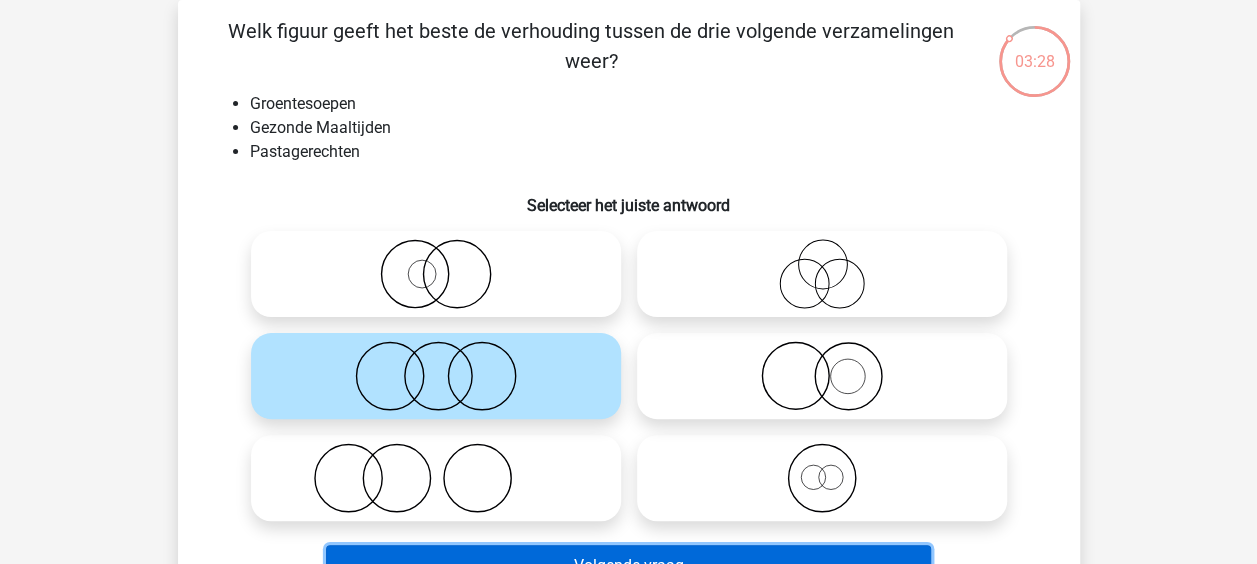 click on "Volgende vraag" at bounding box center (628, 566) 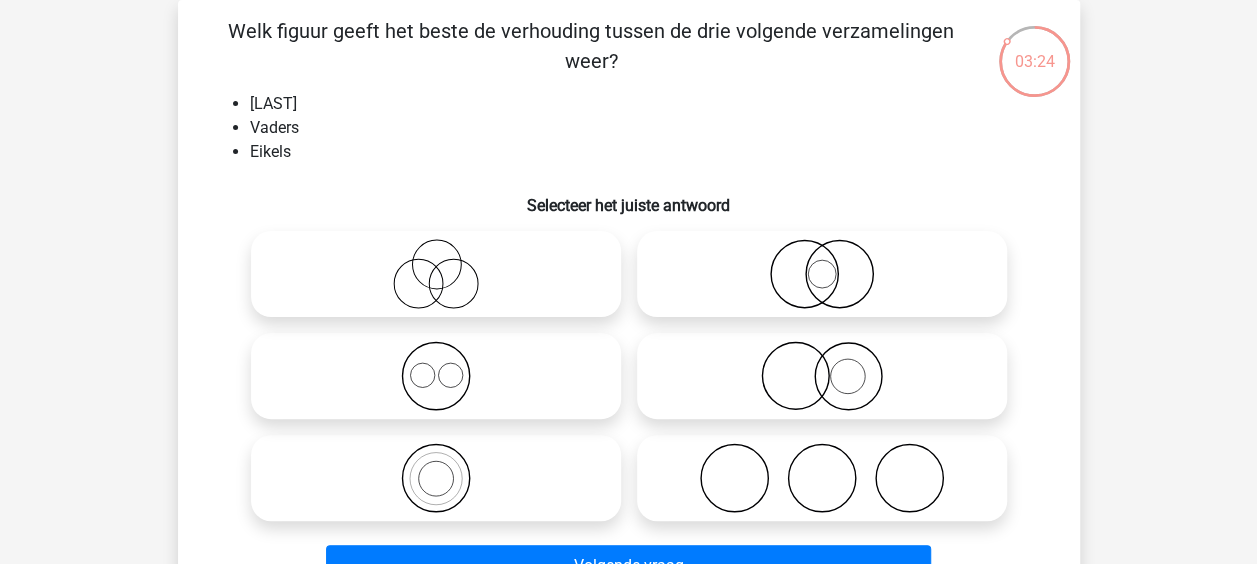 click 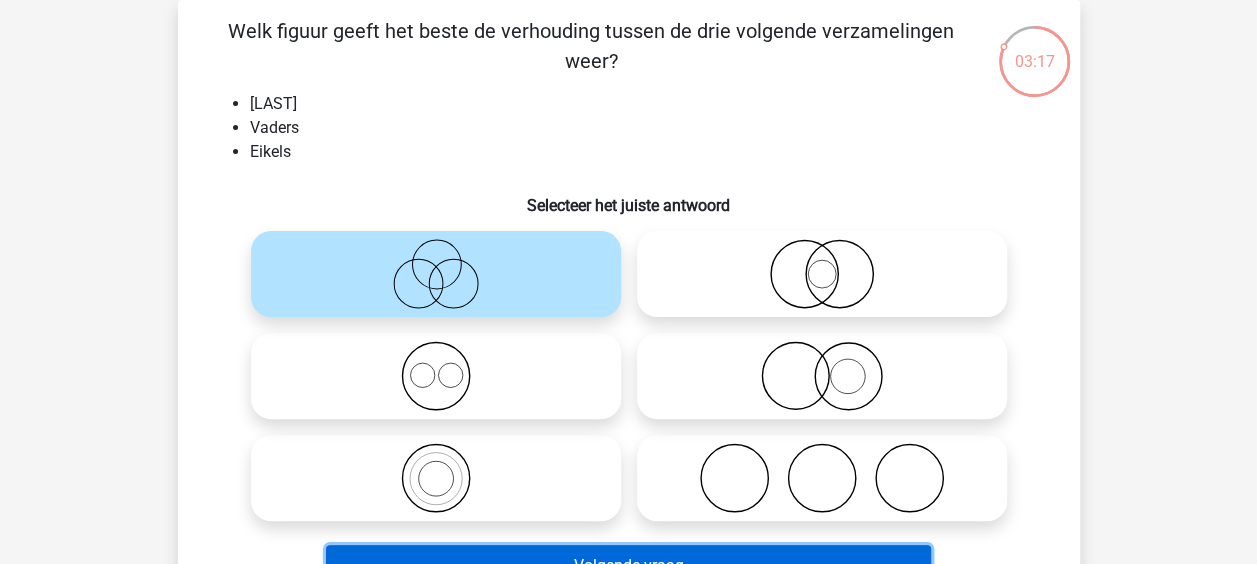 click on "Volgende vraag" at bounding box center [628, 566] 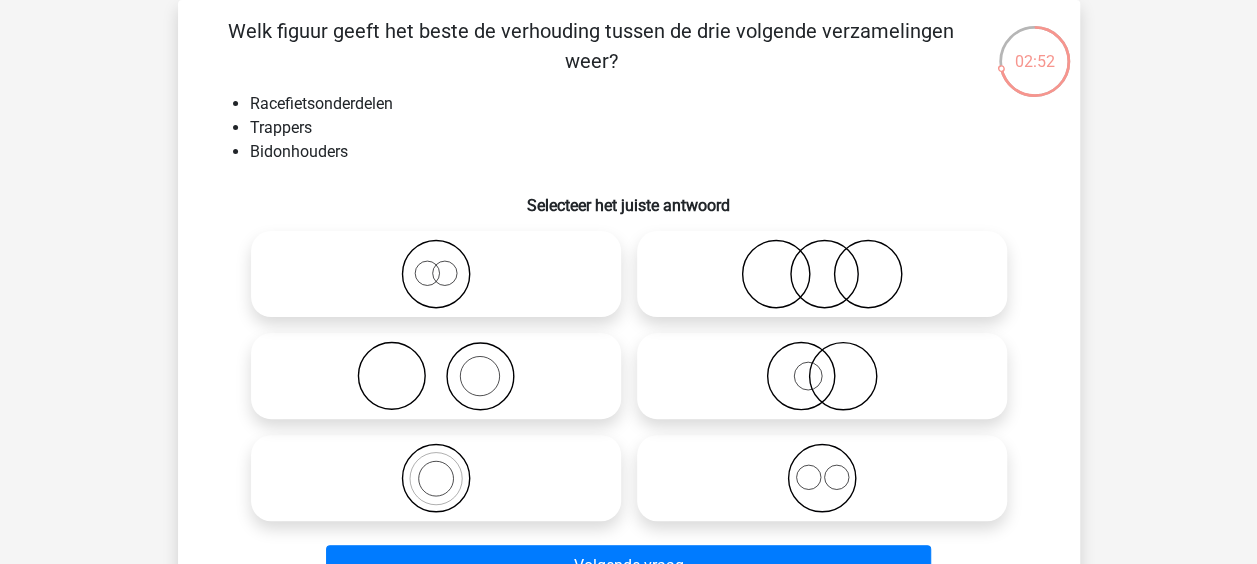 click 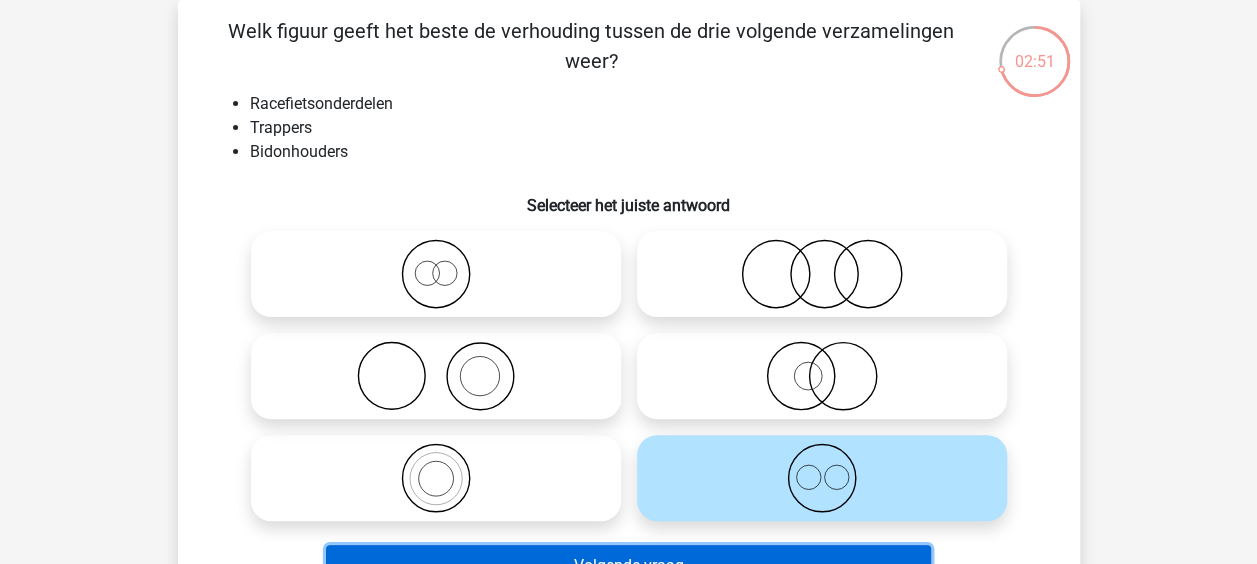 click on "Volgende vraag" at bounding box center [628, 566] 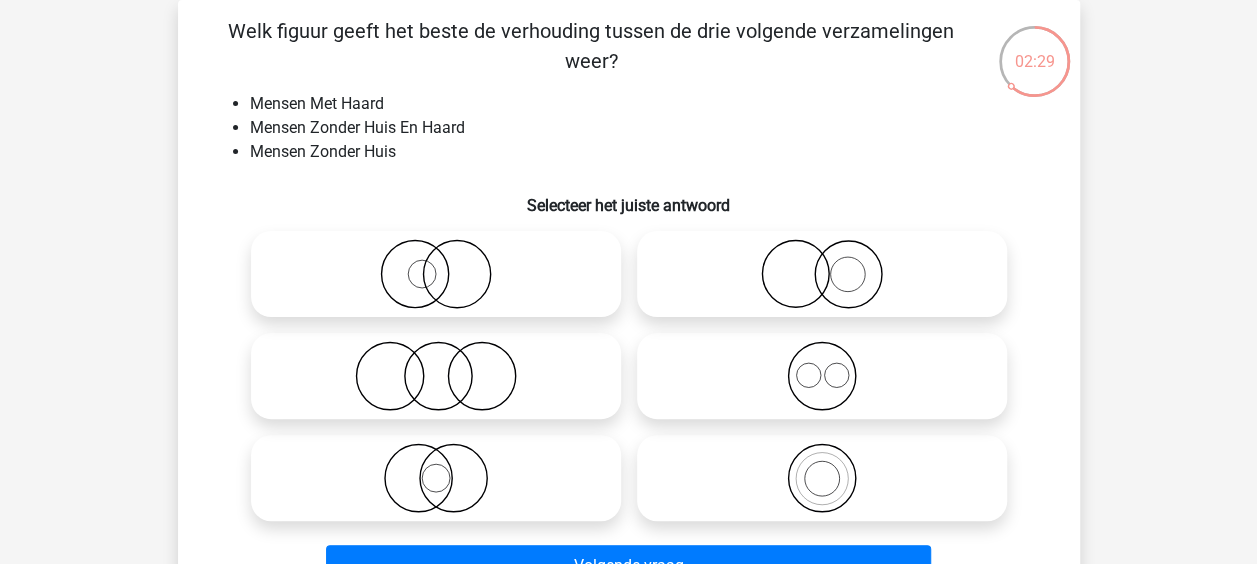 click 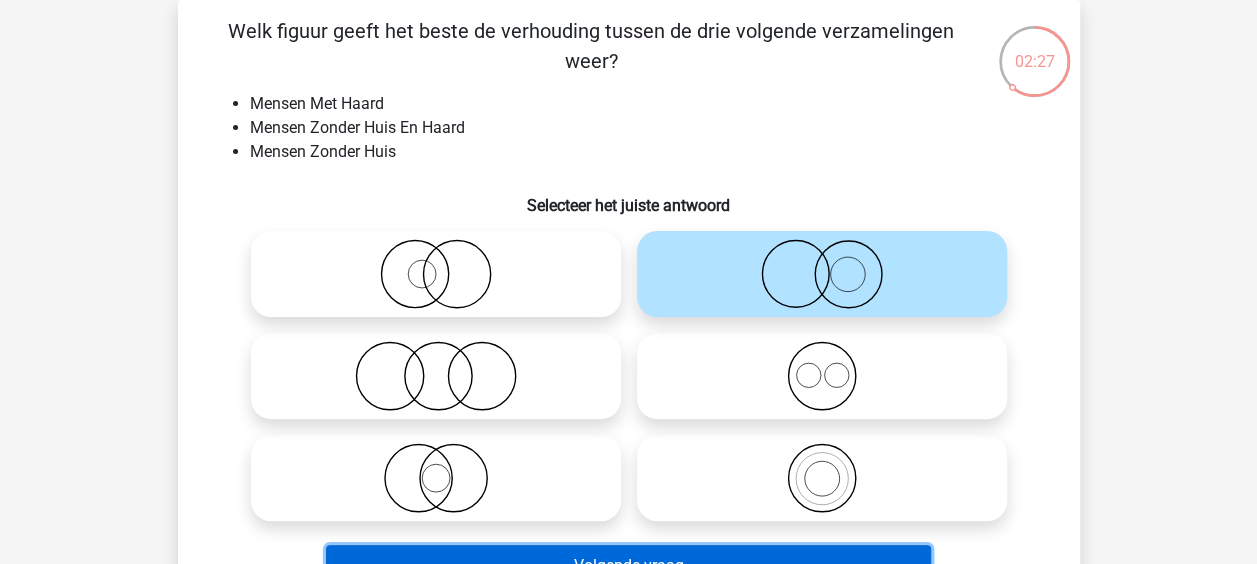 click on "Volgende vraag" at bounding box center (628, 566) 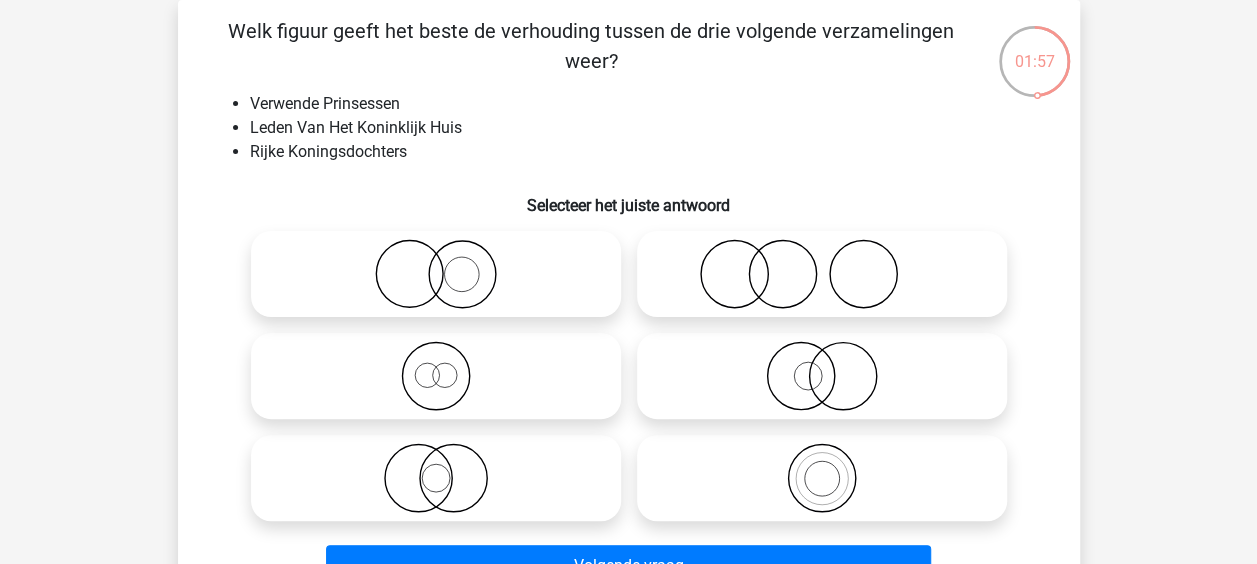 click 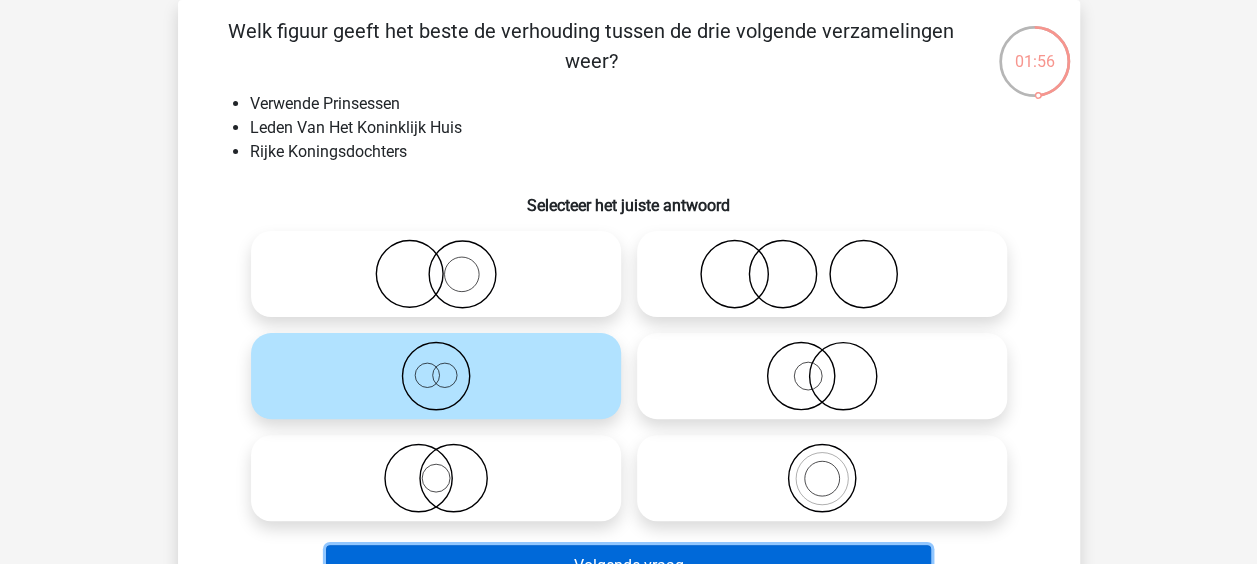 click on "Volgende vraag" at bounding box center (628, 566) 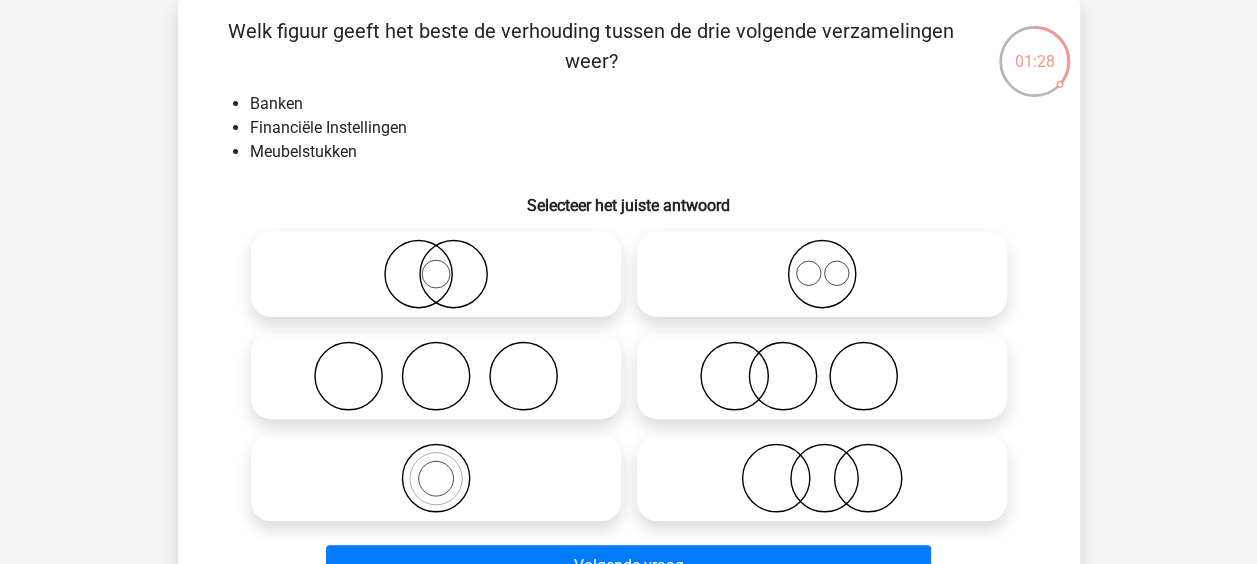 click 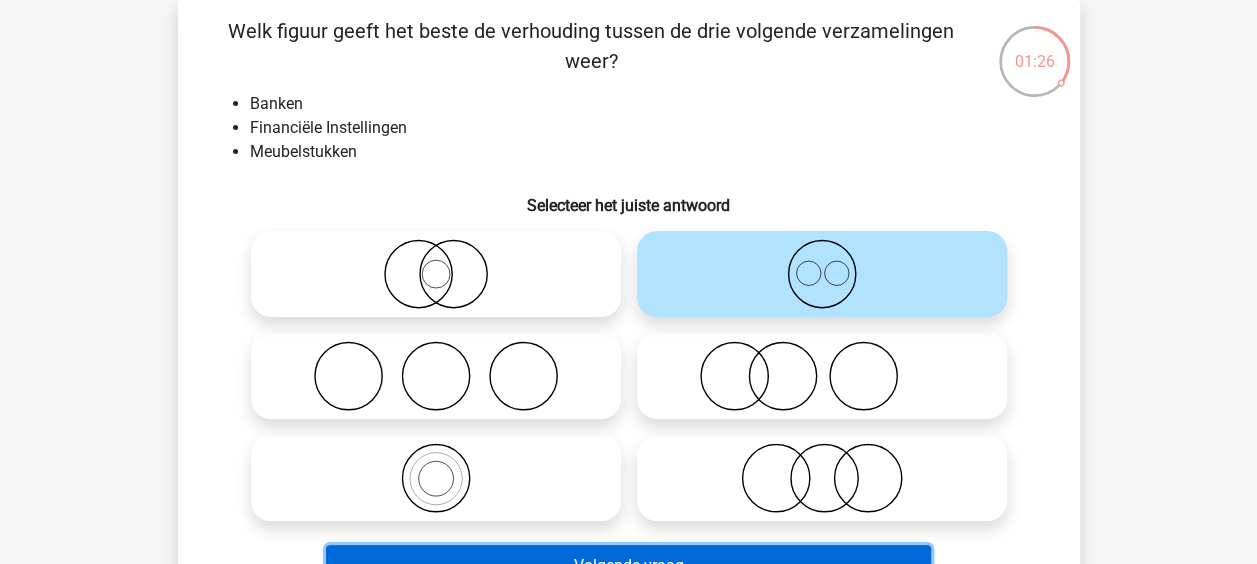 click on "Volgende vraag" at bounding box center (628, 566) 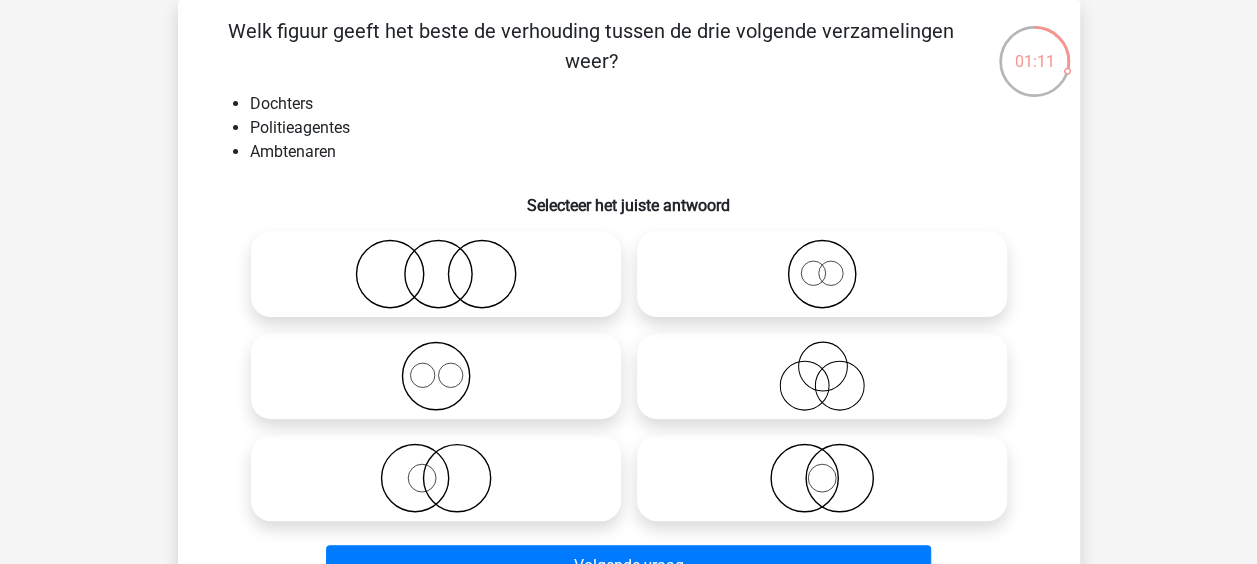 click 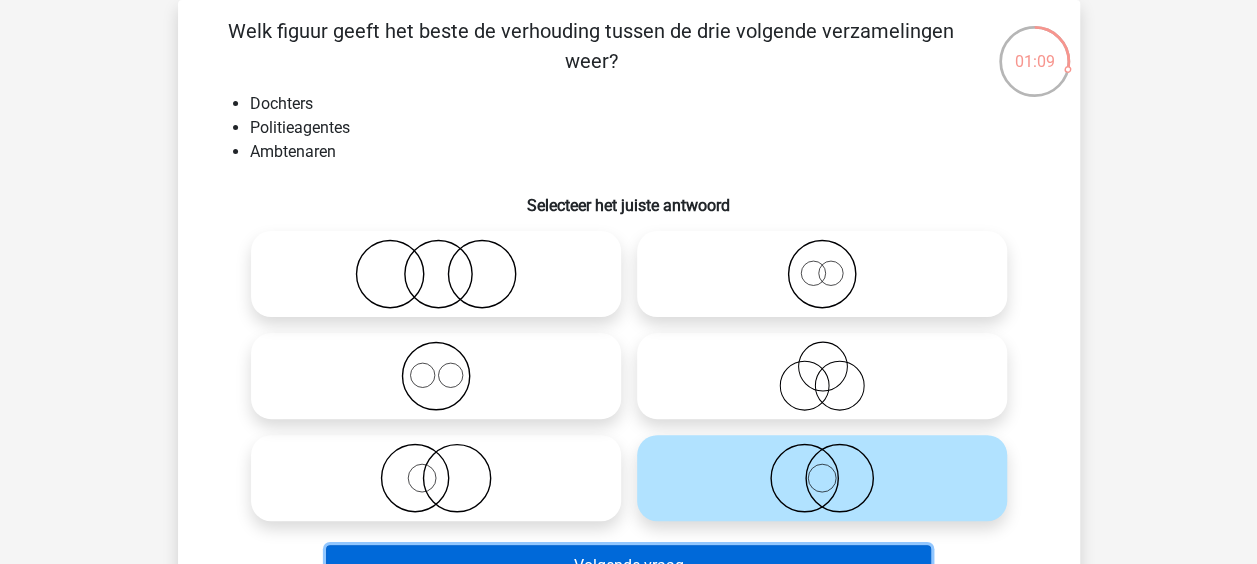click on "Volgende vraag" at bounding box center [628, 566] 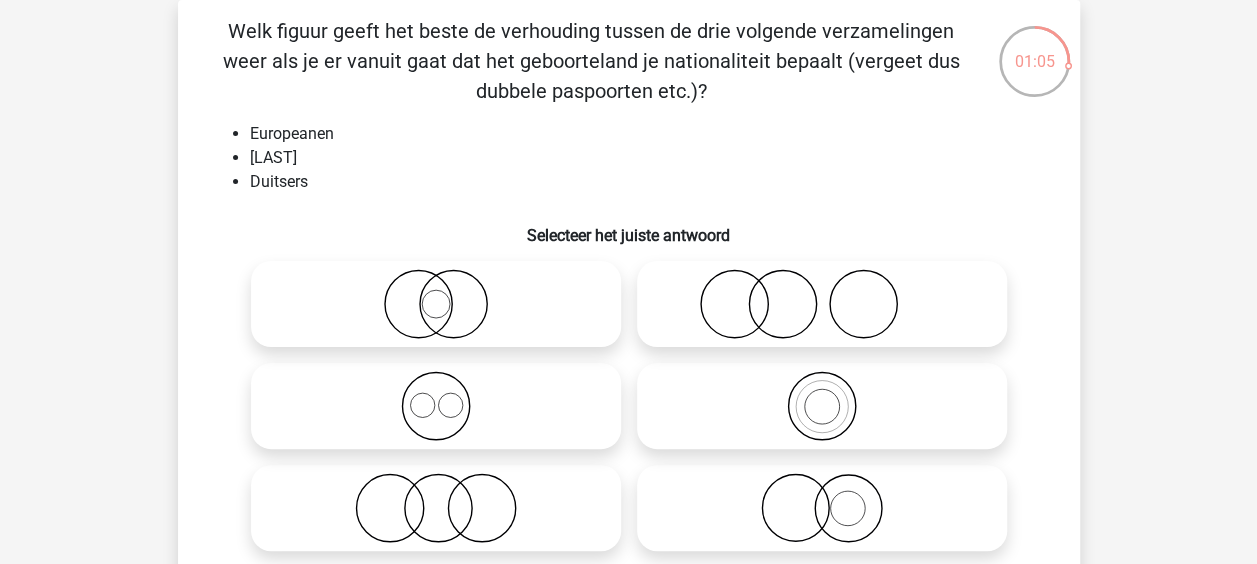 click 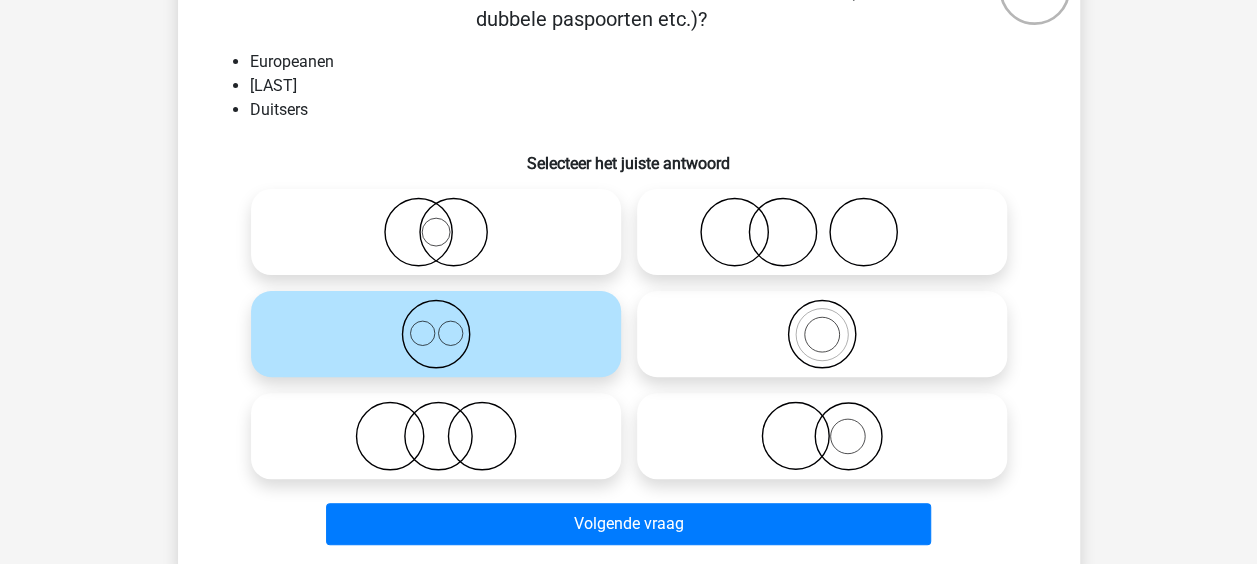 scroll, scrollTop: 192, scrollLeft: 0, axis: vertical 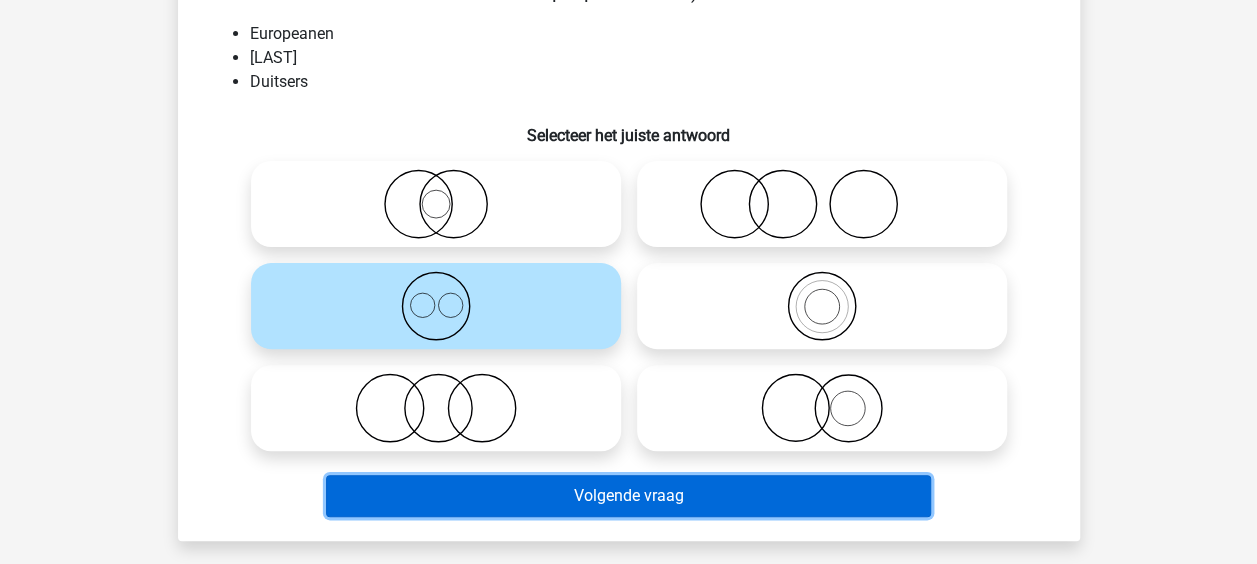 click on "Volgende vraag" at bounding box center (628, 496) 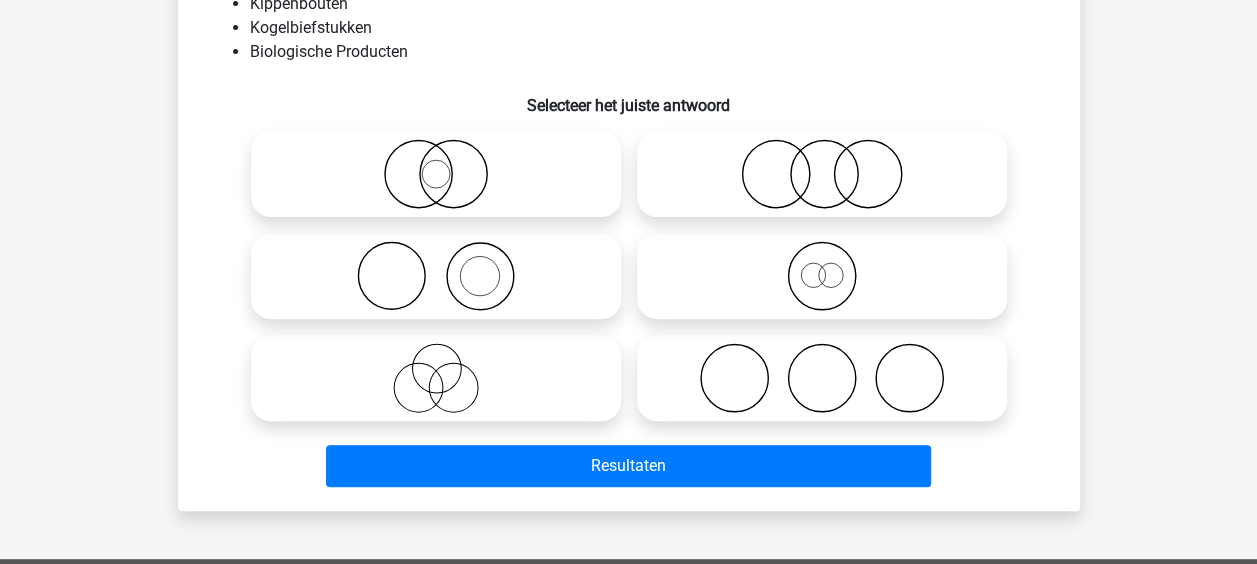 scroll, scrollTop: 92, scrollLeft: 0, axis: vertical 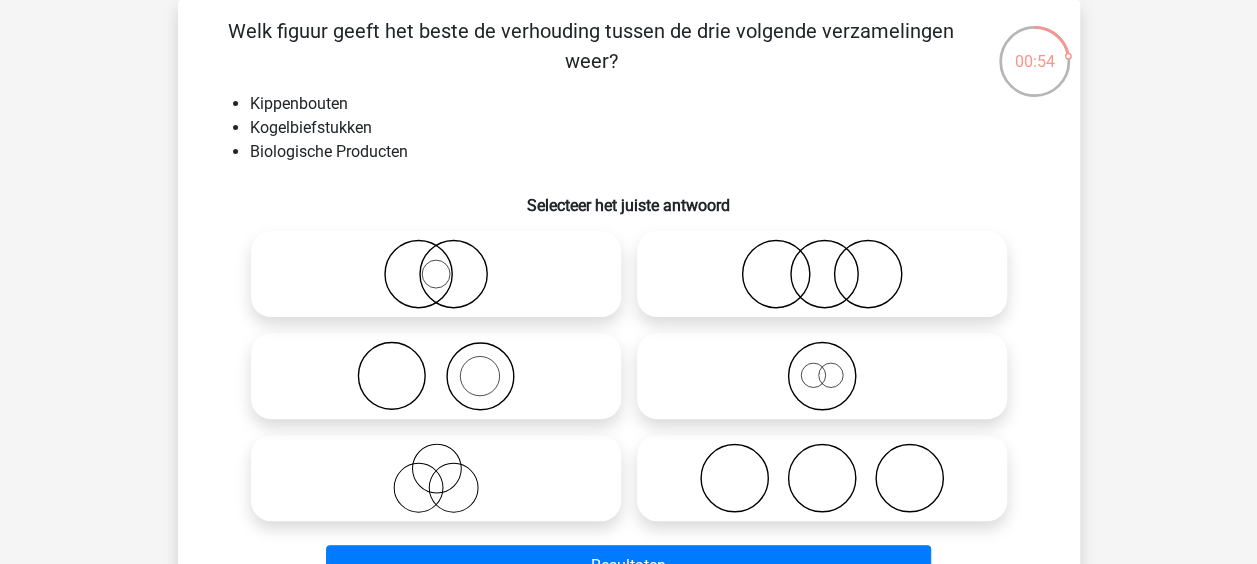click 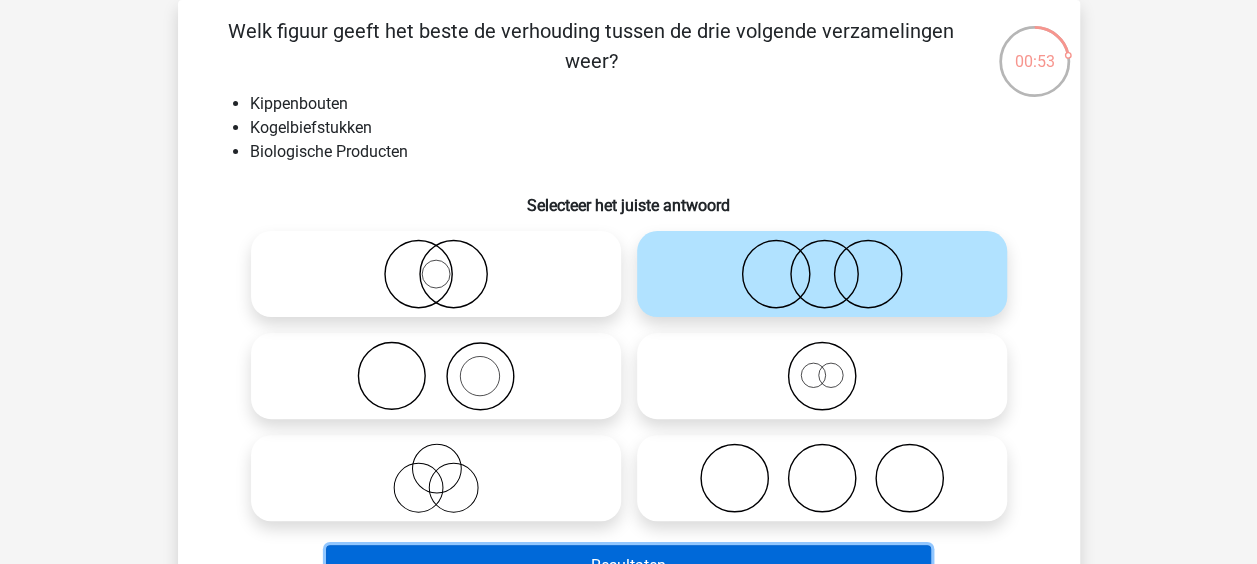 click on "Resultaten" at bounding box center [628, 566] 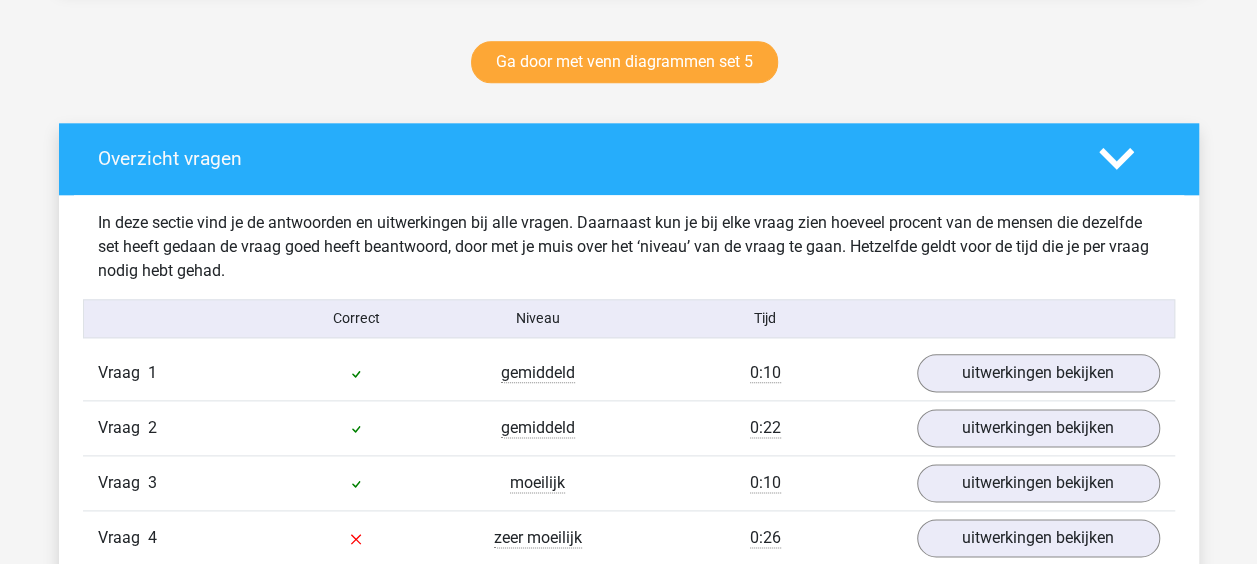 scroll, scrollTop: 1200, scrollLeft: 0, axis: vertical 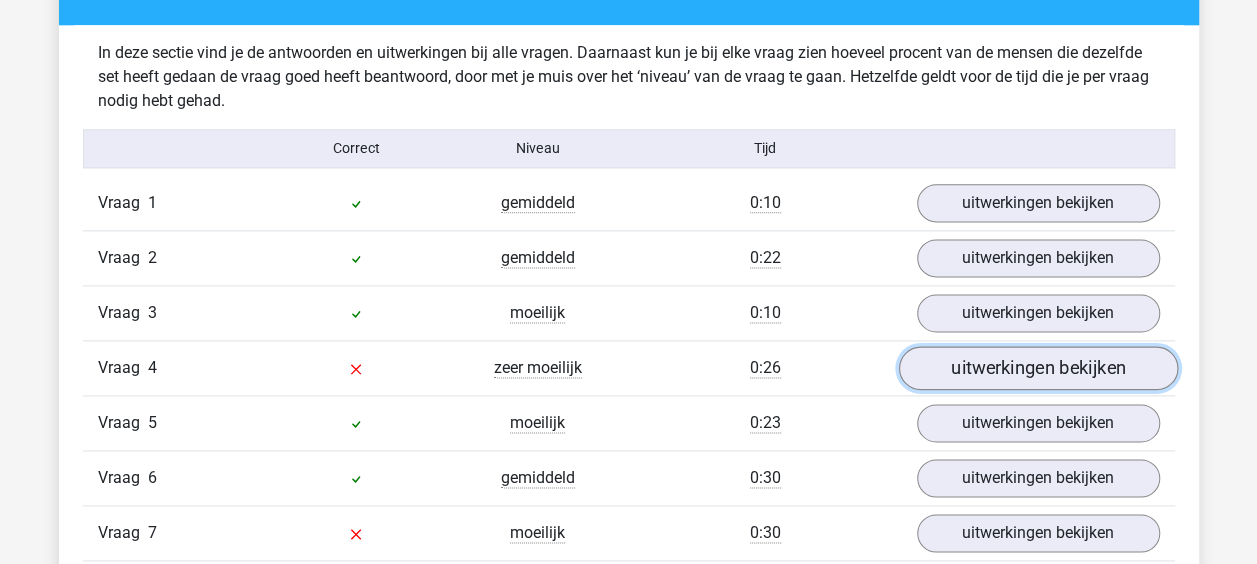 click on "uitwerkingen bekijken" at bounding box center [1037, 368] 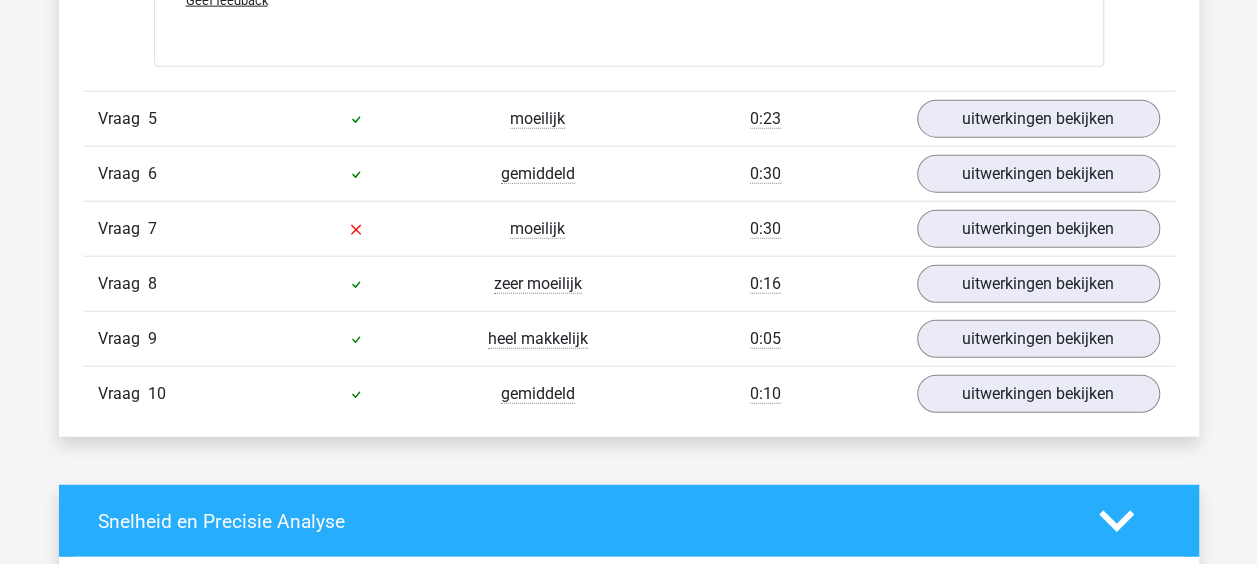 scroll, scrollTop: 2400, scrollLeft: 0, axis: vertical 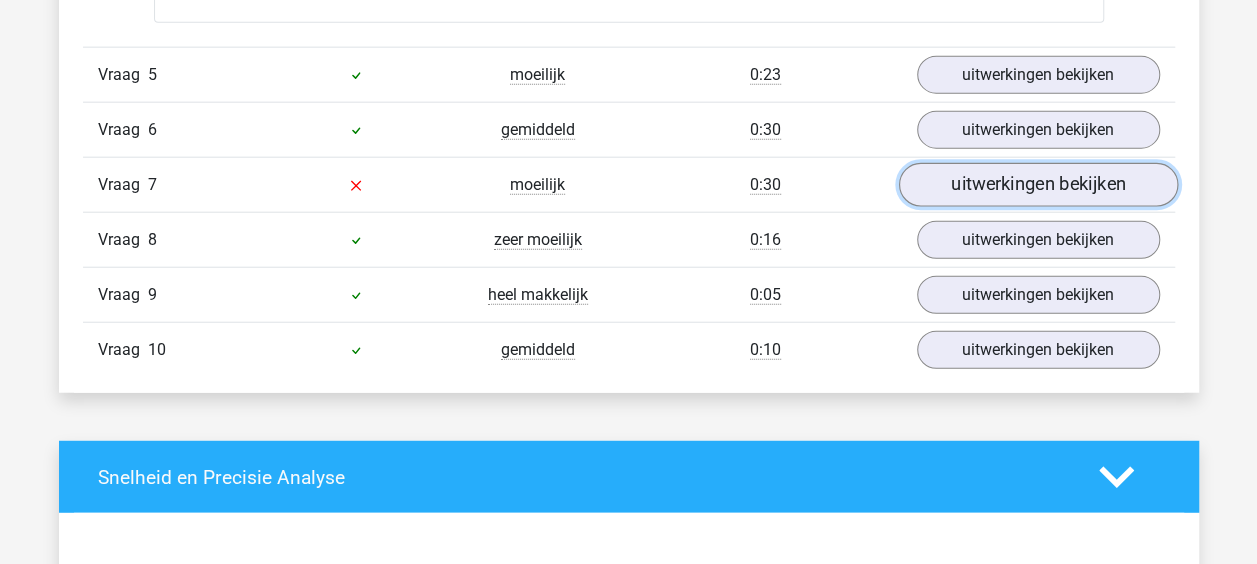 click on "uitwerkingen bekijken" at bounding box center (1037, 185) 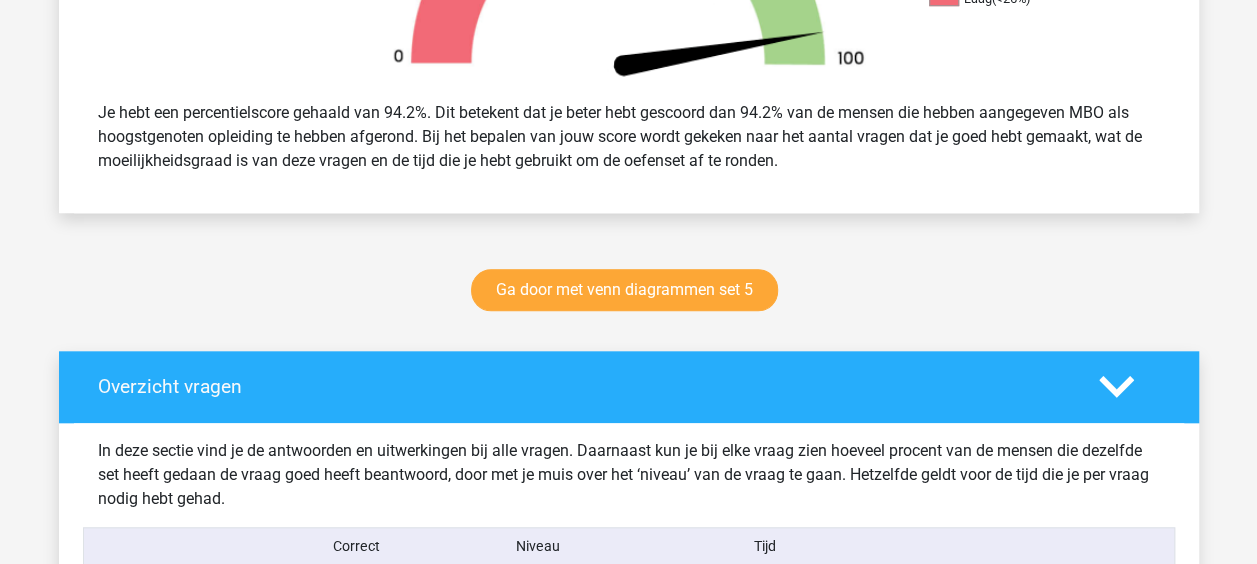 scroll, scrollTop: 800, scrollLeft: 0, axis: vertical 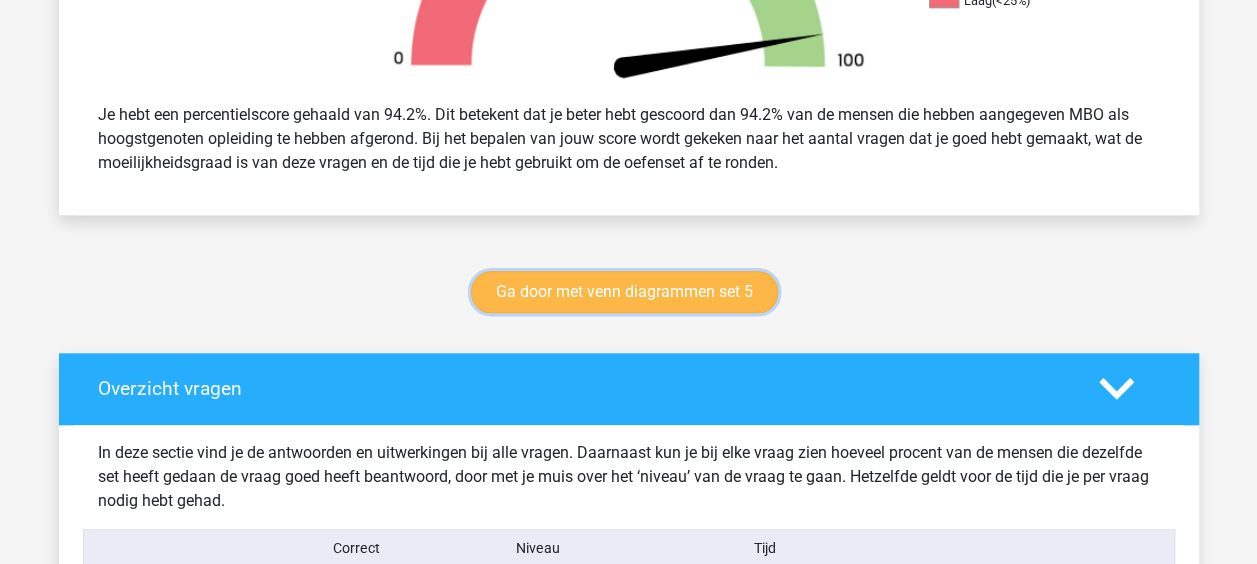 click on "Ga door met venn diagrammen set 5" at bounding box center [624, 292] 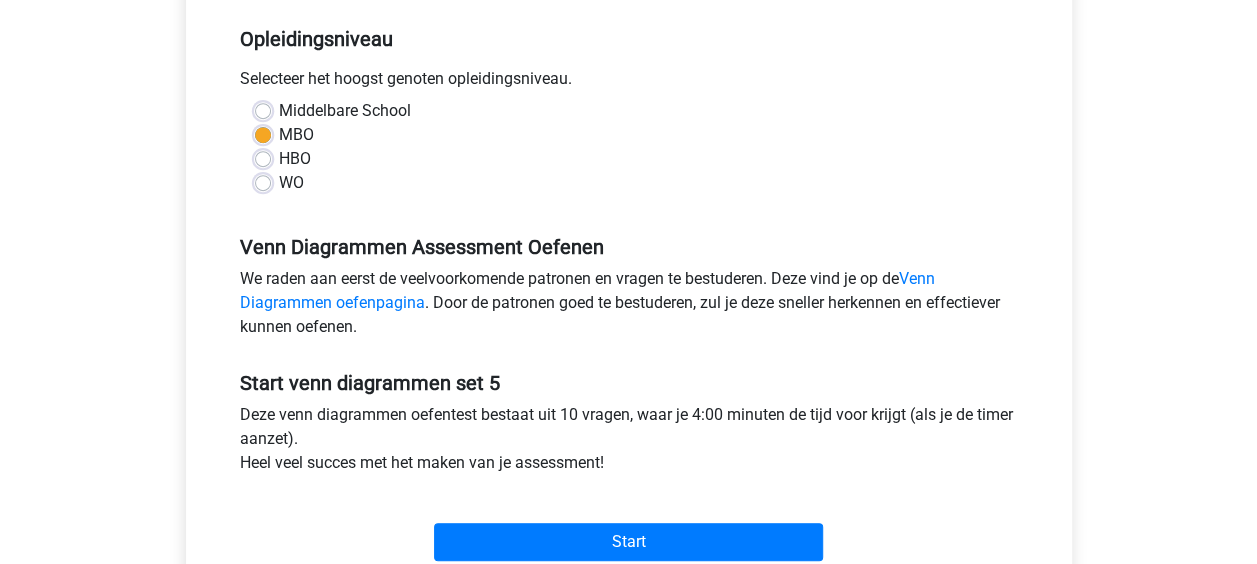 scroll, scrollTop: 400, scrollLeft: 0, axis: vertical 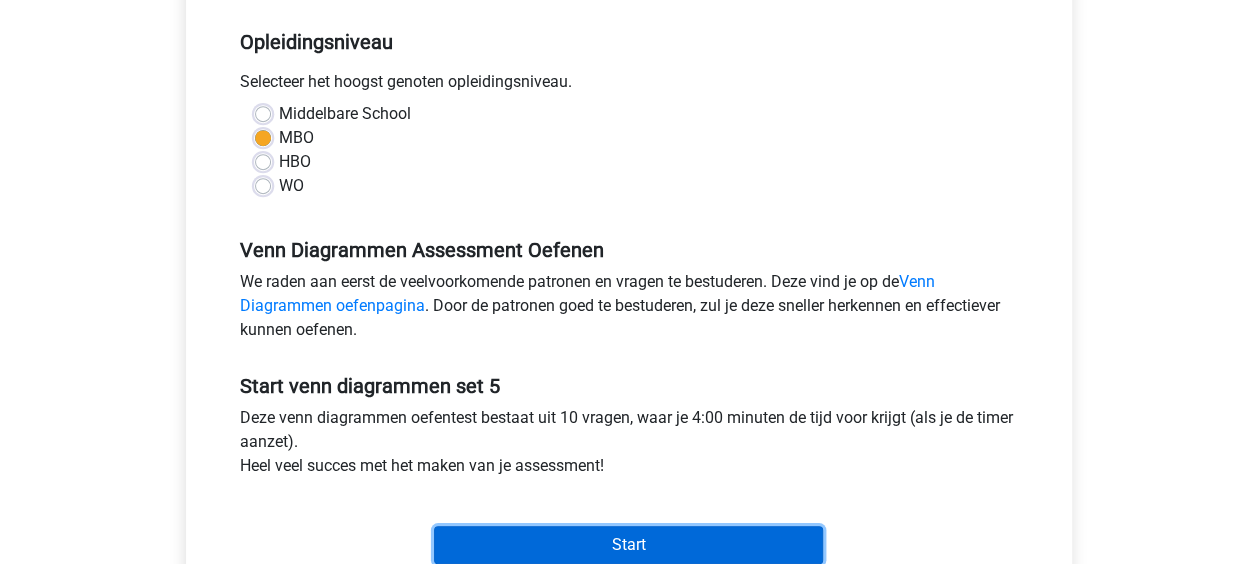 click on "Start" at bounding box center (628, 545) 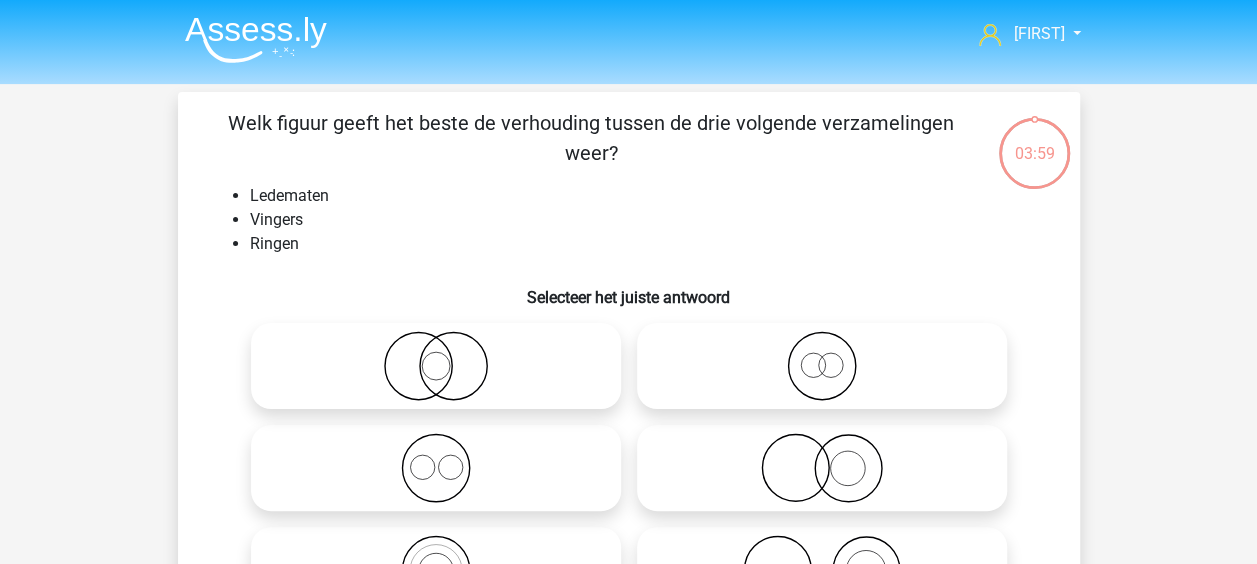 scroll, scrollTop: 100, scrollLeft: 0, axis: vertical 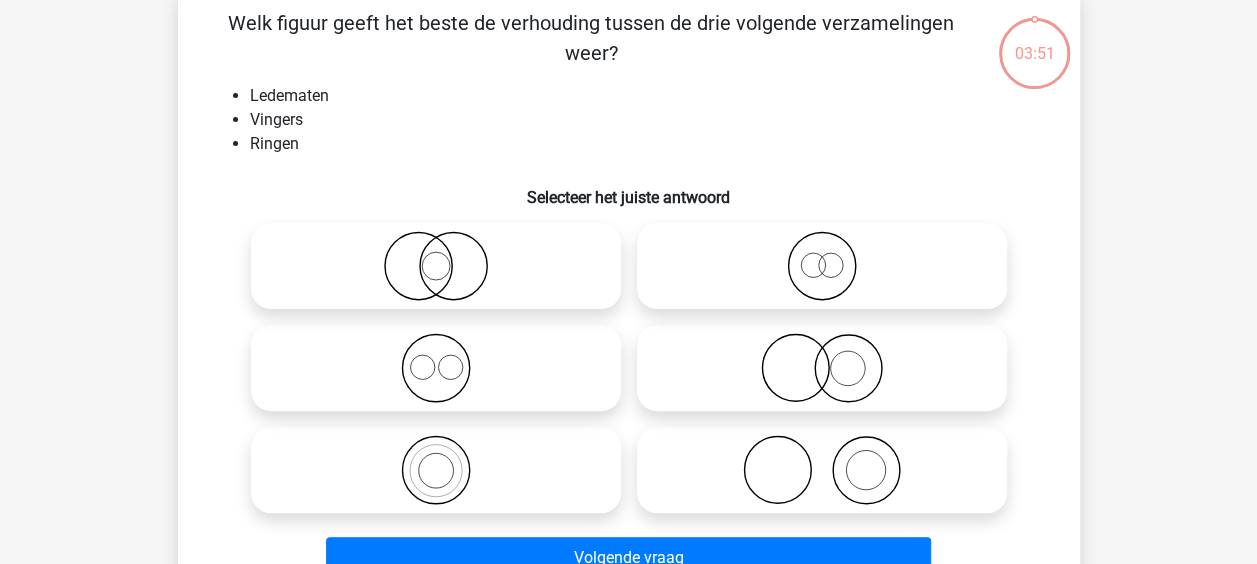 click 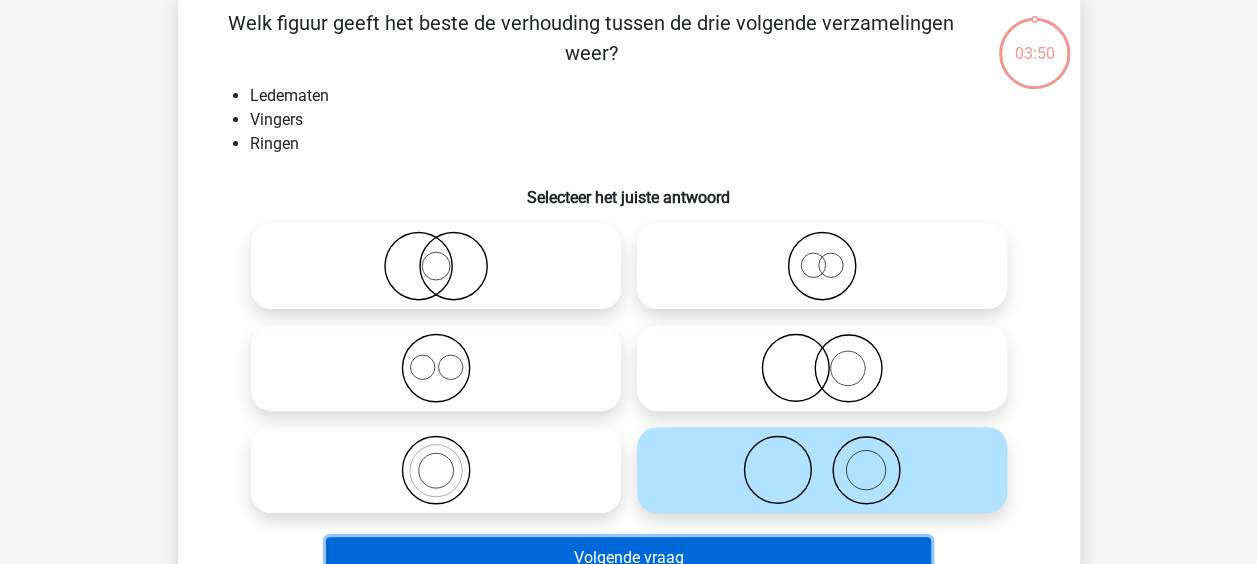 click on "Volgende vraag" at bounding box center [628, 558] 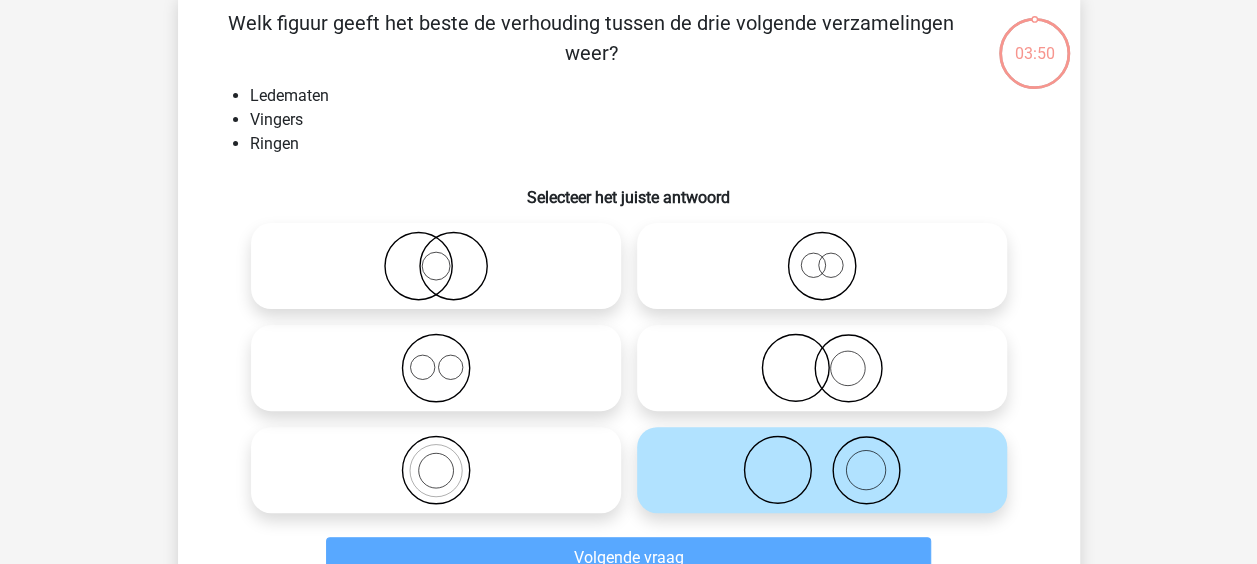 scroll, scrollTop: 92, scrollLeft: 0, axis: vertical 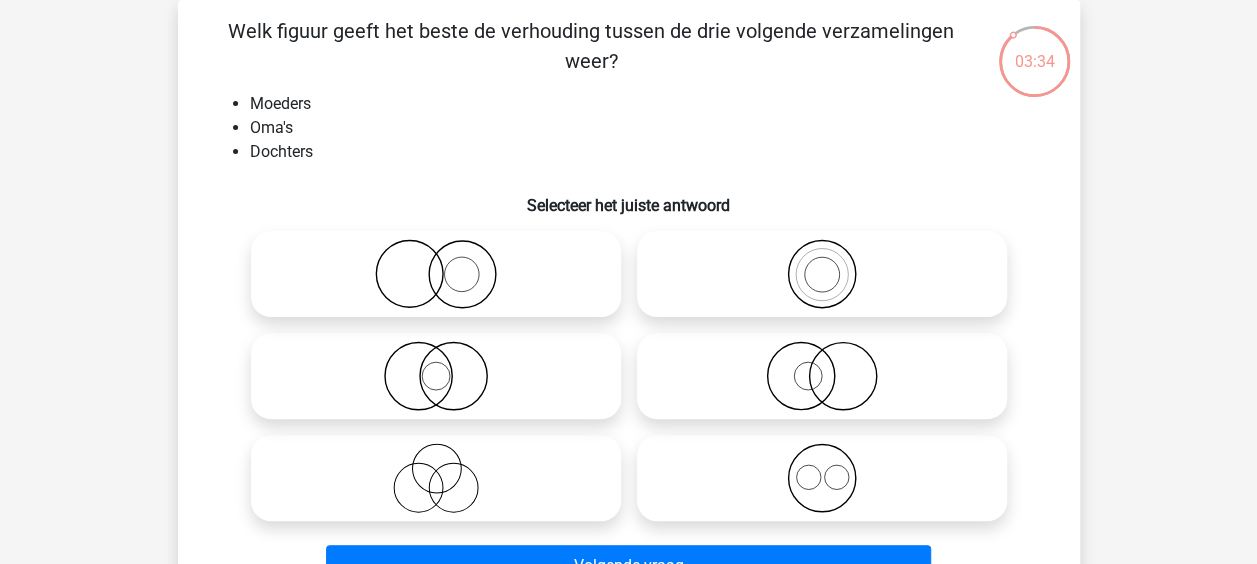 click 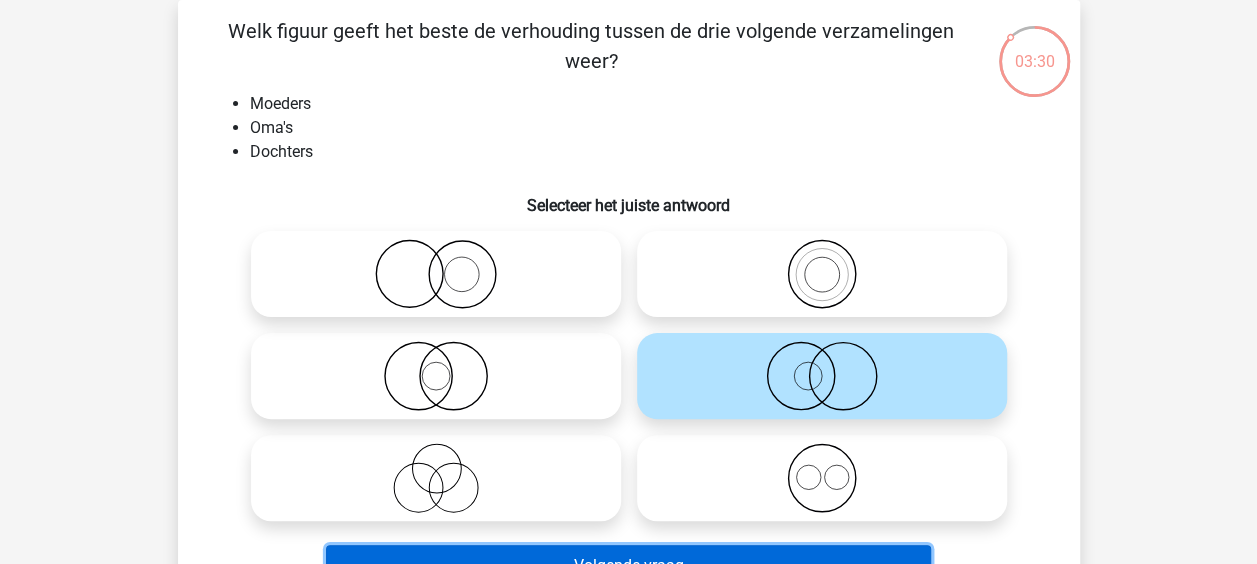 click on "Volgende vraag" at bounding box center (628, 566) 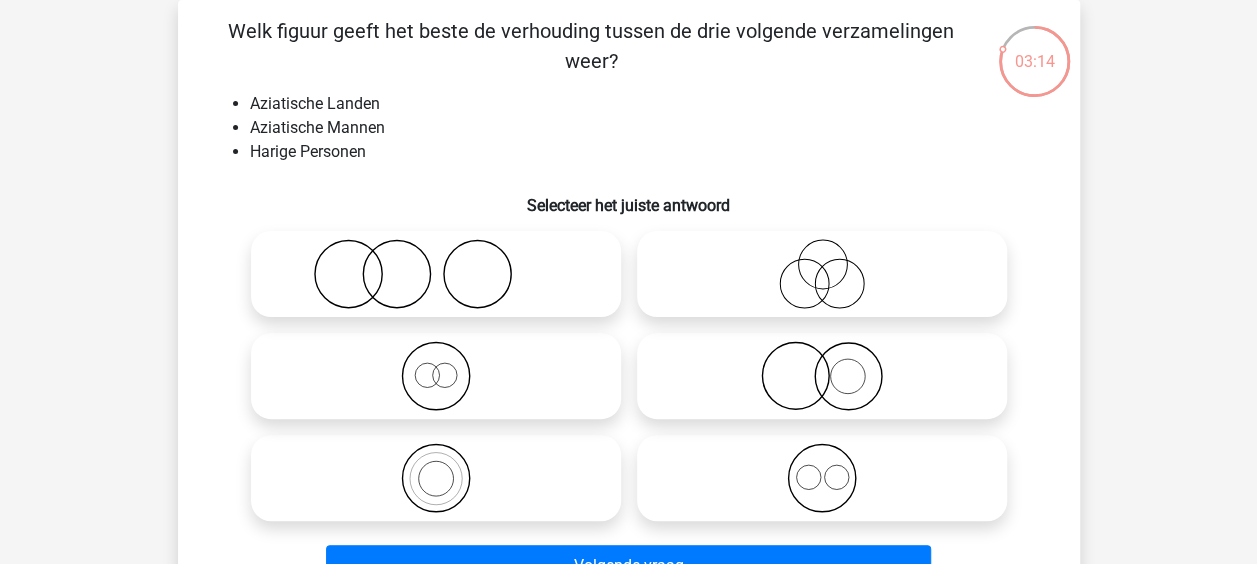click 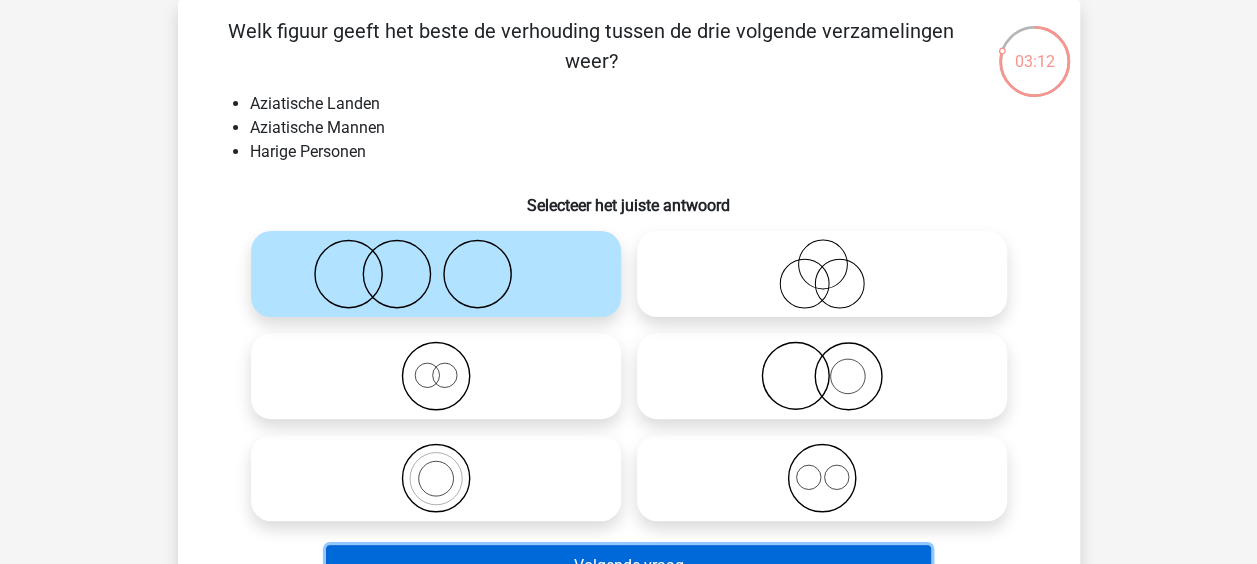 click on "Volgende vraag" at bounding box center (628, 566) 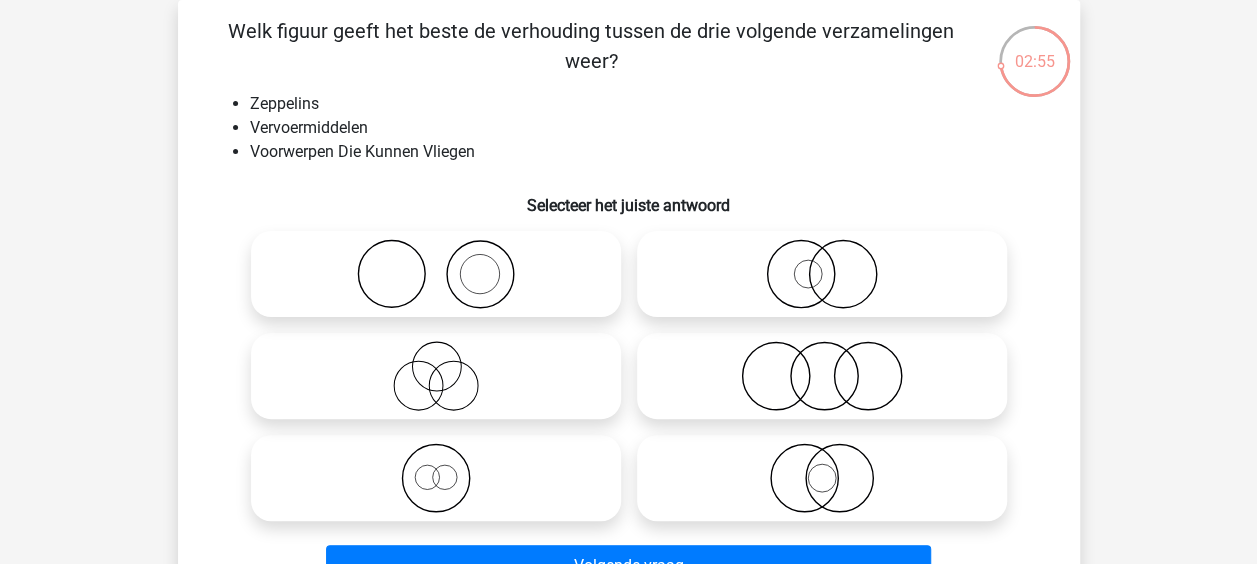 click 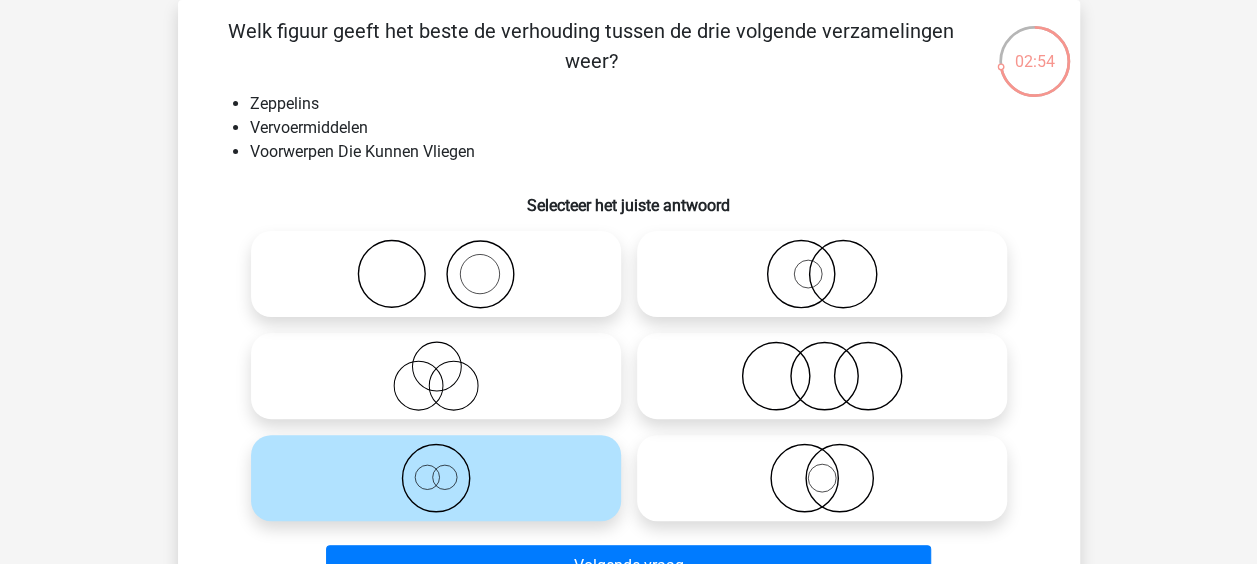 click 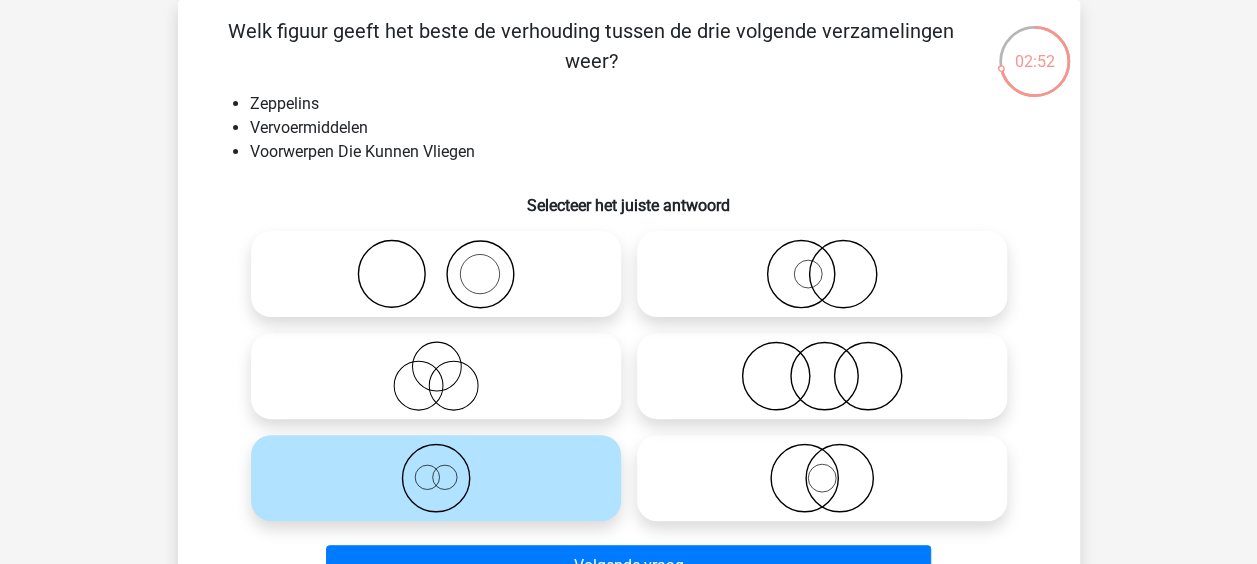 click 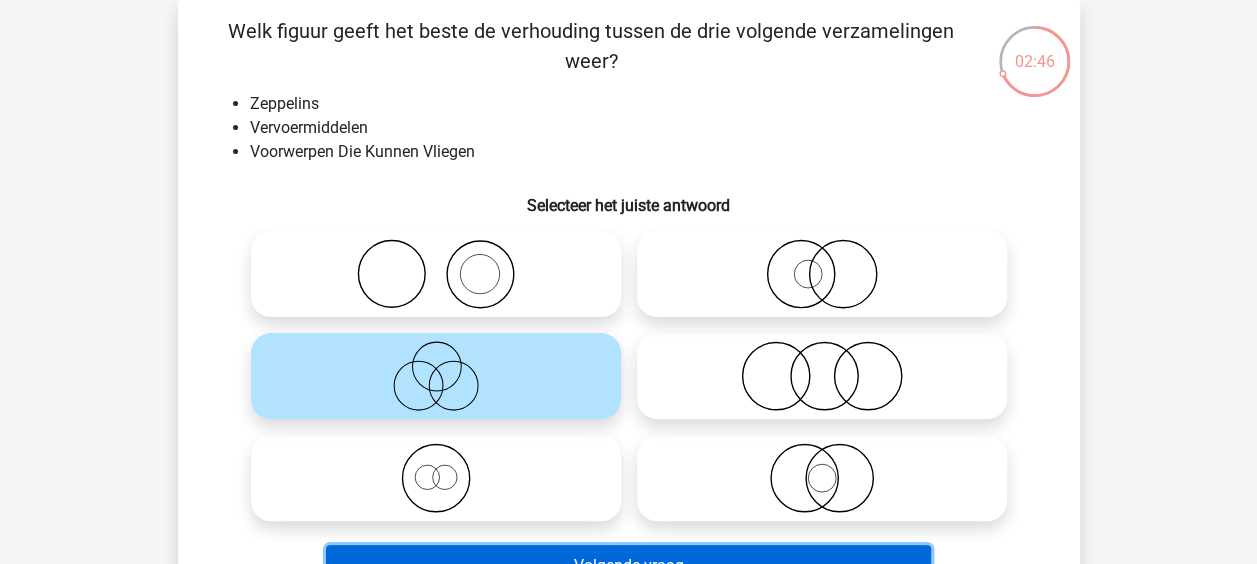 click on "Volgende vraag" at bounding box center (628, 566) 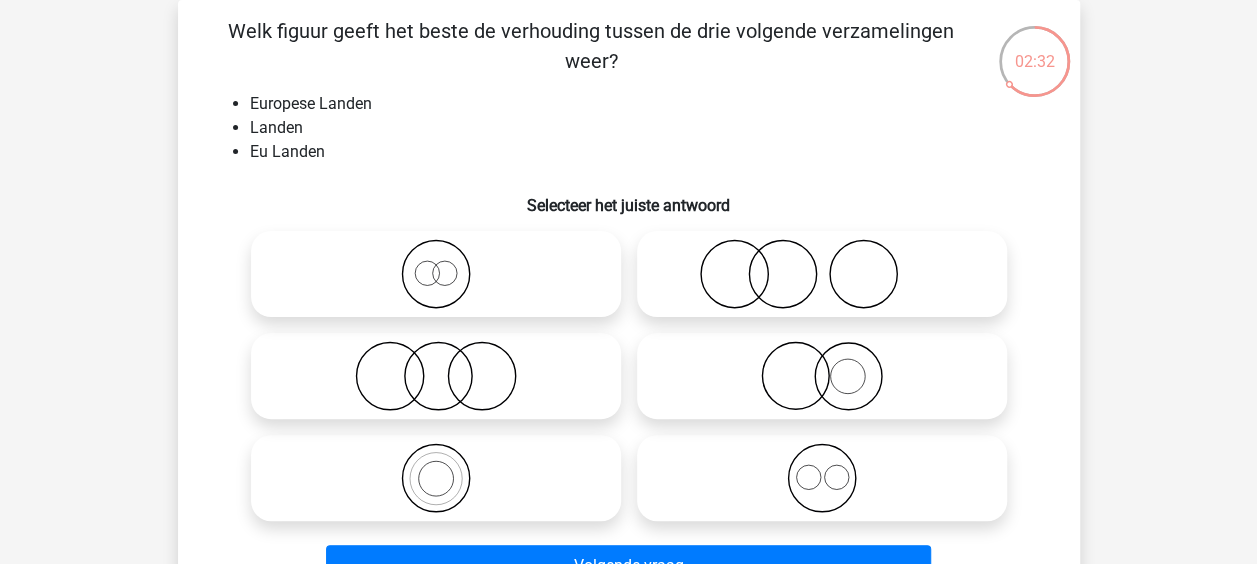 click 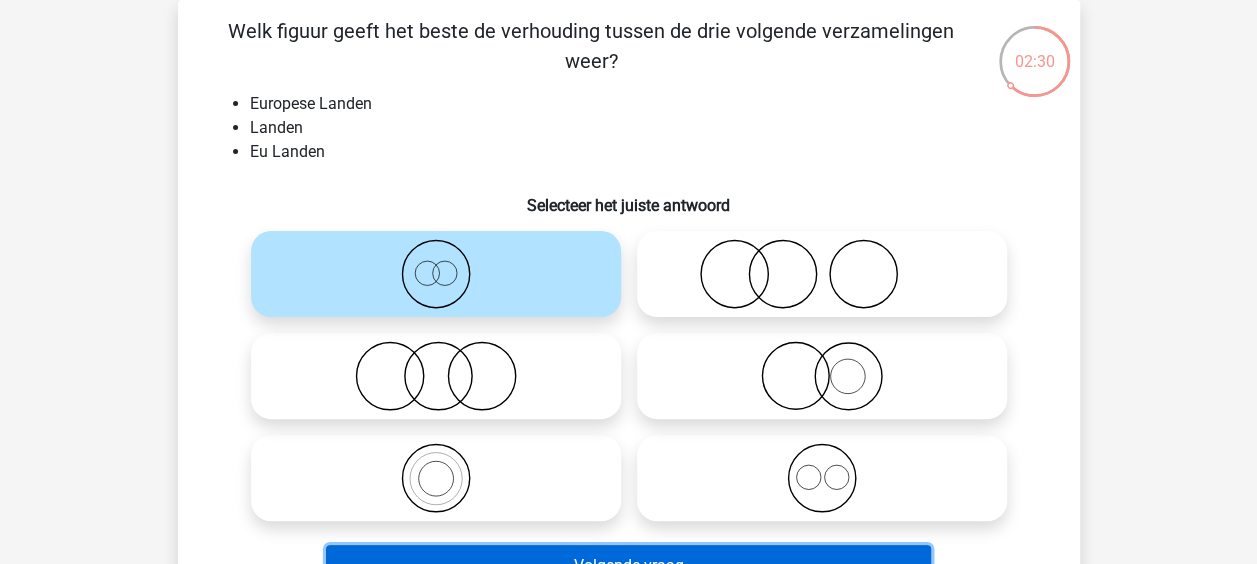 click on "Volgende vraag" at bounding box center (628, 566) 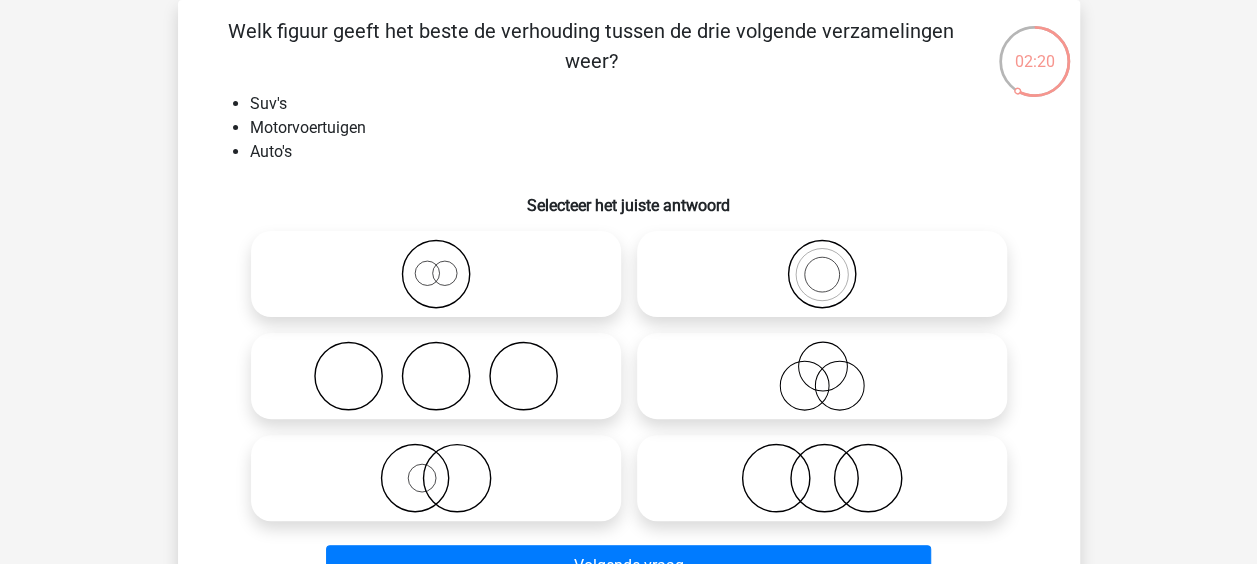 click 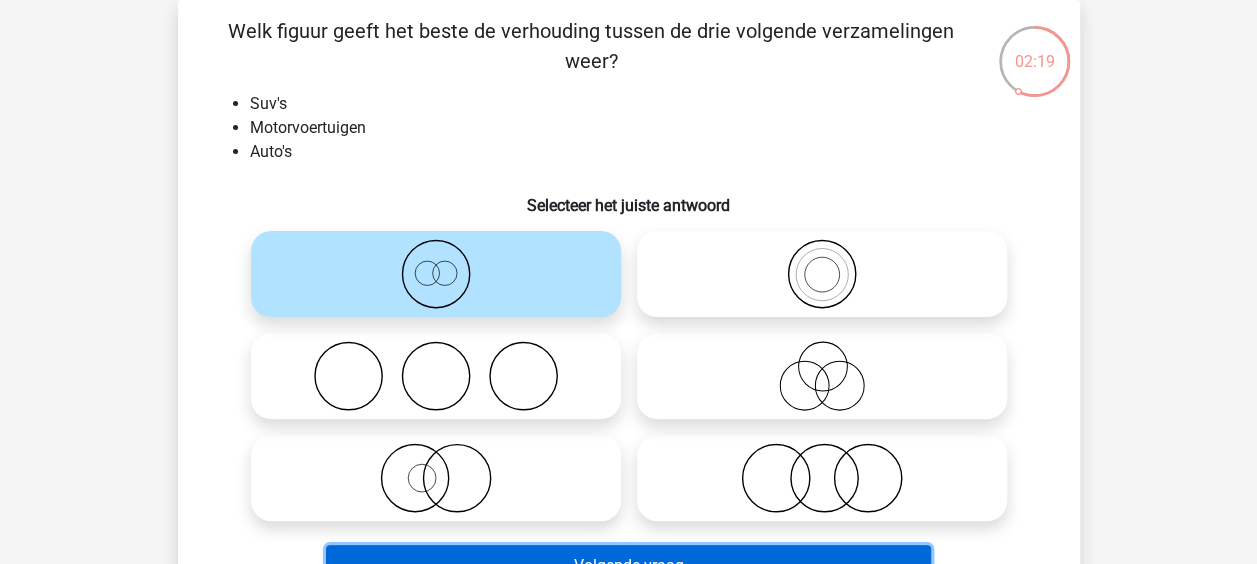 click on "Volgende vraag" at bounding box center [628, 566] 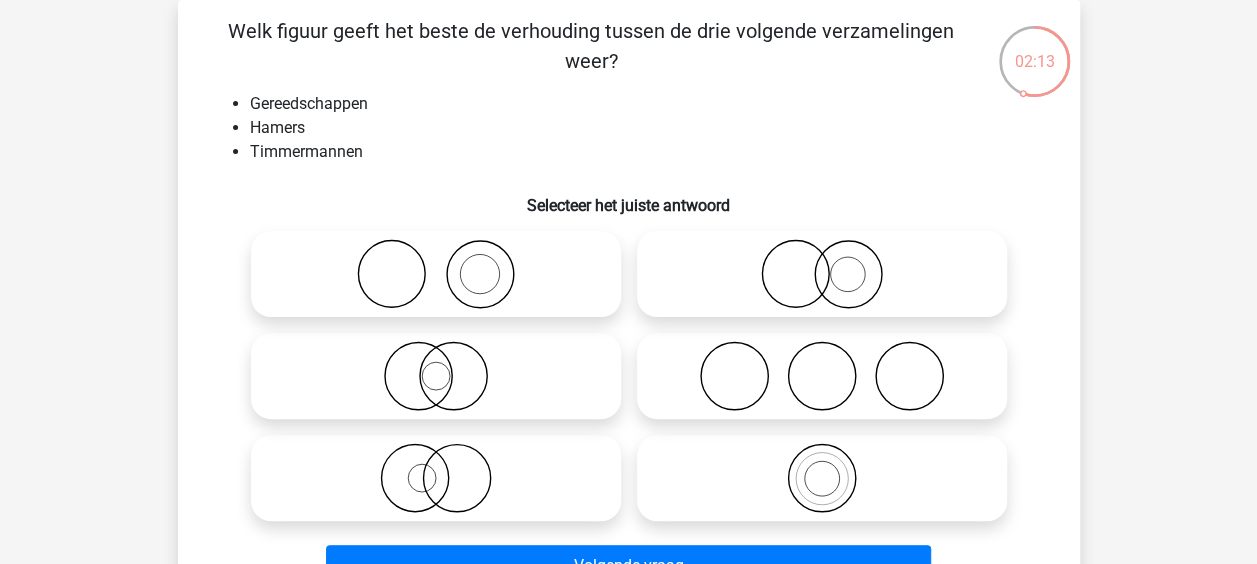 click 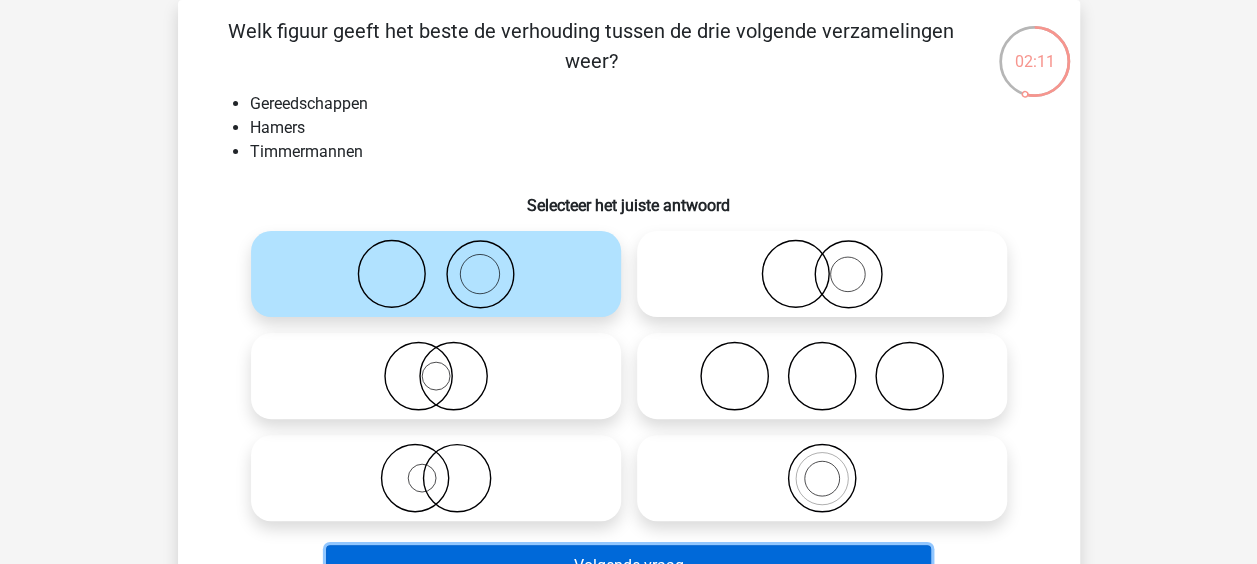 click on "Volgende vraag" at bounding box center (628, 566) 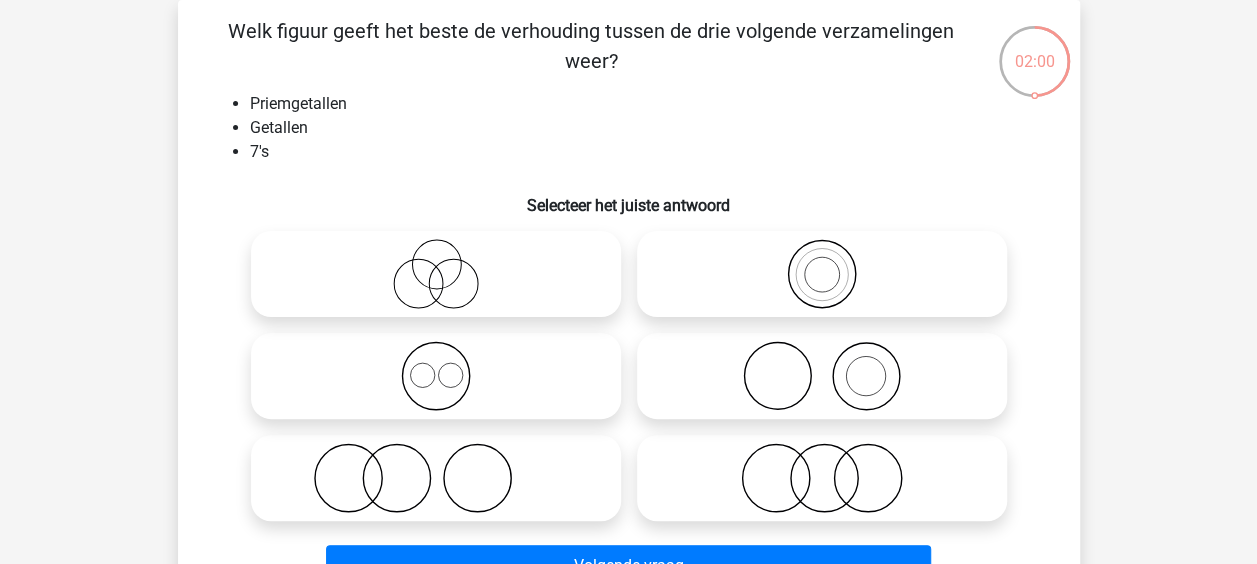 click 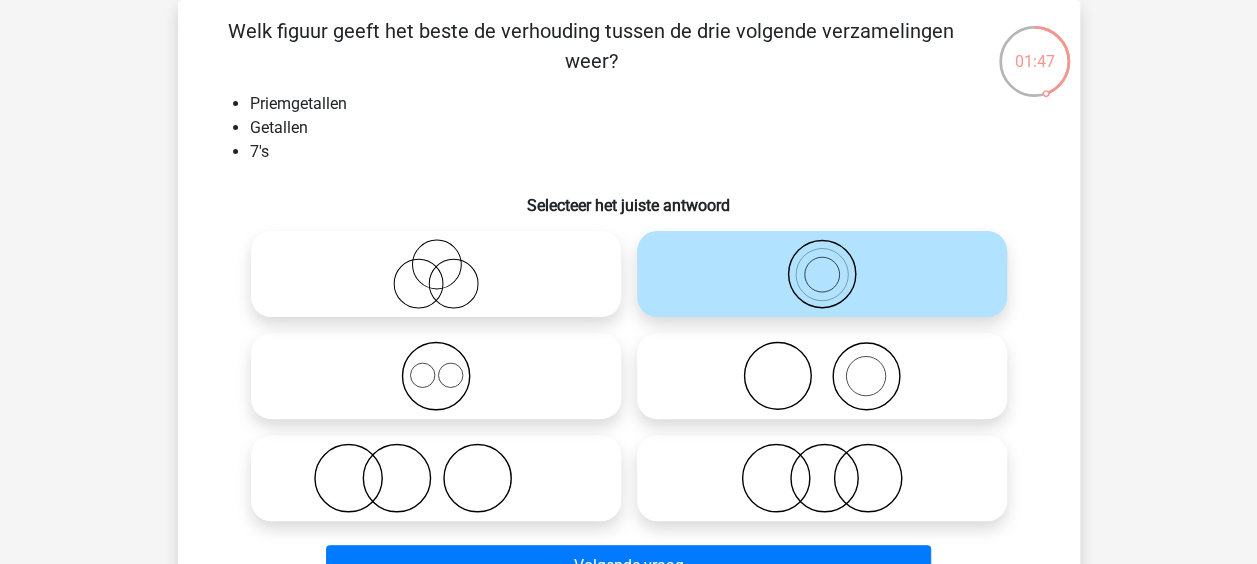 click 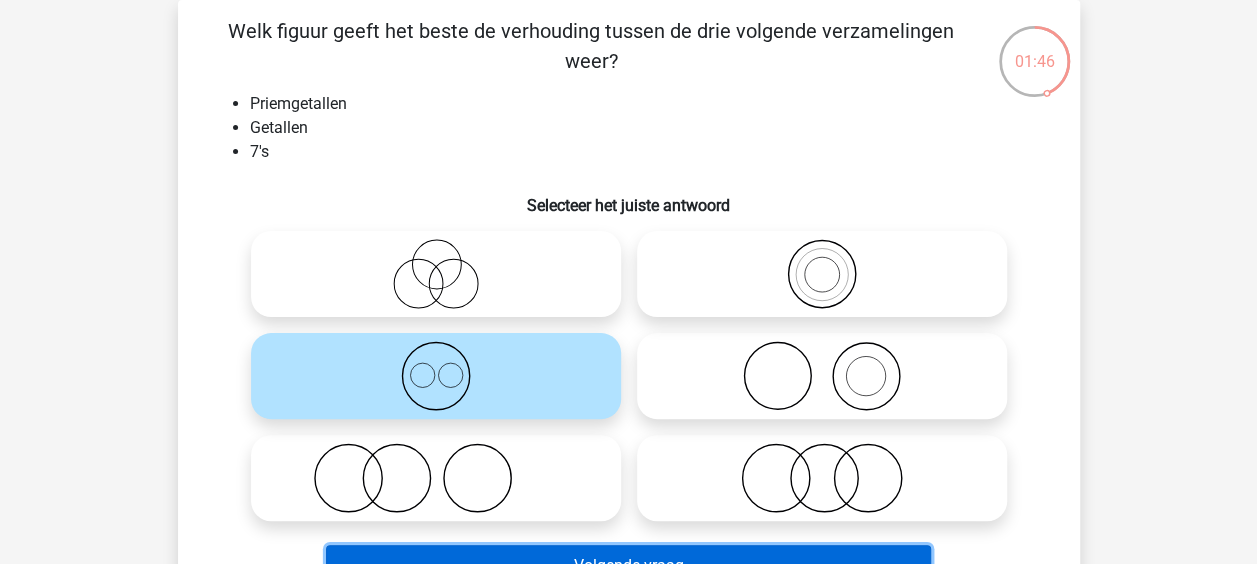 click on "Volgende vraag" at bounding box center (628, 566) 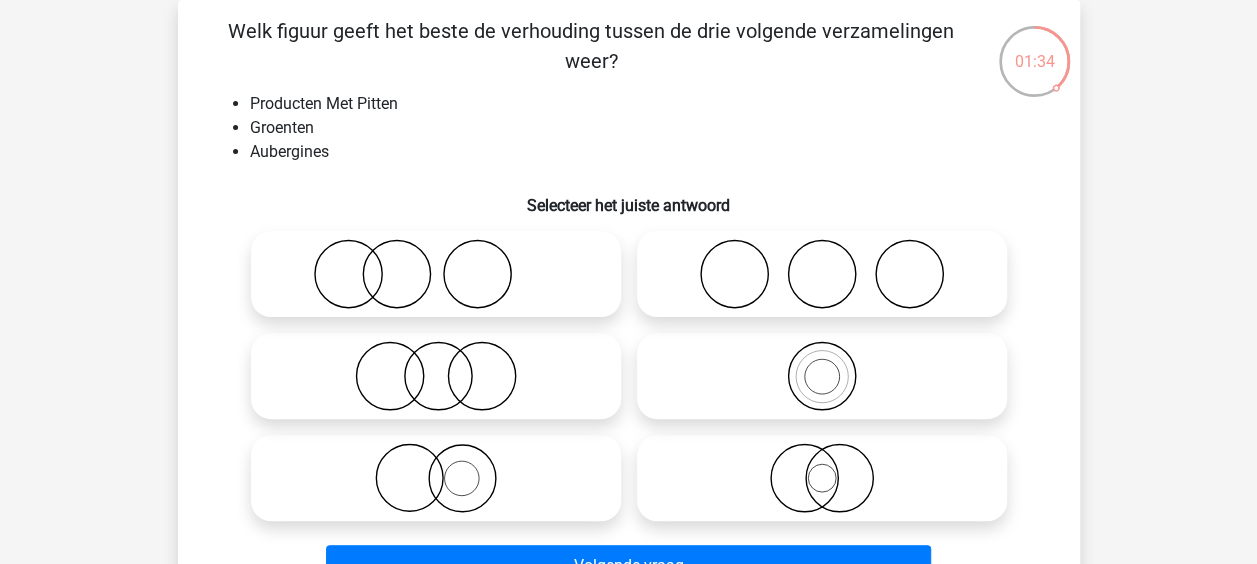 click 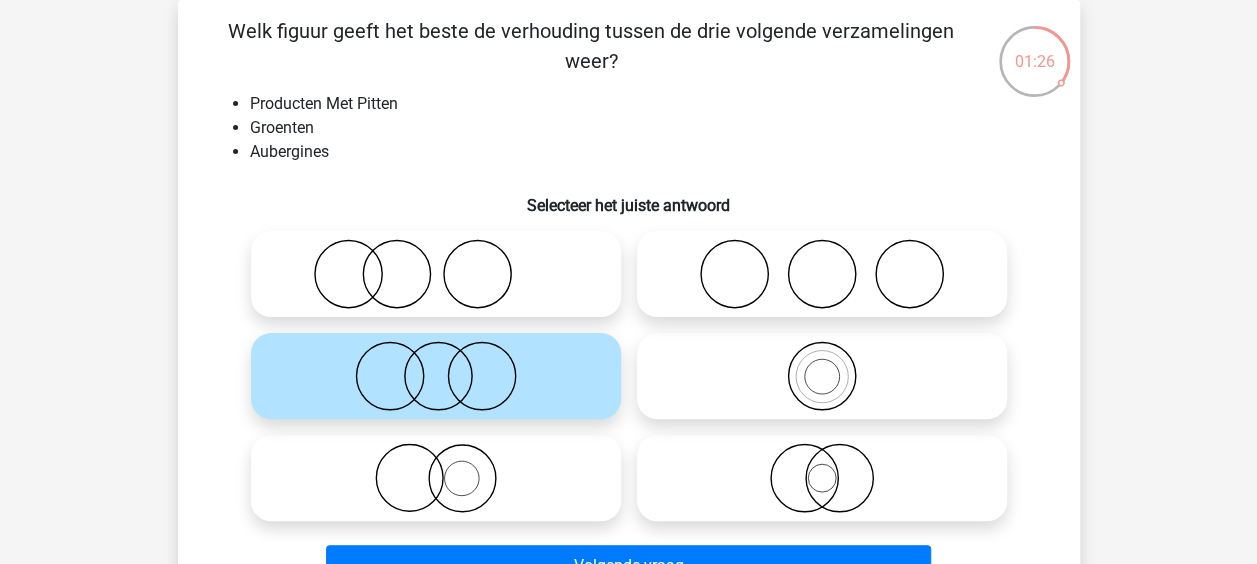 click 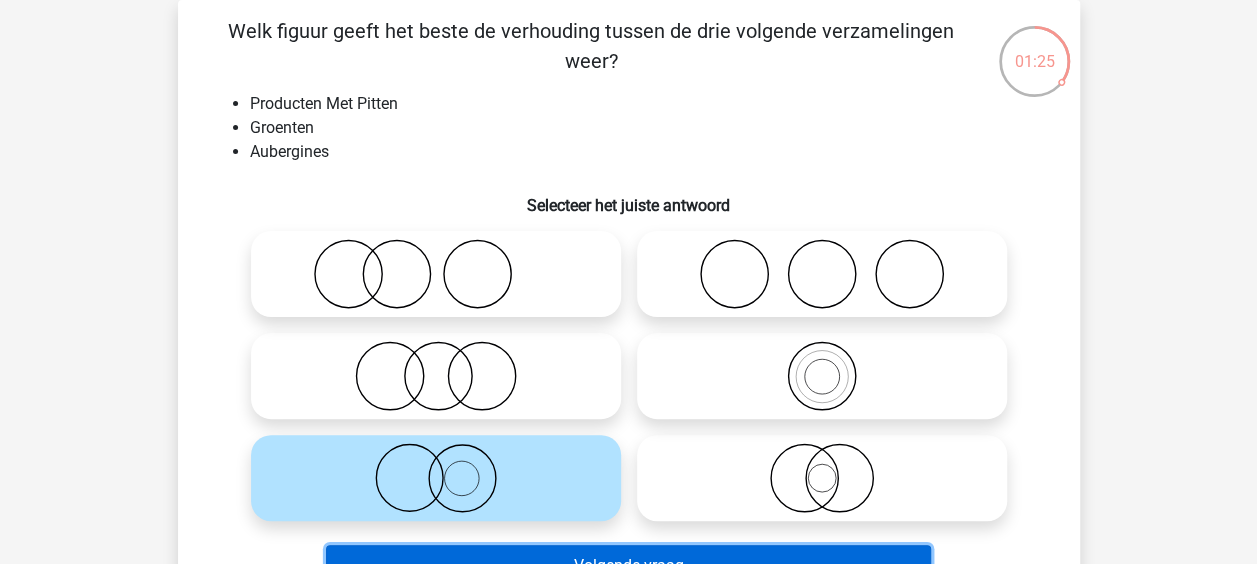 click on "Volgende vraag" at bounding box center (628, 566) 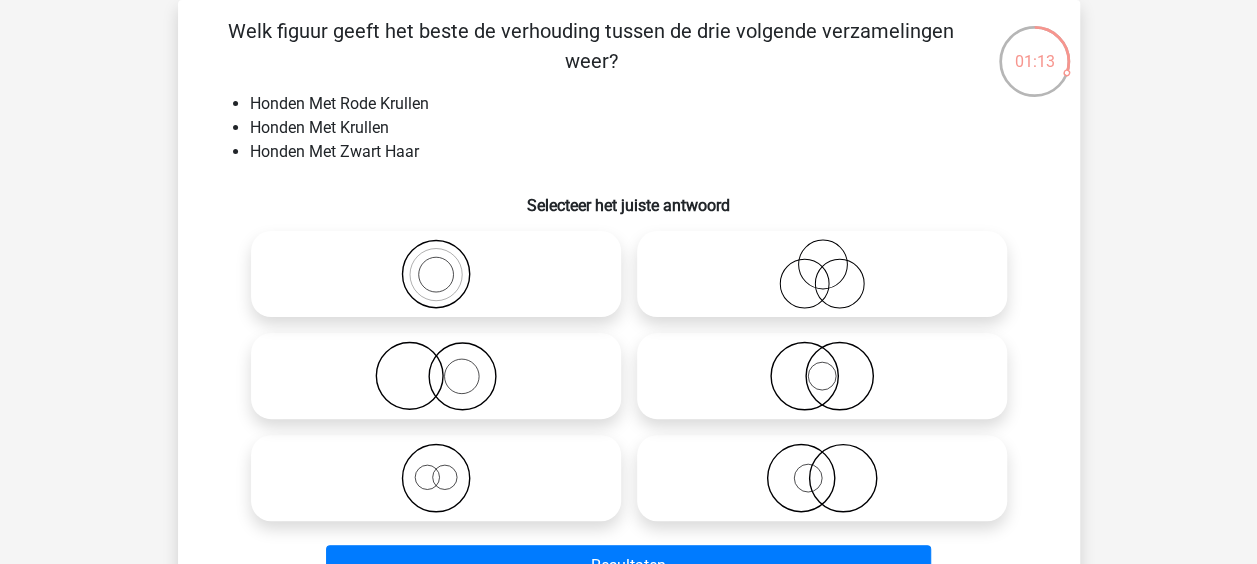 click 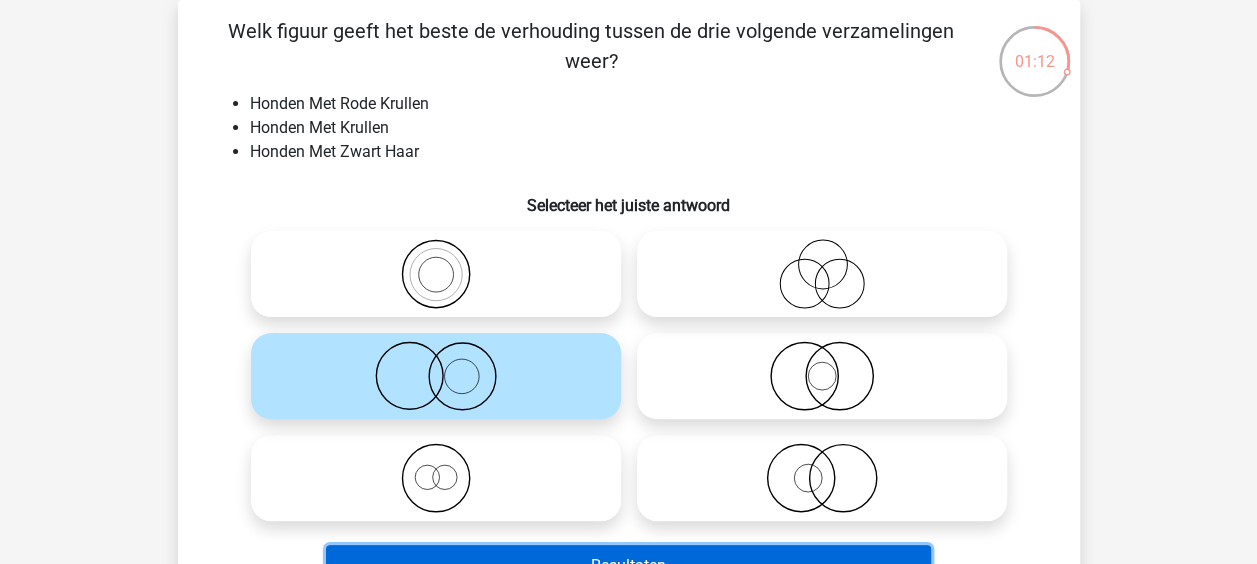 click on "Resultaten" at bounding box center (628, 566) 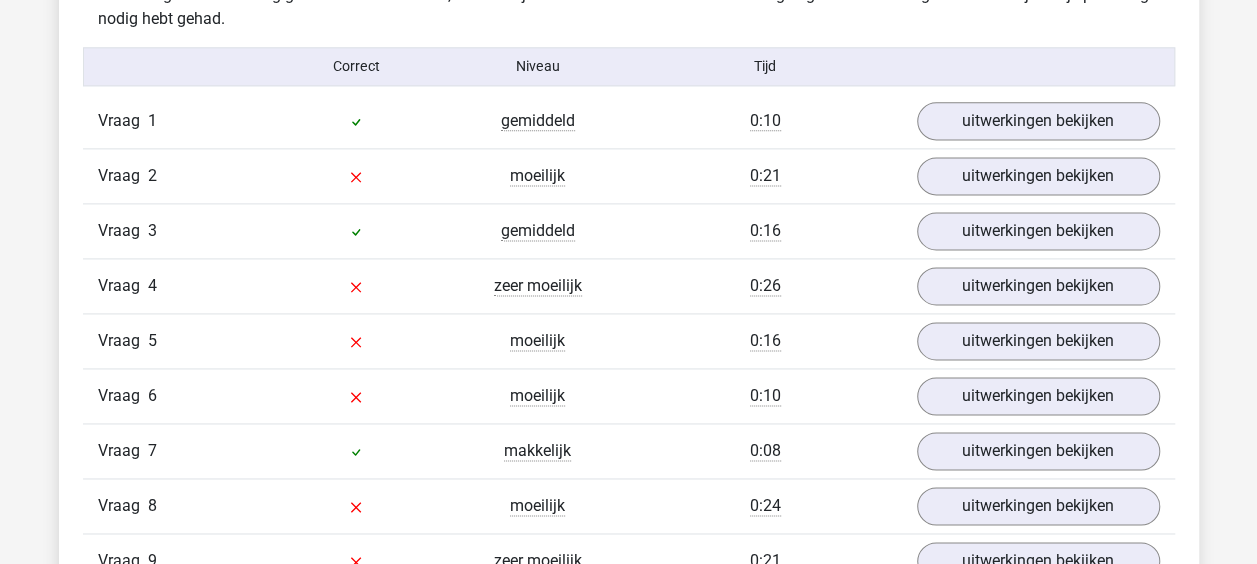 scroll, scrollTop: 1300, scrollLeft: 0, axis: vertical 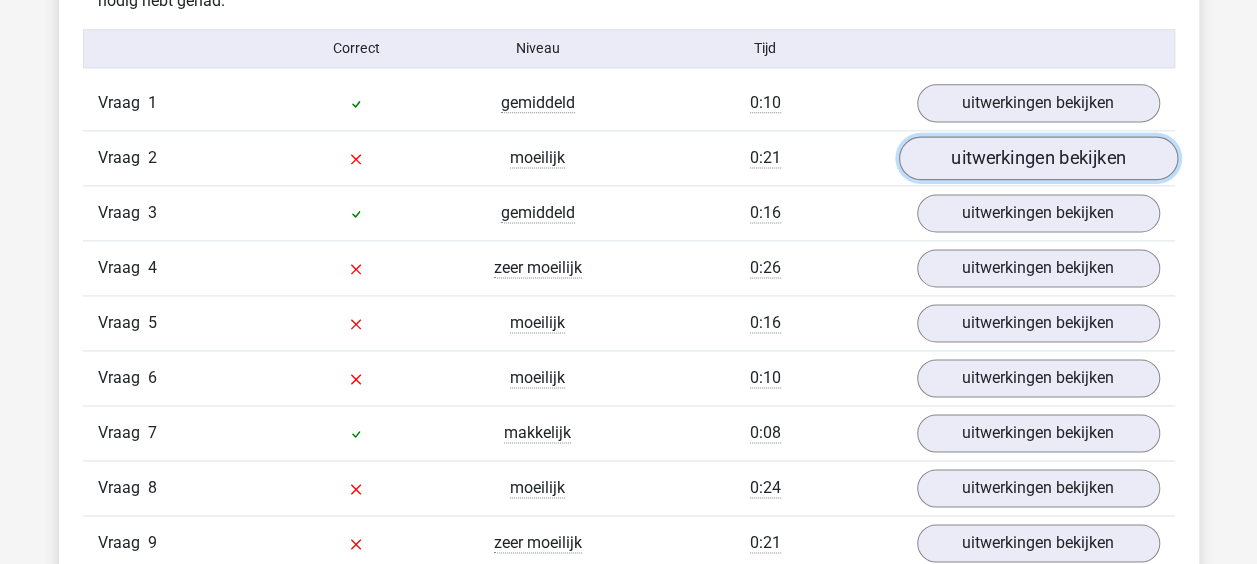 click on "uitwerkingen bekijken" at bounding box center [1037, 158] 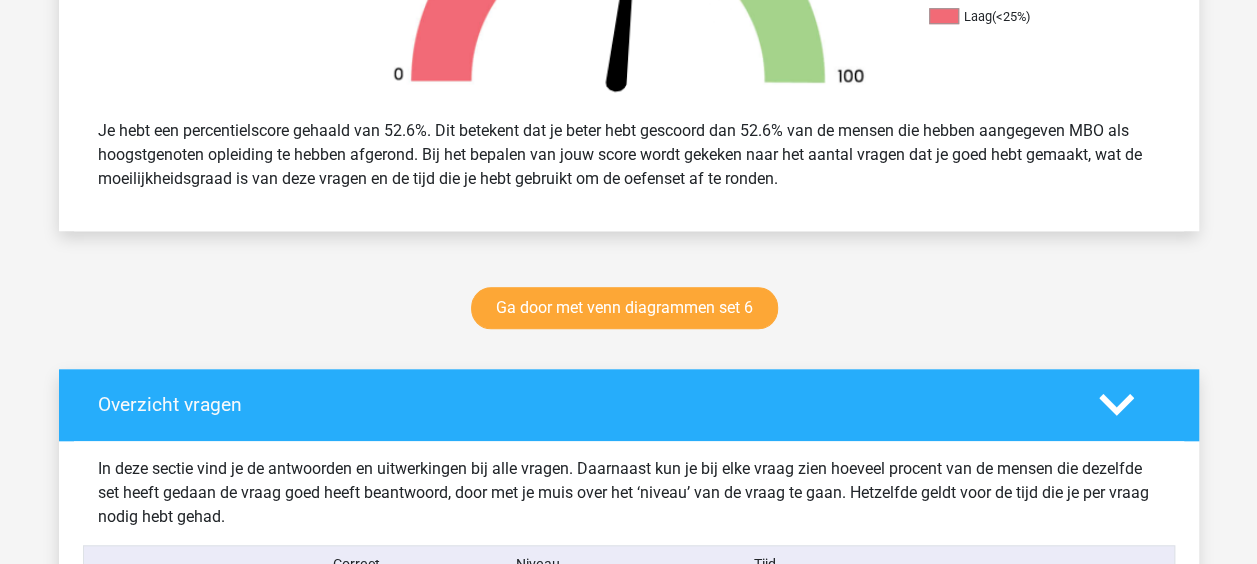 scroll, scrollTop: 200, scrollLeft: 0, axis: vertical 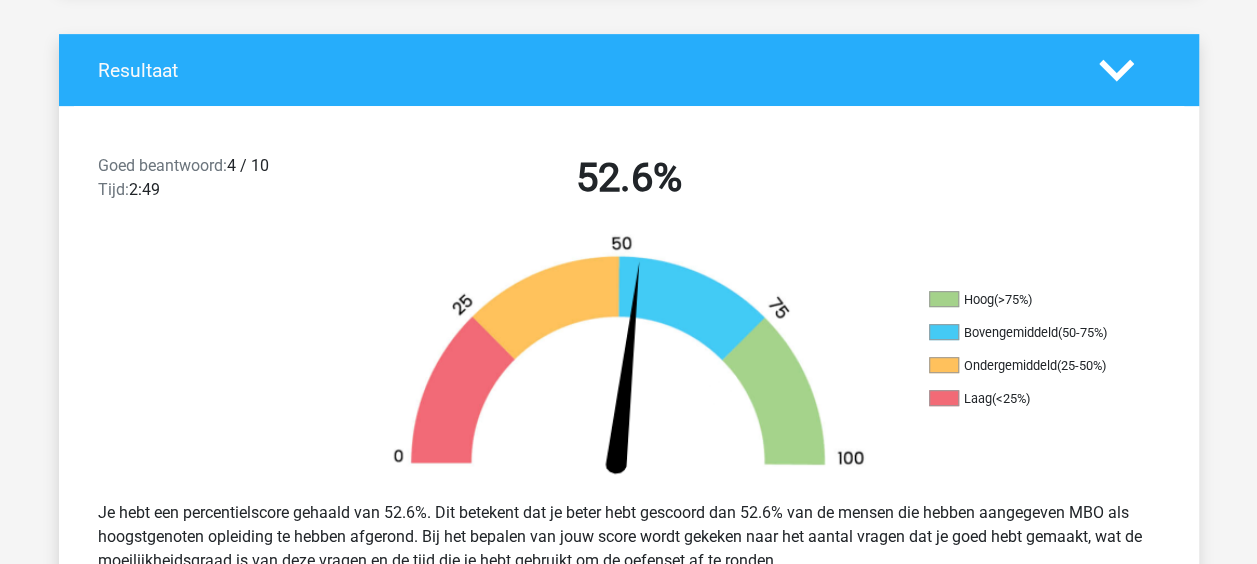 click 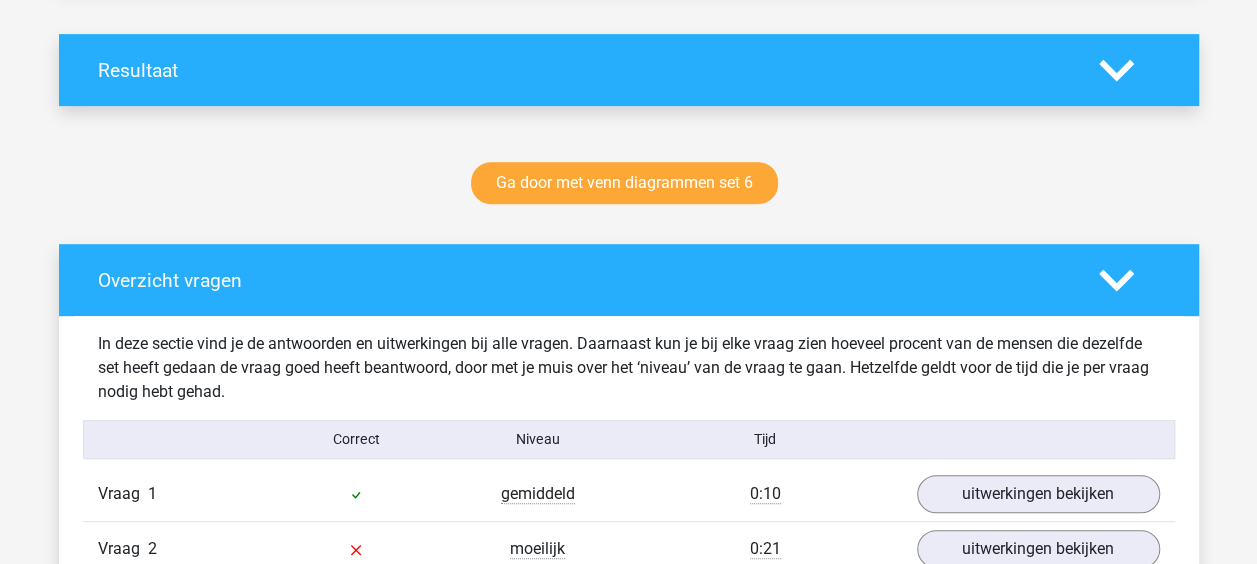 click 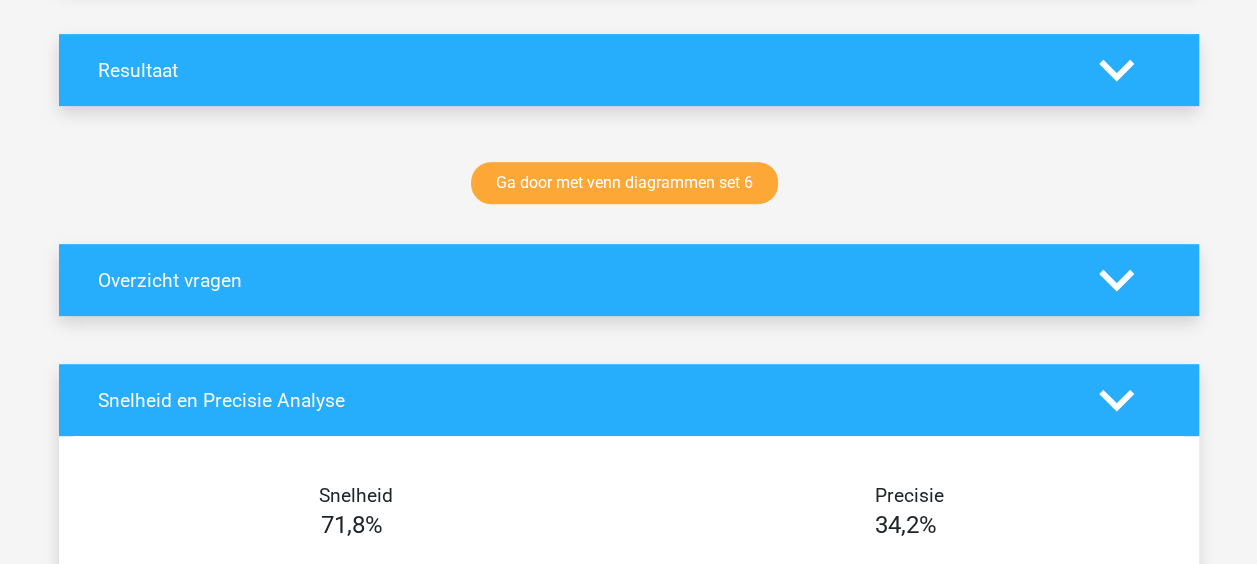 click 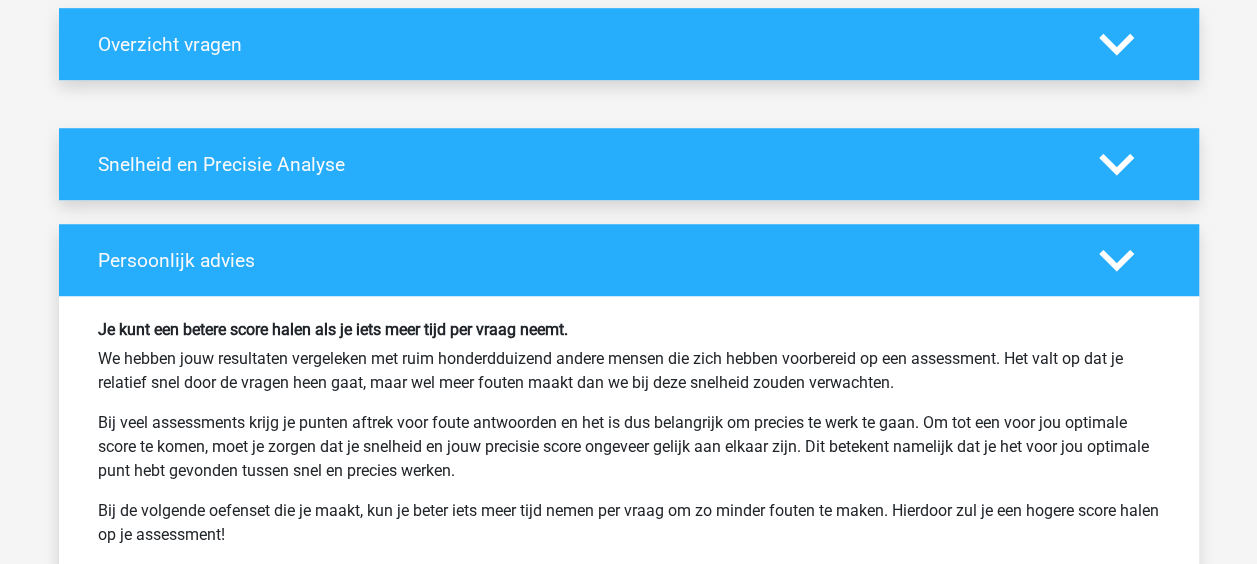 scroll, scrollTop: 702, scrollLeft: 0, axis: vertical 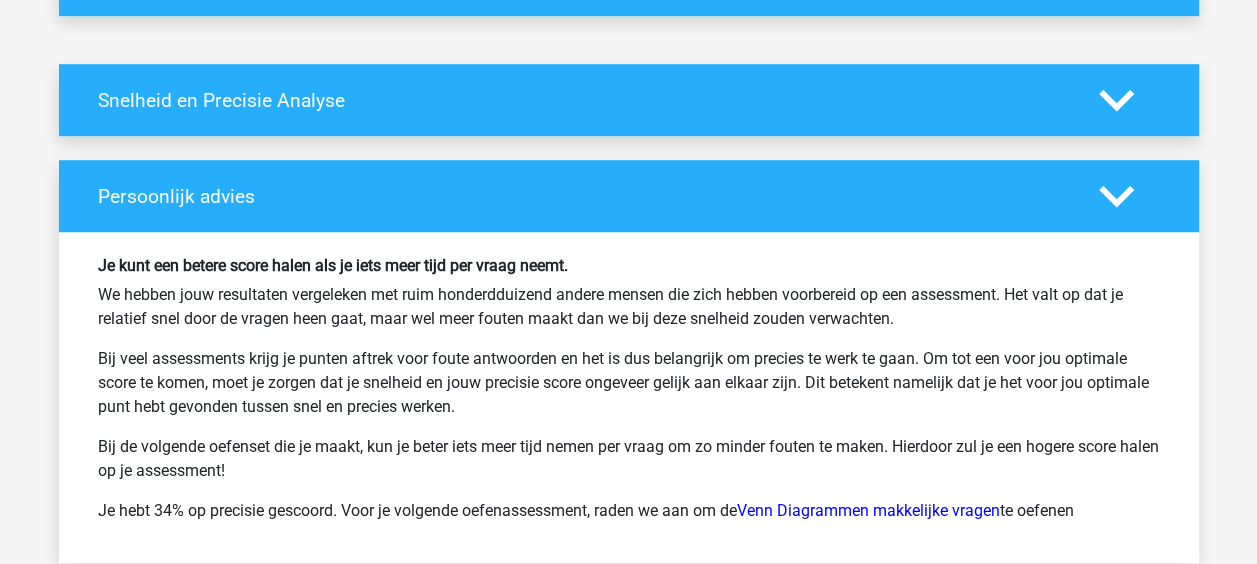 click 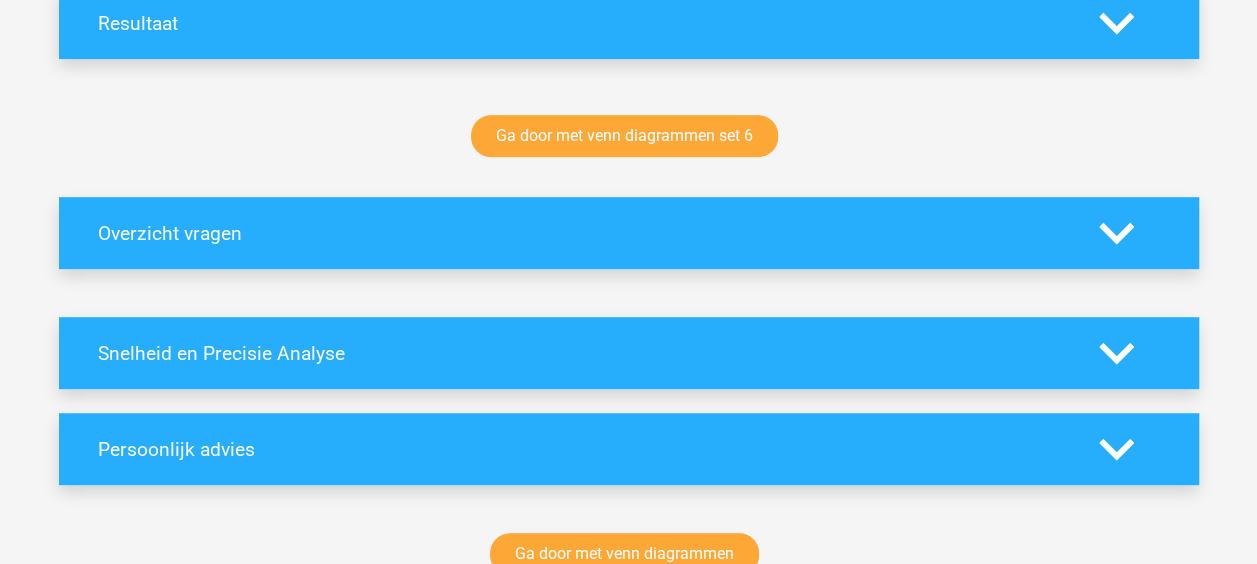 scroll, scrollTop: 202, scrollLeft: 0, axis: vertical 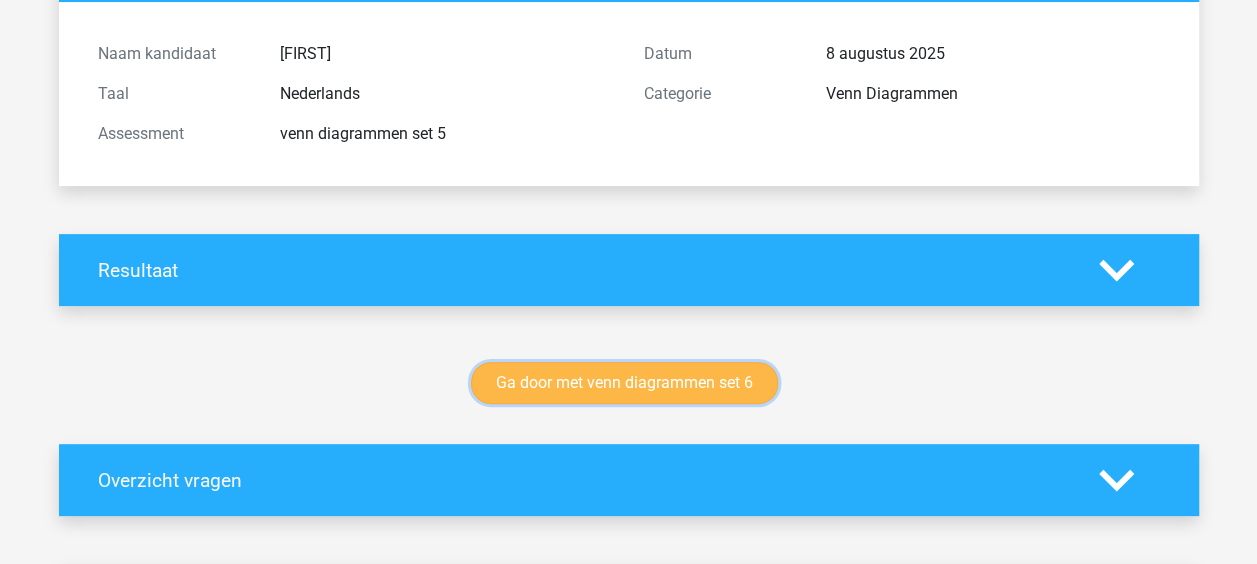 click on "Ga door met venn diagrammen set 6" at bounding box center [624, 383] 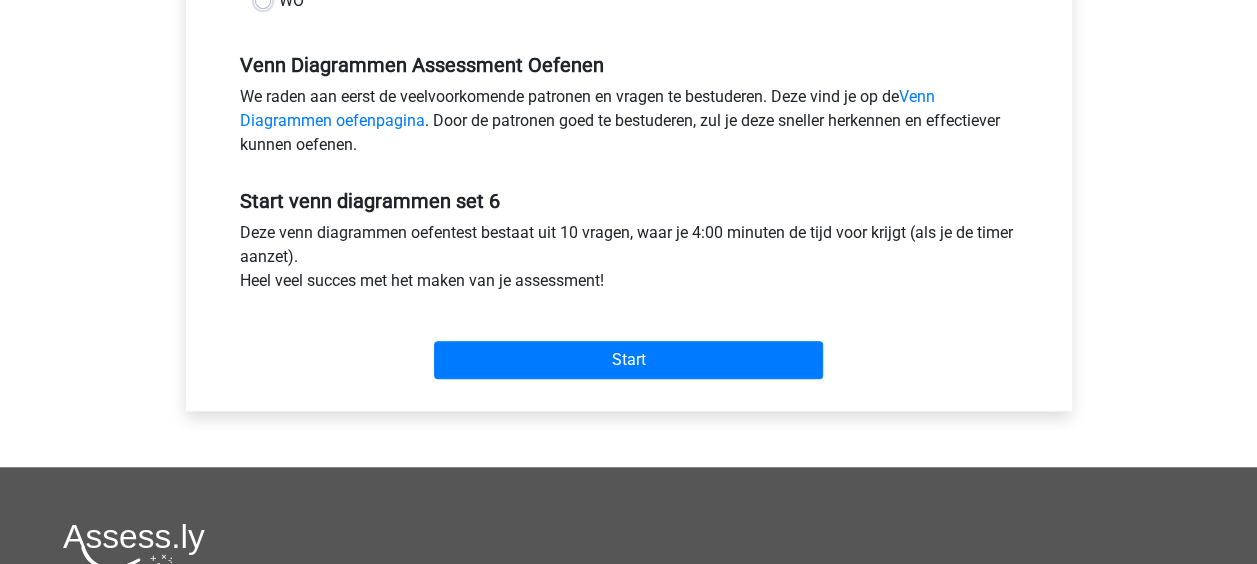 scroll, scrollTop: 800, scrollLeft: 0, axis: vertical 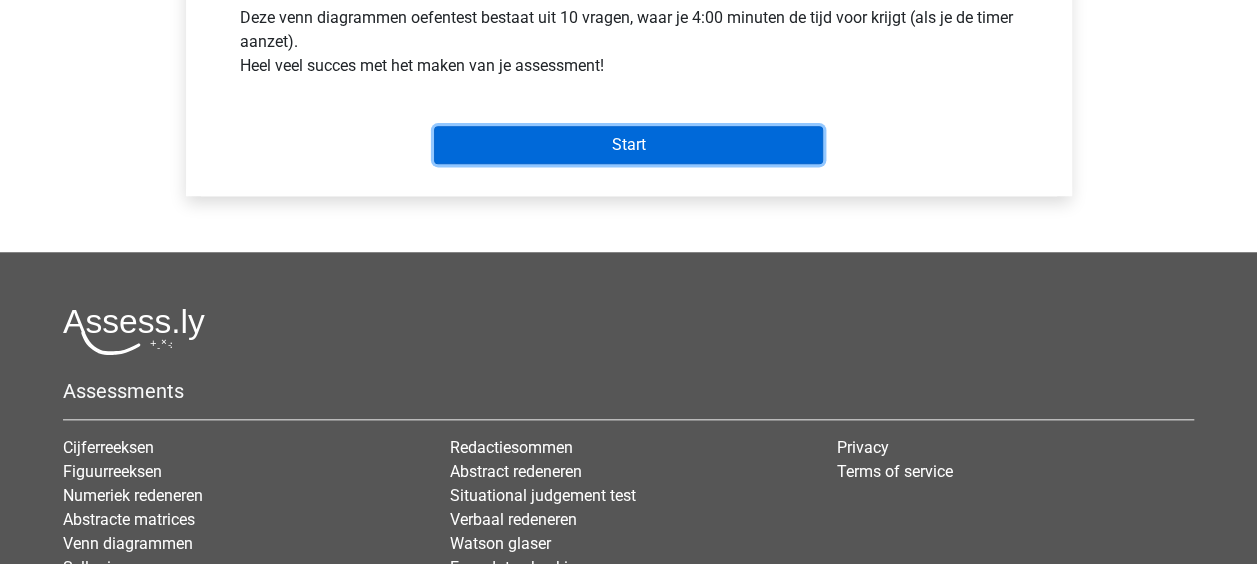 click on "Start" at bounding box center [628, 145] 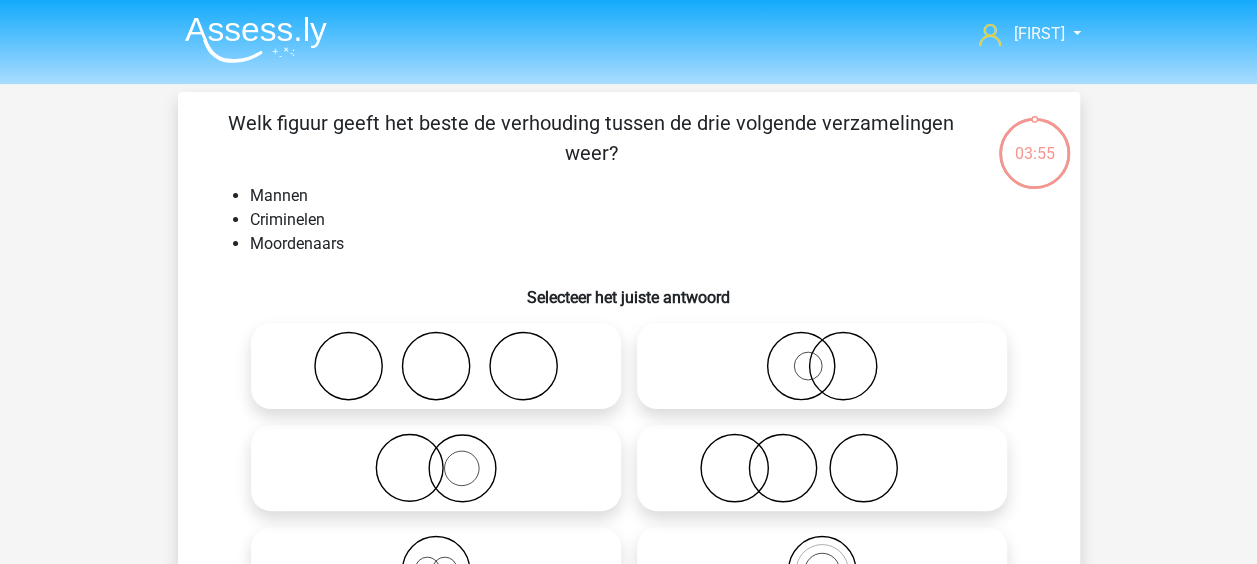 scroll, scrollTop: 100, scrollLeft: 0, axis: vertical 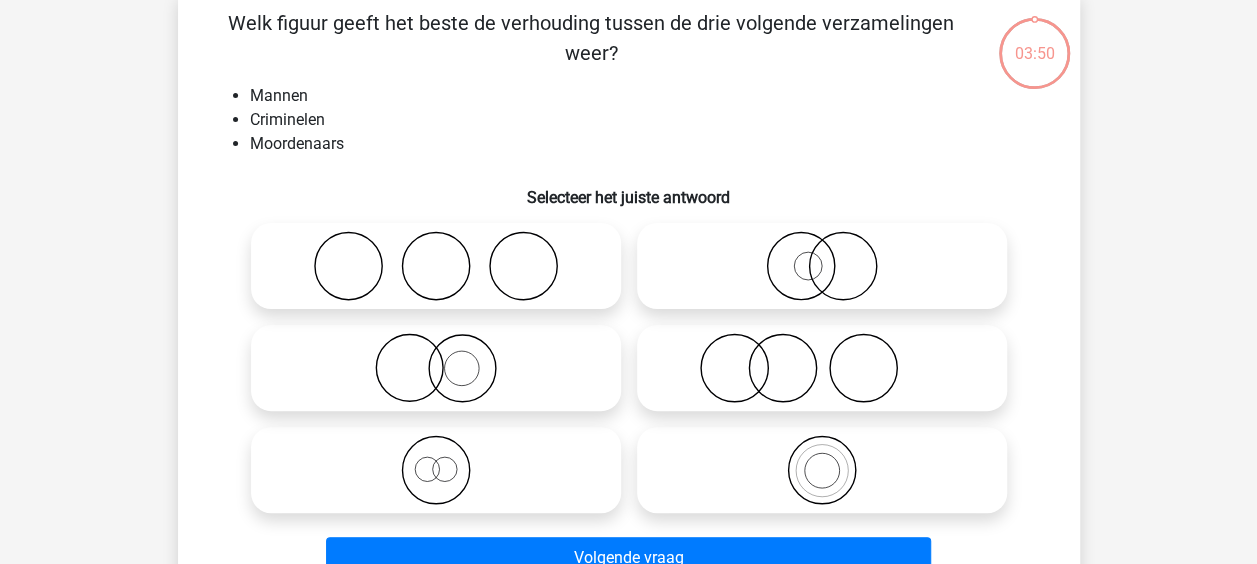 click 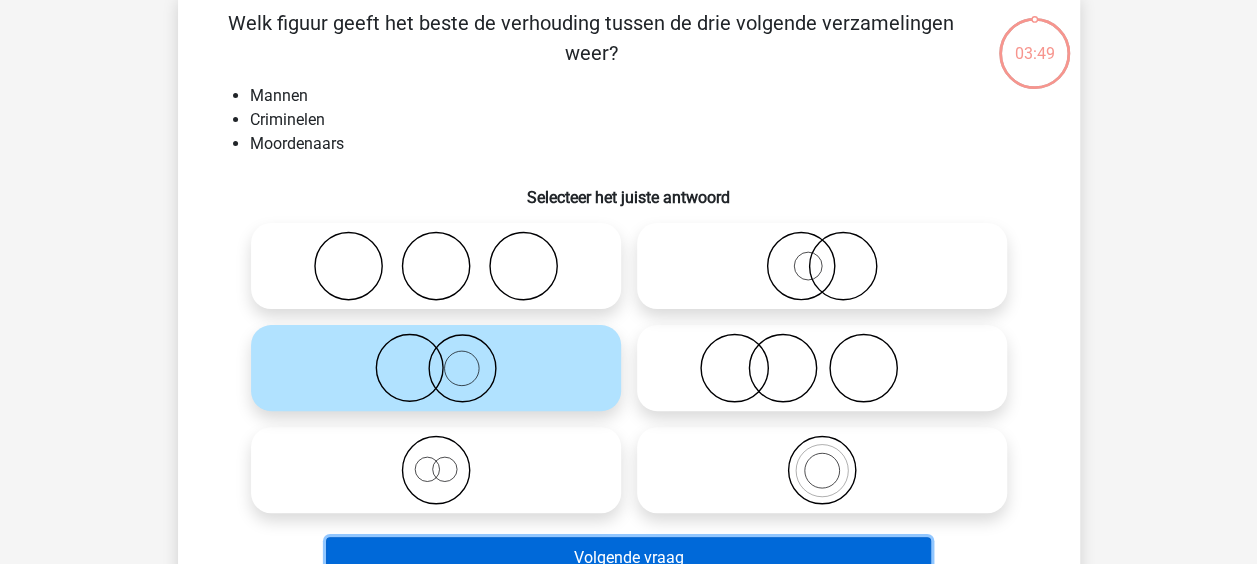 click on "Volgende vraag" at bounding box center (628, 558) 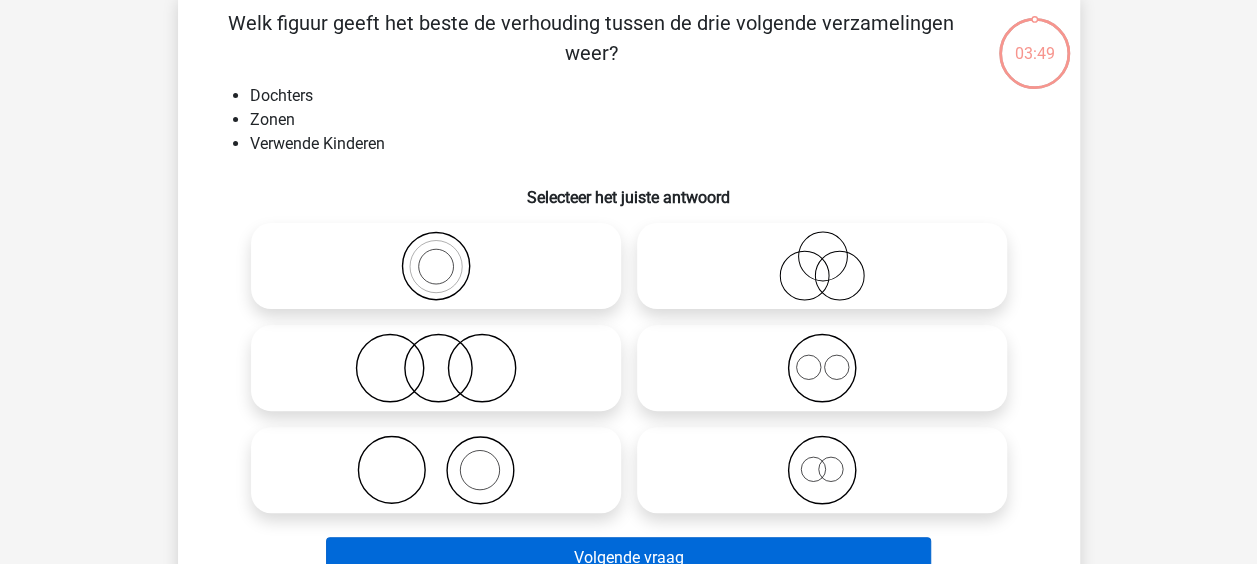 scroll, scrollTop: 92, scrollLeft: 0, axis: vertical 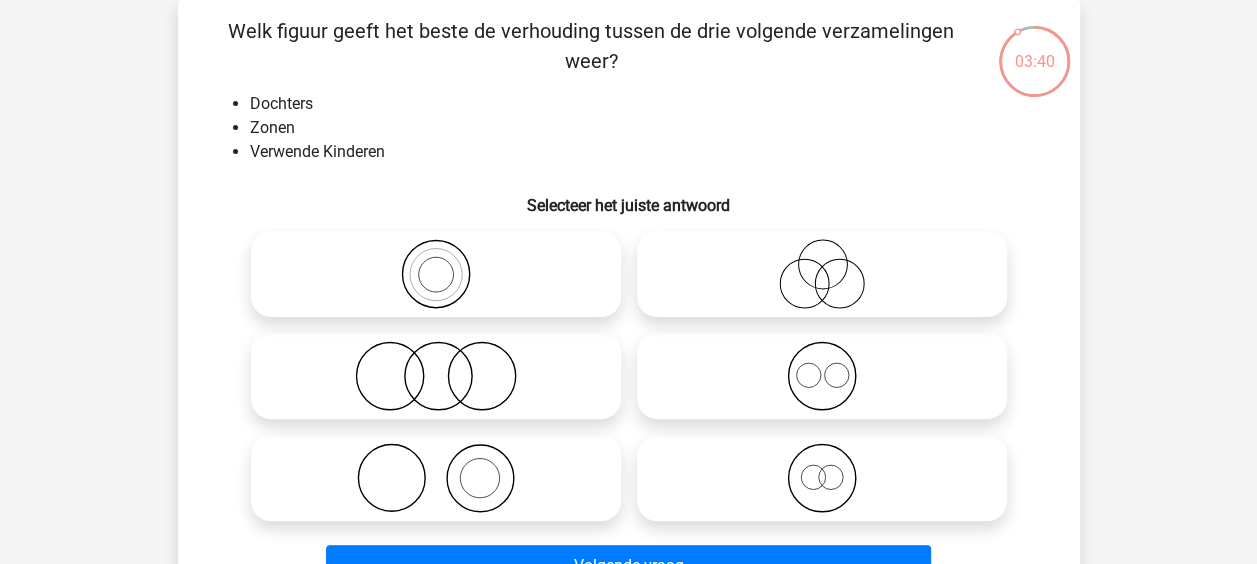 click 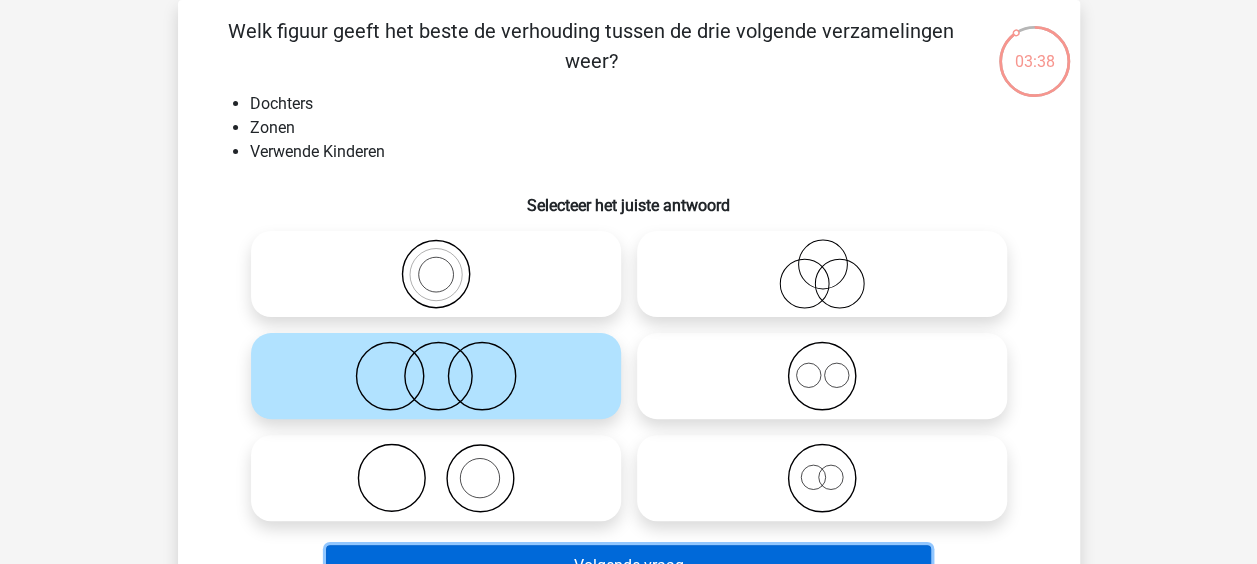 click on "Volgende vraag" at bounding box center (628, 566) 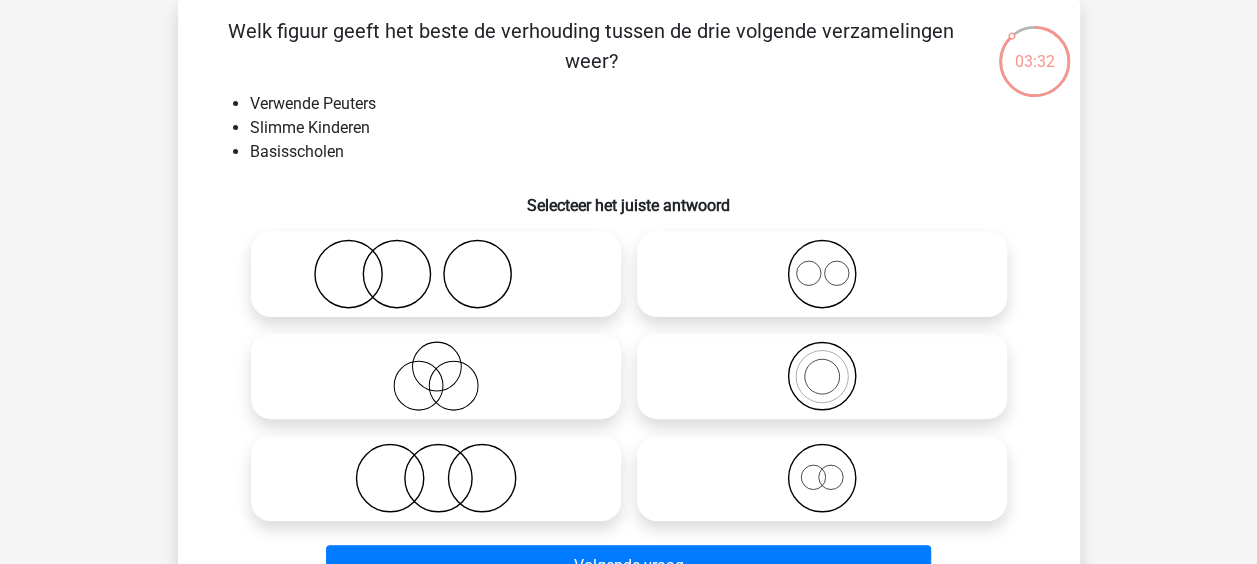 click 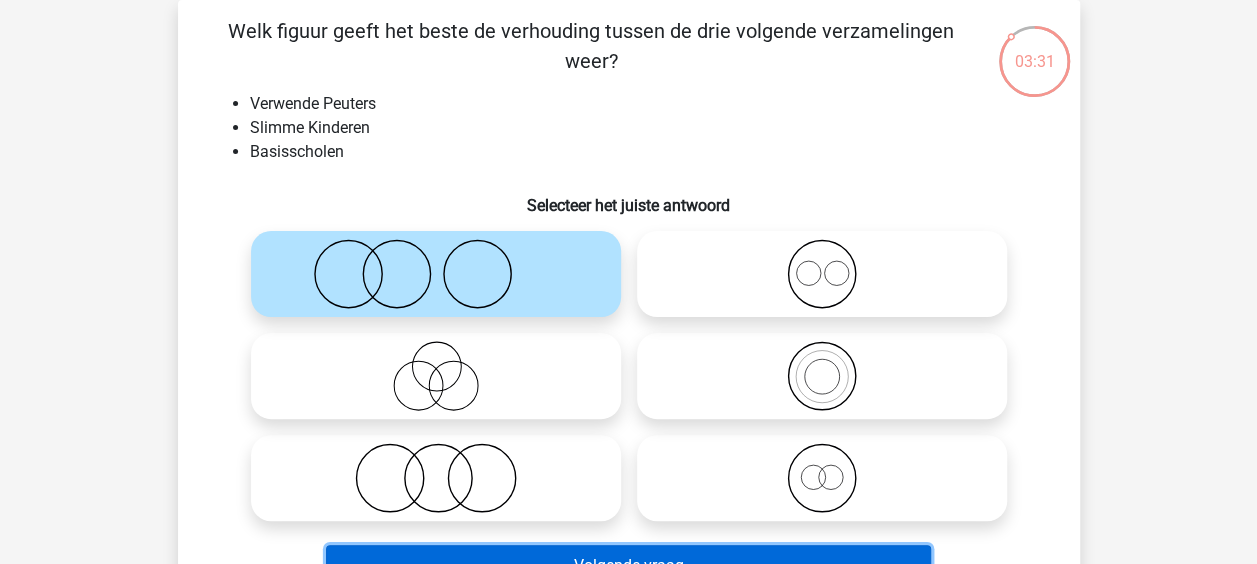 click on "Volgende vraag" at bounding box center (628, 566) 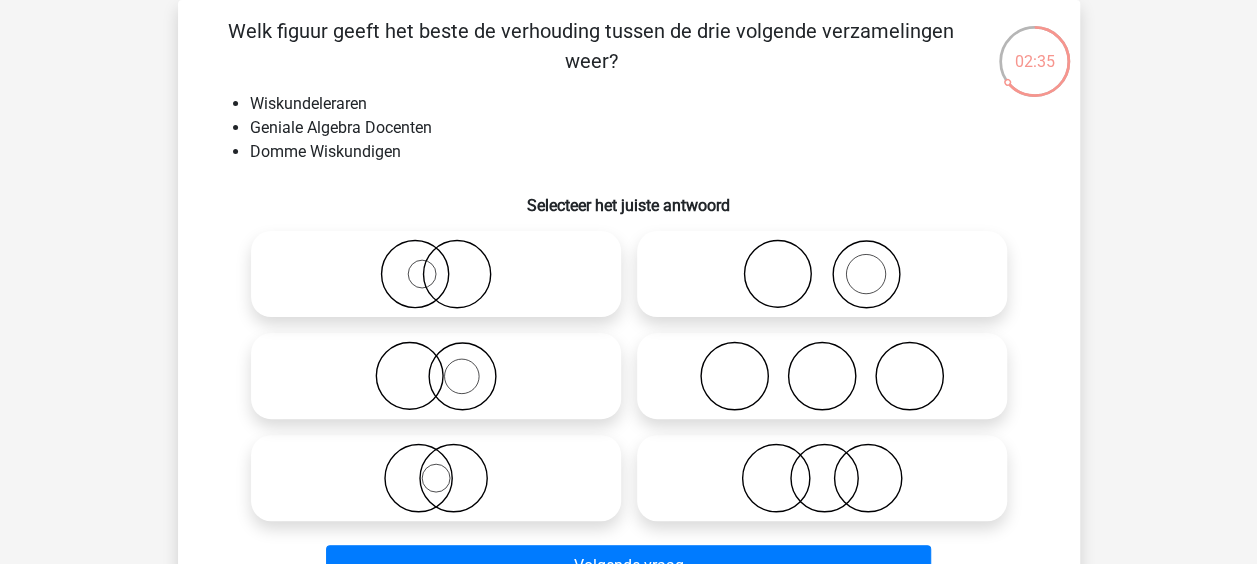 click 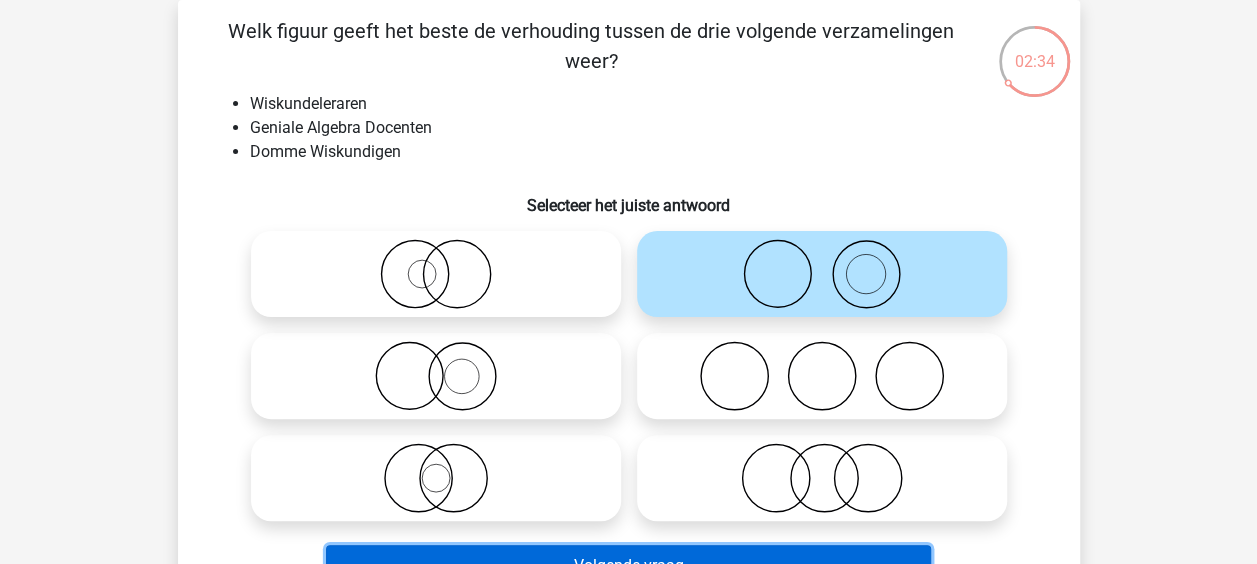click on "Volgende vraag" at bounding box center (628, 566) 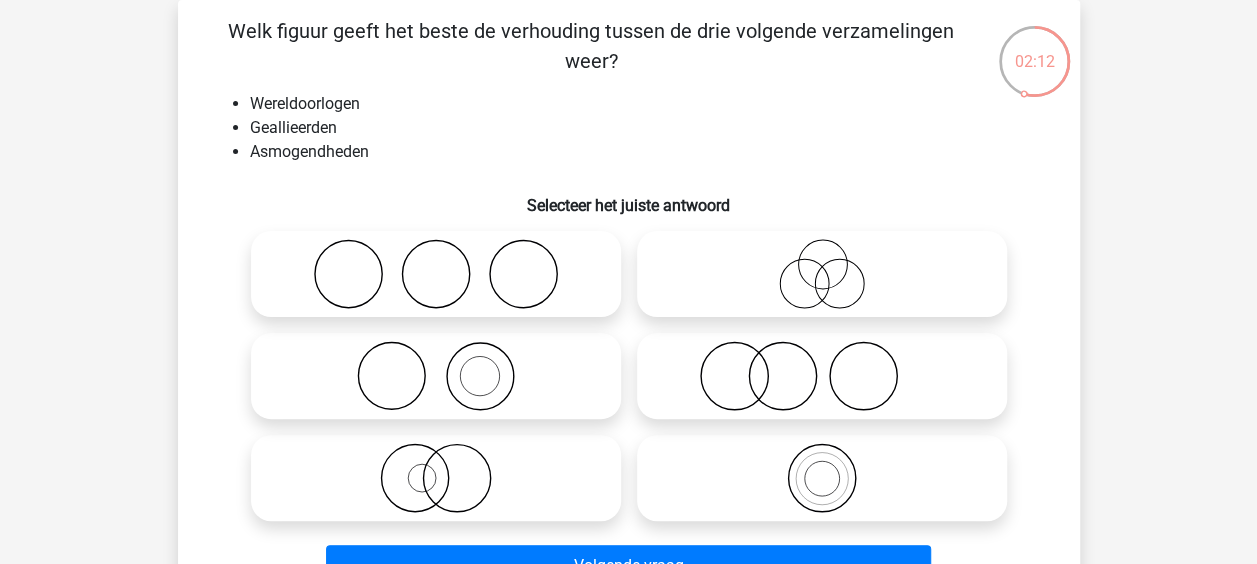 click 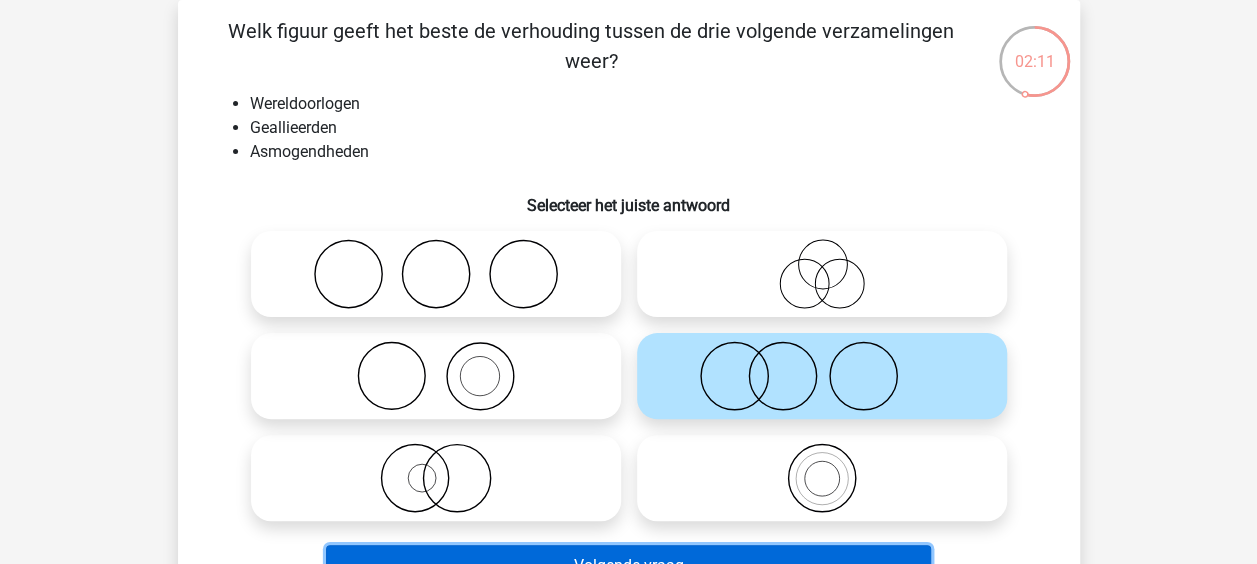 click on "Volgende vraag" at bounding box center (628, 566) 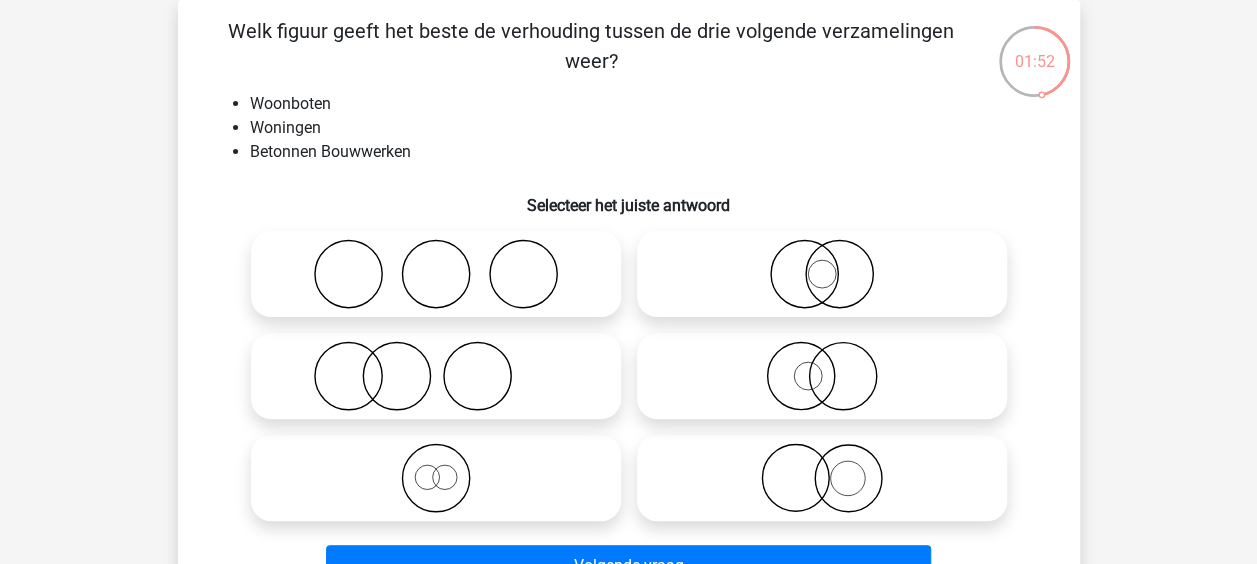 click 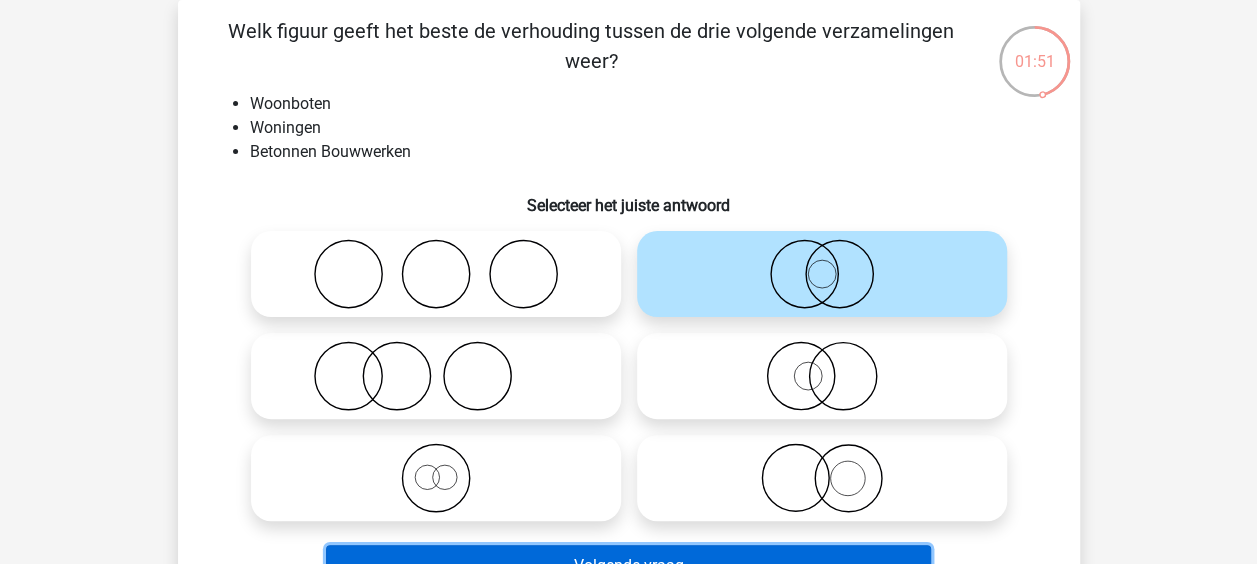 click on "Volgende vraag" at bounding box center [628, 566] 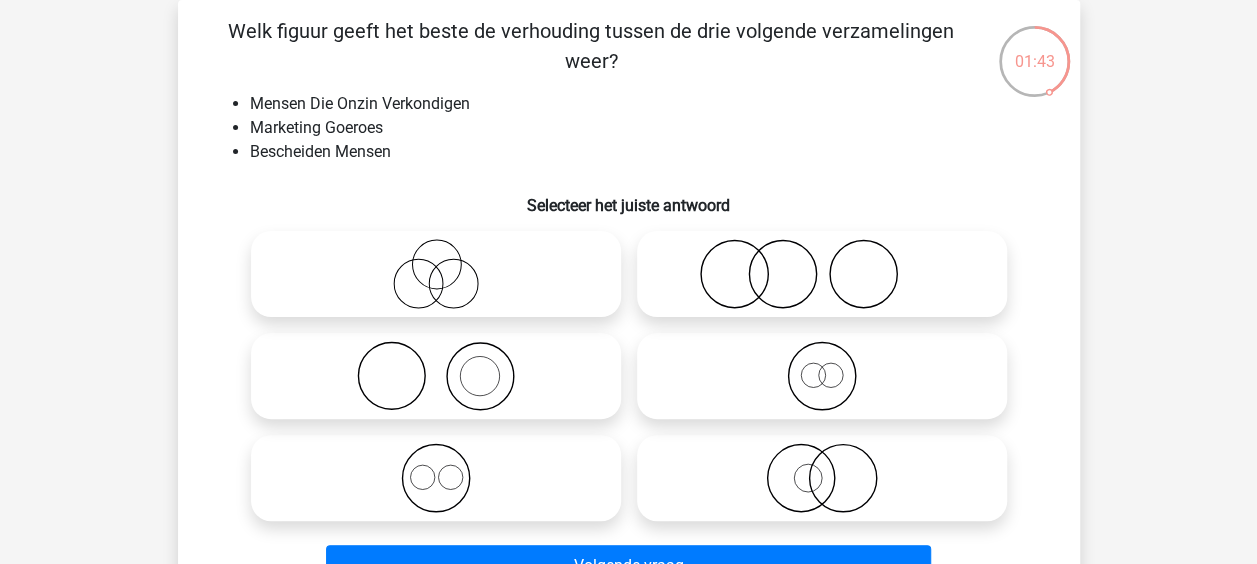 click 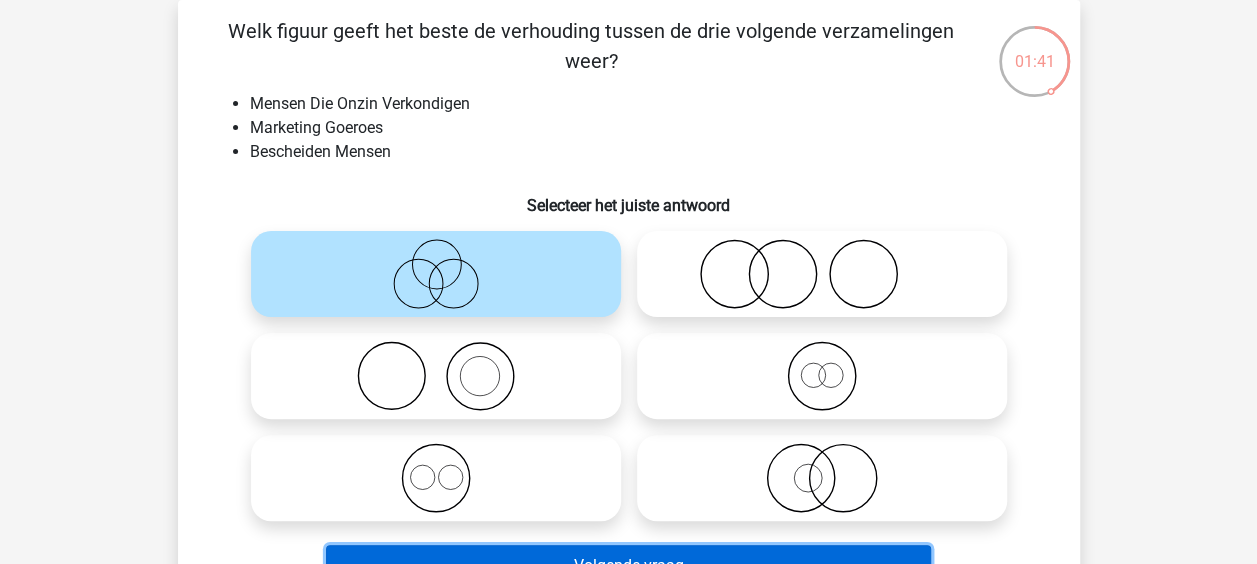 click on "Volgende vraag" at bounding box center [628, 566] 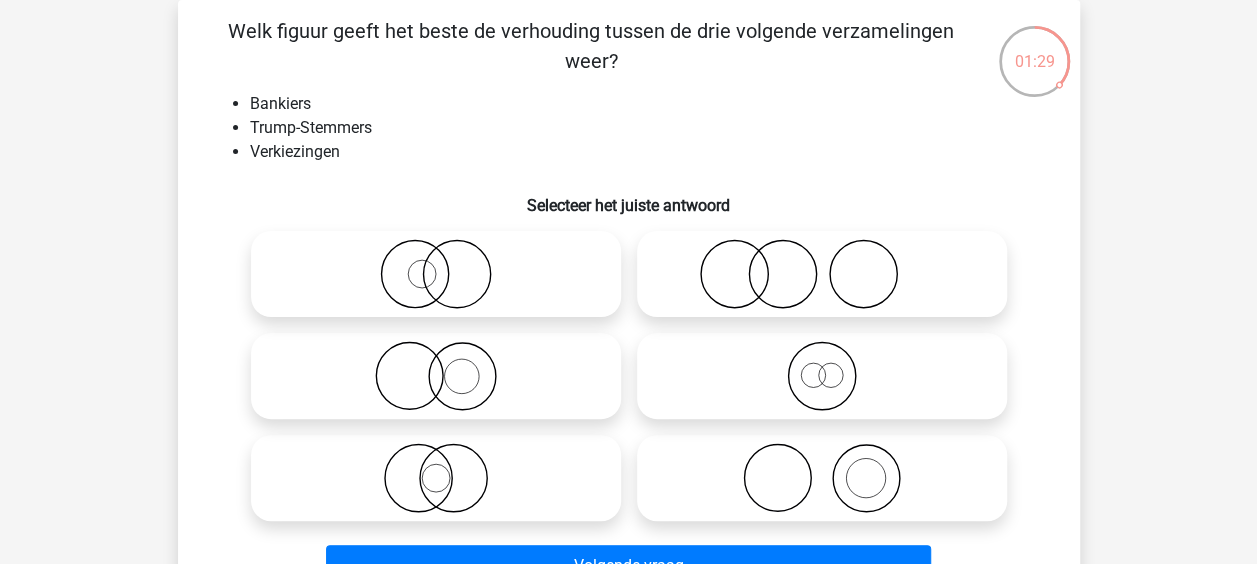 click 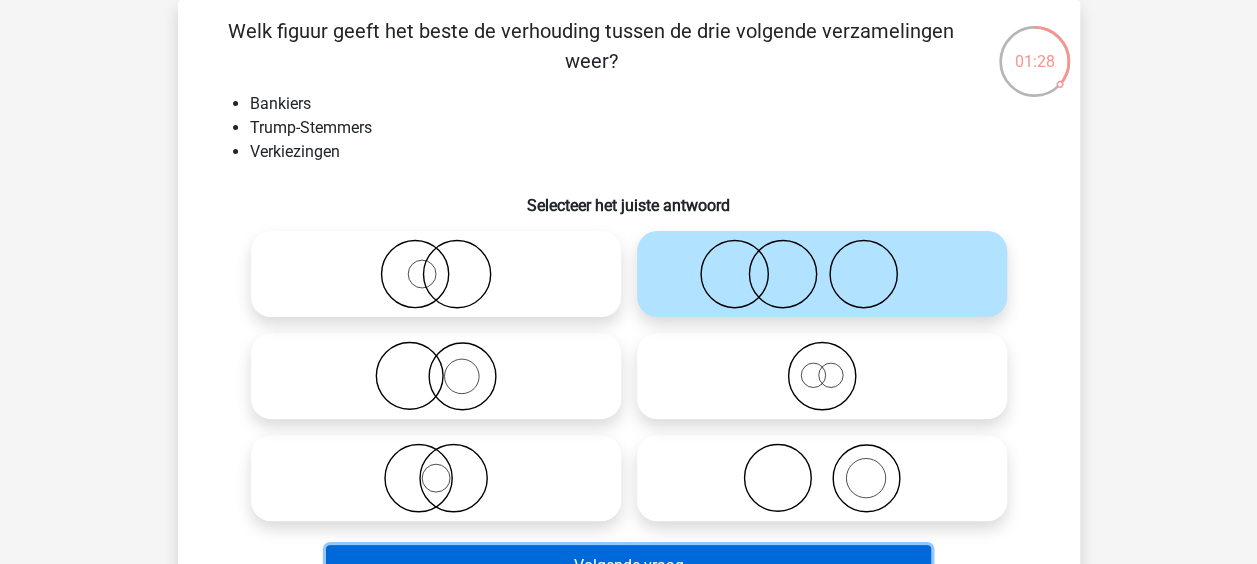 click on "Volgende vraag" at bounding box center [628, 566] 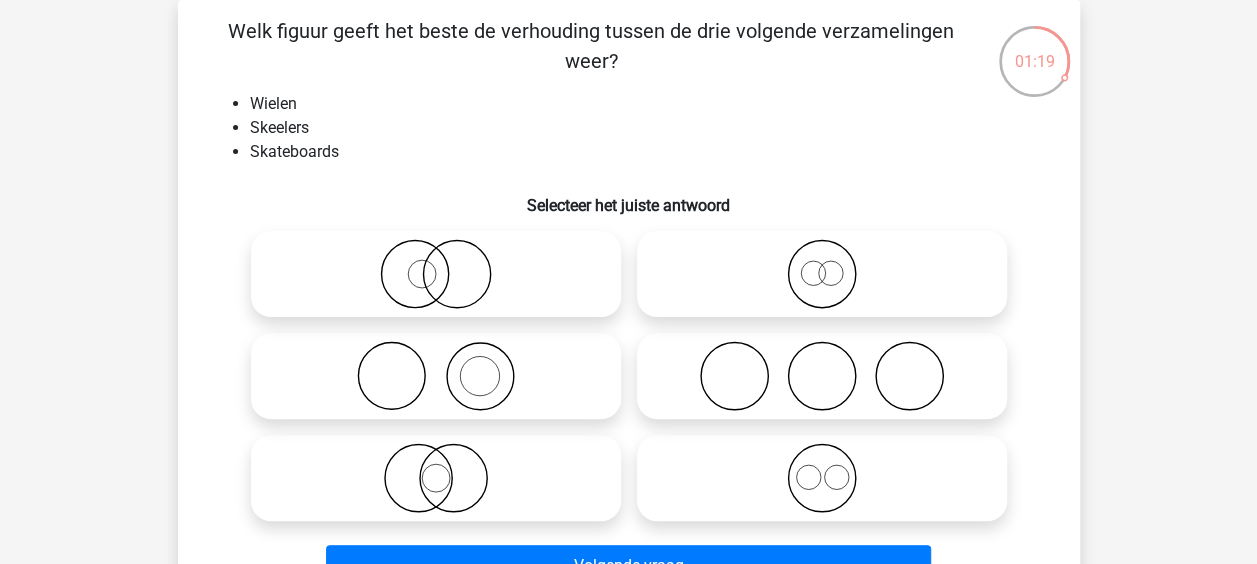 click 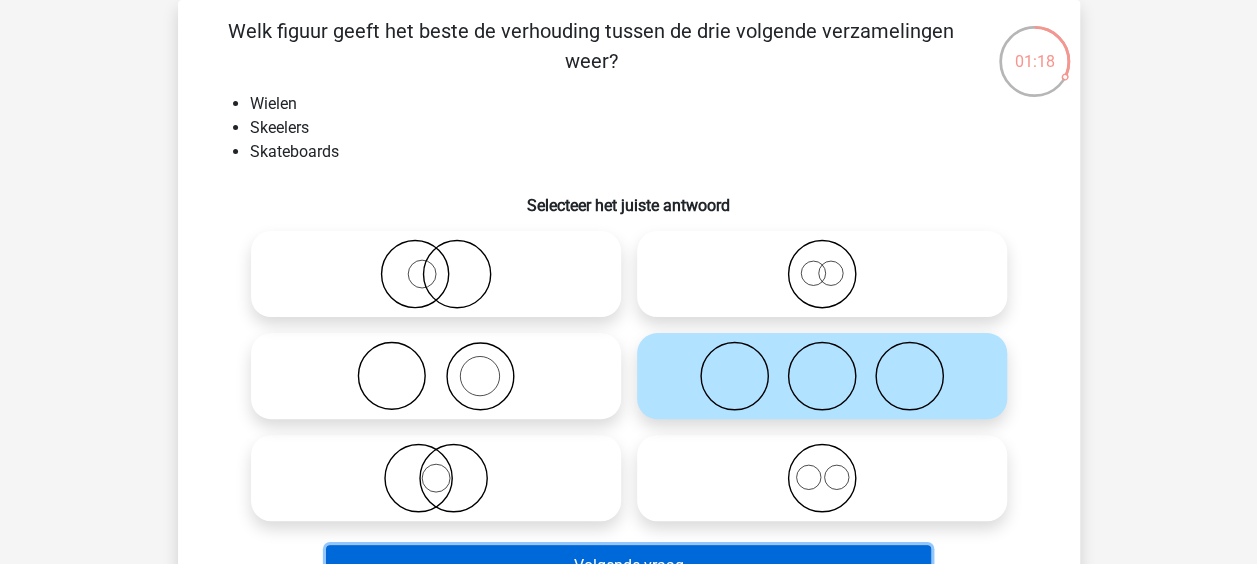 click on "Volgende vraag" at bounding box center (628, 566) 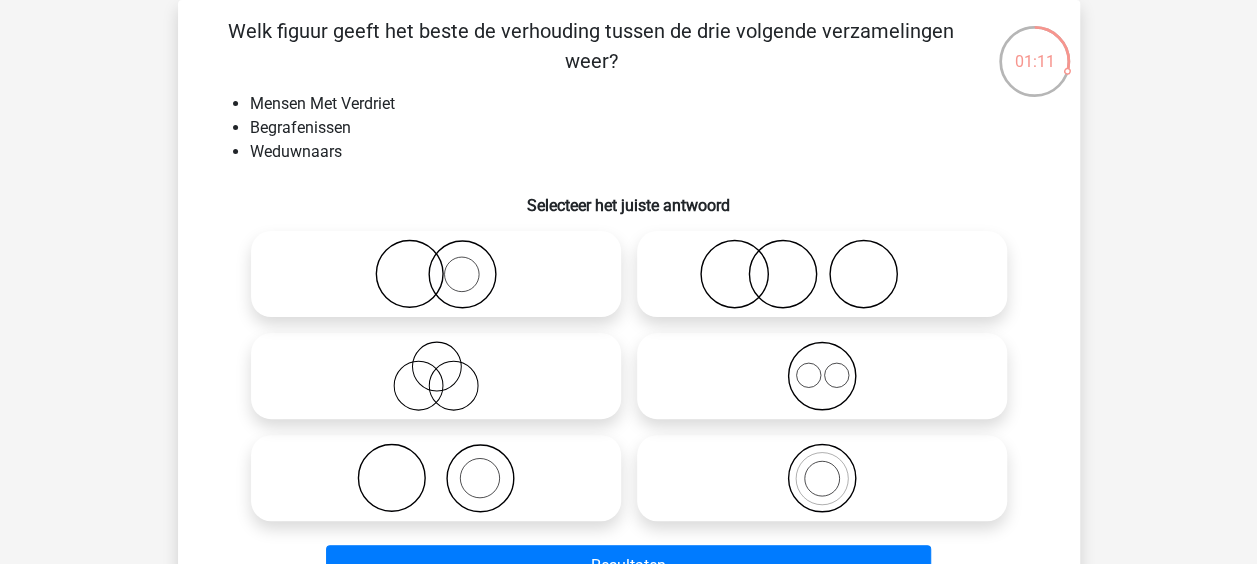 click 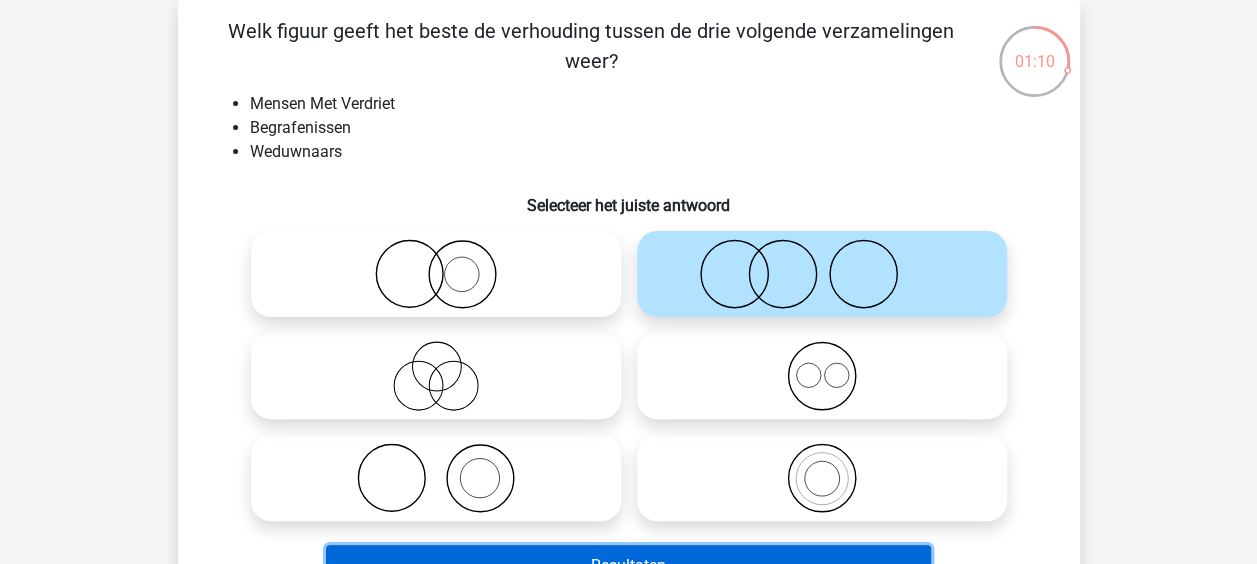 click on "Resultaten" at bounding box center [628, 566] 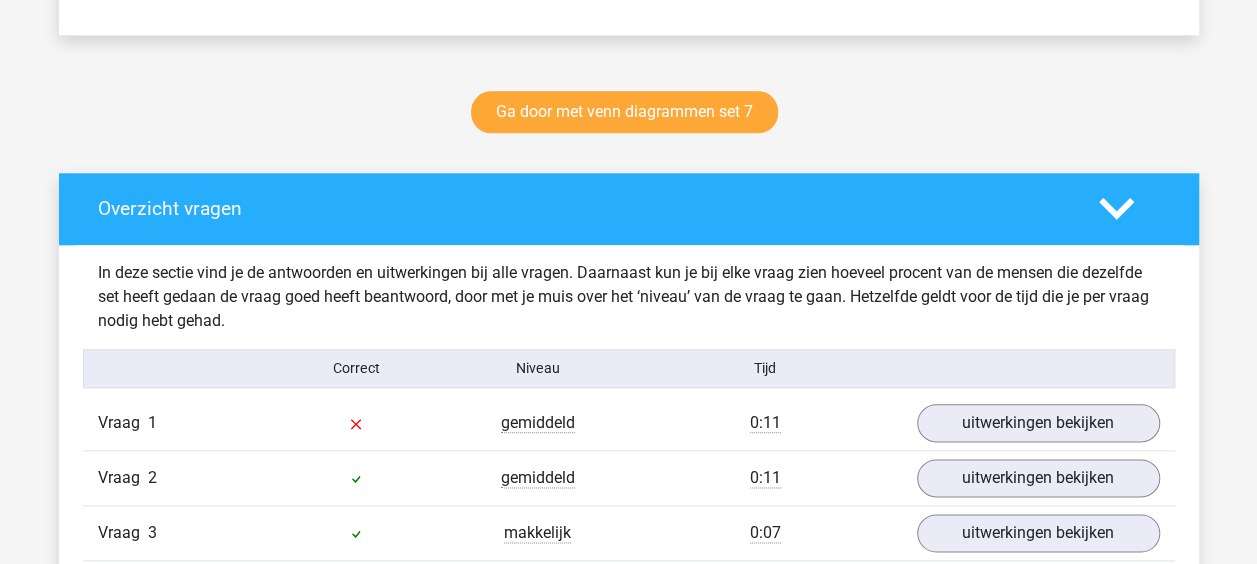 scroll, scrollTop: 1200, scrollLeft: 0, axis: vertical 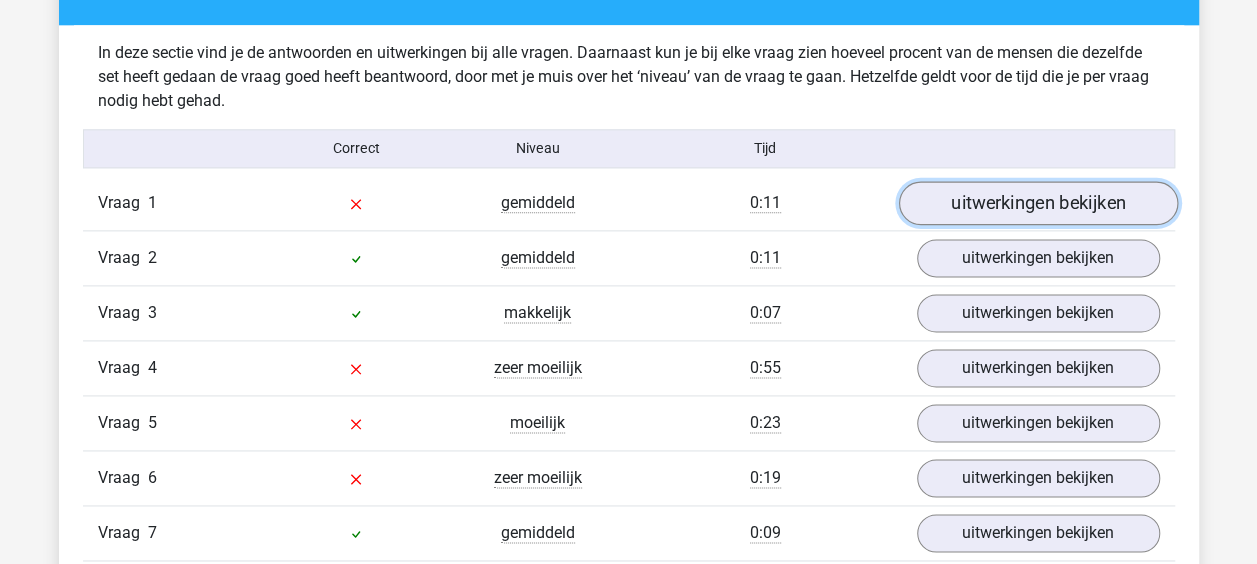 click on "uitwerkingen bekijken" at bounding box center (1037, 203) 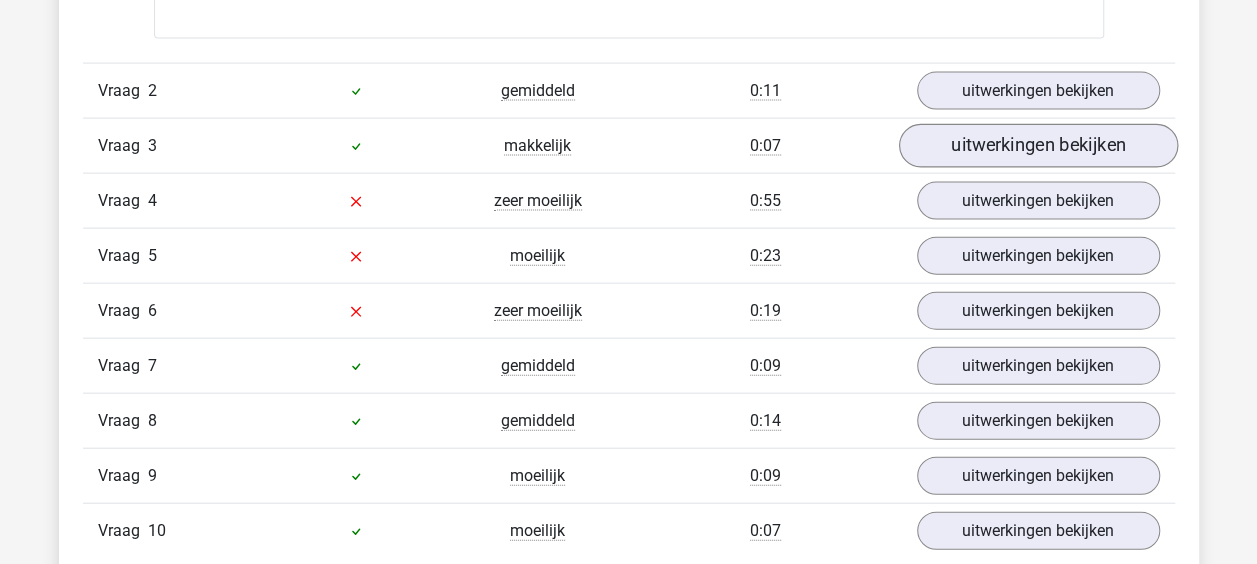 scroll, scrollTop: 2100, scrollLeft: 0, axis: vertical 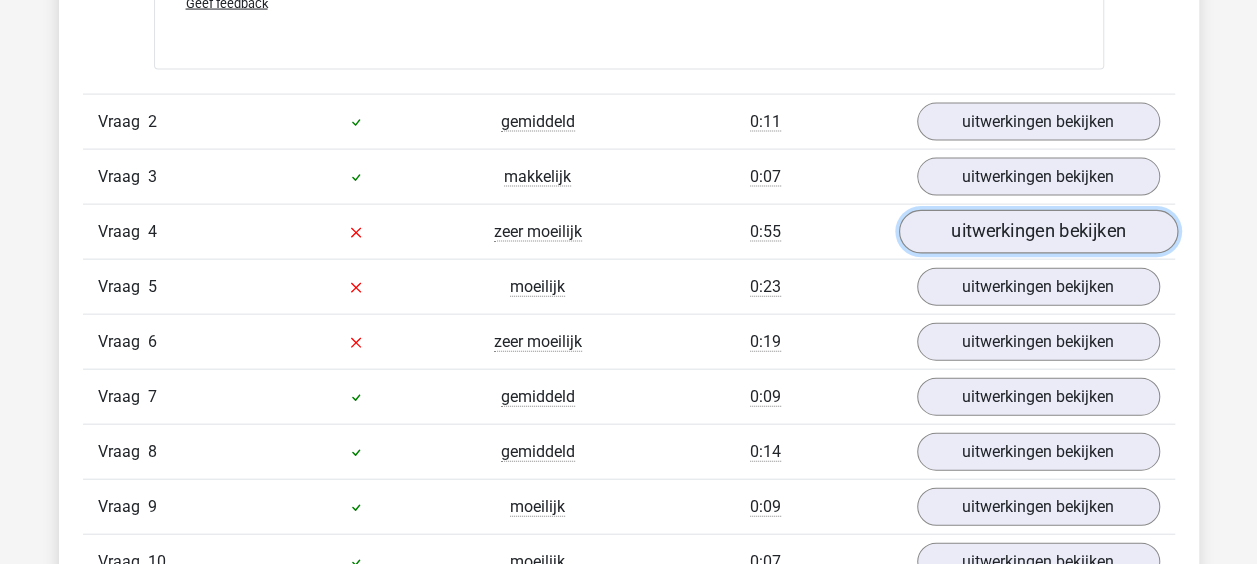 click on "uitwerkingen bekijken" at bounding box center [1037, 232] 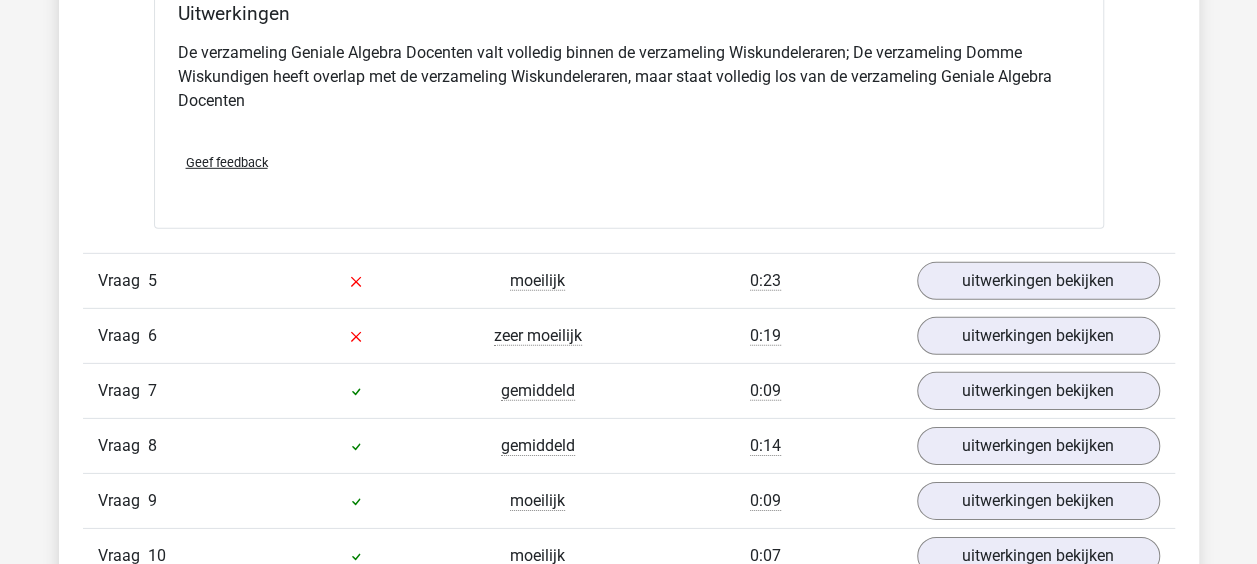 scroll, scrollTop: 2900, scrollLeft: 0, axis: vertical 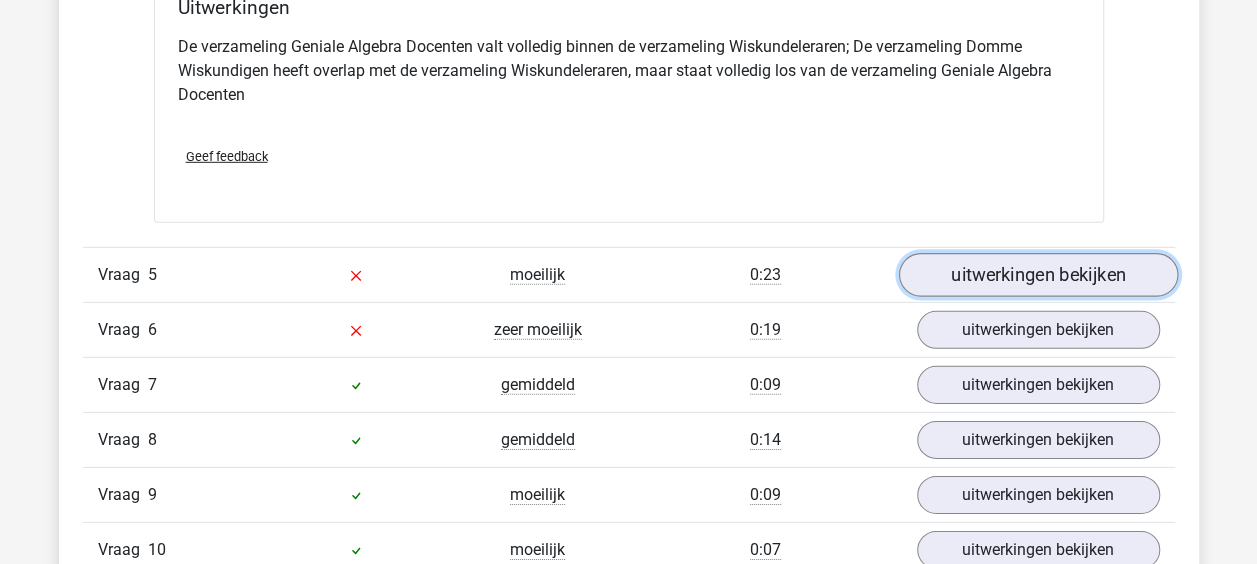 click on "uitwerkingen bekijken" at bounding box center [1037, 276] 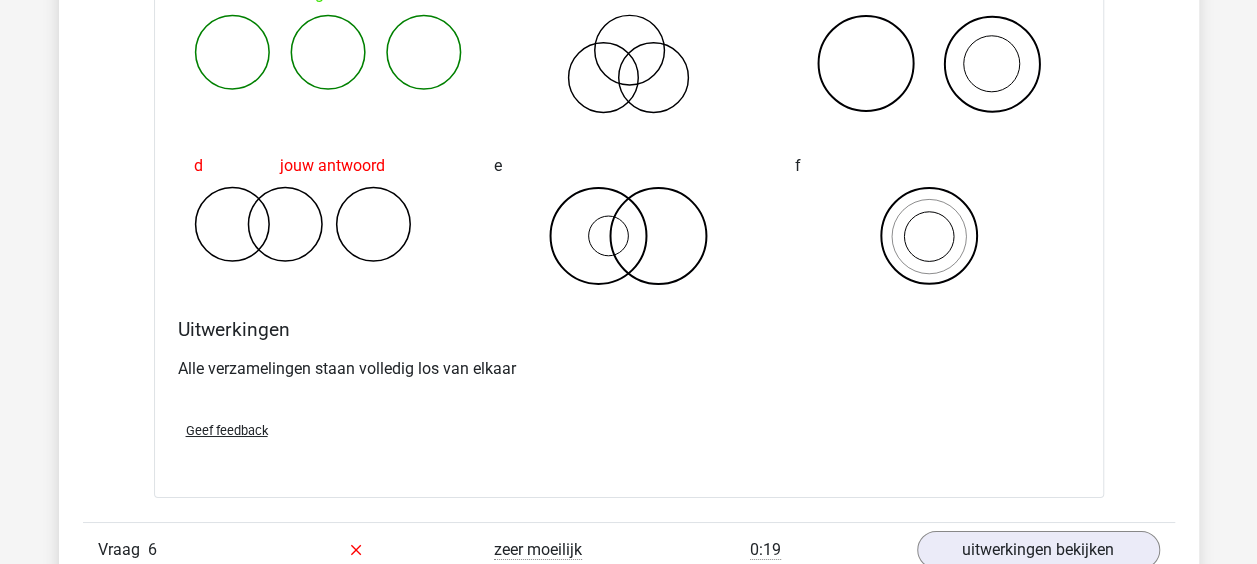 scroll, scrollTop: 3800, scrollLeft: 0, axis: vertical 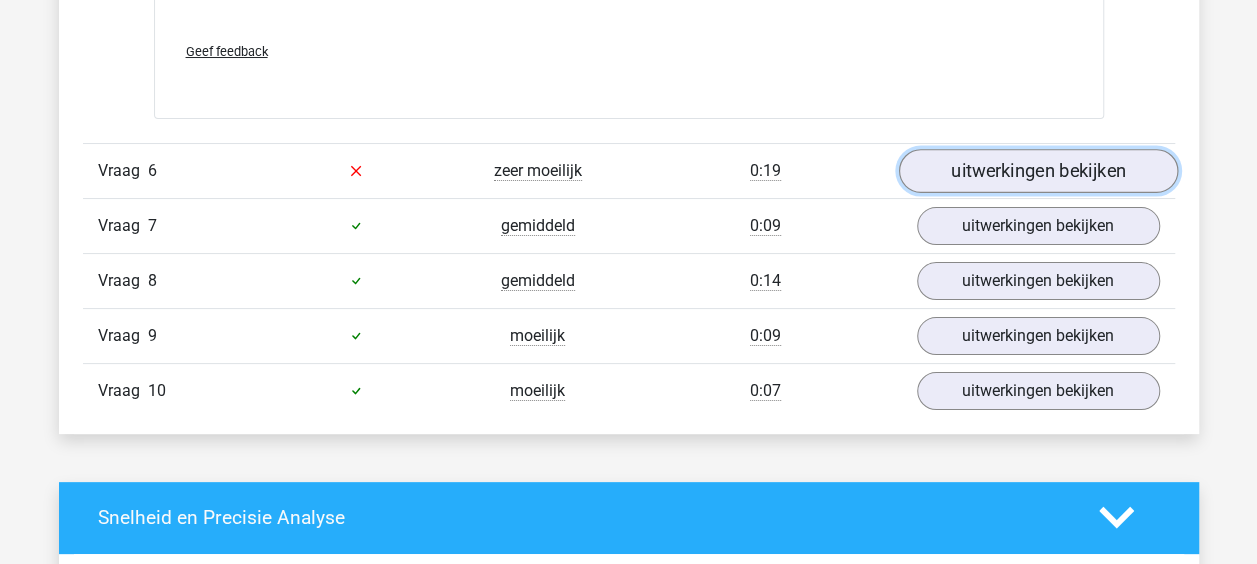 click on "uitwerkingen bekijken" at bounding box center (1037, 171) 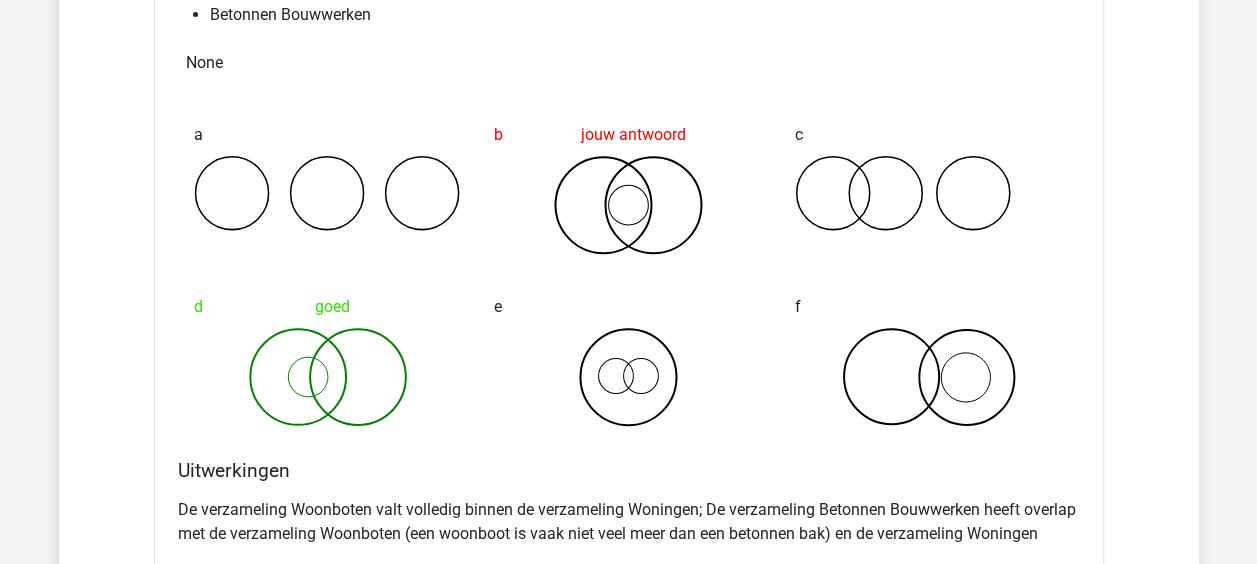 scroll, scrollTop: 4200, scrollLeft: 0, axis: vertical 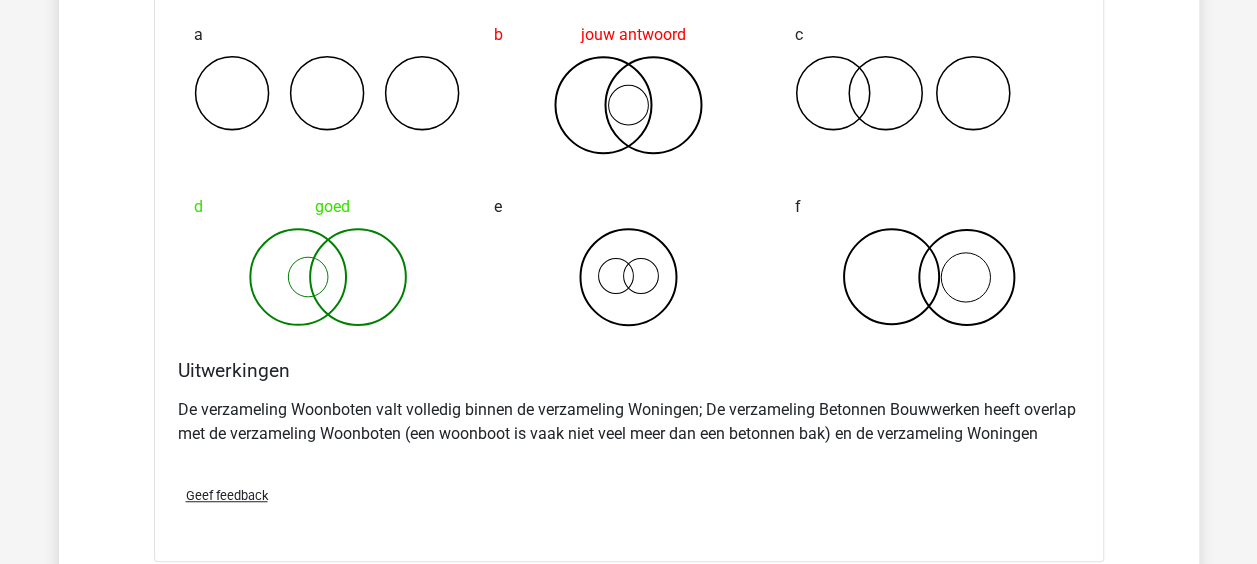 drag, startPoint x: 968, startPoint y: 308, endPoint x: 1083, endPoint y: 274, distance: 119.92081 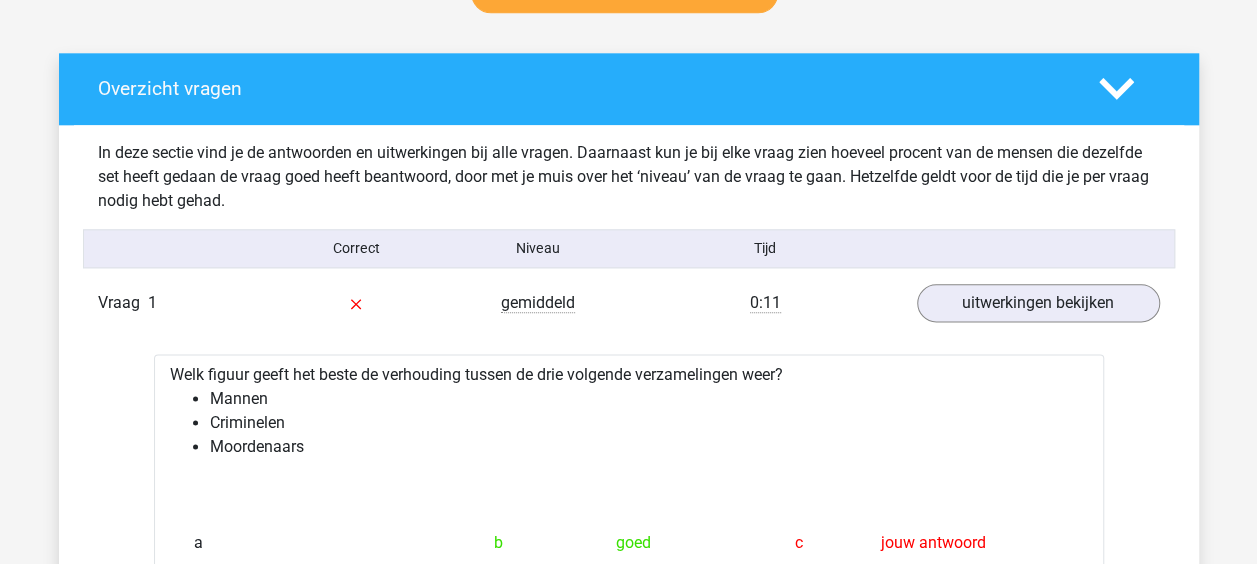 scroll, scrollTop: 700, scrollLeft: 0, axis: vertical 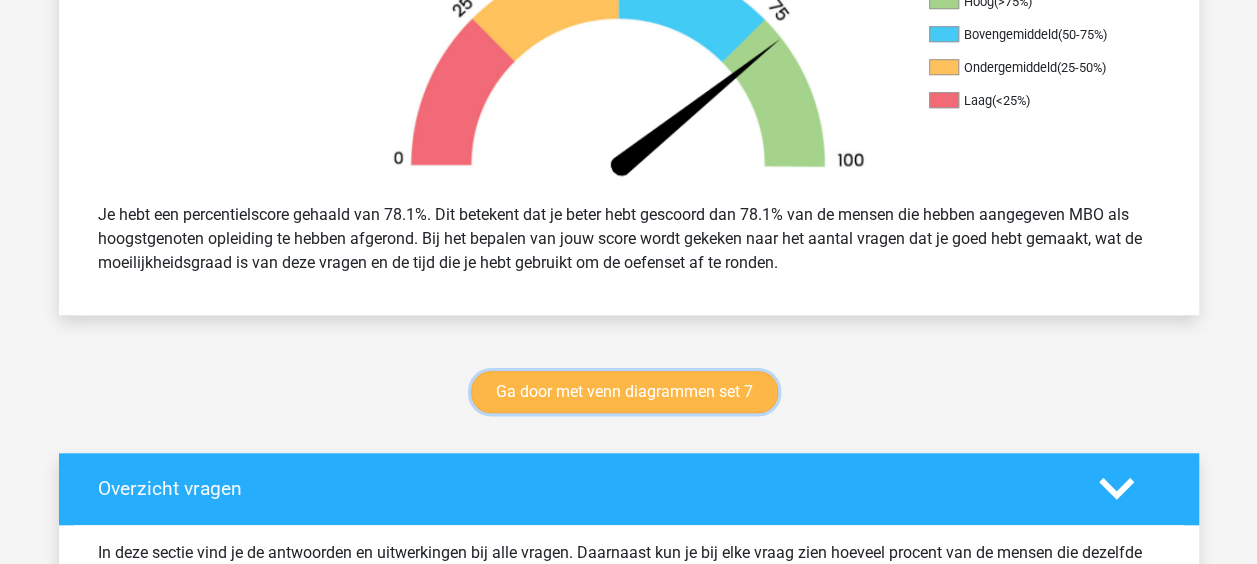 click on "Ga door met venn diagrammen set 7" at bounding box center (624, 392) 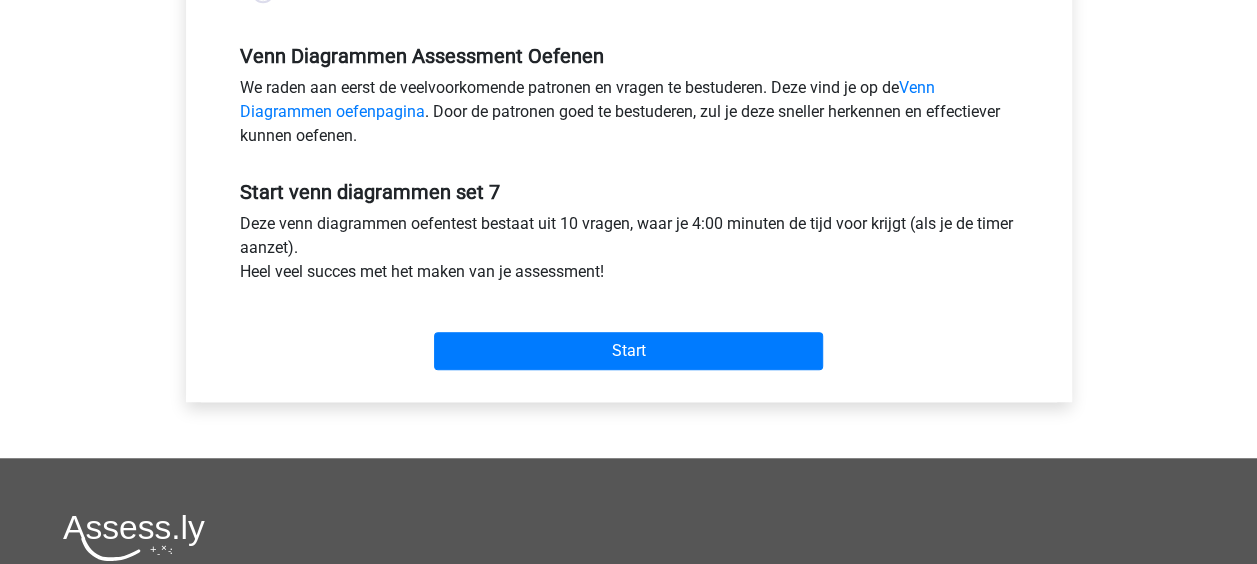 scroll, scrollTop: 700, scrollLeft: 0, axis: vertical 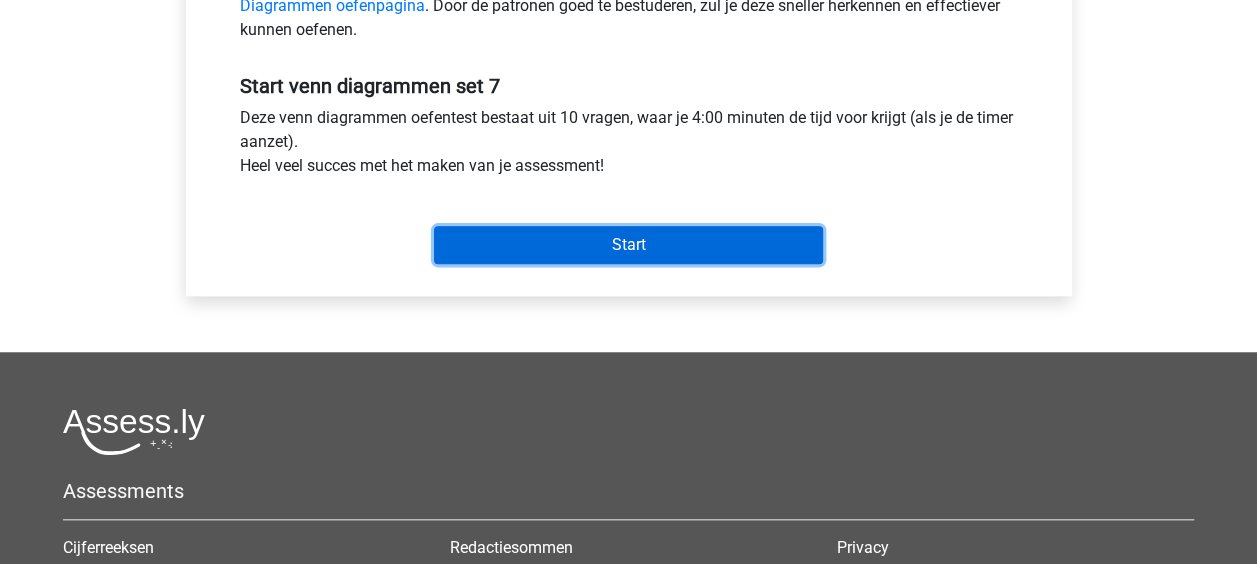 click on "Start" at bounding box center (628, 245) 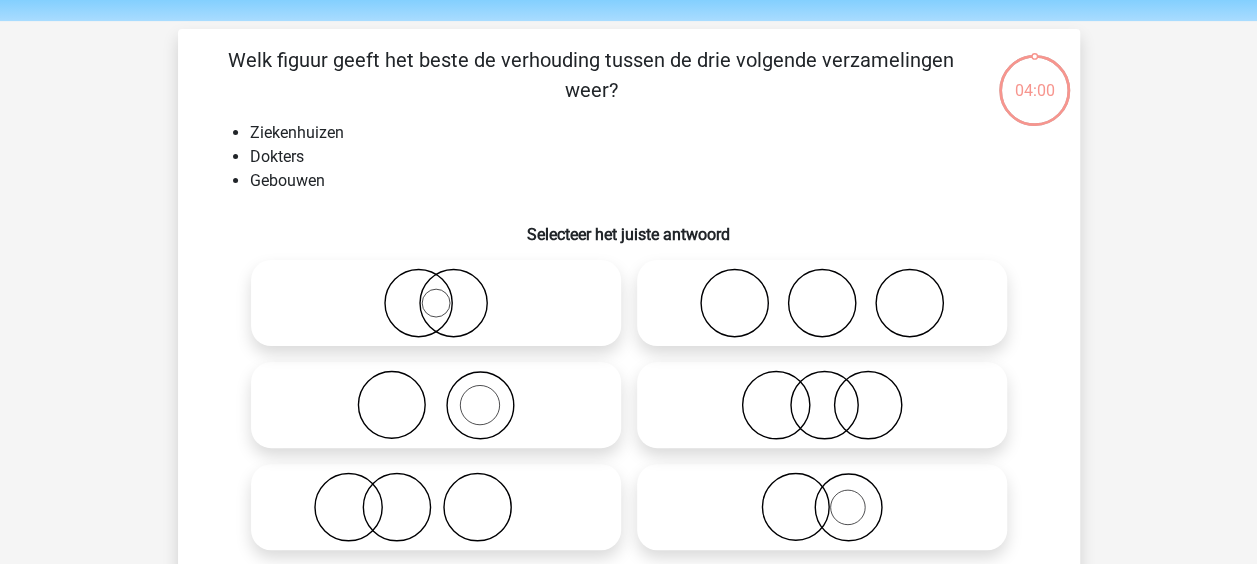scroll, scrollTop: 100, scrollLeft: 0, axis: vertical 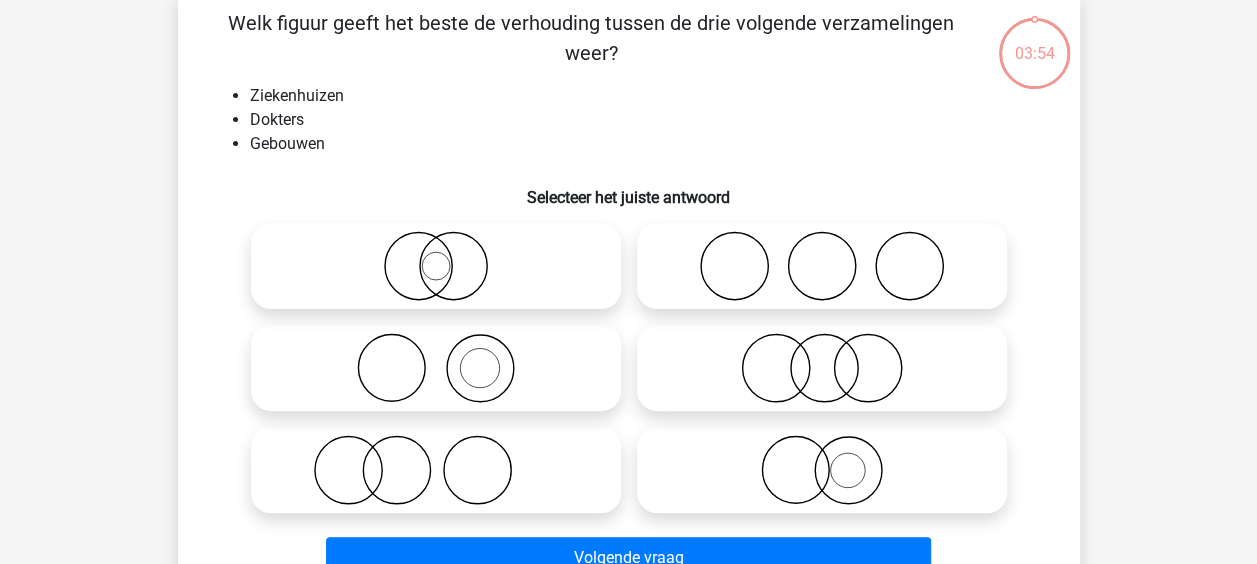 click 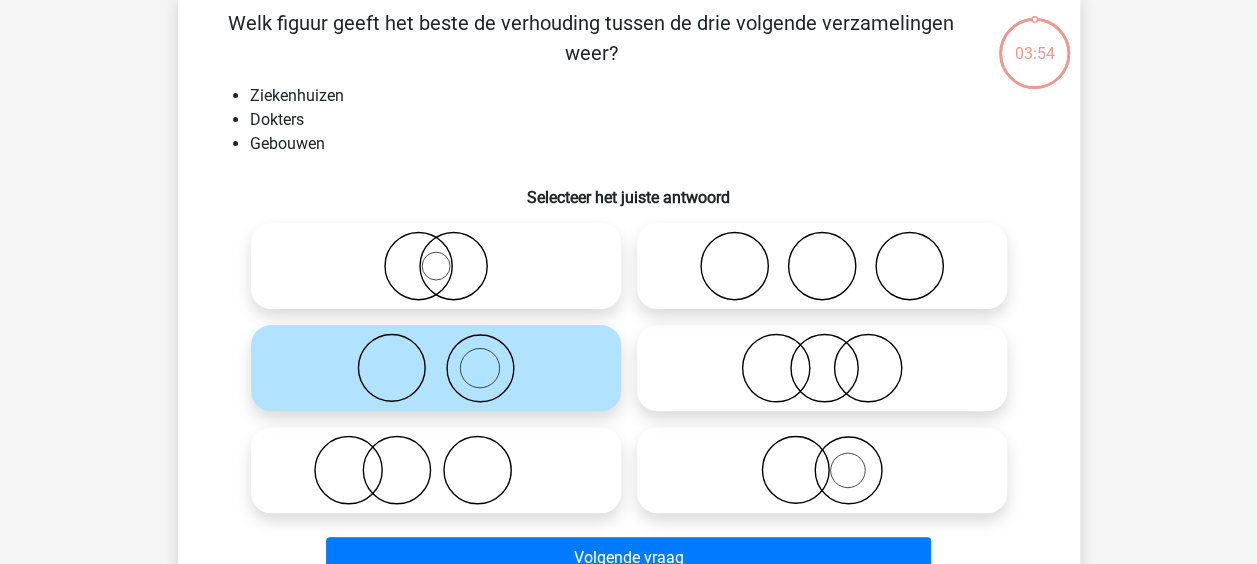scroll, scrollTop: 200, scrollLeft: 0, axis: vertical 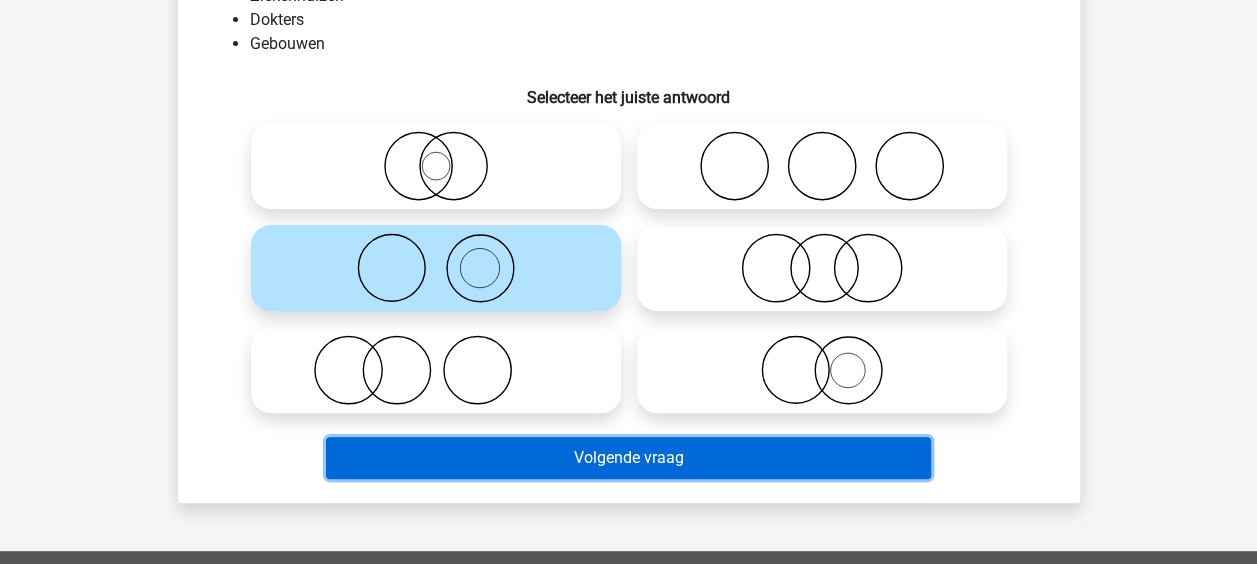 click on "Volgende vraag" at bounding box center (628, 458) 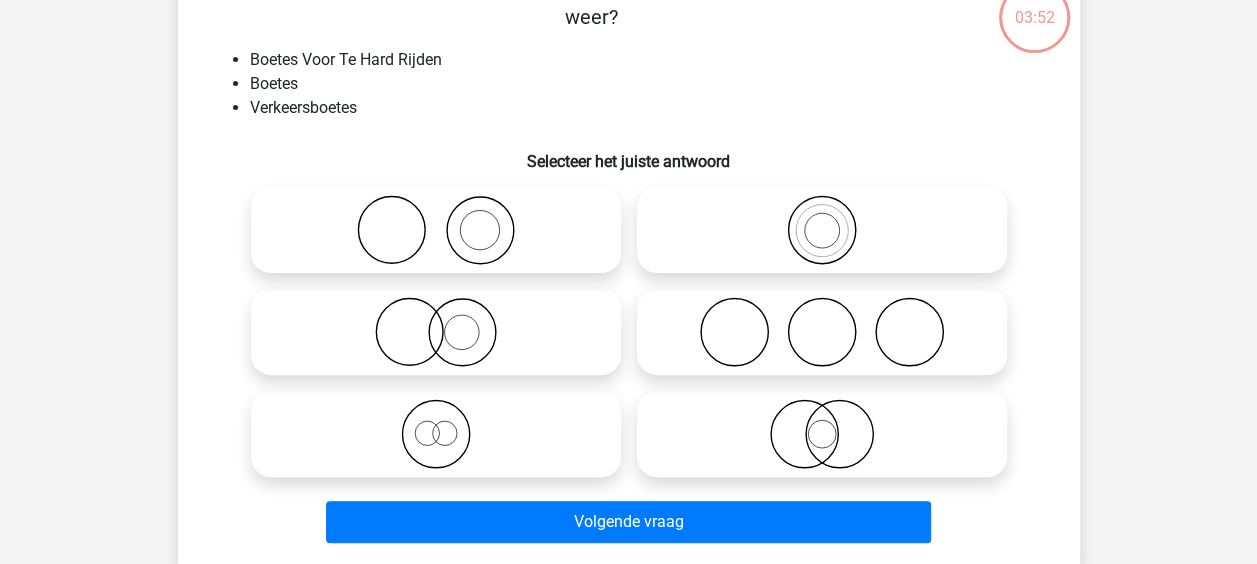 scroll, scrollTop: 92, scrollLeft: 0, axis: vertical 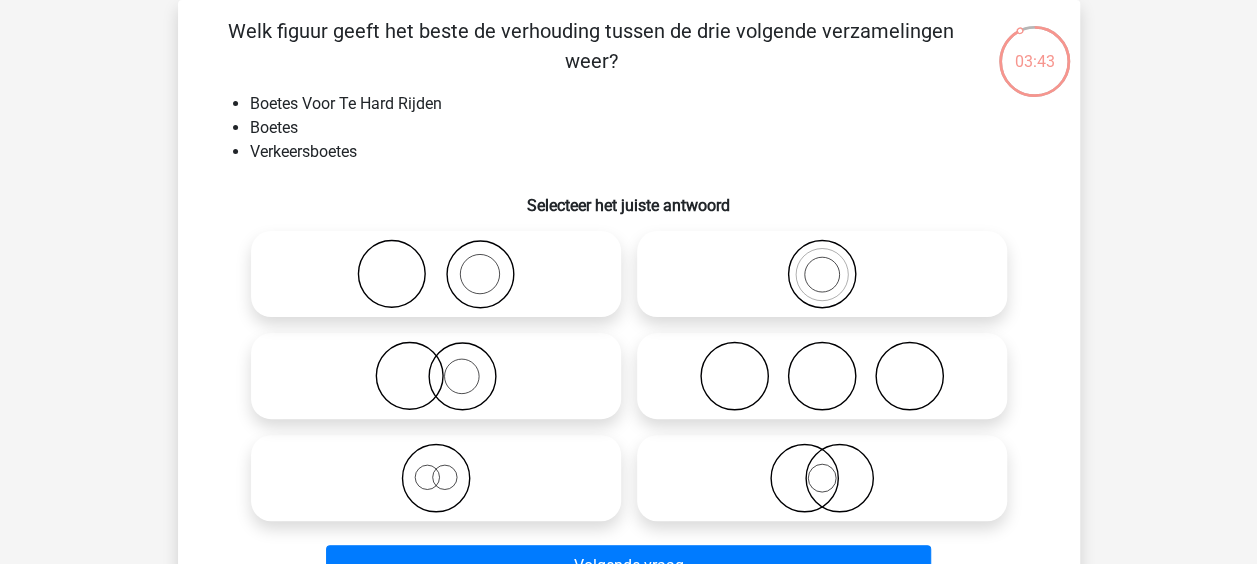 click 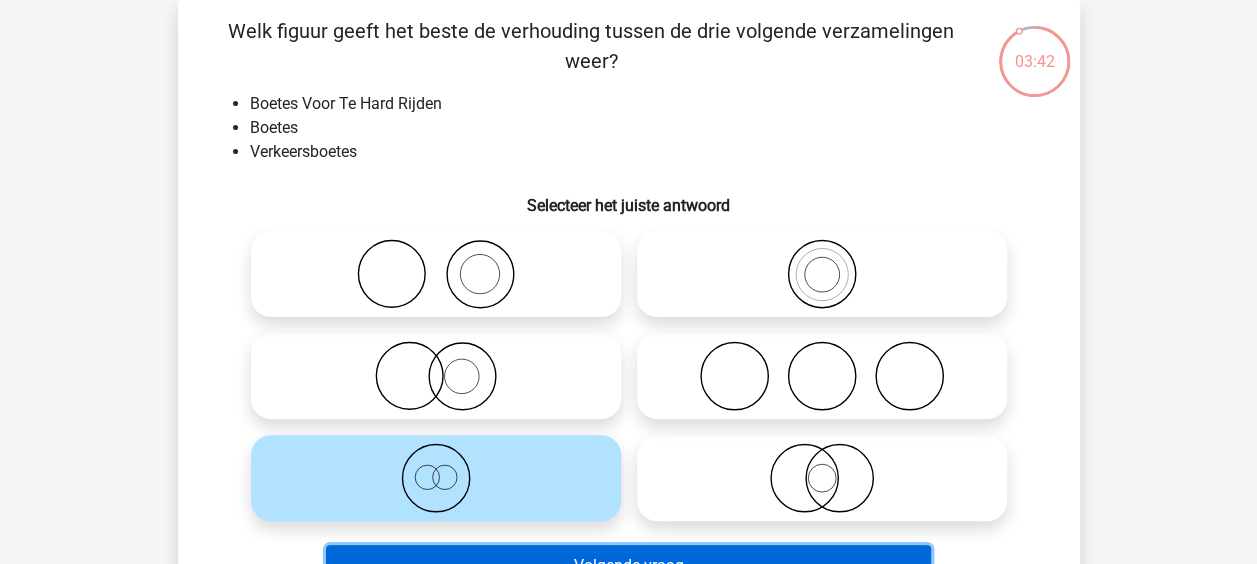 click on "Volgende vraag" at bounding box center (628, 566) 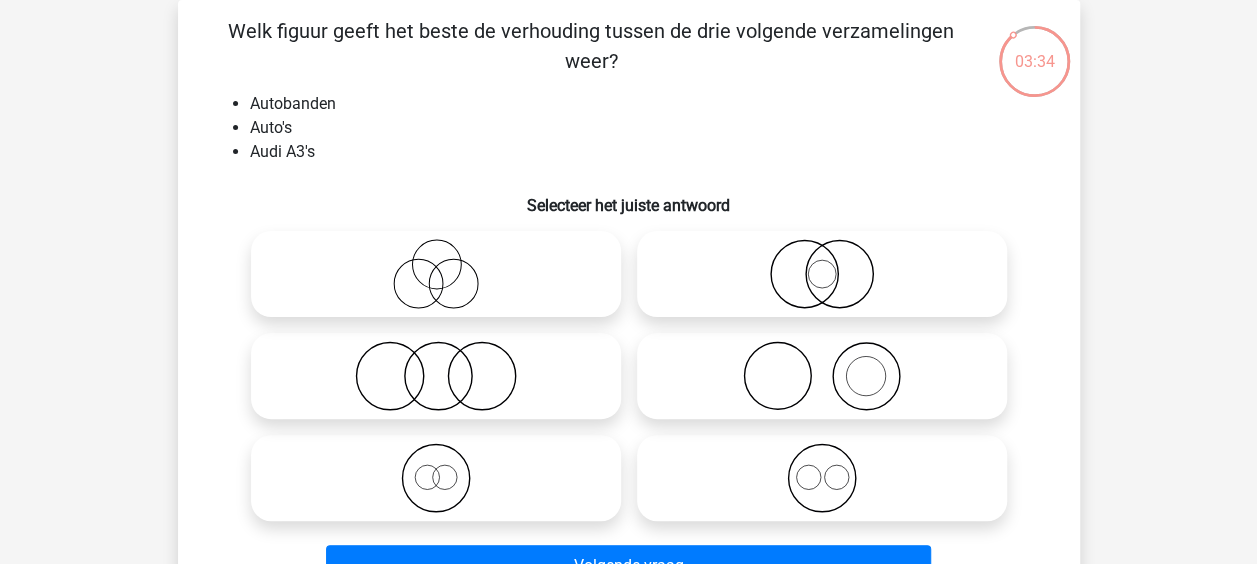 click 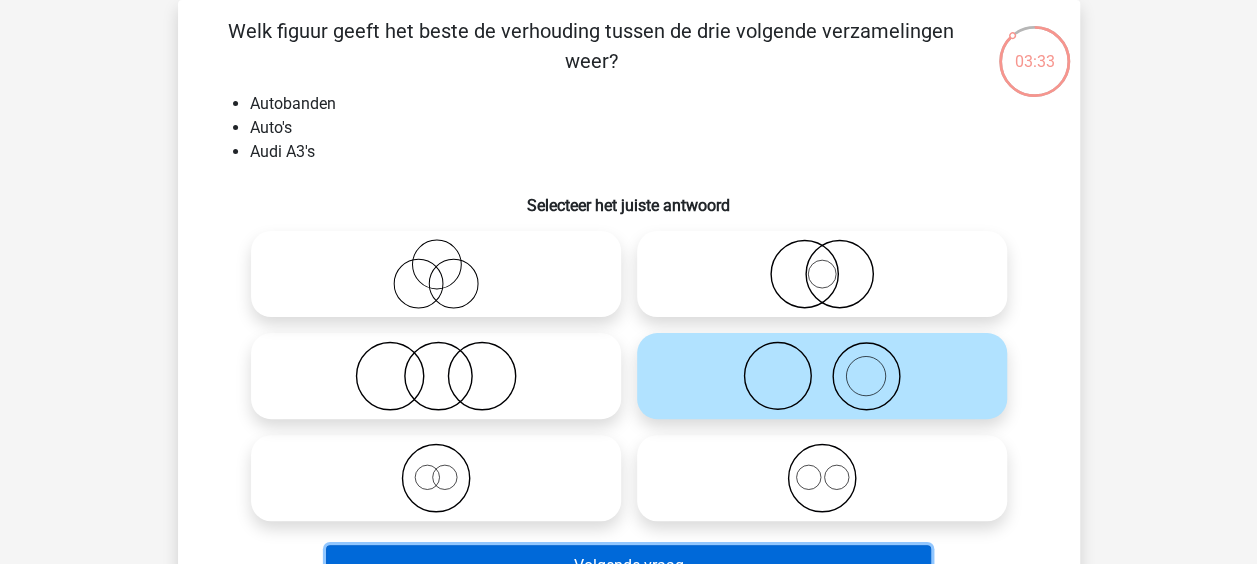 click on "Volgende vraag" at bounding box center [628, 566] 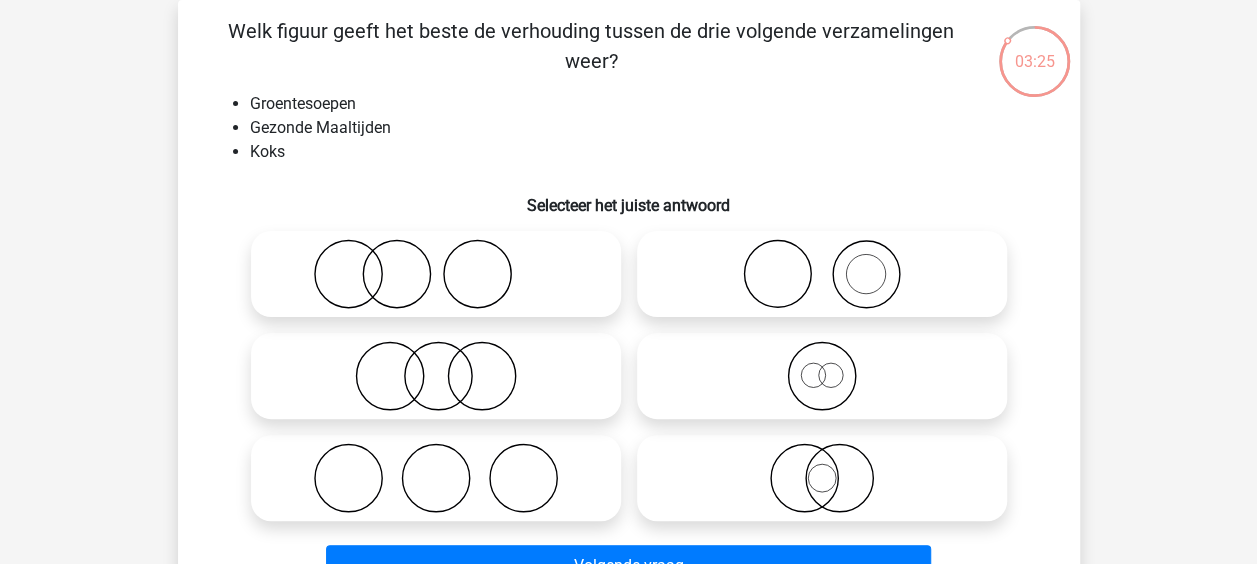 click 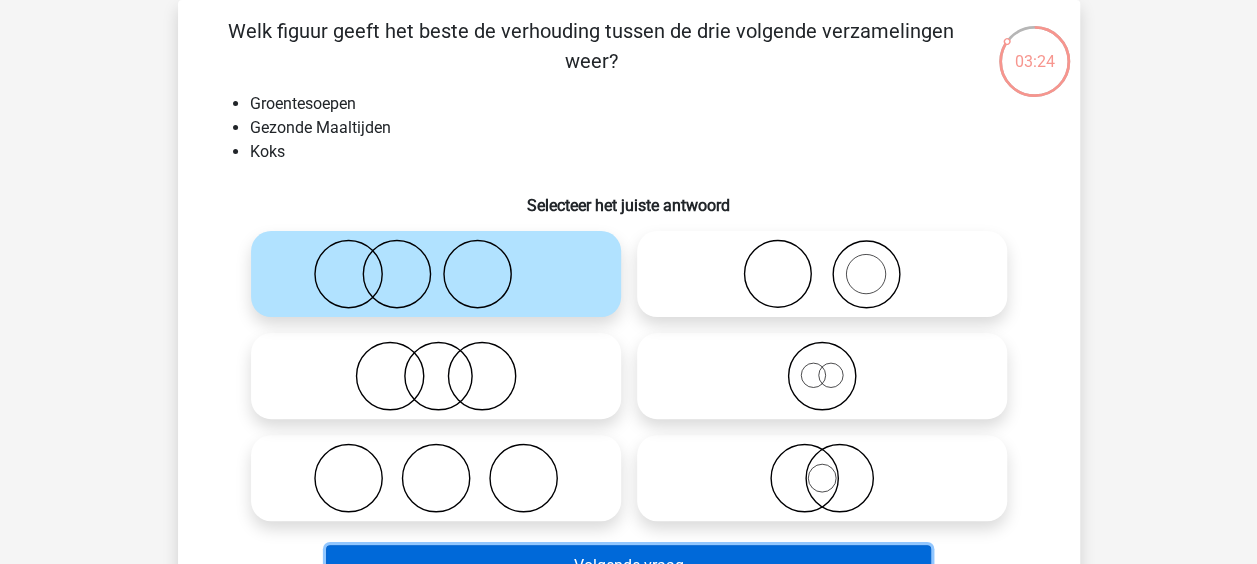 click on "Volgende vraag" at bounding box center (628, 566) 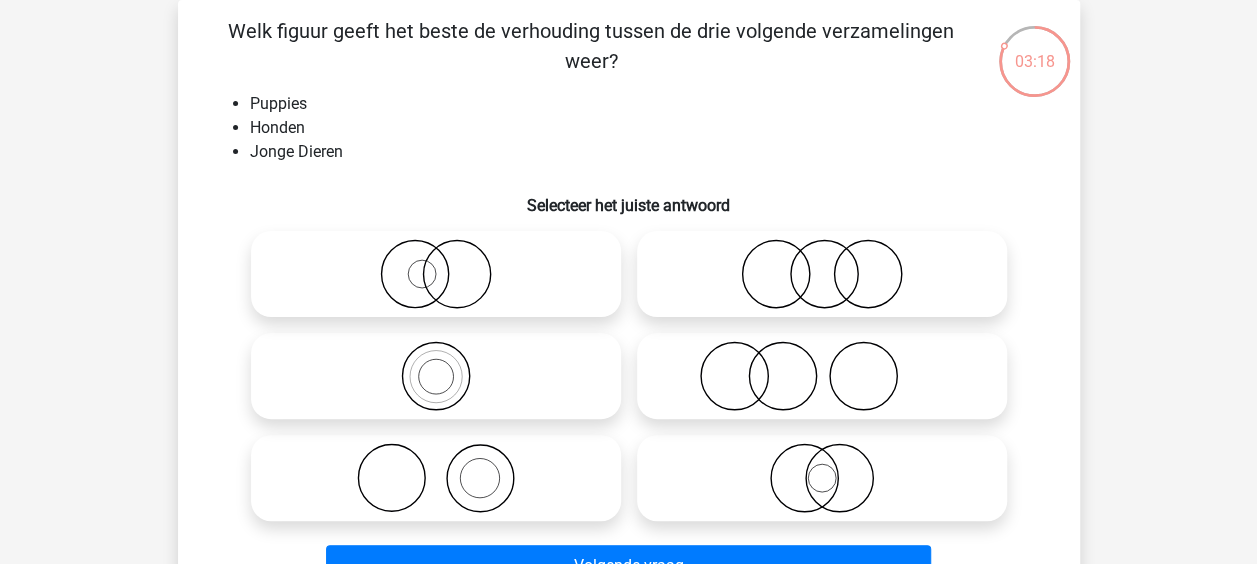 click 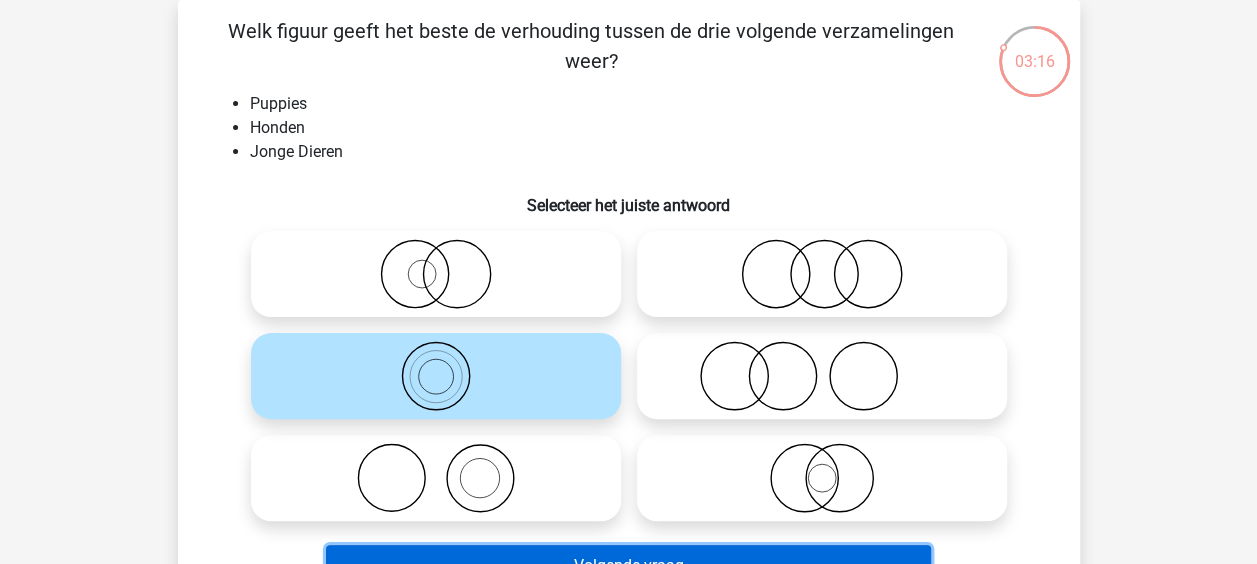 click on "Volgende vraag" at bounding box center (628, 566) 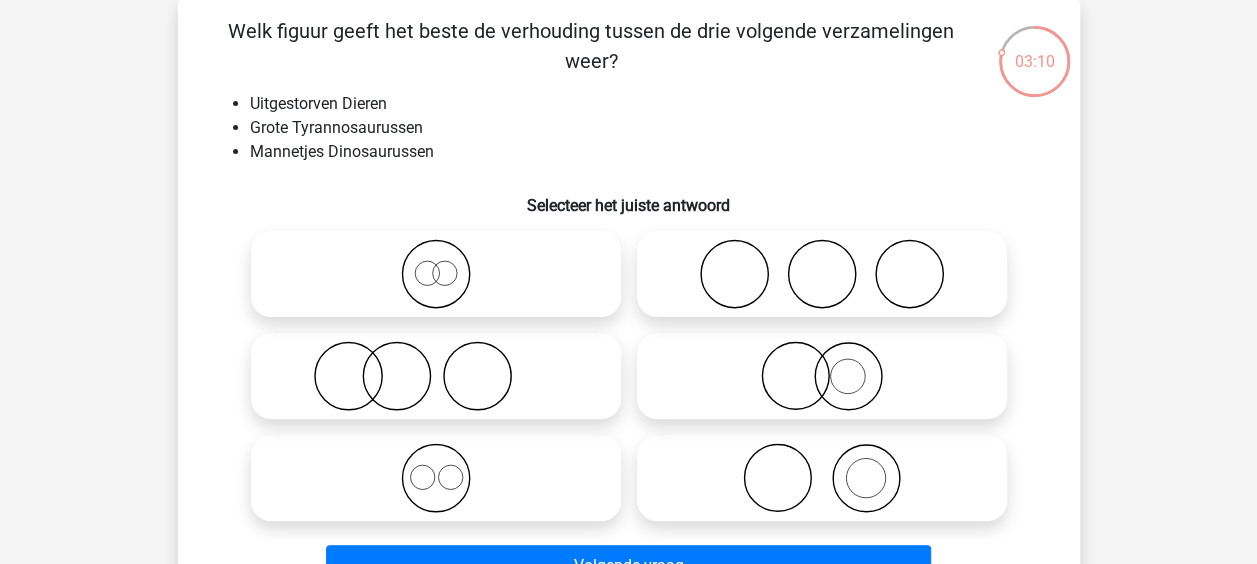 click 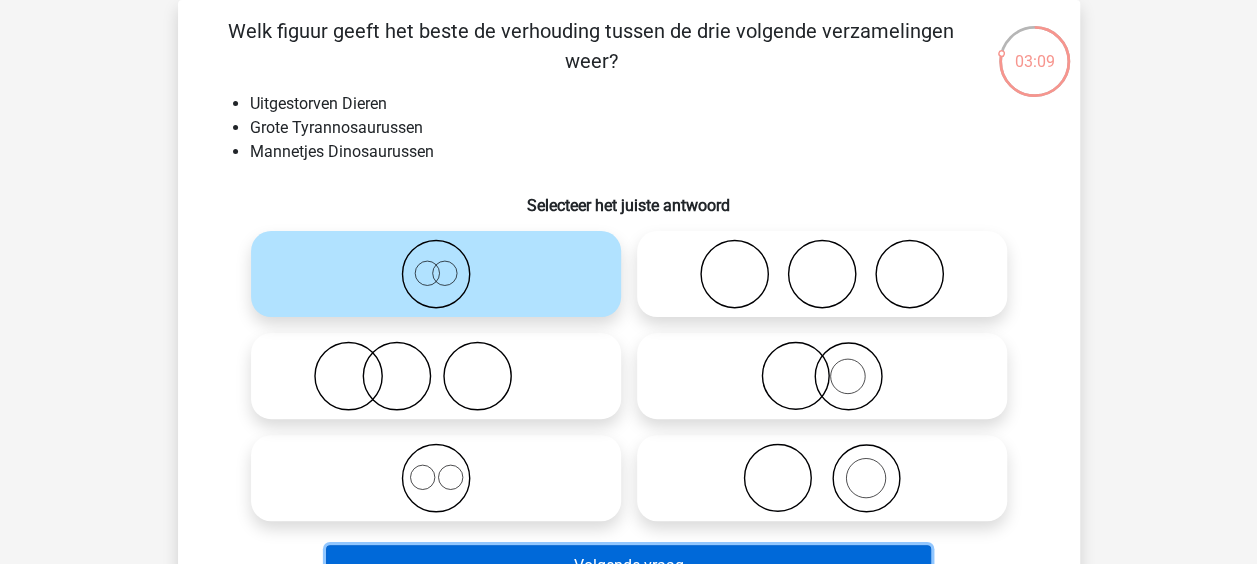 click on "Volgende vraag" at bounding box center (628, 566) 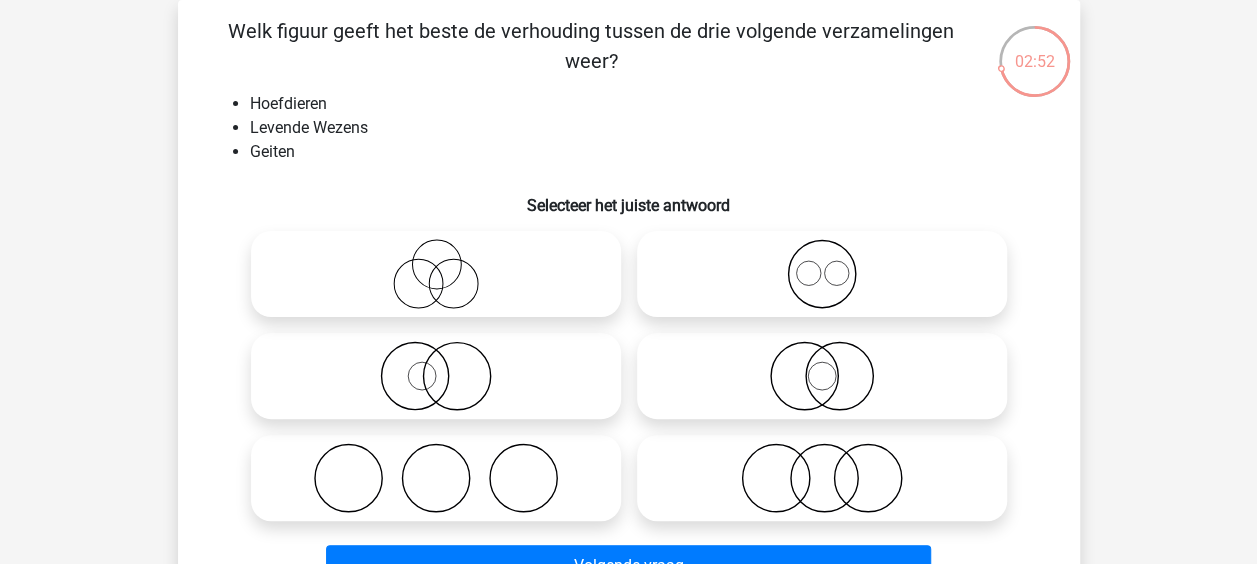 click 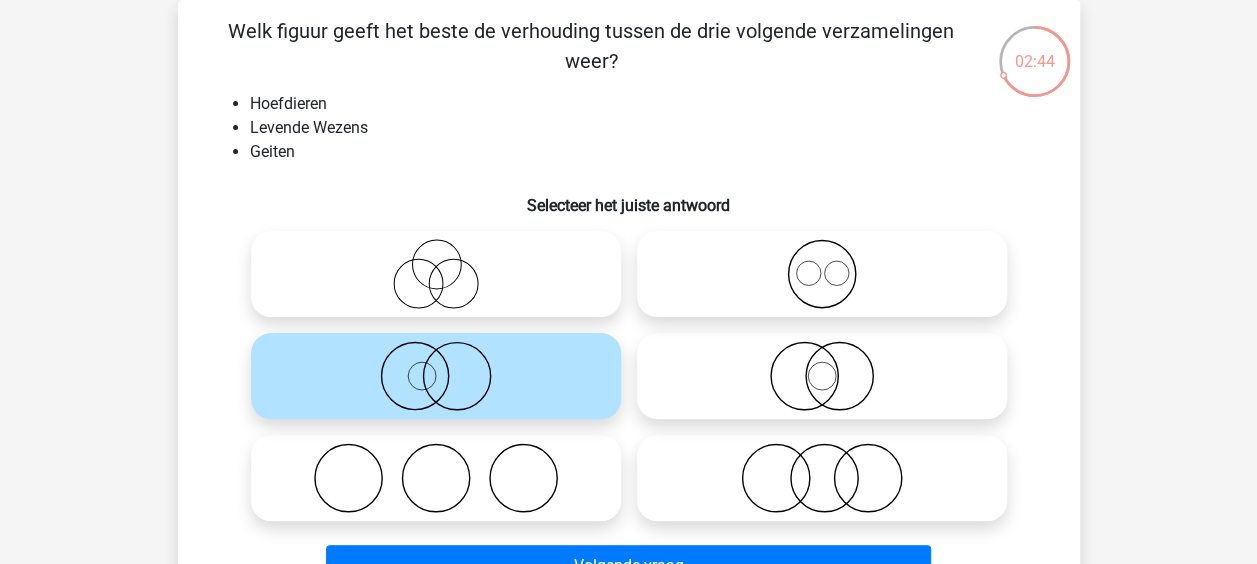 scroll, scrollTop: 192, scrollLeft: 0, axis: vertical 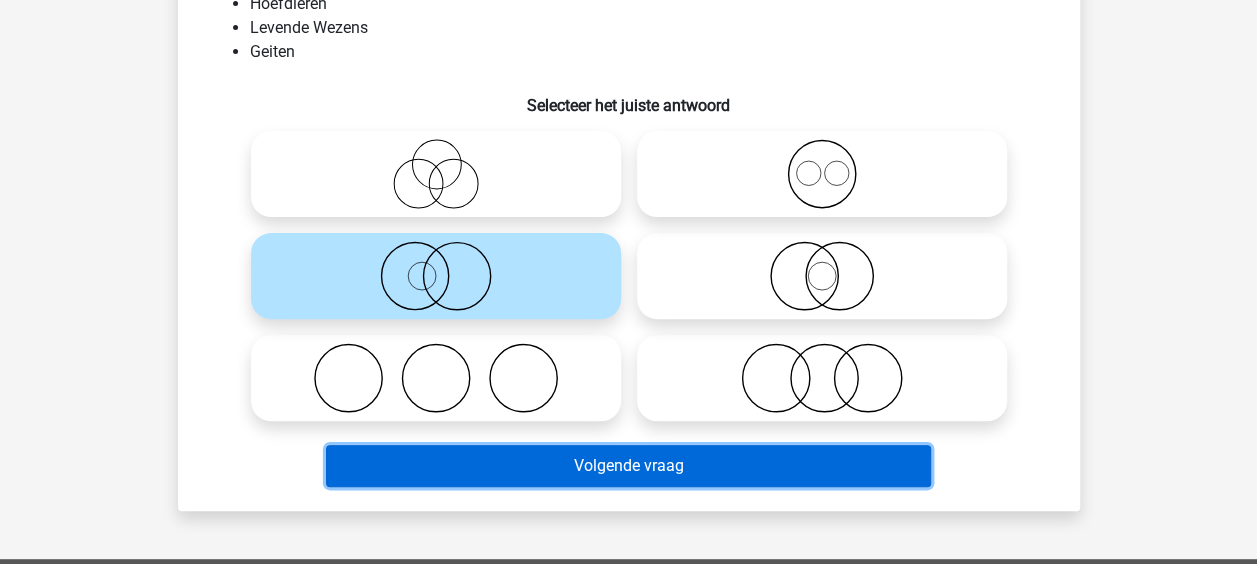 click on "Volgende vraag" at bounding box center [628, 466] 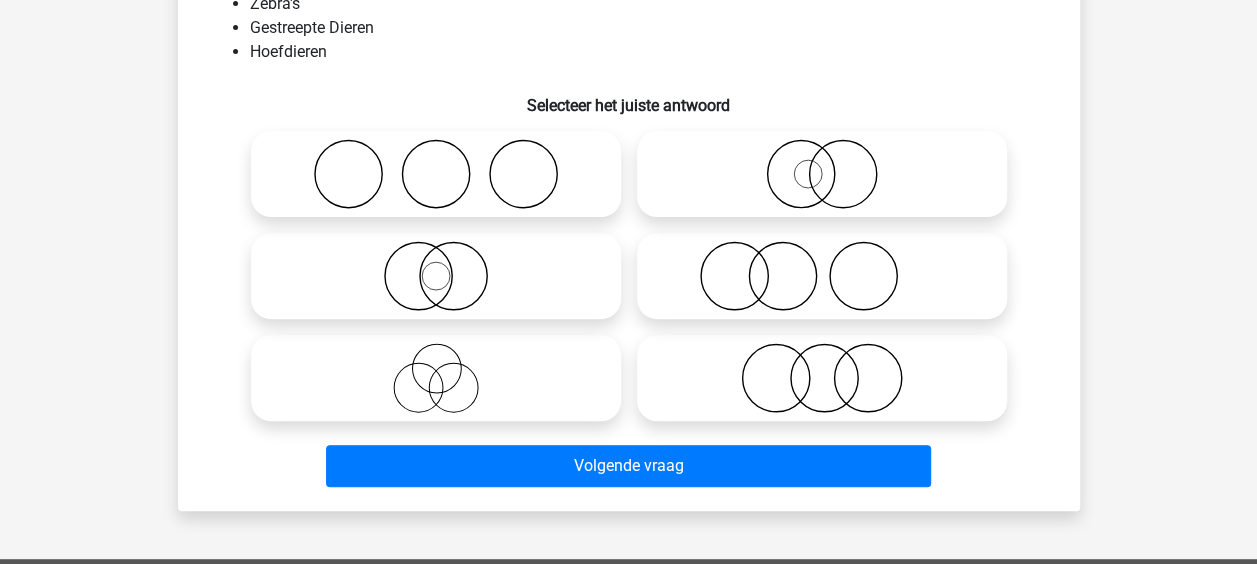 scroll, scrollTop: 92, scrollLeft: 0, axis: vertical 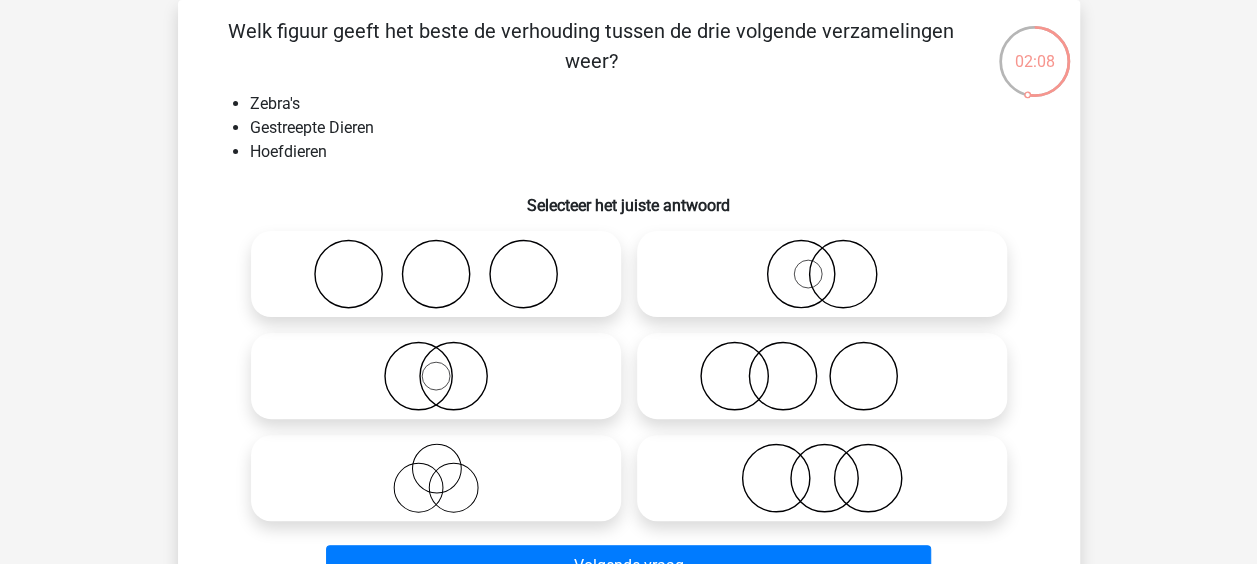 click 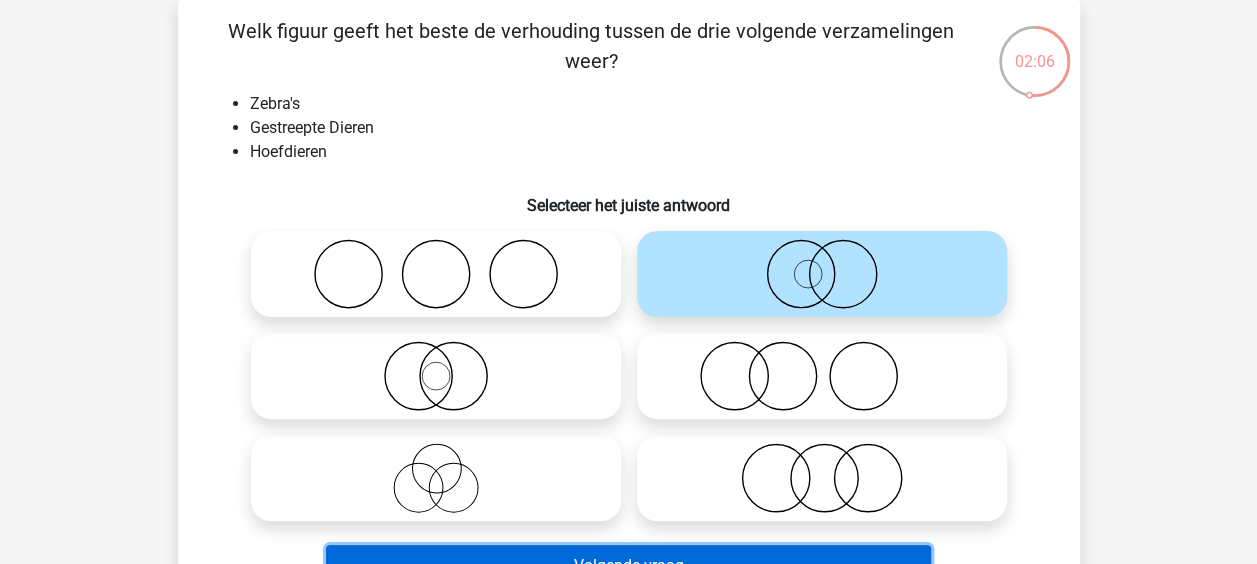 click on "Volgende vraag" at bounding box center (628, 566) 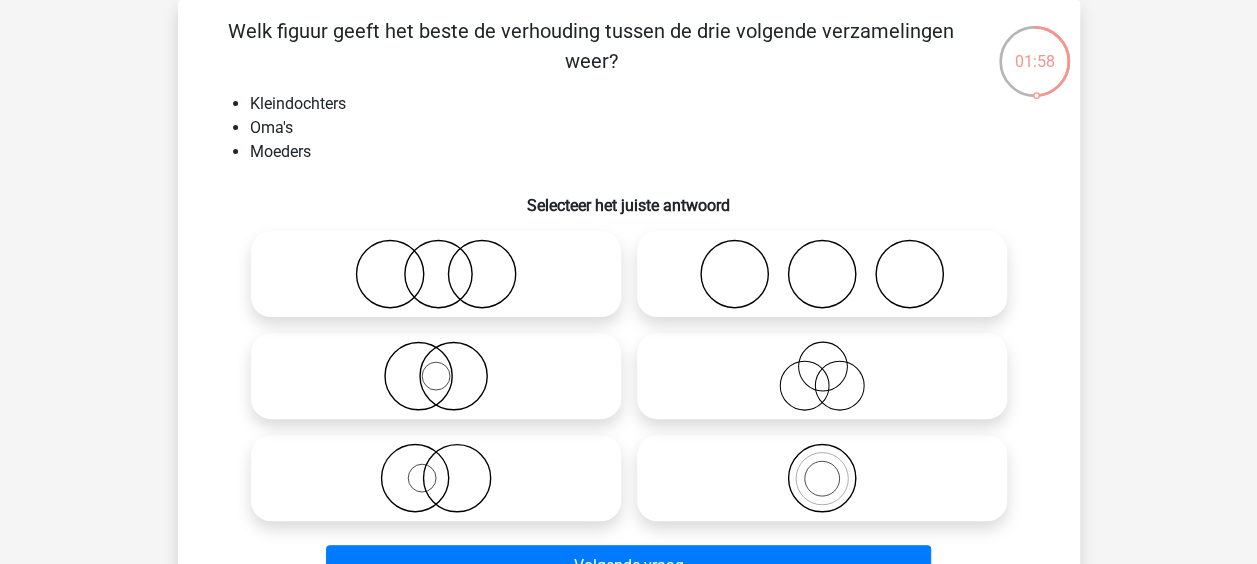 click 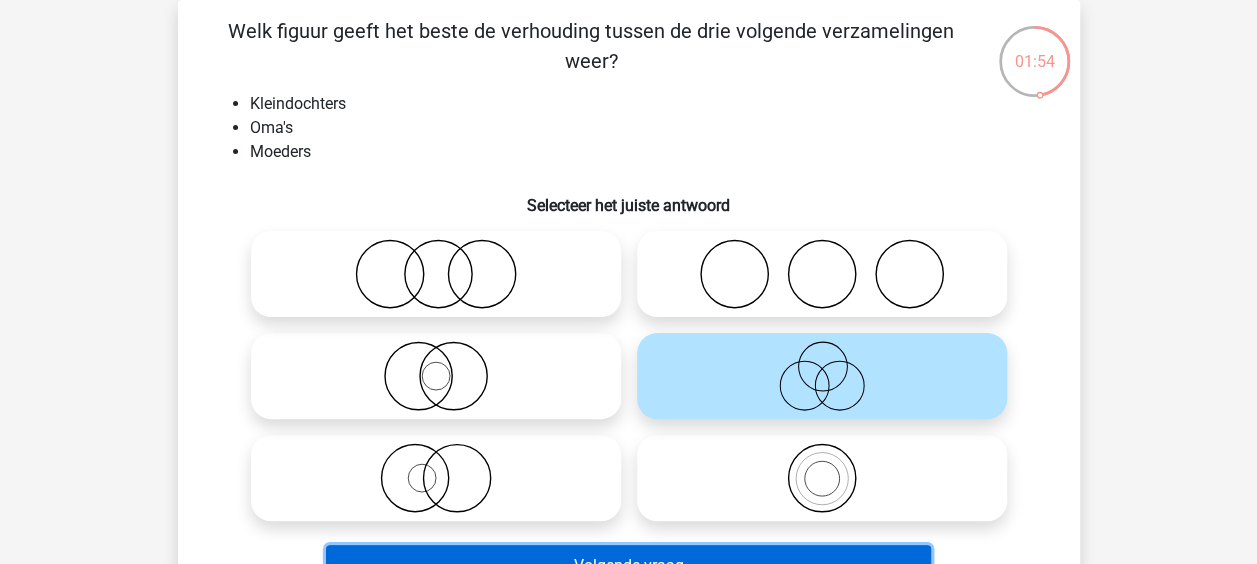 click on "Volgende vraag" at bounding box center [628, 566] 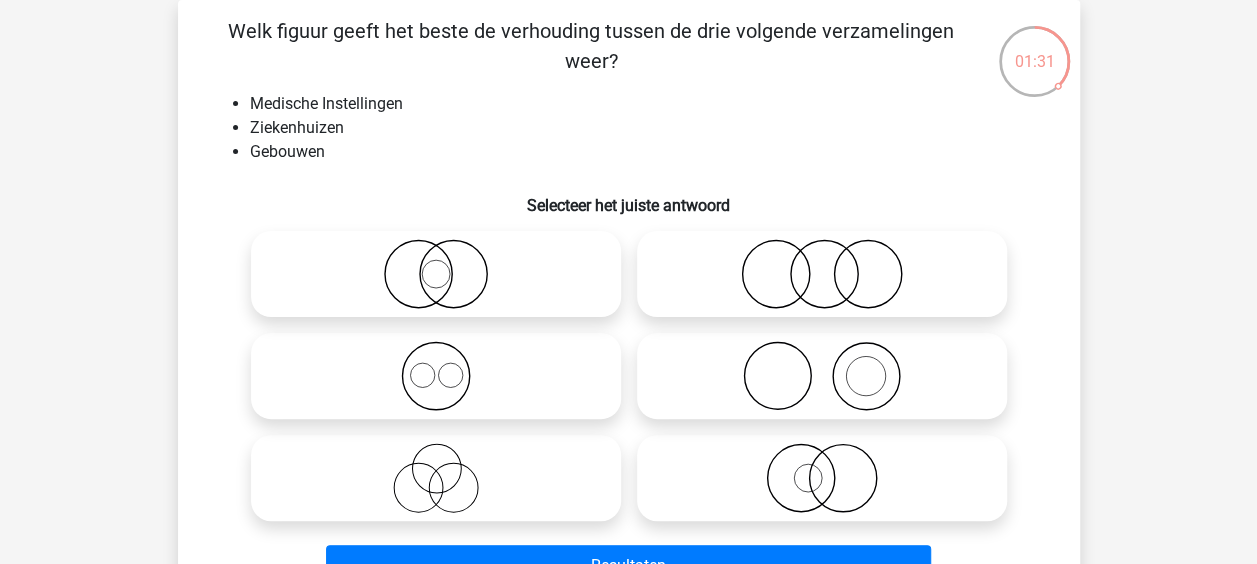 click 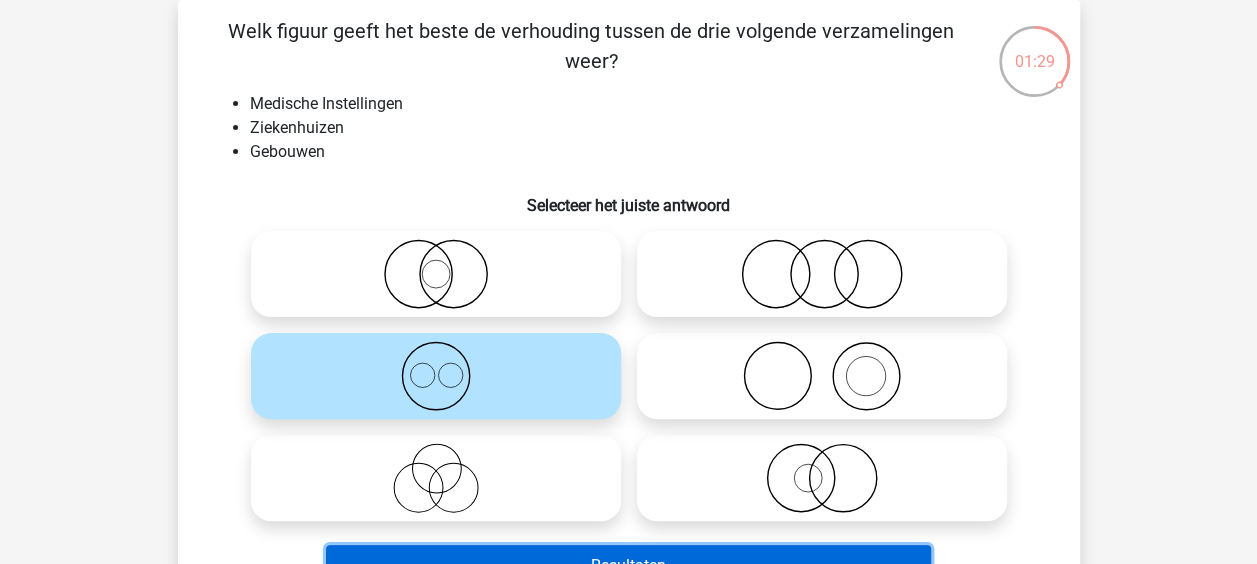 click on "Resultaten" at bounding box center (628, 566) 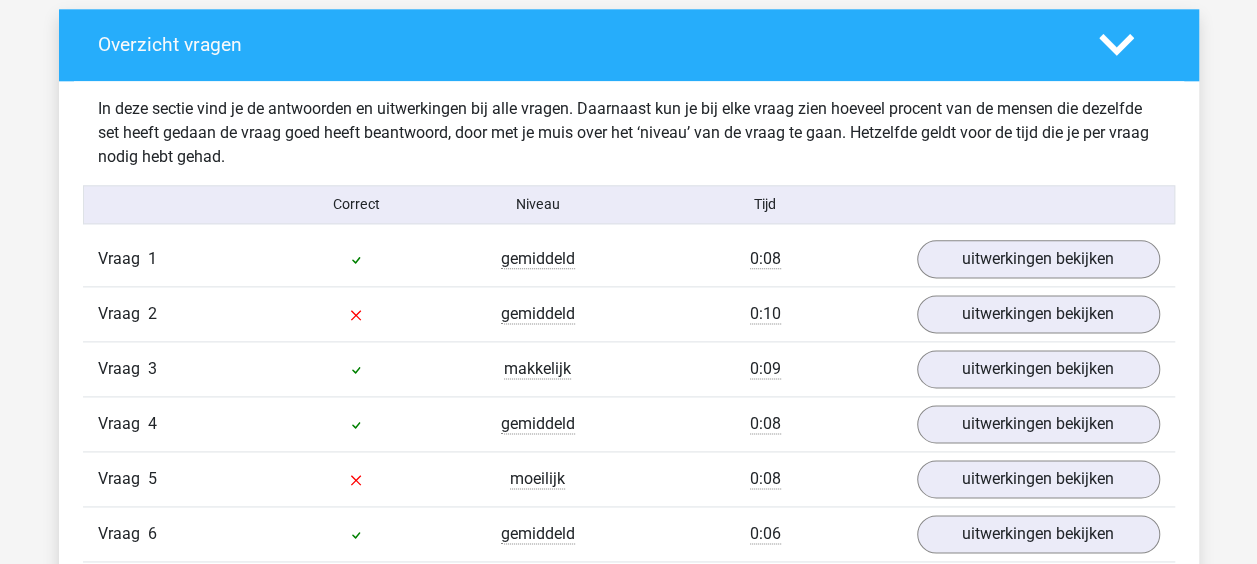 scroll, scrollTop: 1200, scrollLeft: 0, axis: vertical 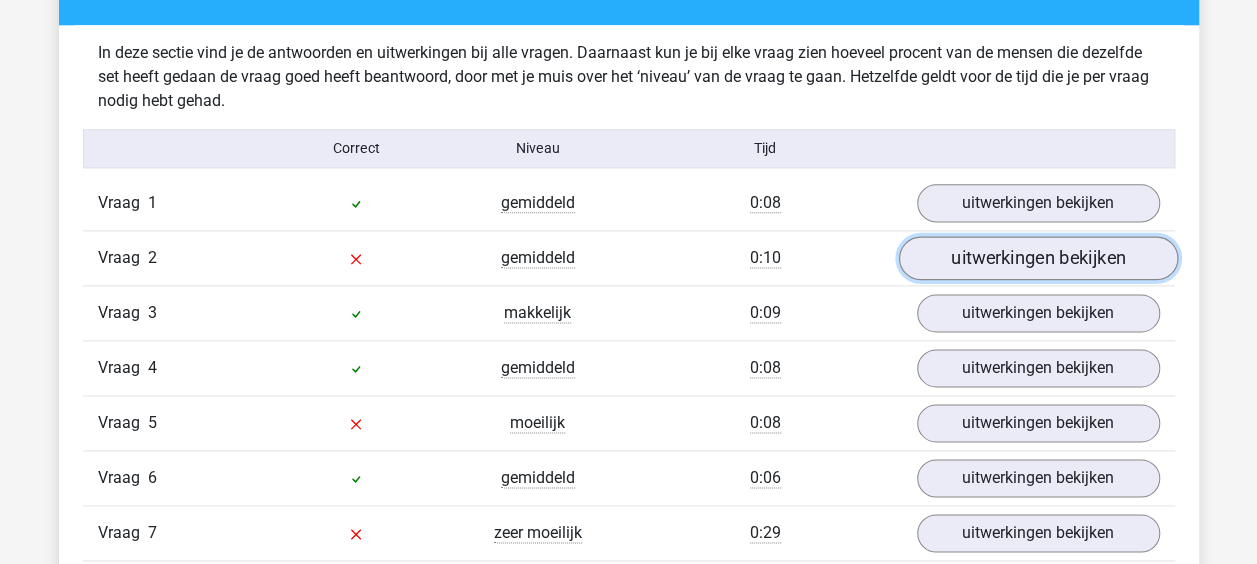 click on "uitwerkingen bekijken" at bounding box center [1037, 258] 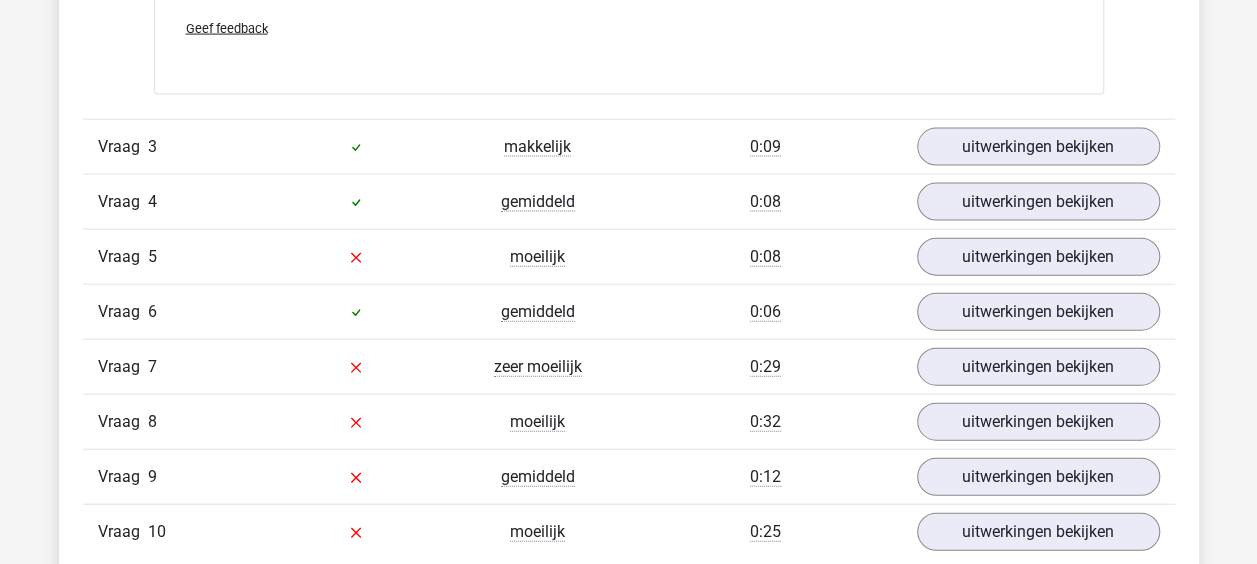 scroll, scrollTop: 2000, scrollLeft: 0, axis: vertical 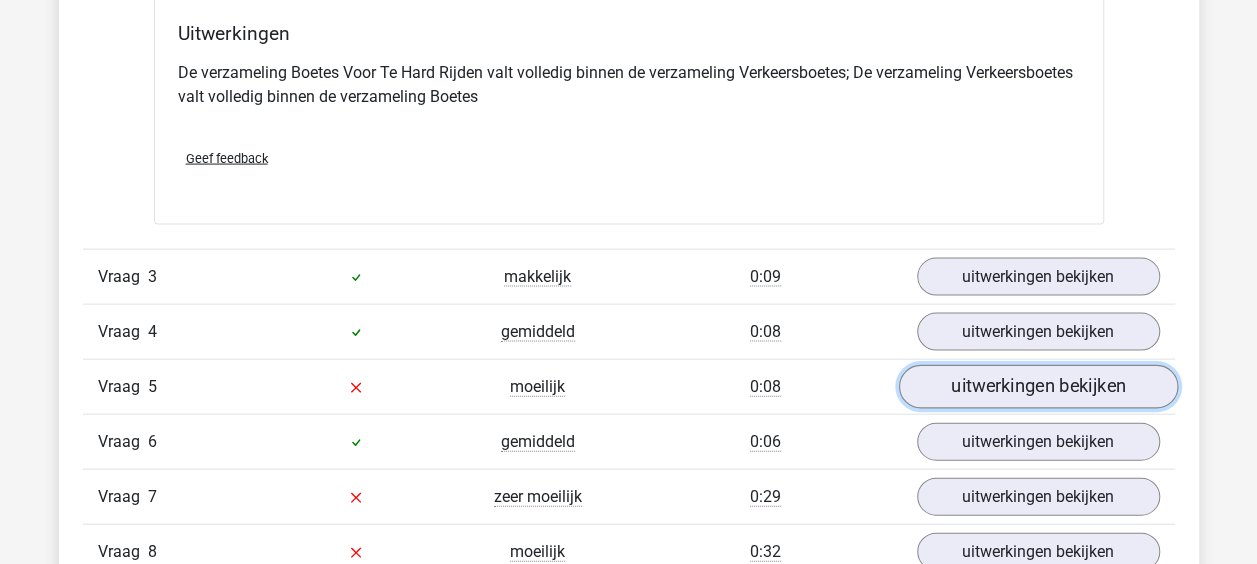 click on "uitwerkingen bekijken" at bounding box center (1037, 387) 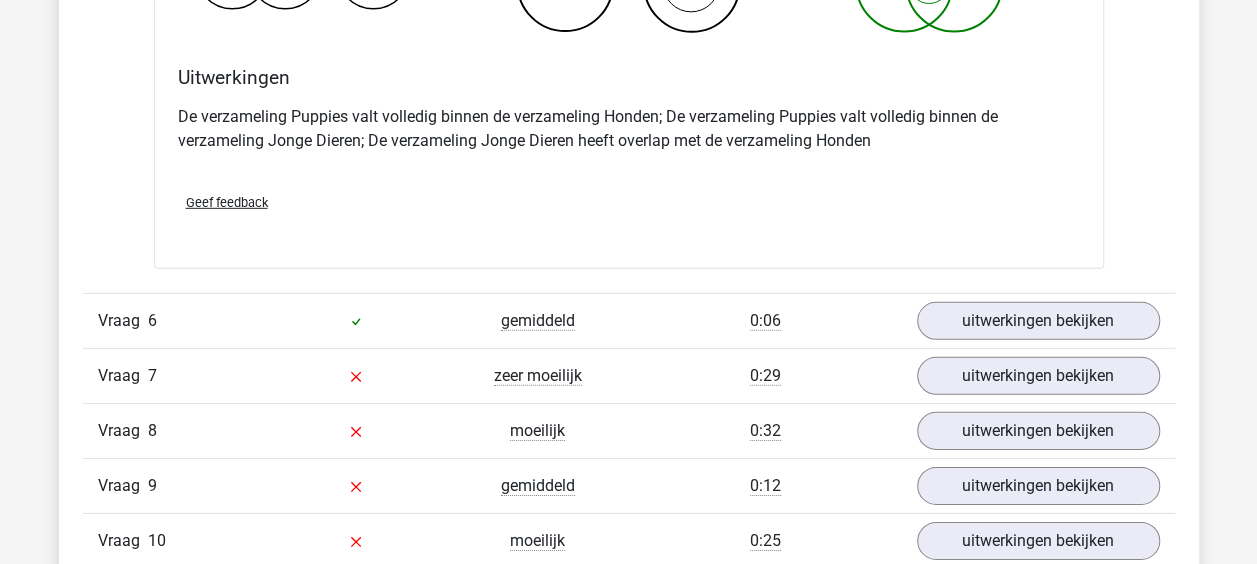 scroll, scrollTop: 3000, scrollLeft: 0, axis: vertical 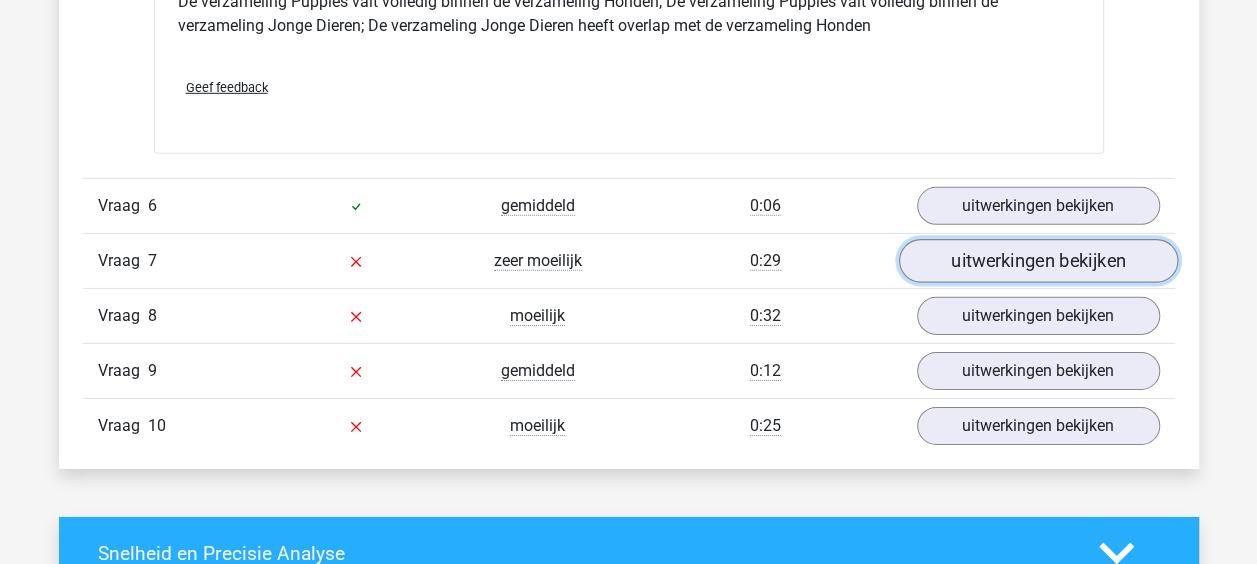 click on "uitwerkingen bekijken" at bounding box center (1037, 262) 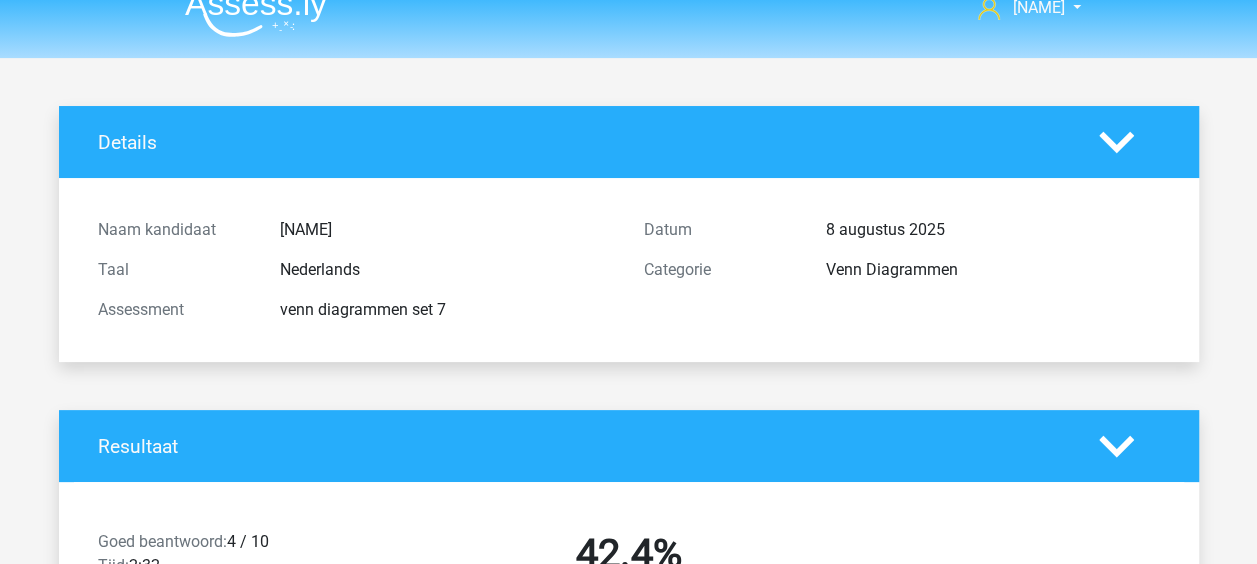 scroll, scrollTop: 0, scrollLeft: 0, axis: both 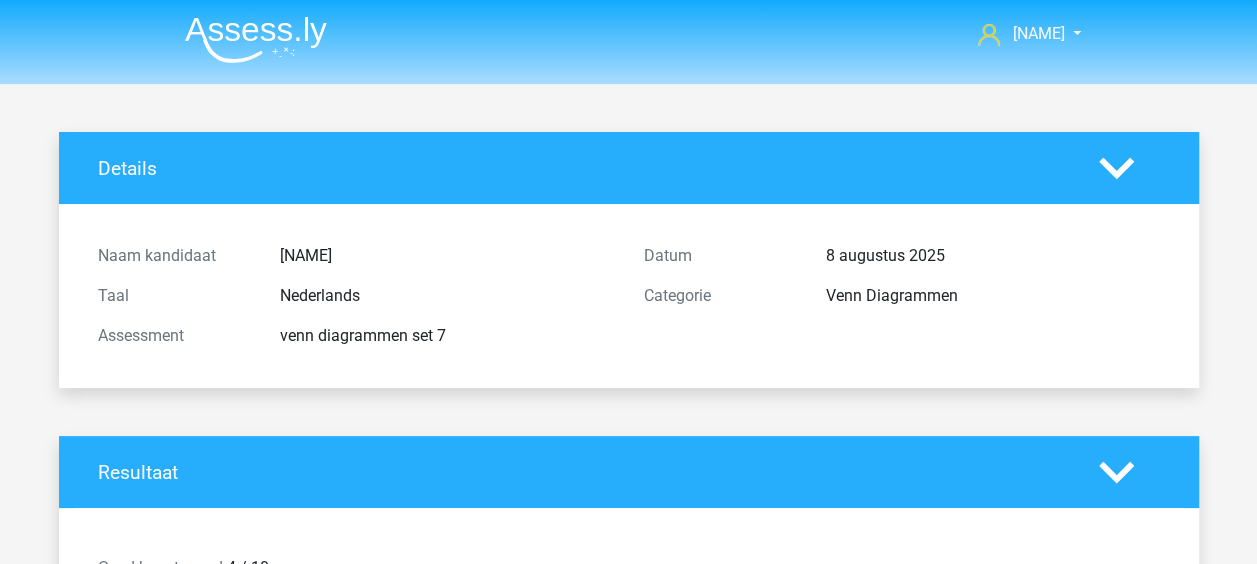 click at bounding box center [256, 39] 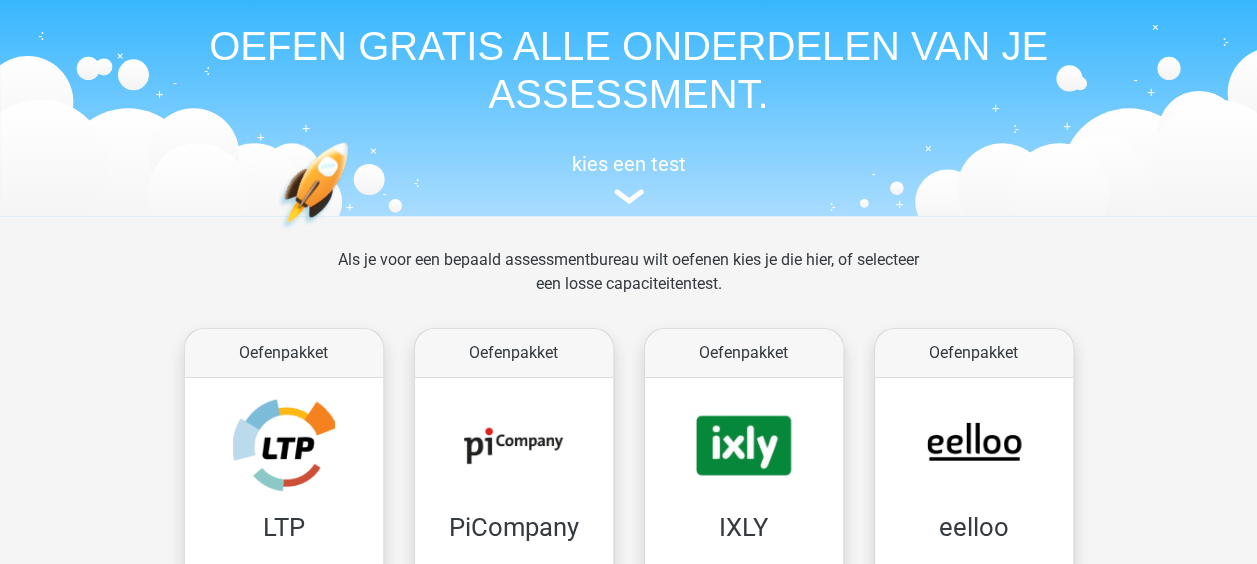 scroll, scrollTop: 0, scrollLeft: 0, axis: both 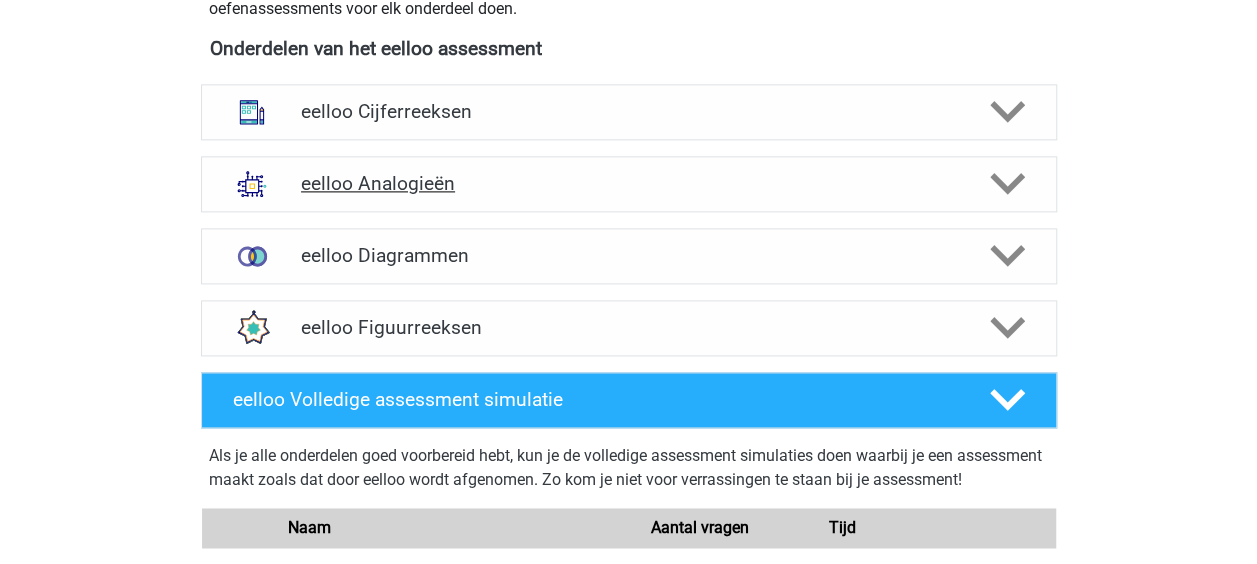 click on "eelloo Analogieën" at bounding box center [628, 183] 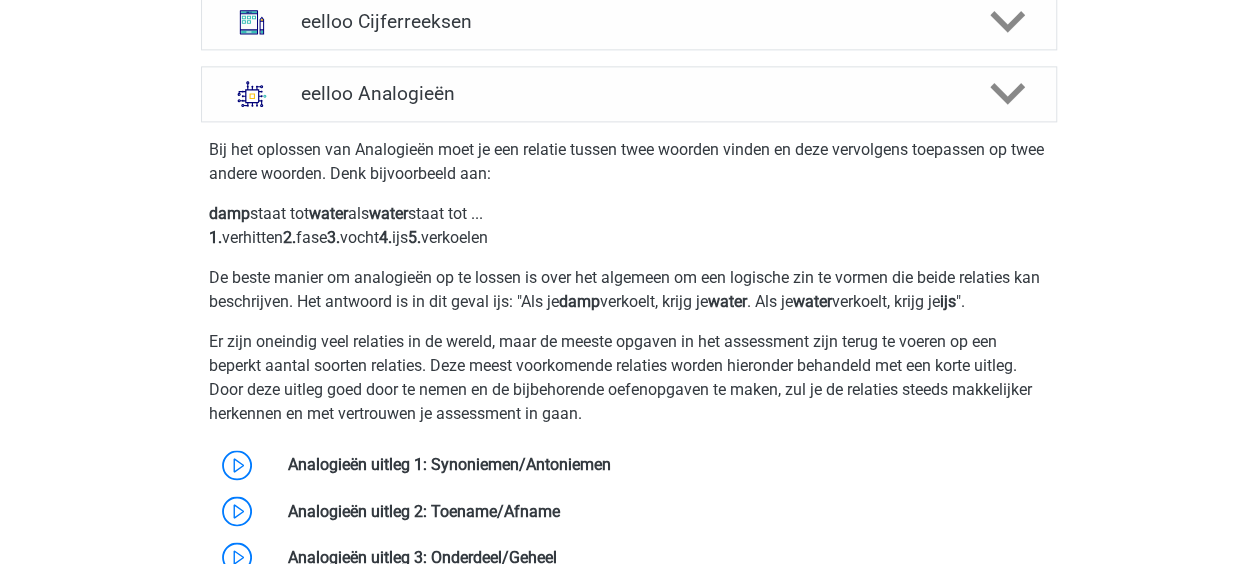 scroll, scrollTop: 1600, scrollLeft: 0, axis: vertical 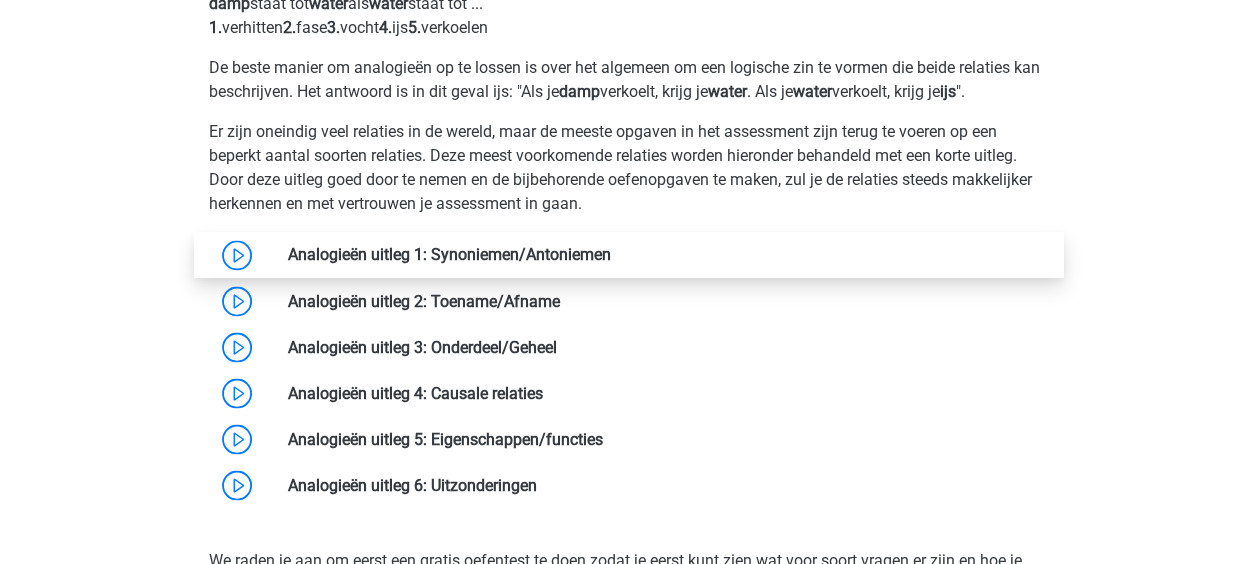 click at bounding box center [611, 254] 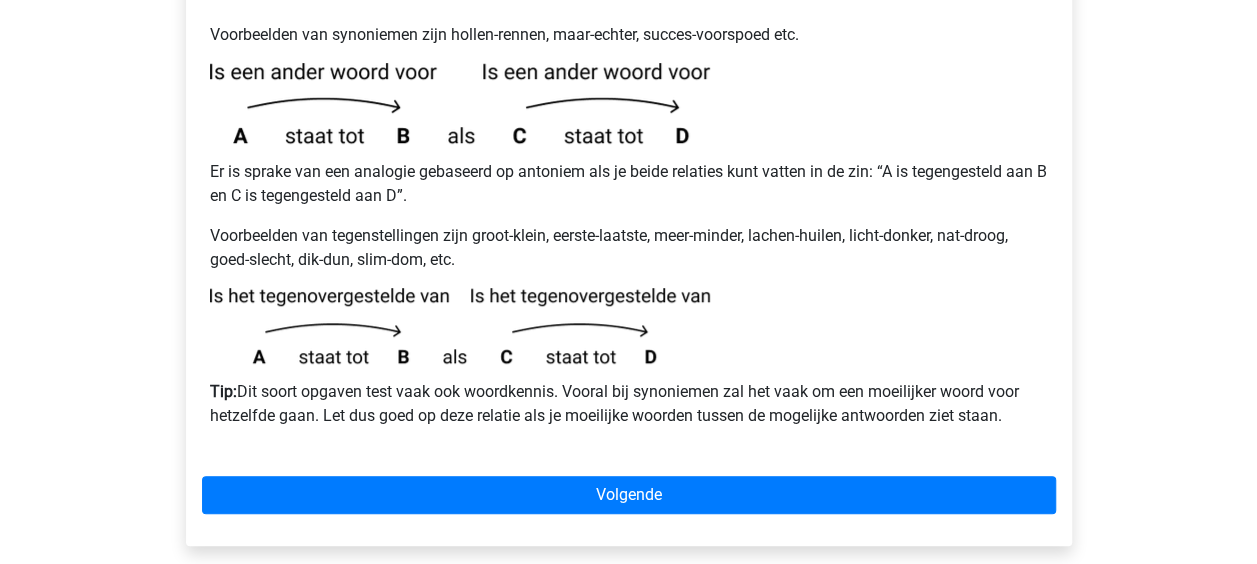 scroll, scrollTop: 500, scrollLeft: 0, axis: vertical 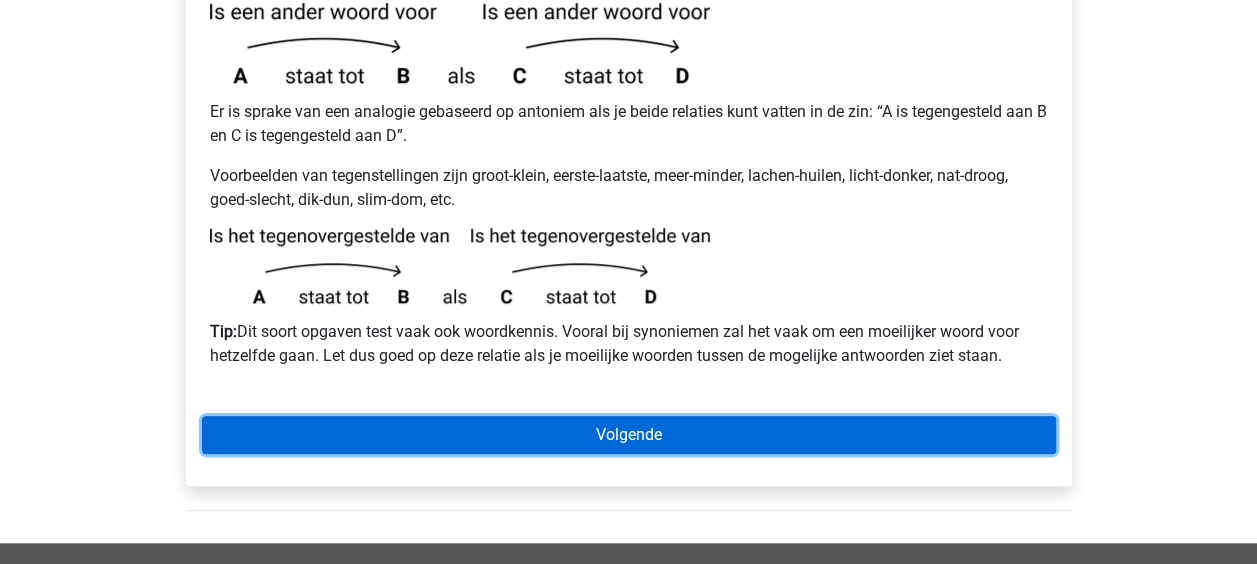 click on "Volgende" at bounding box center [629, 435] 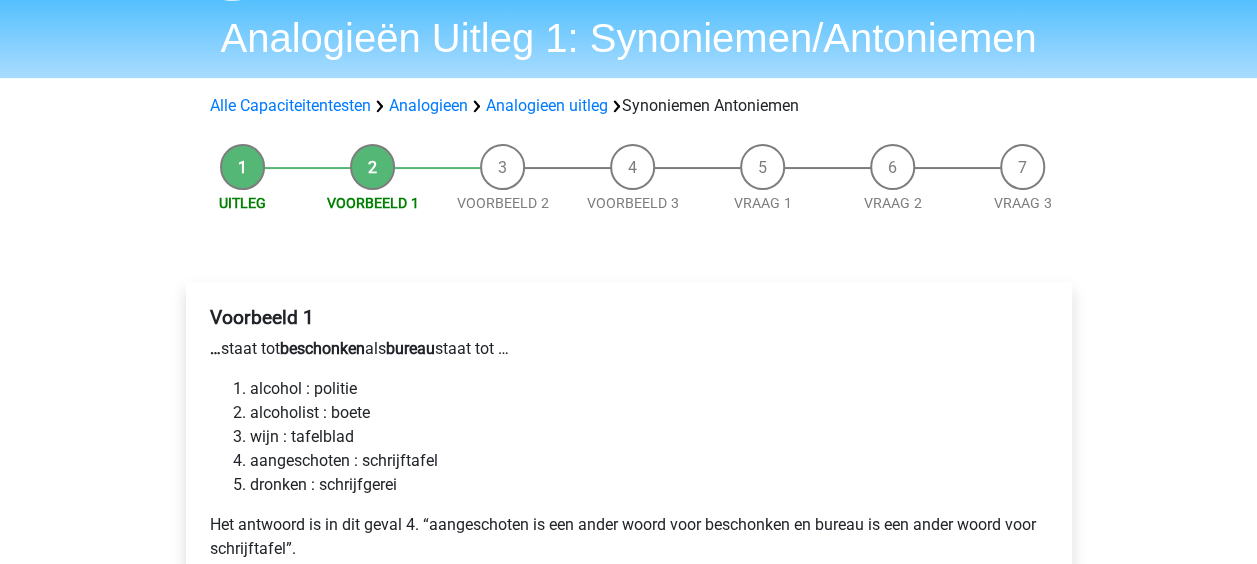 scroll, scrollTop: 100, scrollLeft: 0, axis: vertical 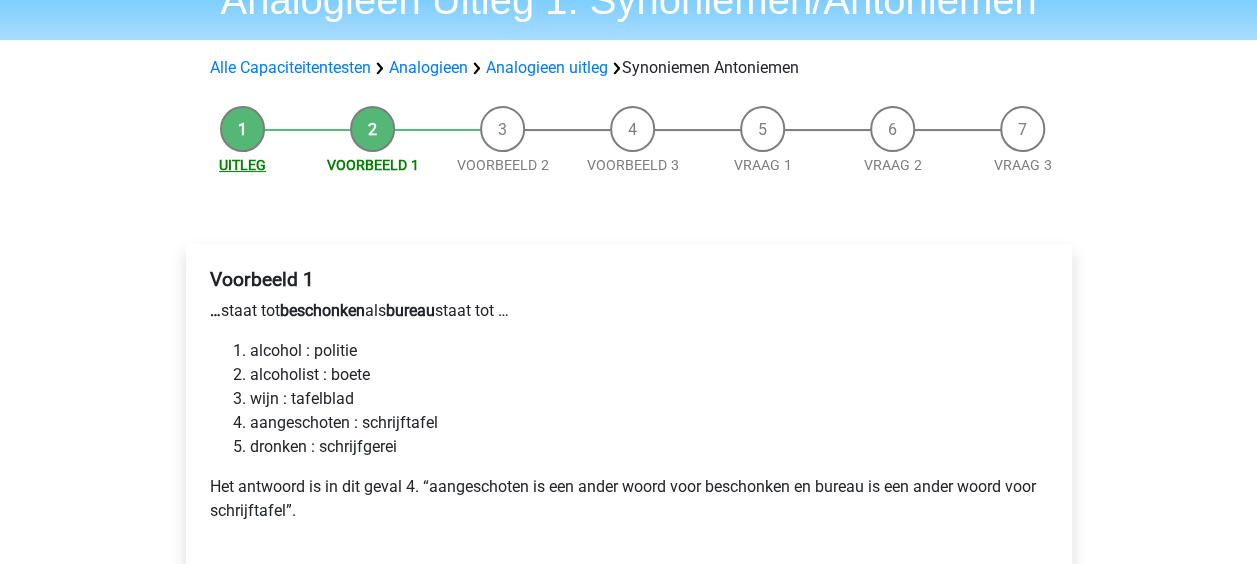 click on "Uitleg" at bounding box center (242, 165) 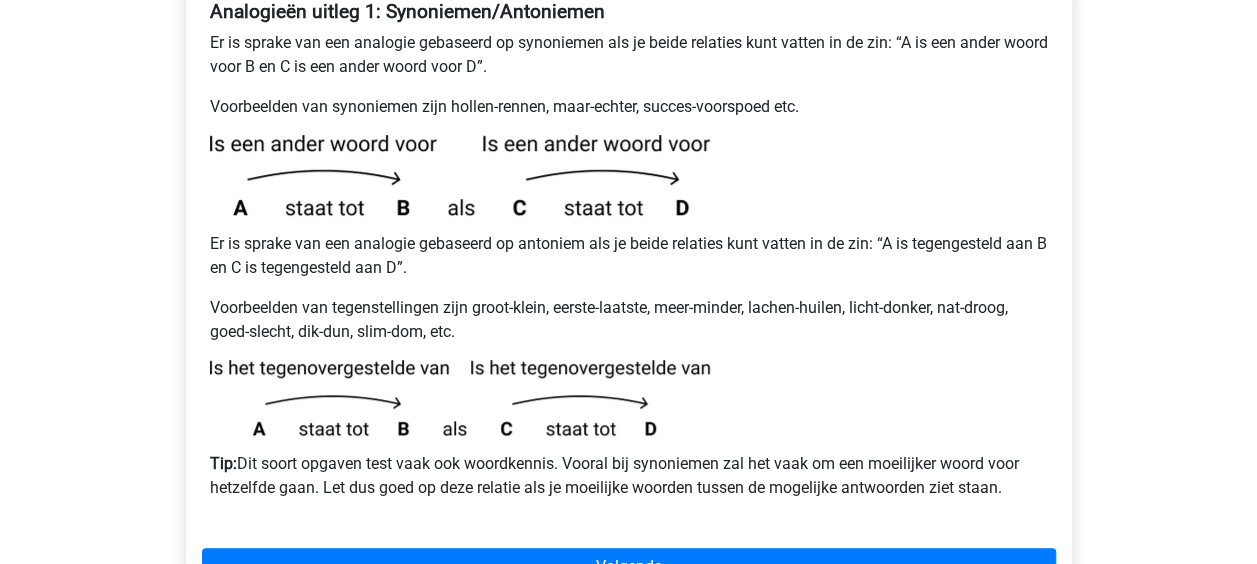 scroll, scrollTop: 400, scrollLeft: 0, axis: vertical 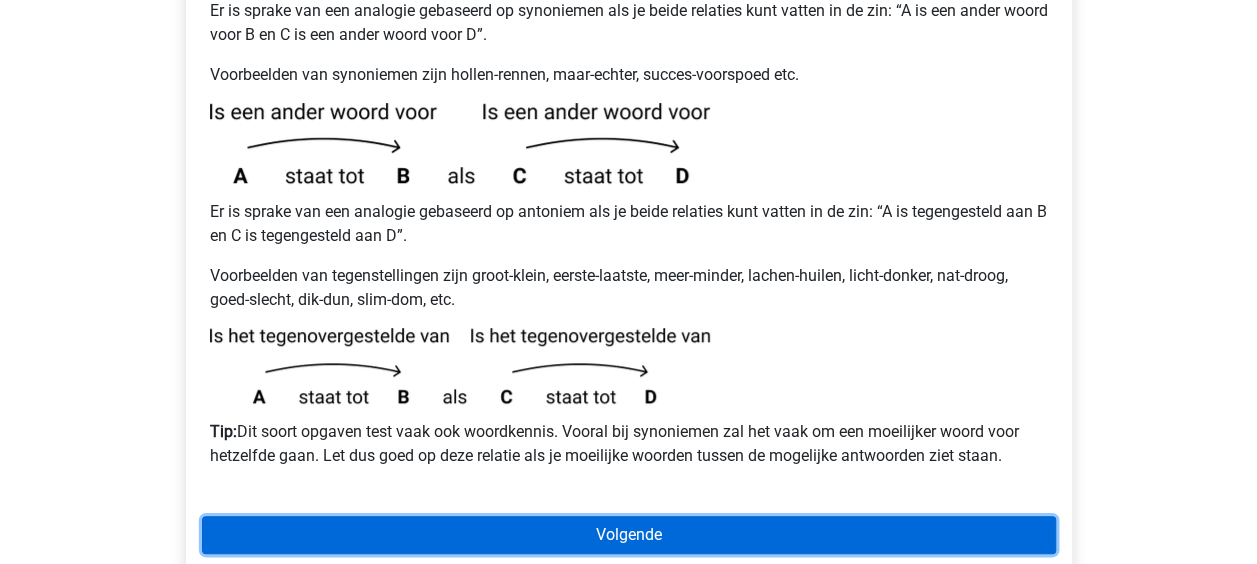 click on "Volgende" at bounding box center (629, 535) 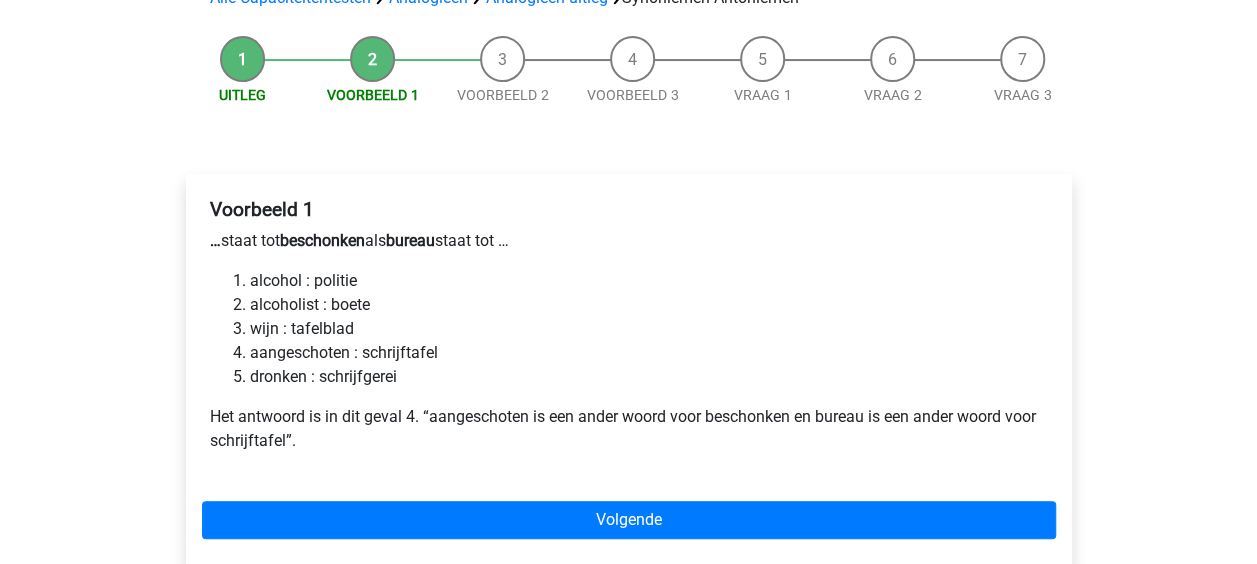 scroll, scrollTop: 200, scrollLeft: 0, axis: vertical 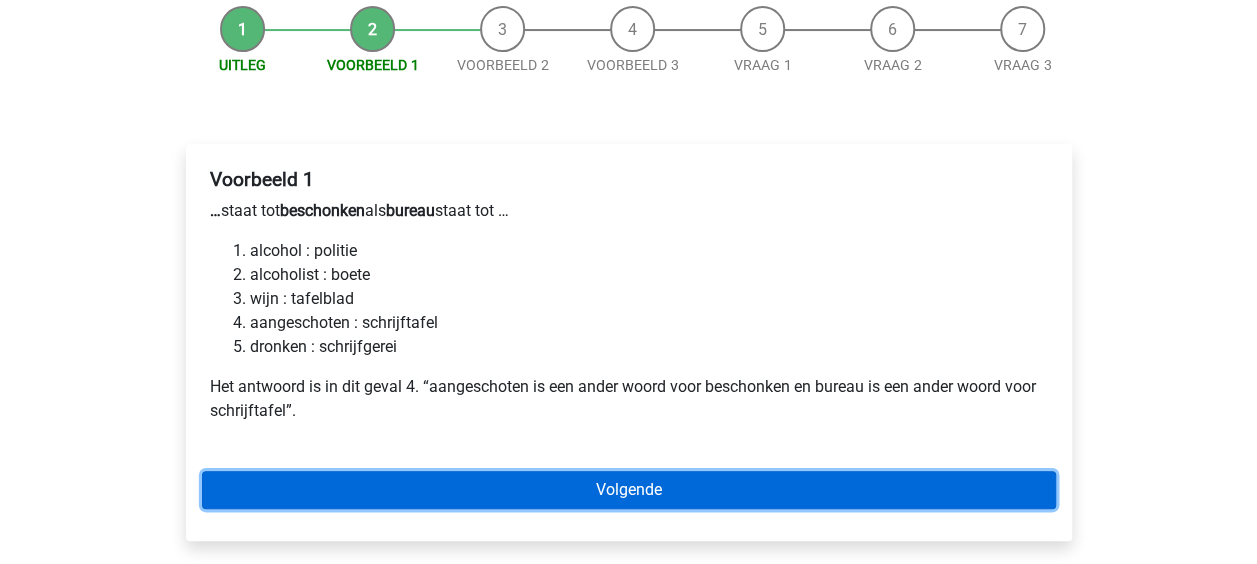 click on "Volgende" at bounding box center (629, 490) 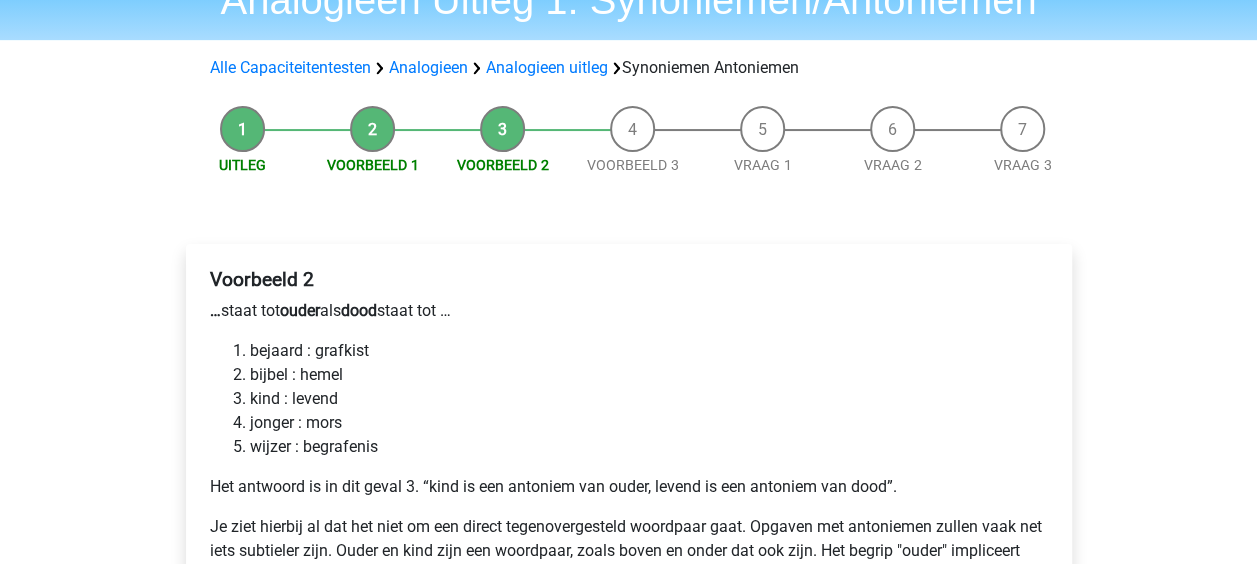 scroll, scrollTop: 200, scrollLeft: 0, axis: vertical 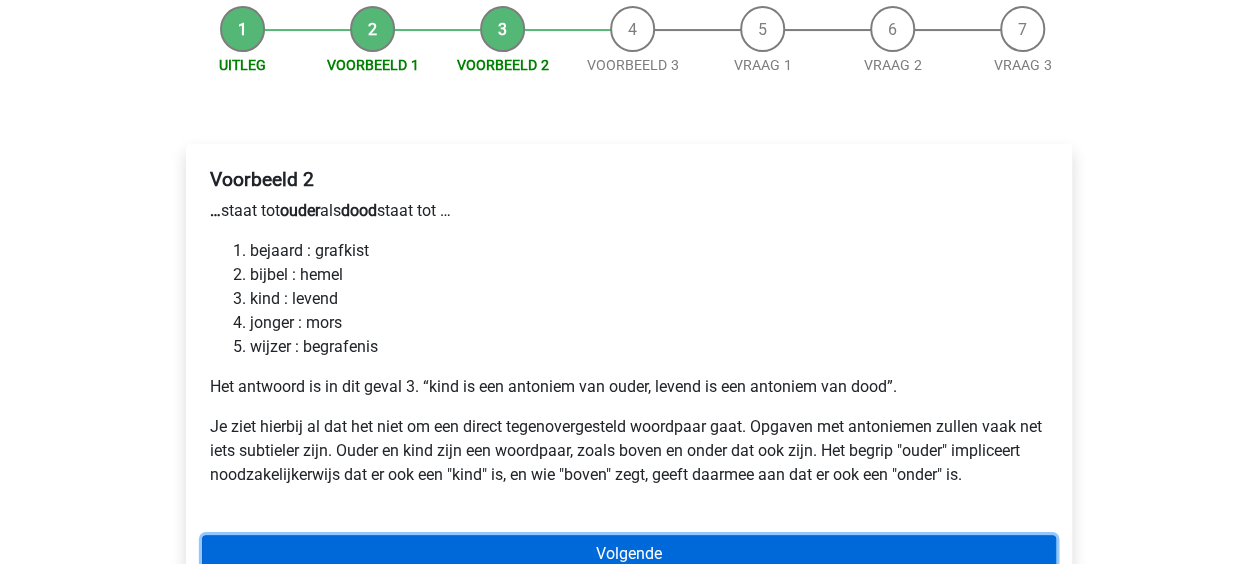 click on "Volgende" at bounding box center (629, 554) 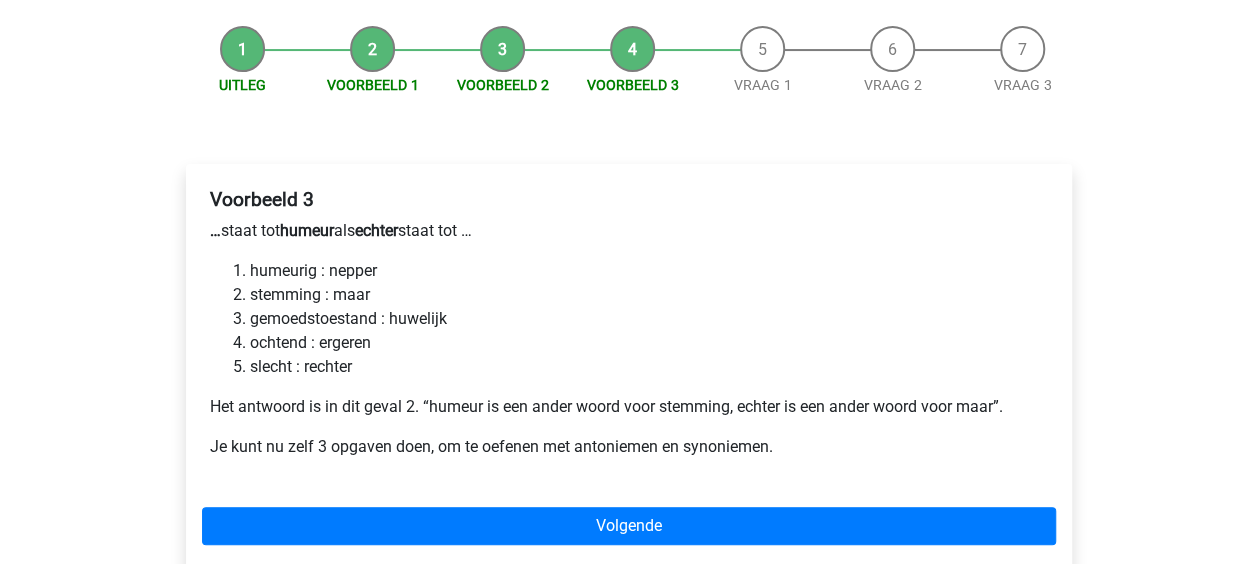scroll, scrollTop: 200, scrollLeft: 0, axis: vertical 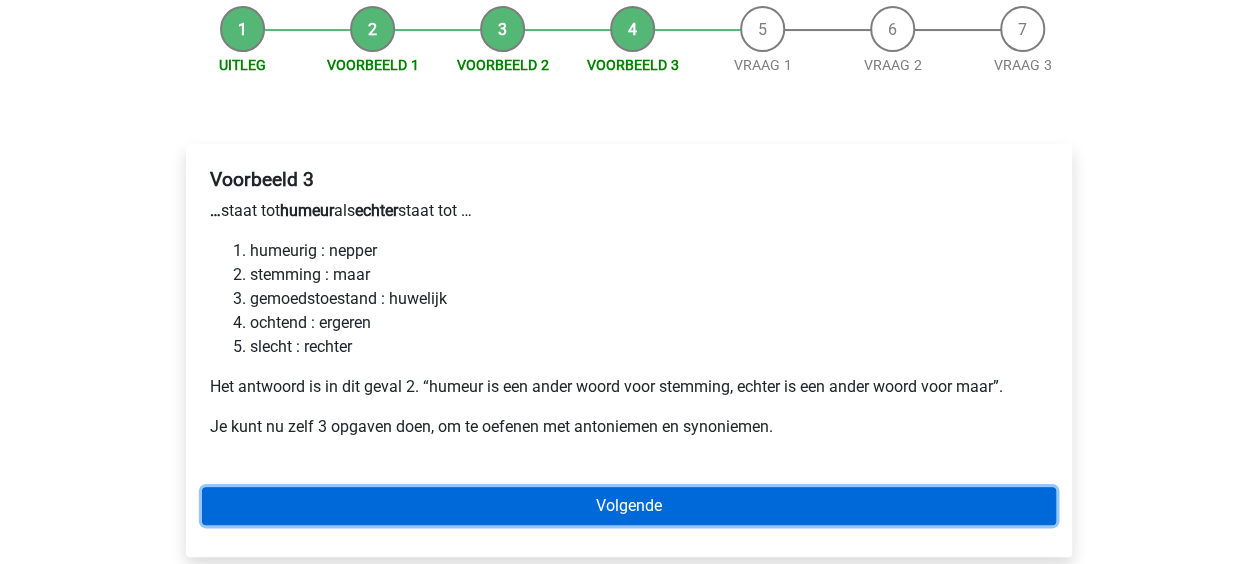 click on "Volgende" at bounding box center (629, 506) 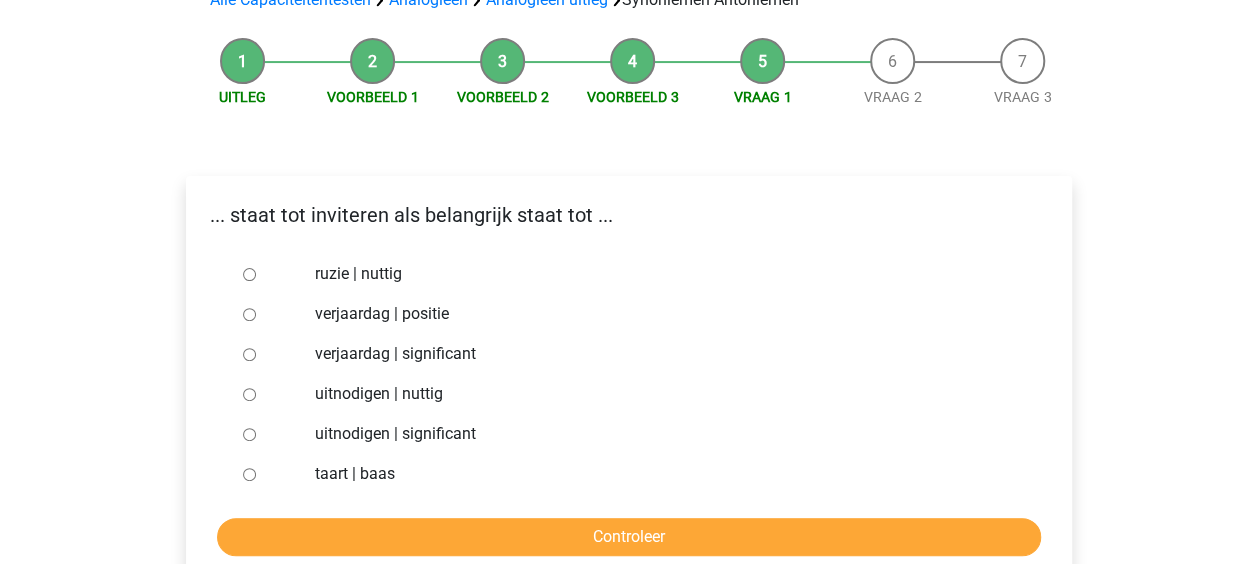 scroll, scrollTop: 200, scrollLeft: 0, axis: vertical 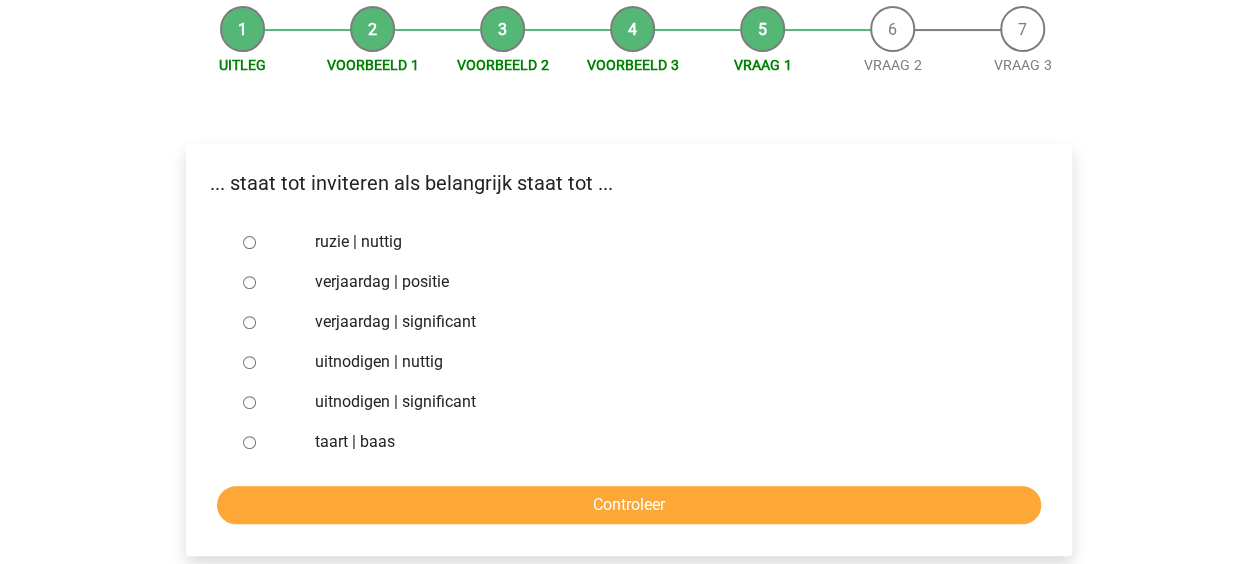click on "uitnodigen | significant" at bounding box center (249, 402) 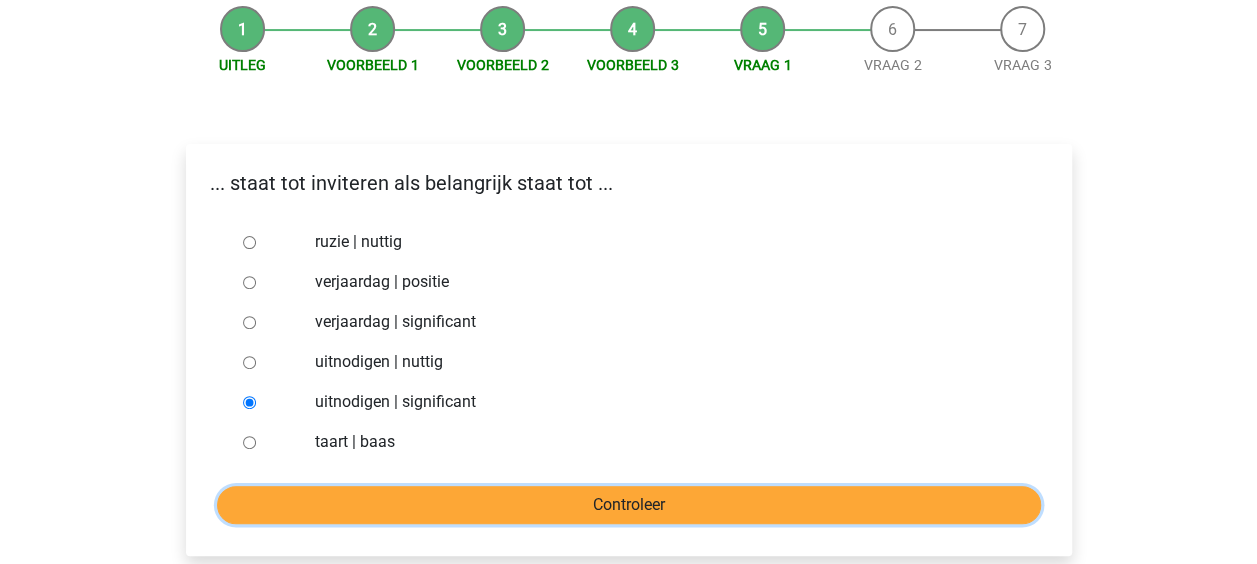 click on "Controleer" at bounding box center (629, 505) 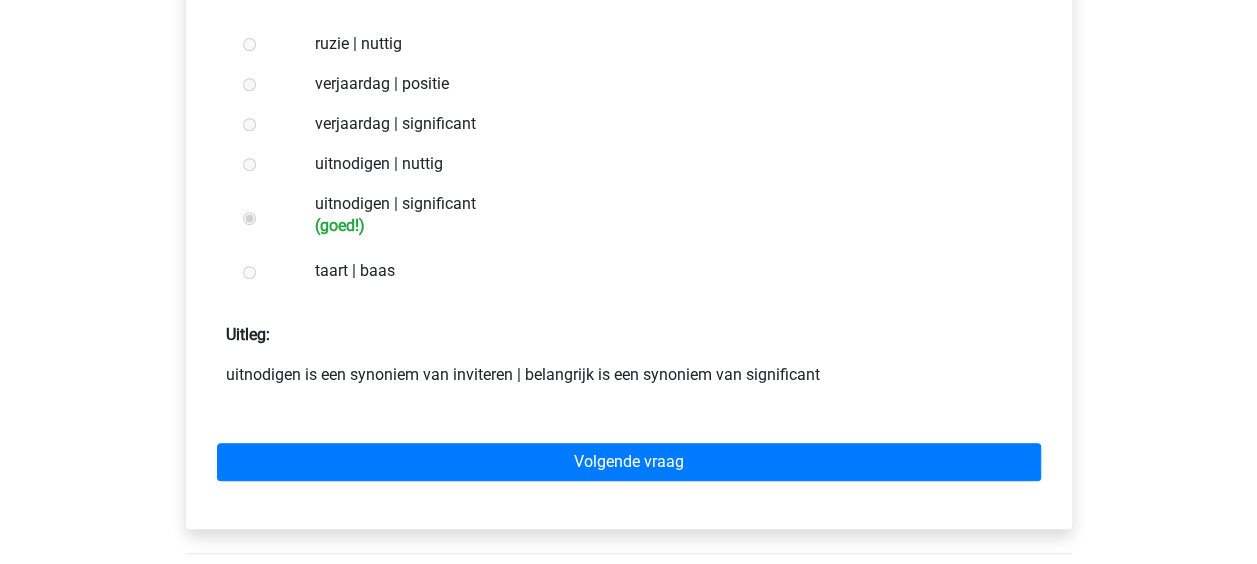 scroll, scrollTop: 400, scrollLeft: 0, axis: vertical 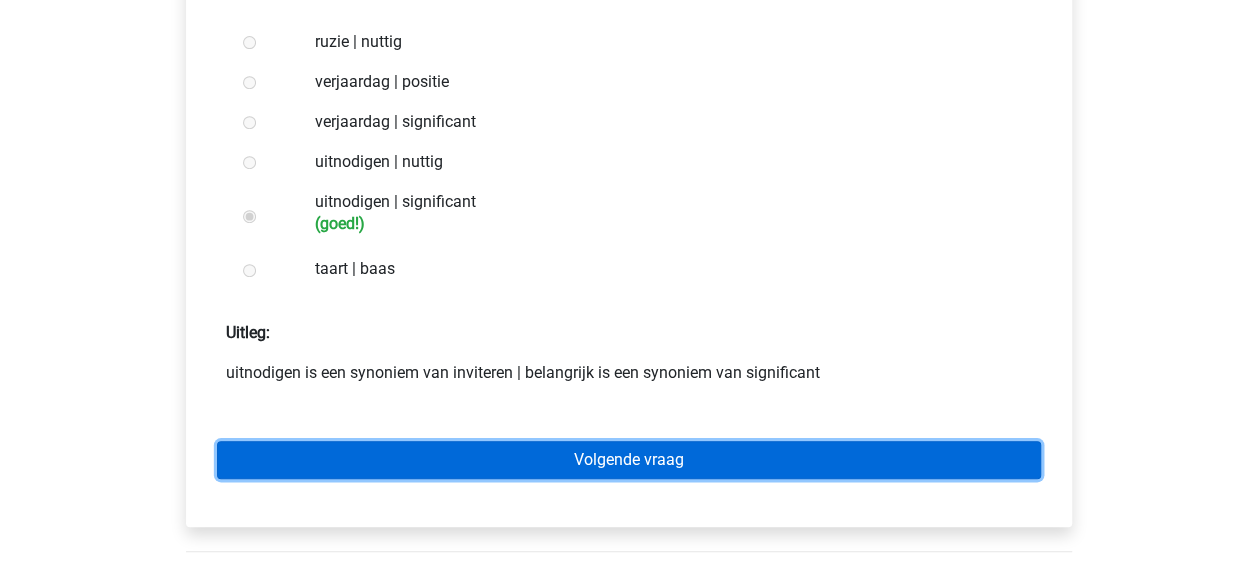 click on "Volgende vraag" at bounding box center (629, 460) 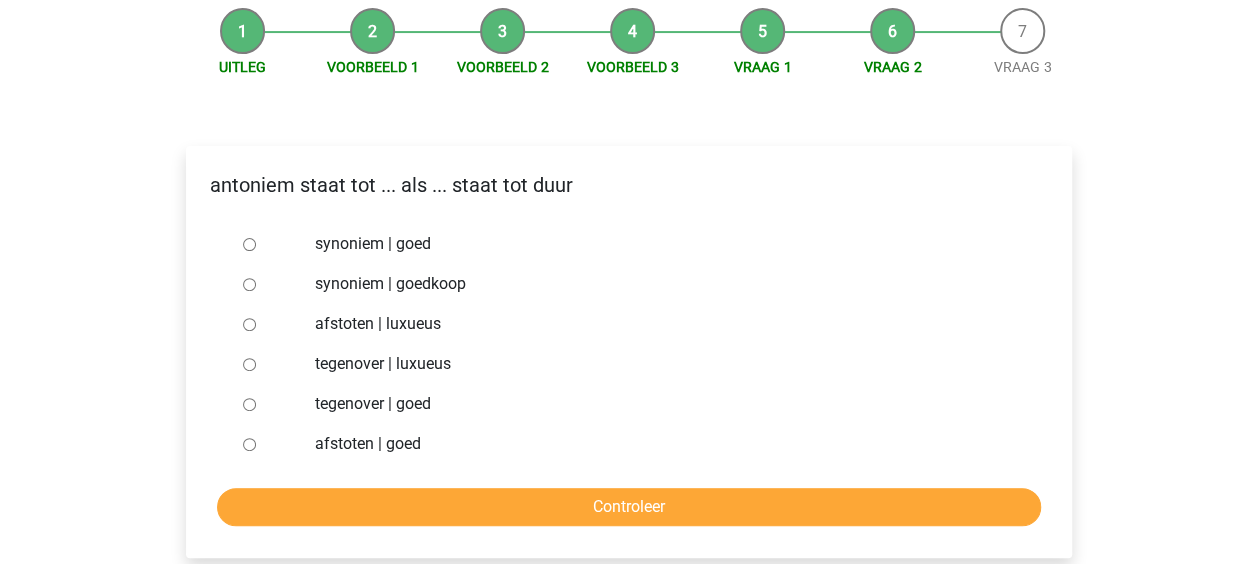 scroll, scrollTop: 200, scrollLeft: 0, axis: vertical 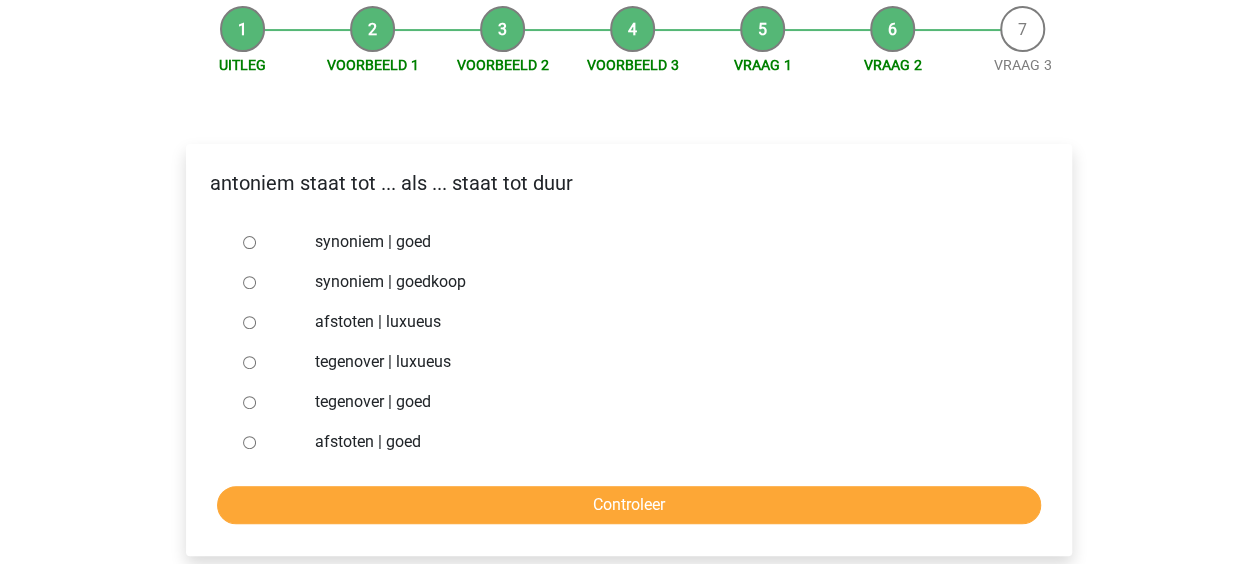 click on "synoniem | goedkoop" at bounding box center (249, 282) 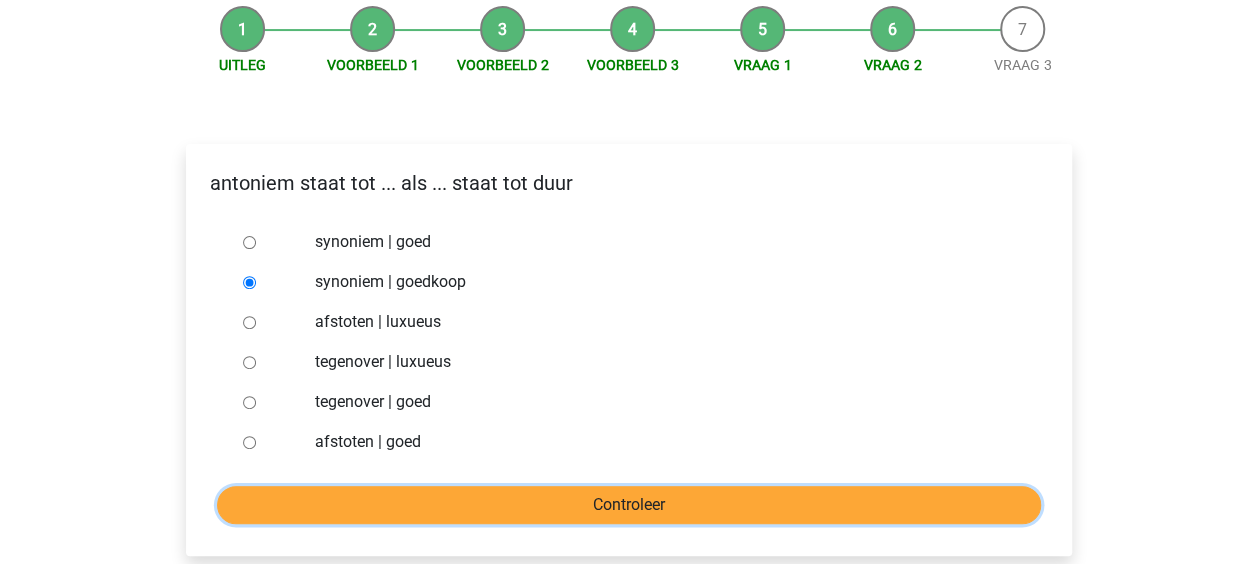 click on "Controleer" at bounding box center (629, 505) 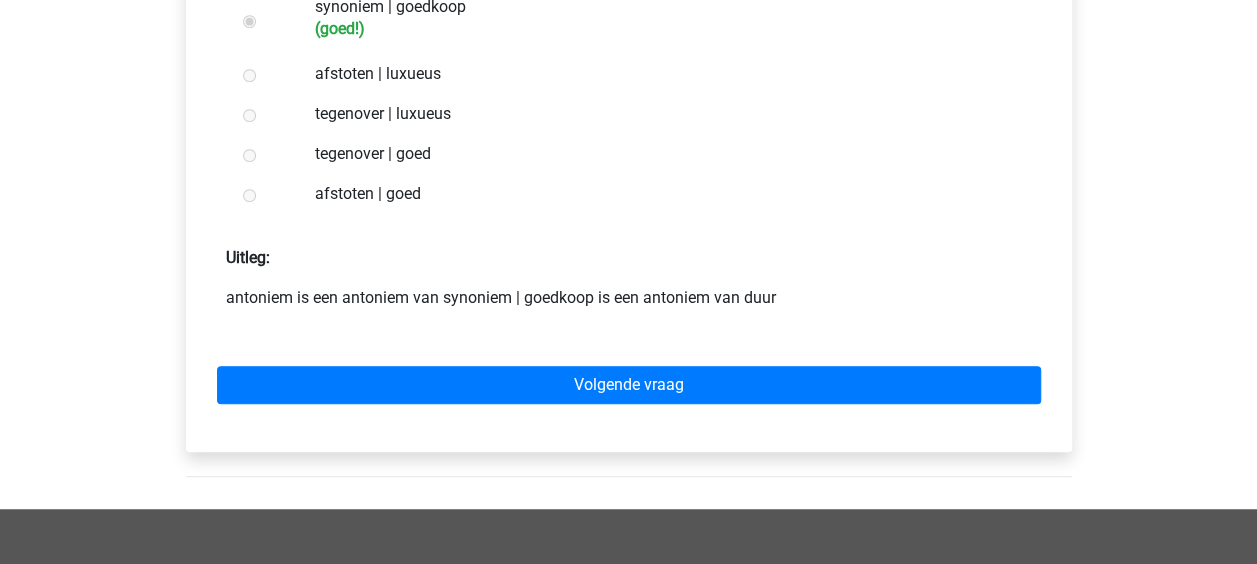 scroll, scrollTop: 500, scrollLeft: 0, axis: vertical 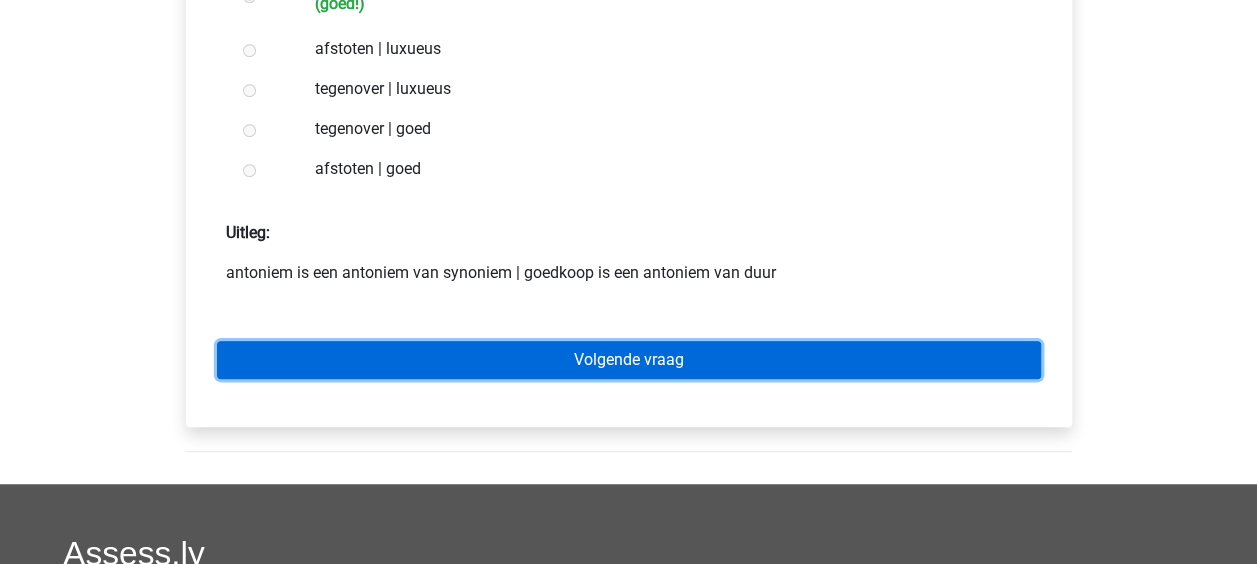 click on "Volgende vraag" at bounding box center (629, 360) 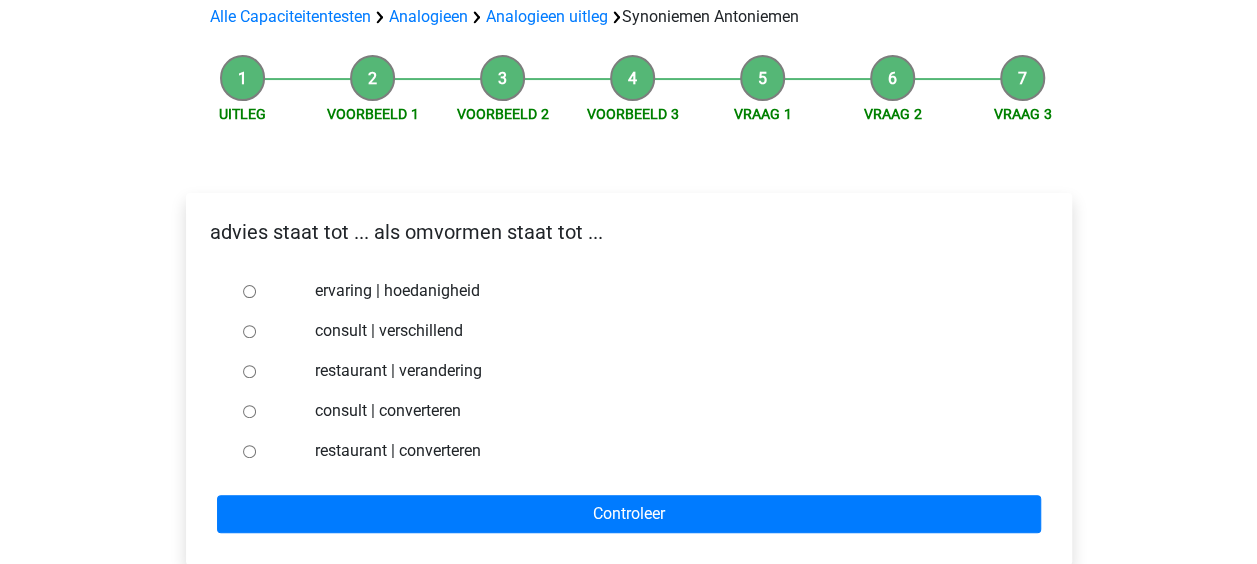 scroll, scrollTop: 200, scrollLeft: 0, axis: vertical 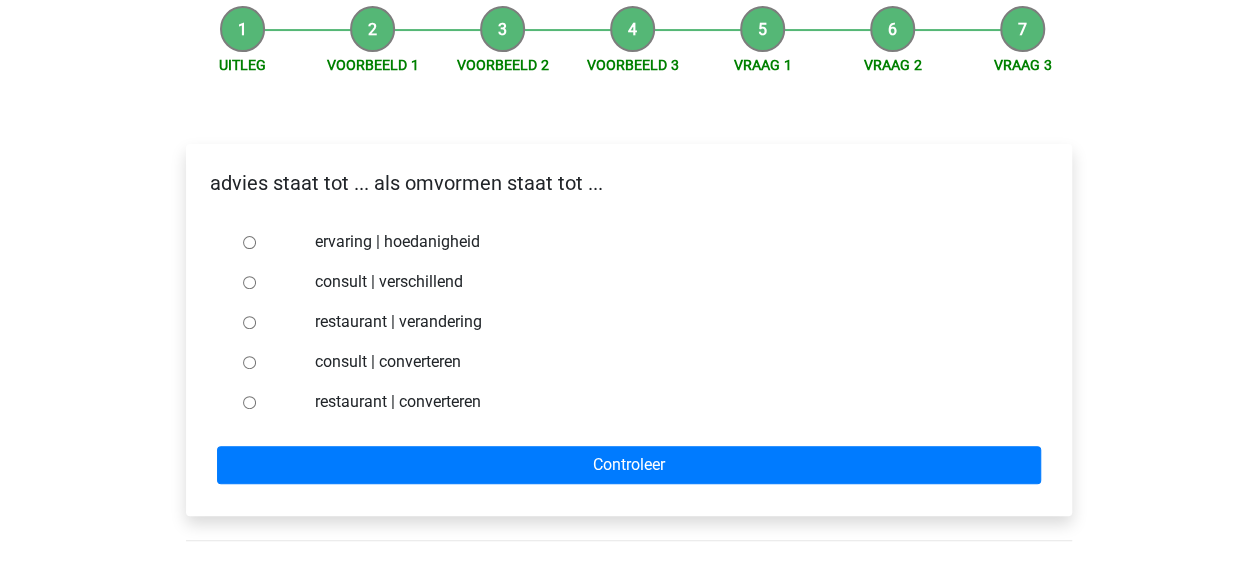 click on "consult | converteren" at bounding box center (249, 362) 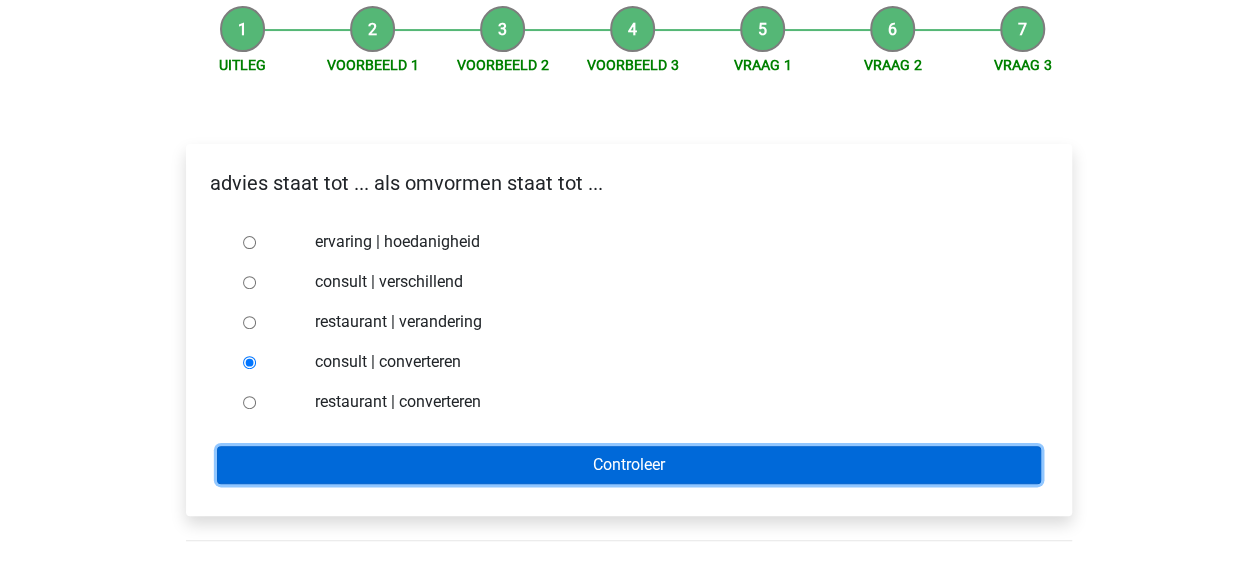 click on "Controleer" at bounding box center [629, 465] 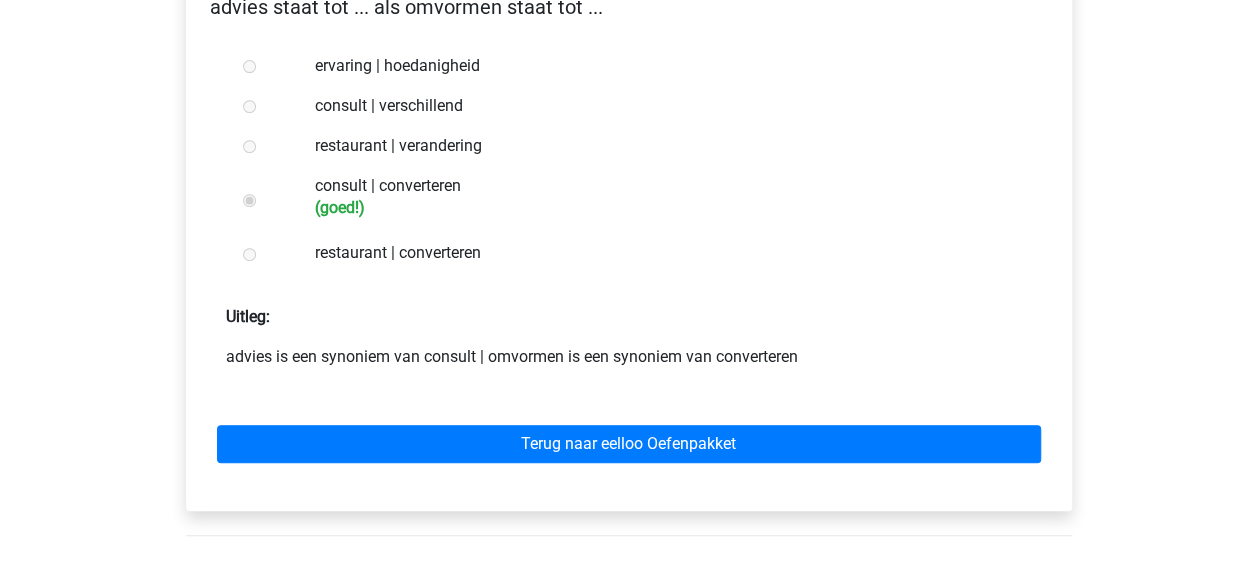 scroll, scrollTop: 400, scrollLeft: 0, axis: vertical 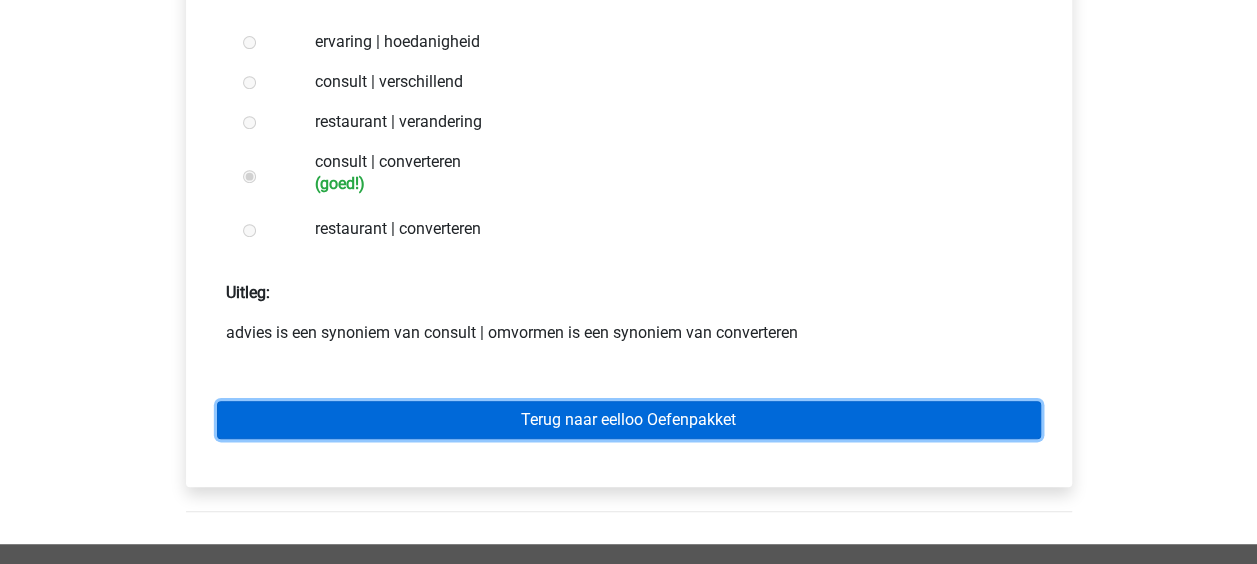 click on "Terug naar eelloo Oefenpakket" at bounding box center [629, 420] 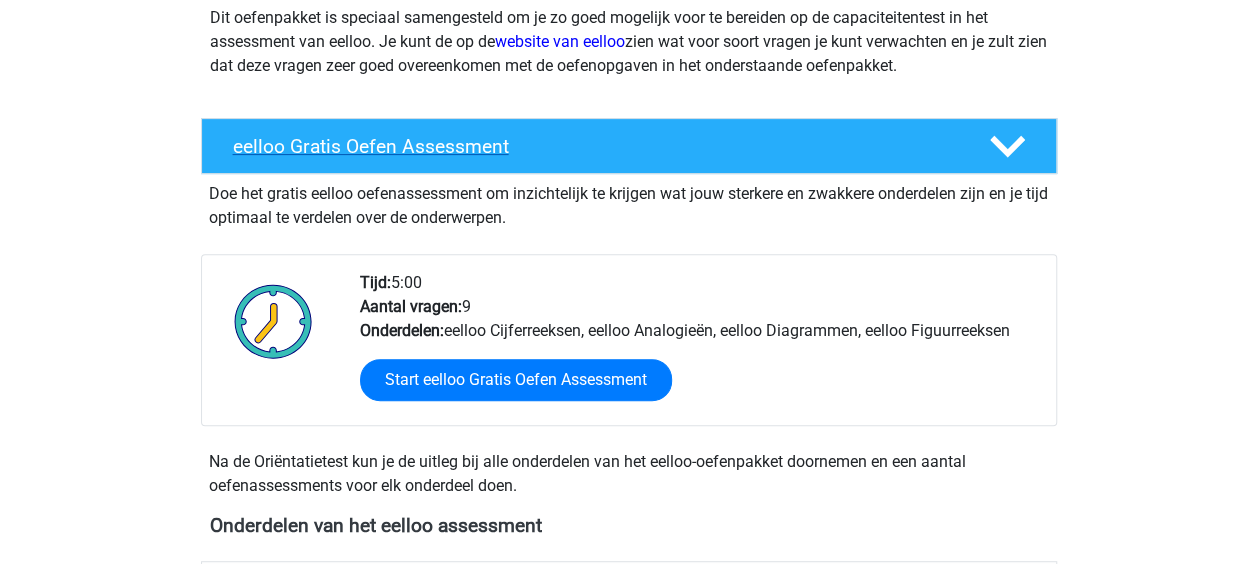scroll, scrollTop: 300, scrollLeft: 0, axis: vertical 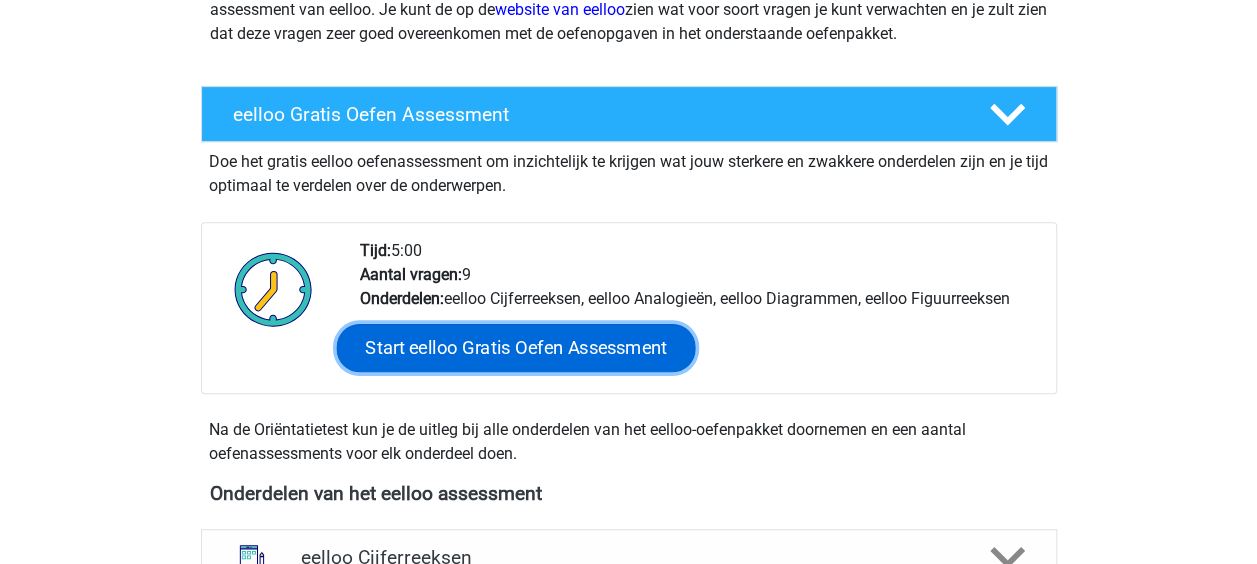 click on "Start eelloo Gratis Oefen Assessment" at bounding box center (515, 348) 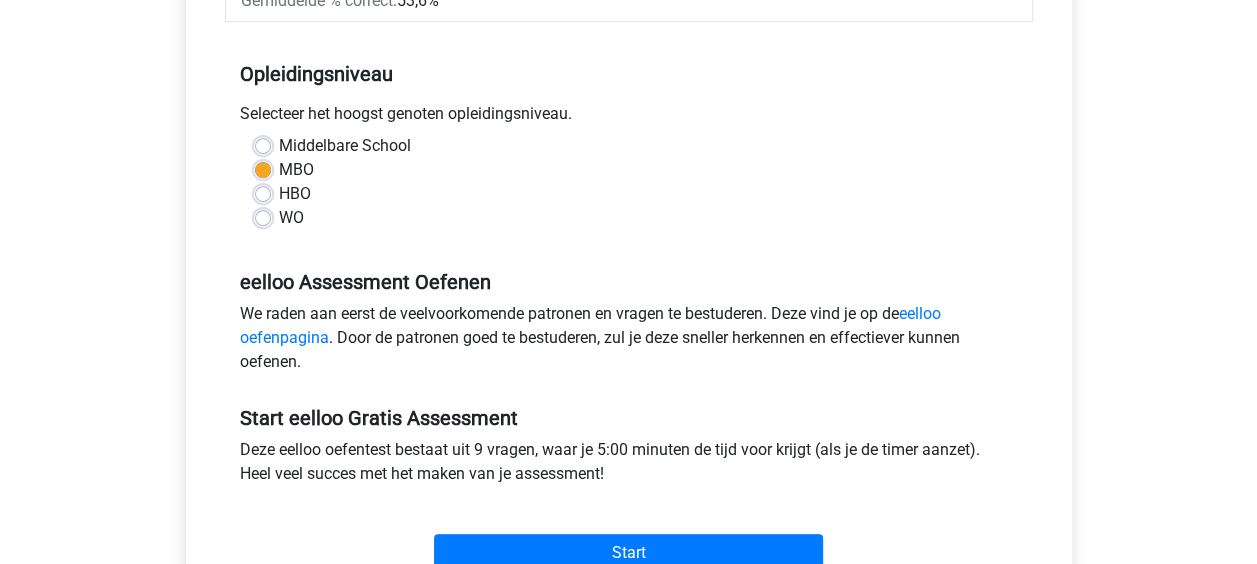scroll, scrollTop: 600, scrollLeft: 0, axis: vertical 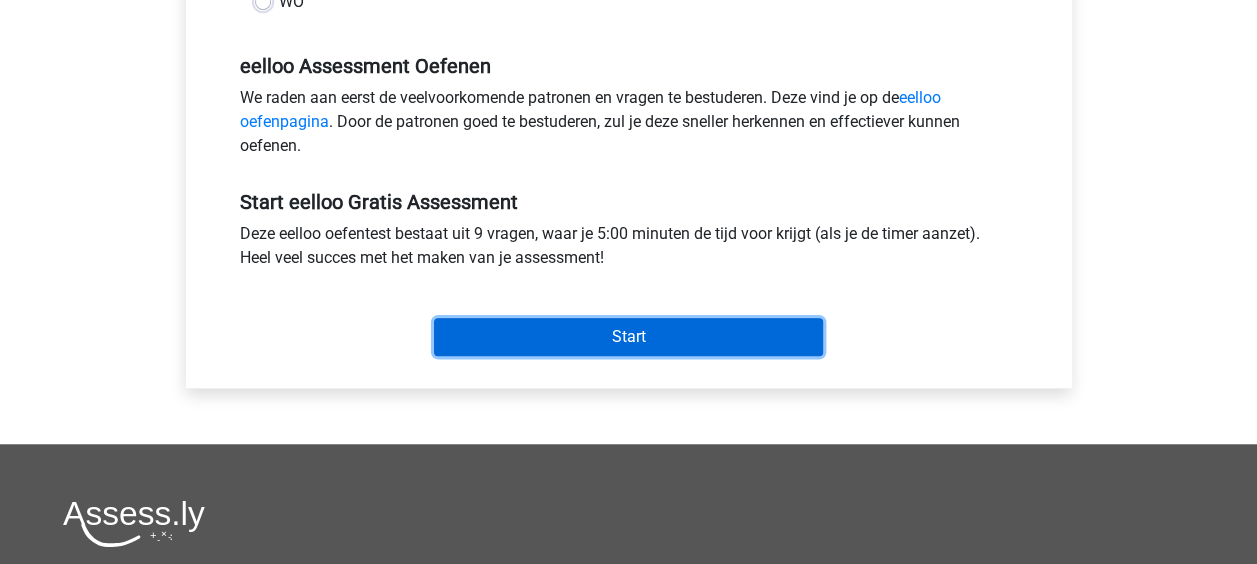 click on "Start" at bounding box center [628, 337] 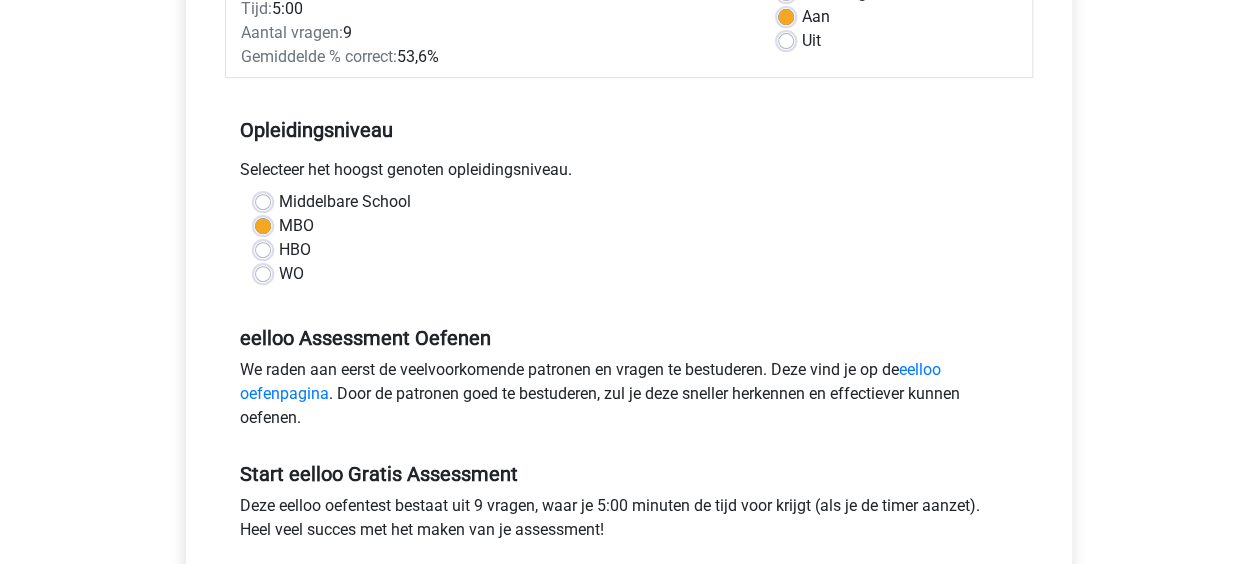 scroll, scrollTop: 100, scrollLeft: 0, axis: vertical 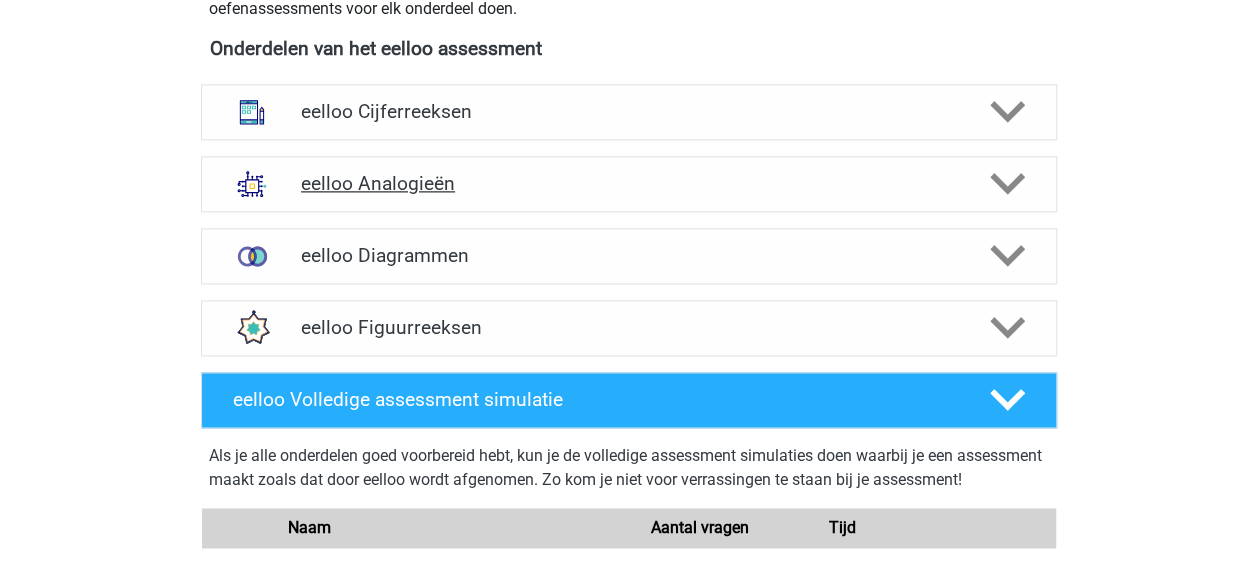 click on "eelloo Analogieën" at bounding box center [628, 183] 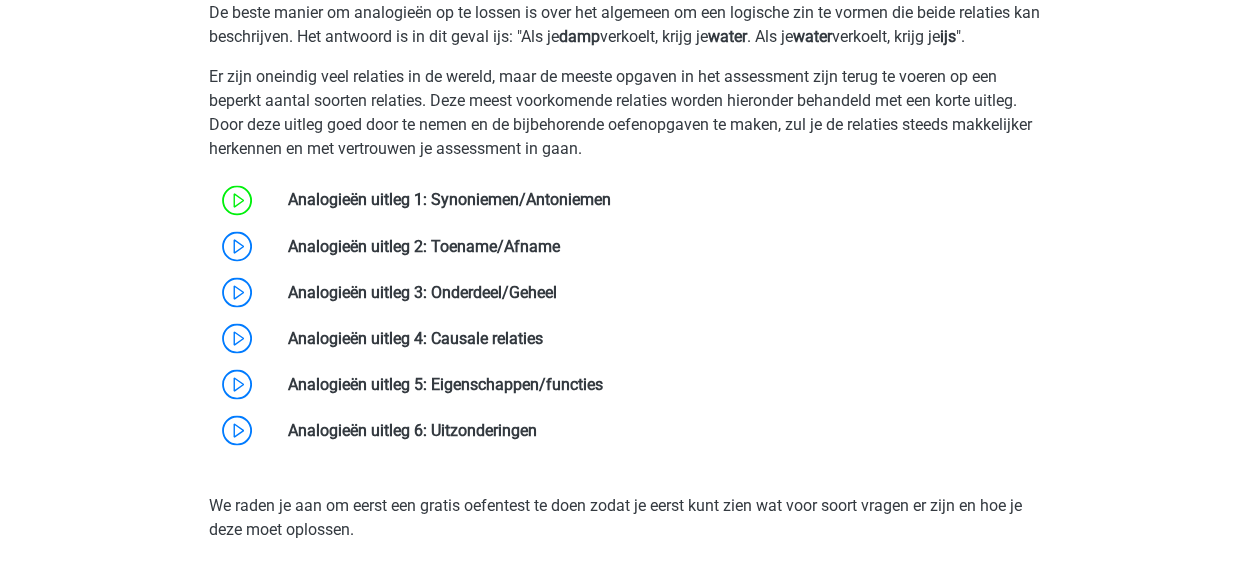 scroll, scrollTop: 1700, scrollLeft: 0, axis: vertical 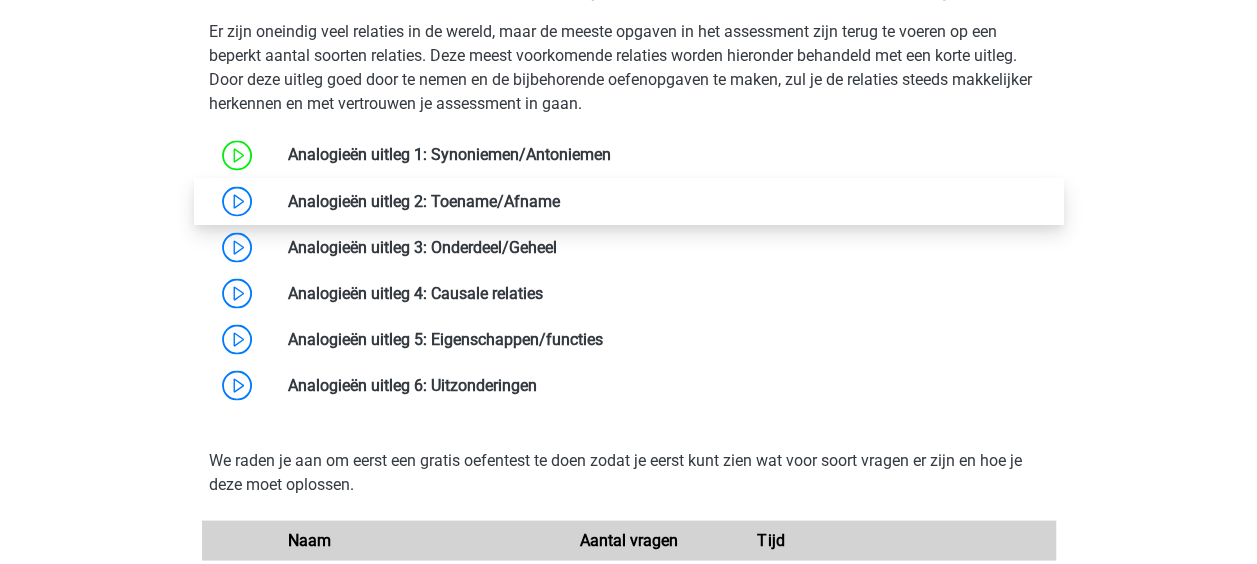 click at bounding box center [560, 200] 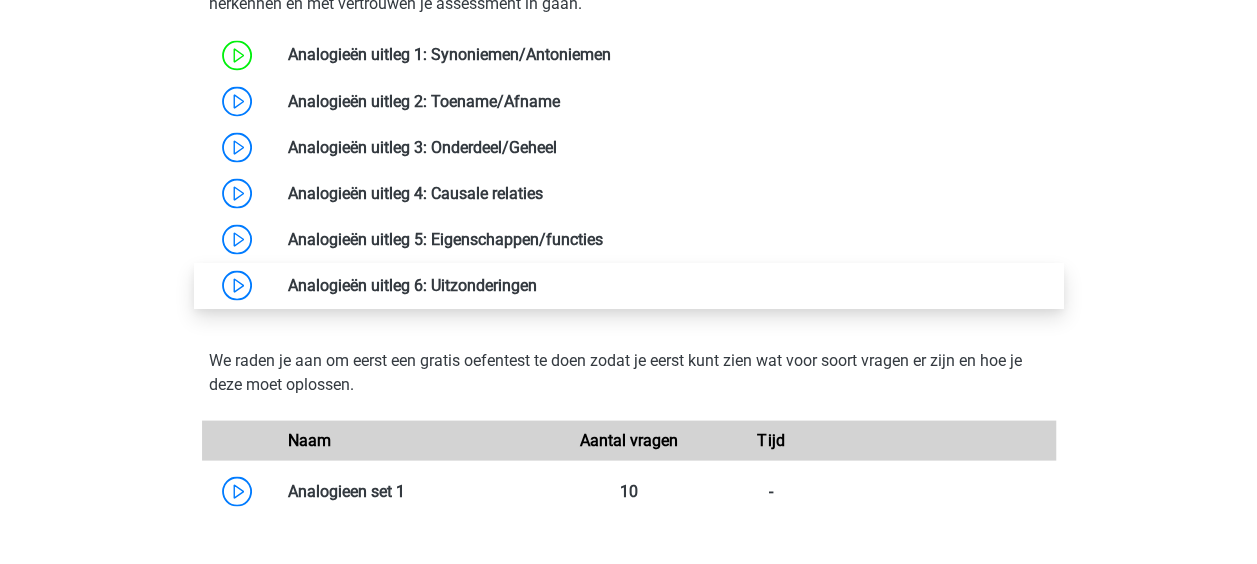 scroll, scrollTop: 1900, scrollLeft: 0, axis: vertical 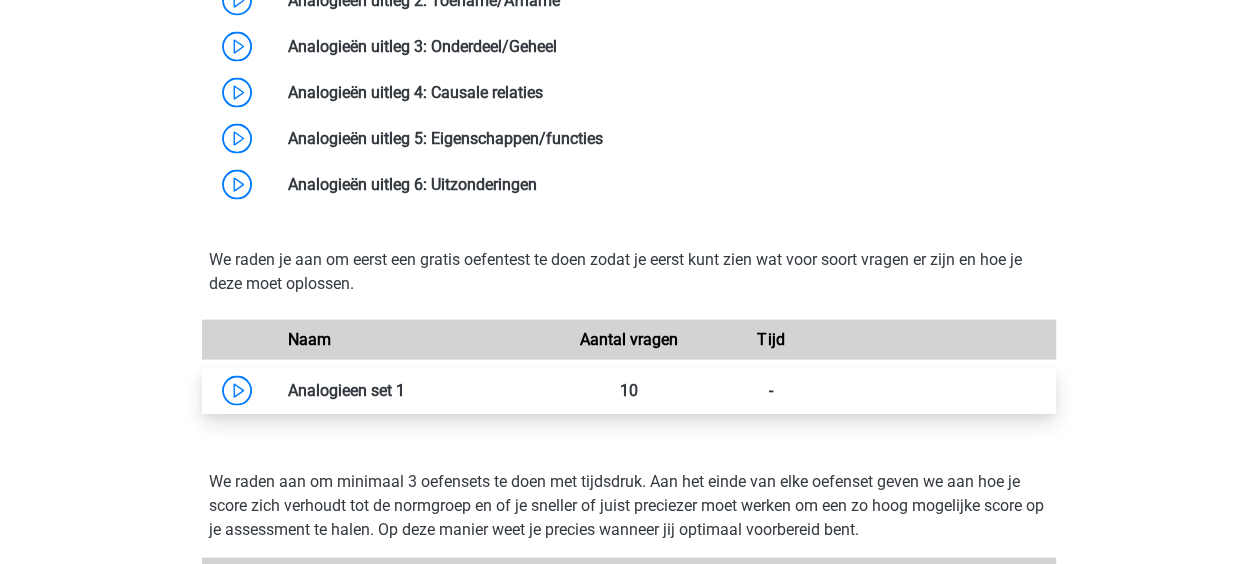 click at bounding box center (405, 390) 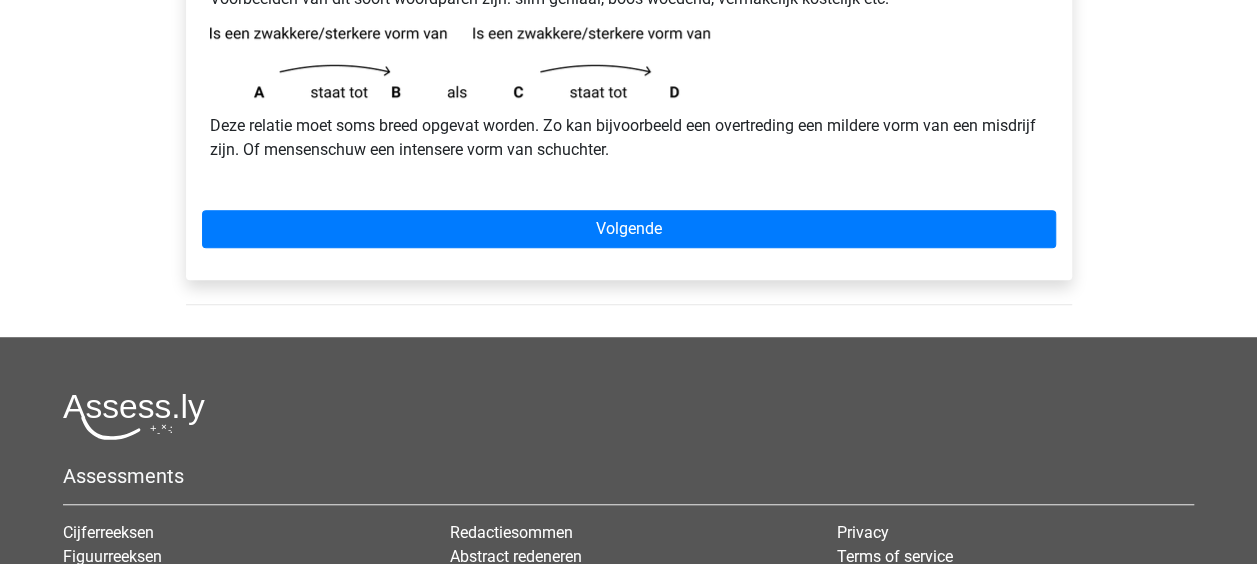scroll, scrollTop: 0, scrollLeft: 0, axis: both 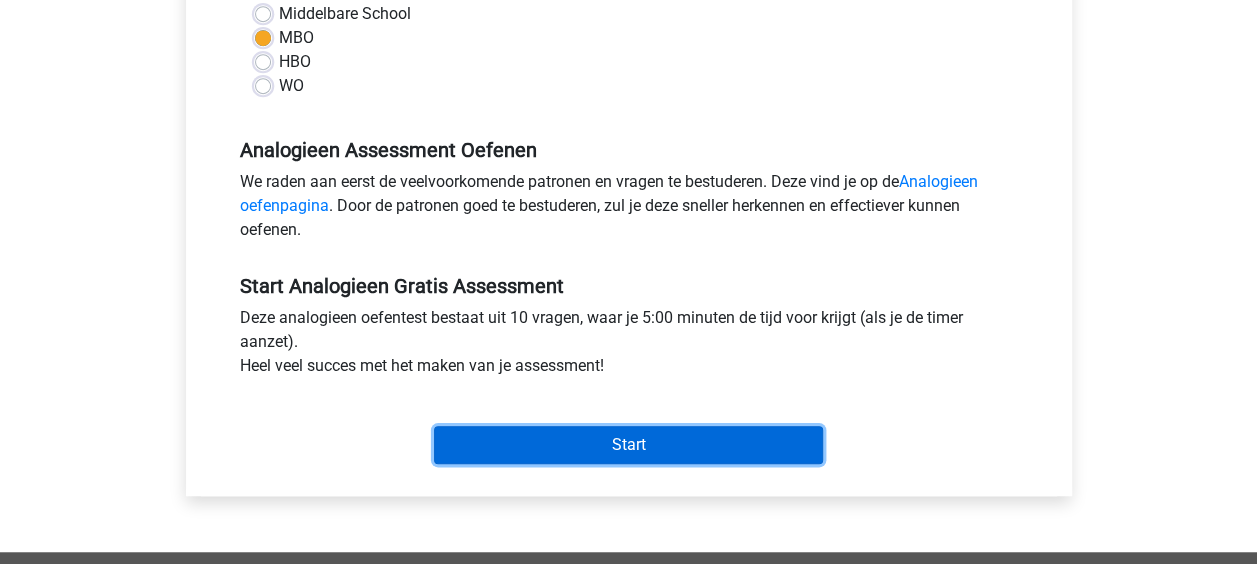 click on "Start" at bounding box center (628, 445) 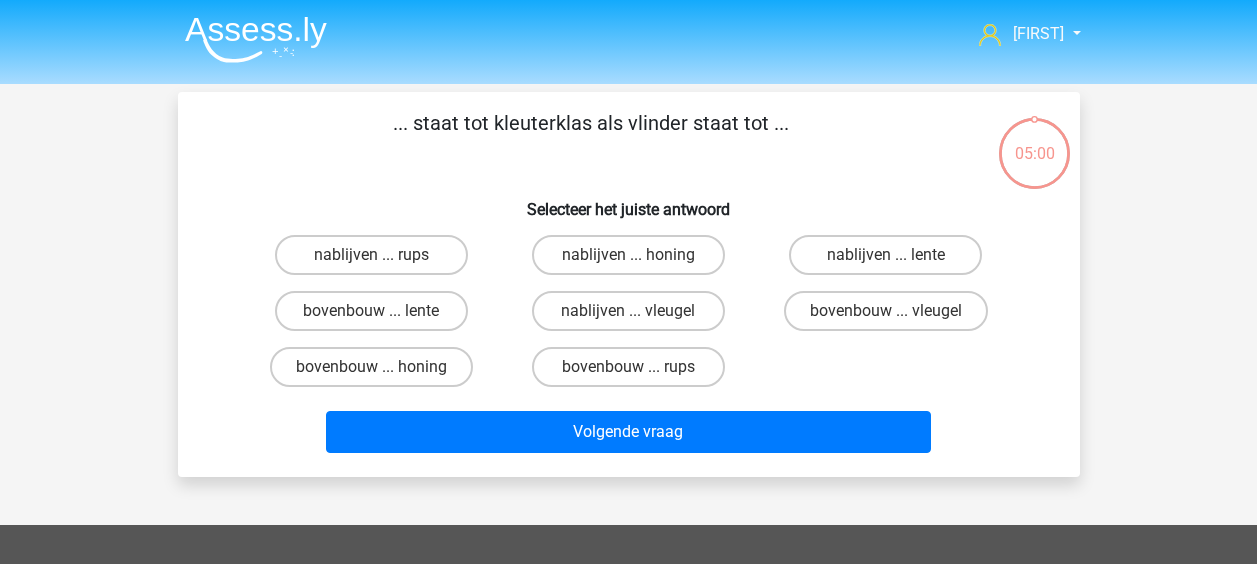 scroll, scrollTop: 0, scrollLeft: 0, axis: both 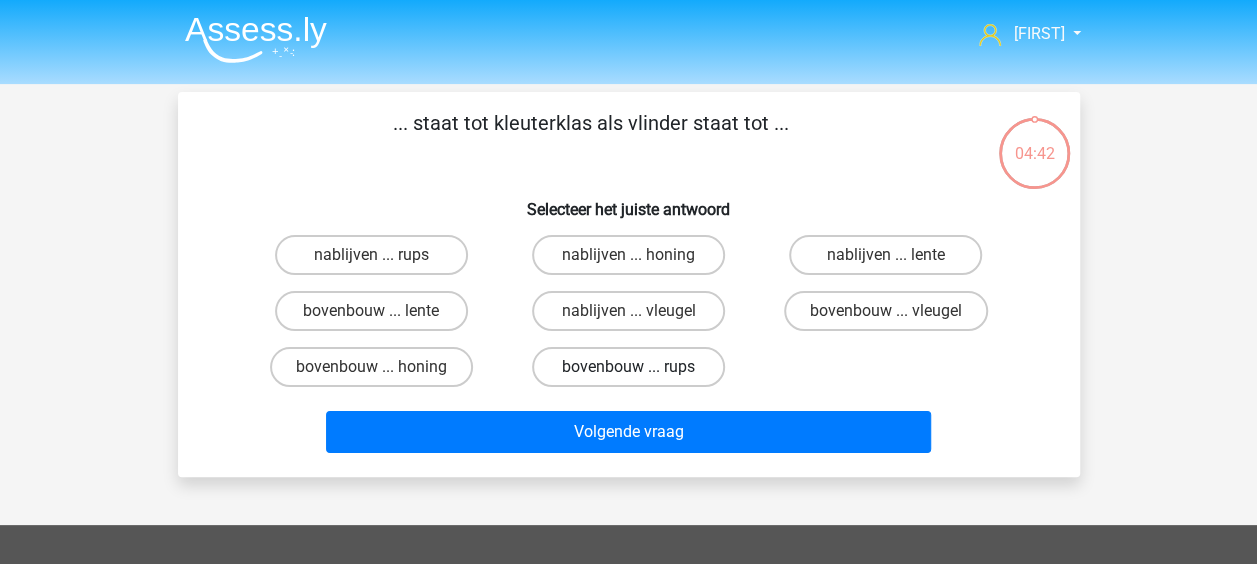 click on "bovenbouw ... rups" at bounding box center [628, 367] 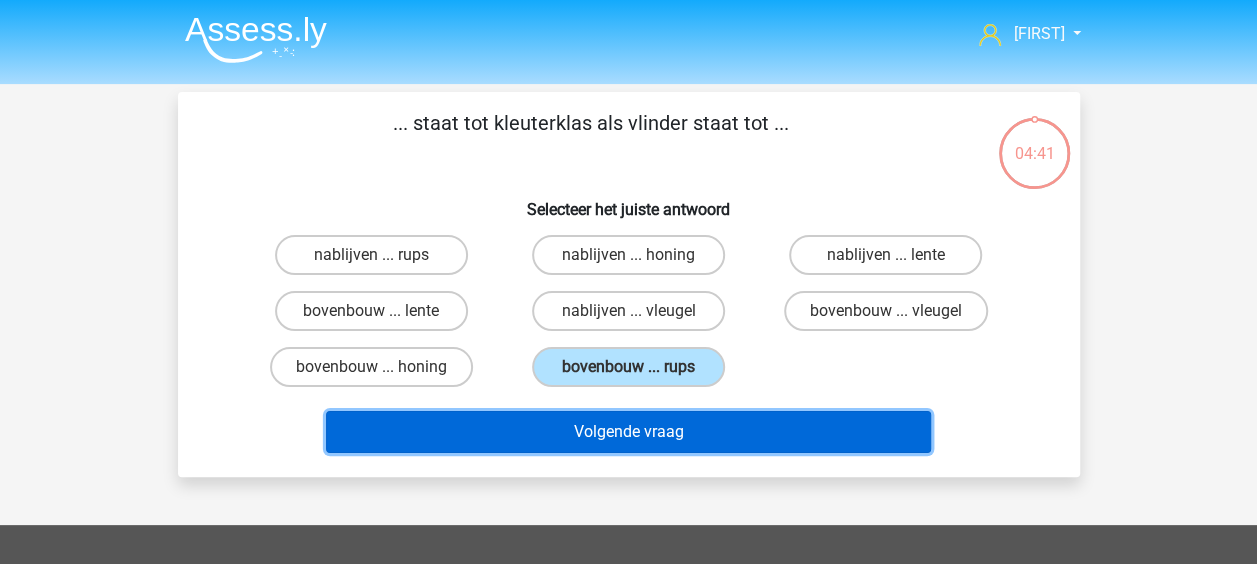 click on "Volgende vraag" at bounding box center (628, 432) 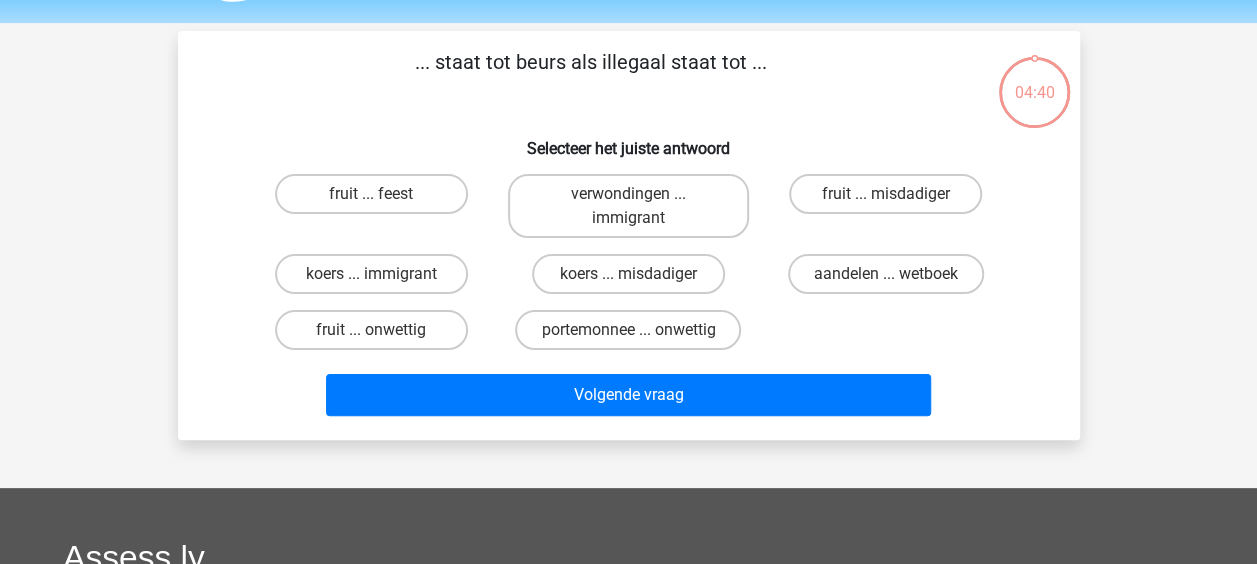 scroll, scrollTop: 92, scrollLeft: 0, axis: vertical 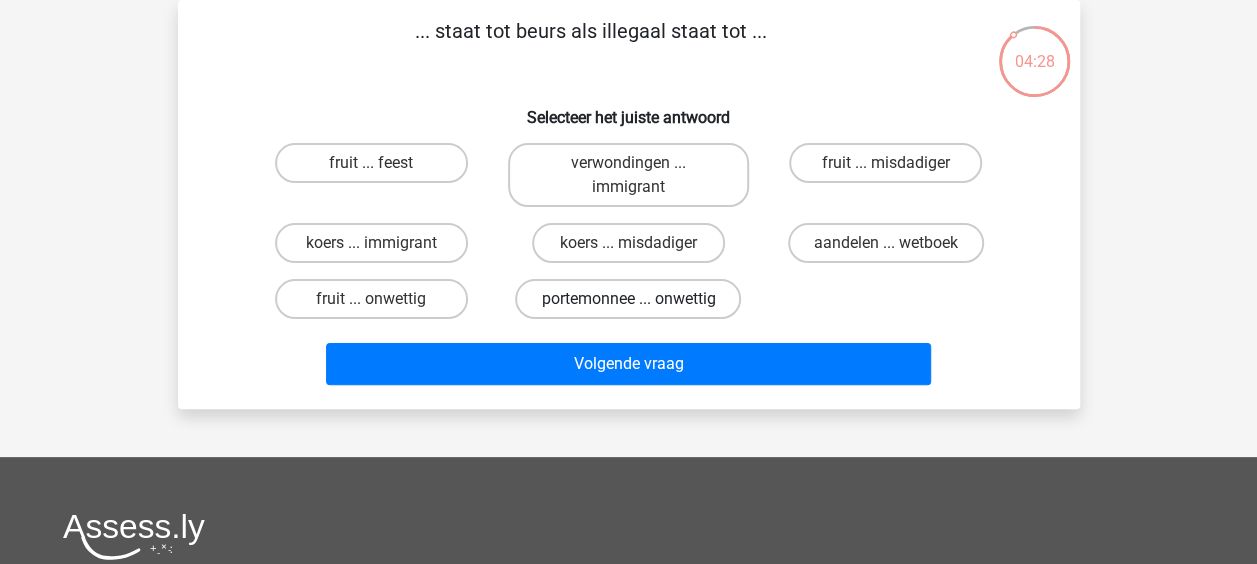 click on "portemonnee ... onwettig" at bounding box center [628, 299] 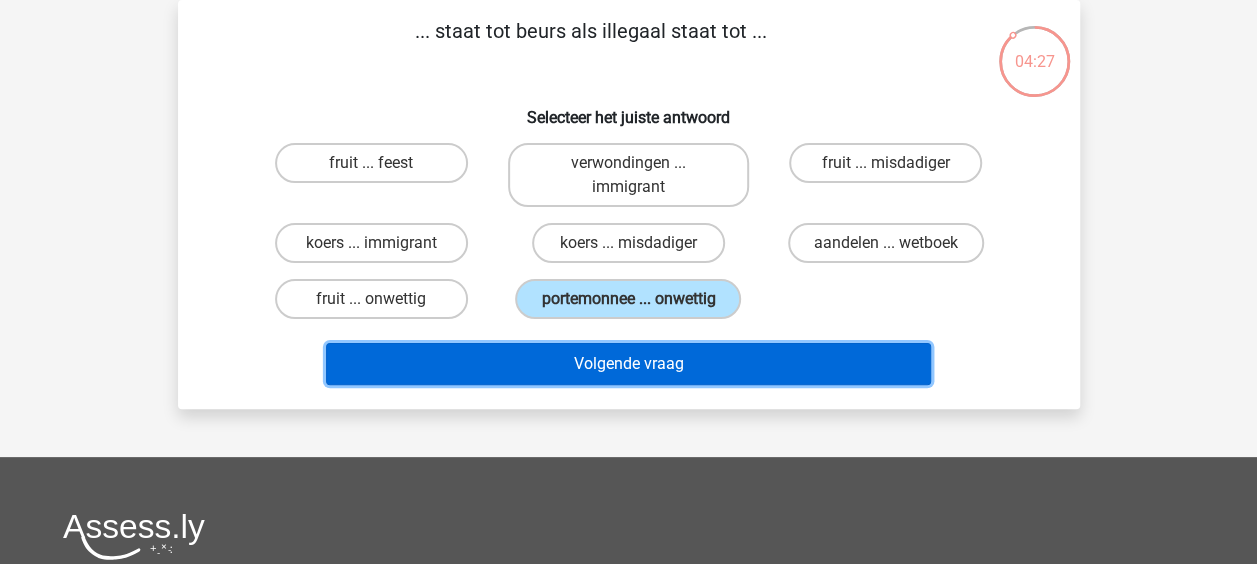 click on "Volgende vraag" at bounding box center (628, 364) 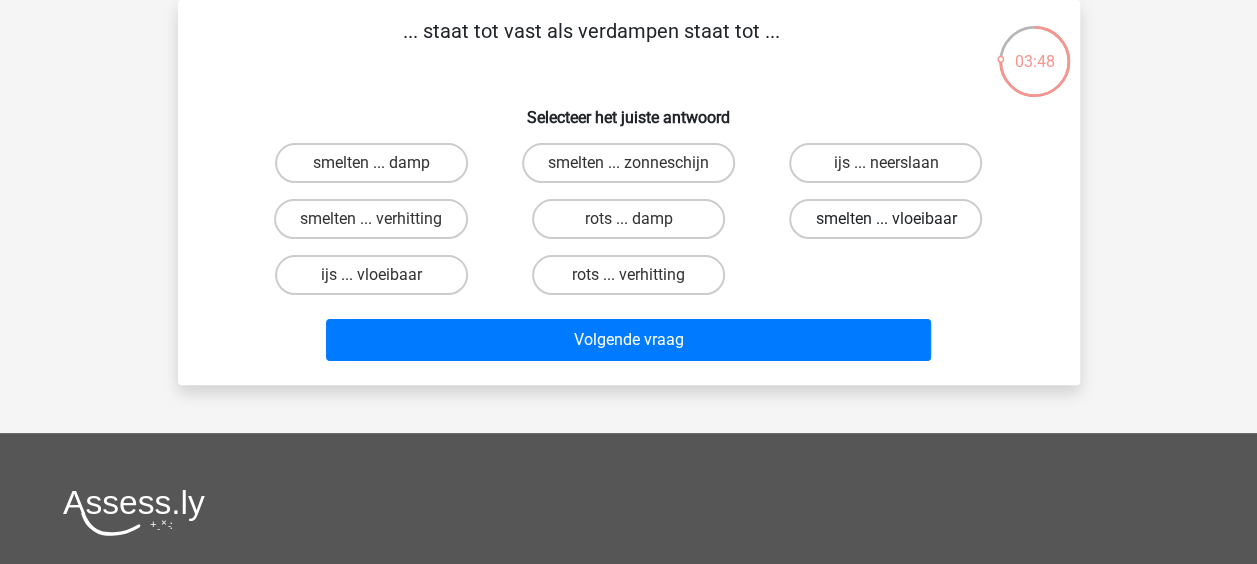 click on "smelten ... vloeibaar" at bounding box center (885, 219) 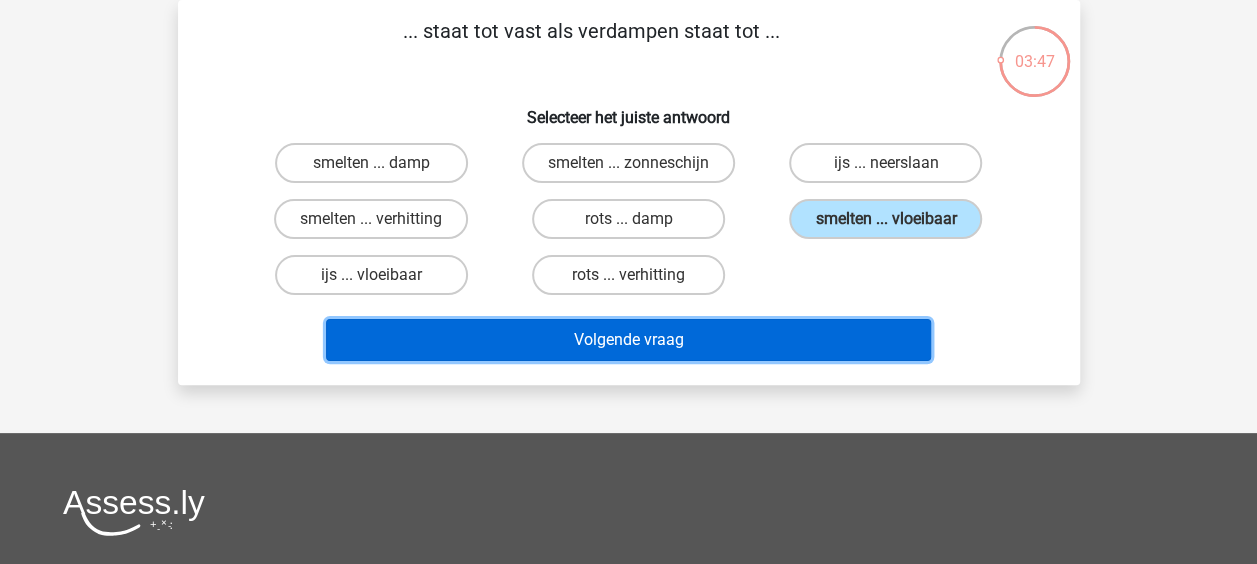 click on "Volgende vraag" at bounding box center [628, 340] 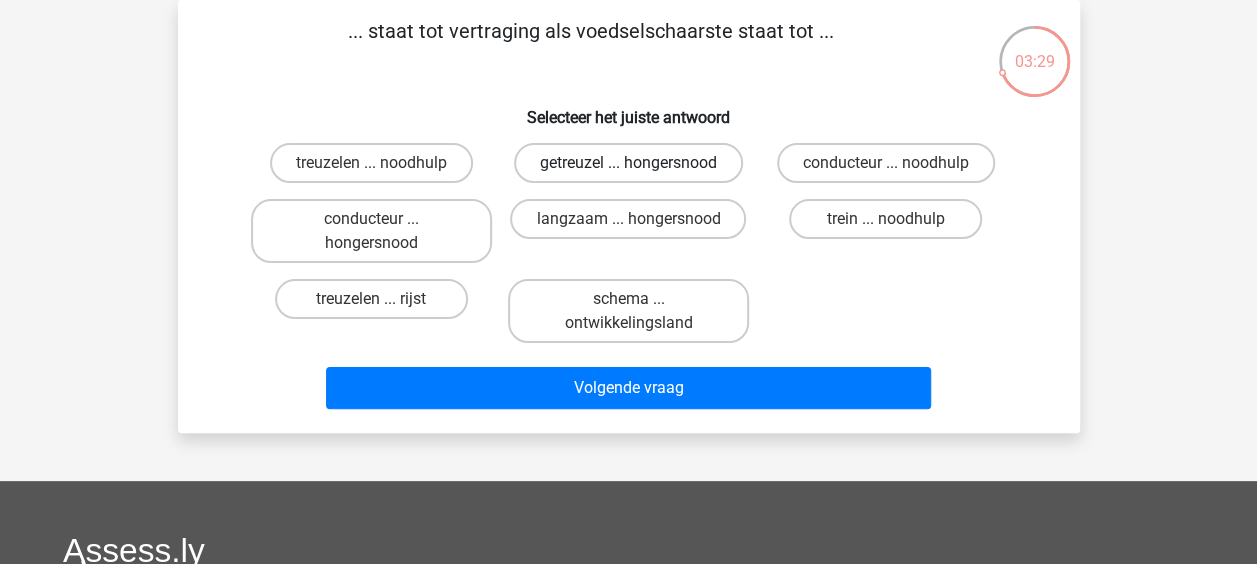 click on "getreuzel ... hongersnood" at bounding box center [628, 163] 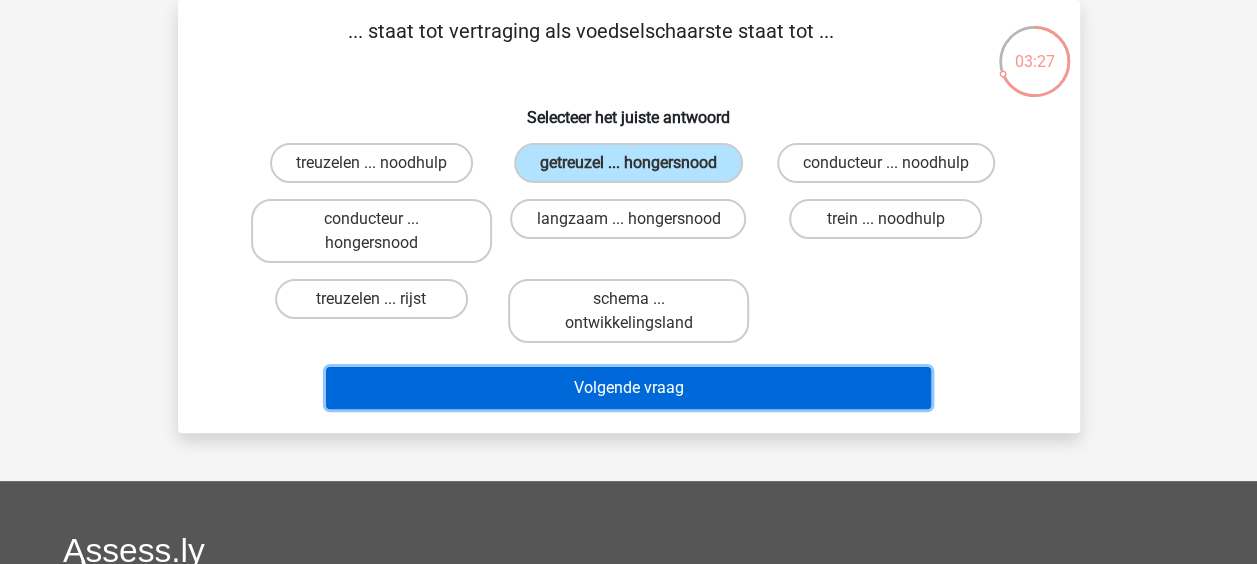 click on "Volgende vraag" at bounding box center [628, 388] 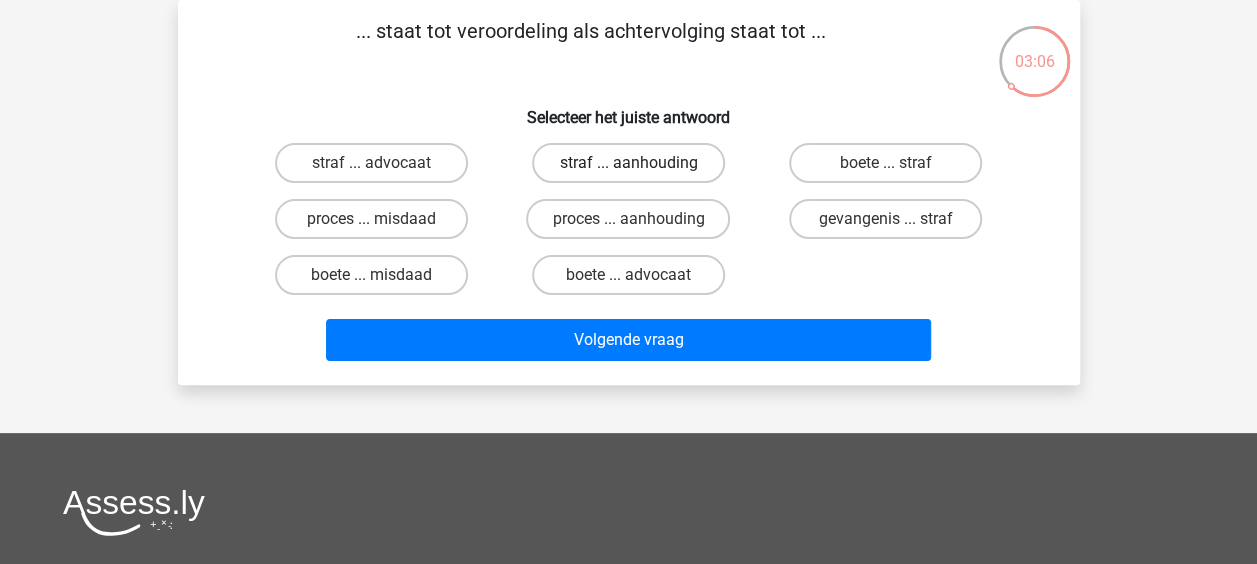 click on "straf ... aanhouding" at bounding box center [628, 163] 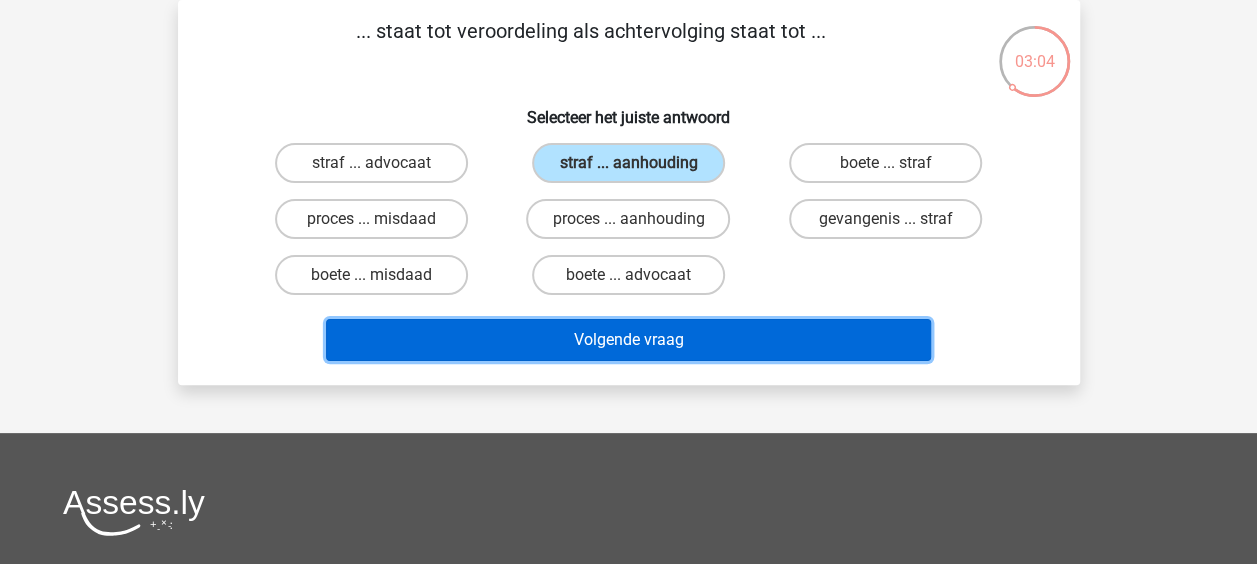 click on "Volgende vraag" at bounding box center (628, 340) 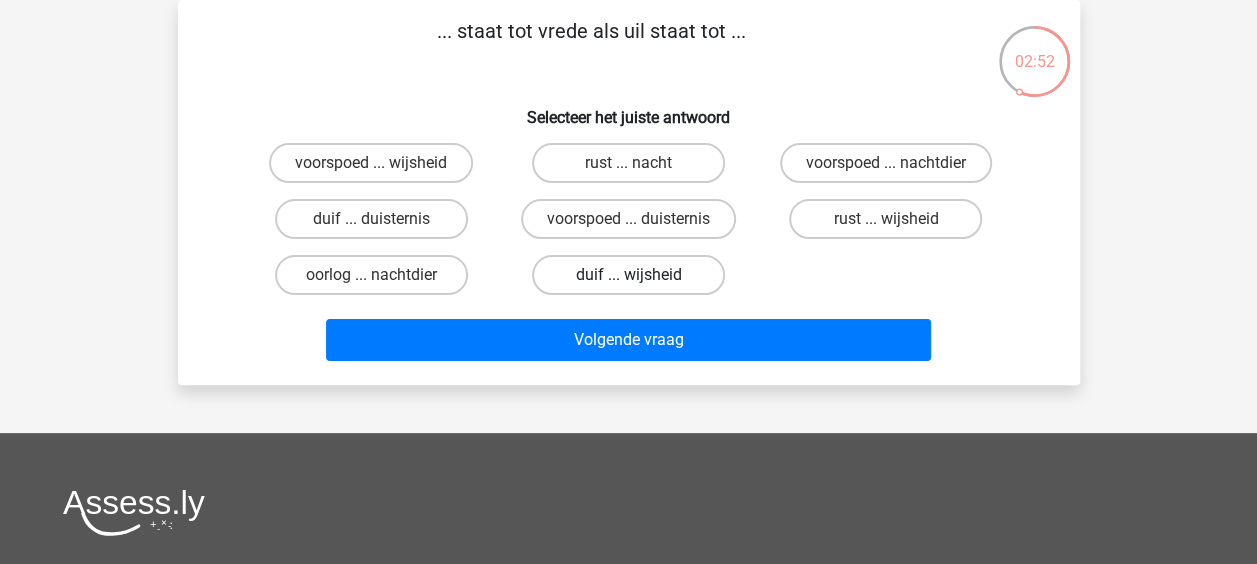 click on "duif ... wijsheid" at bounding box center [628, 275] 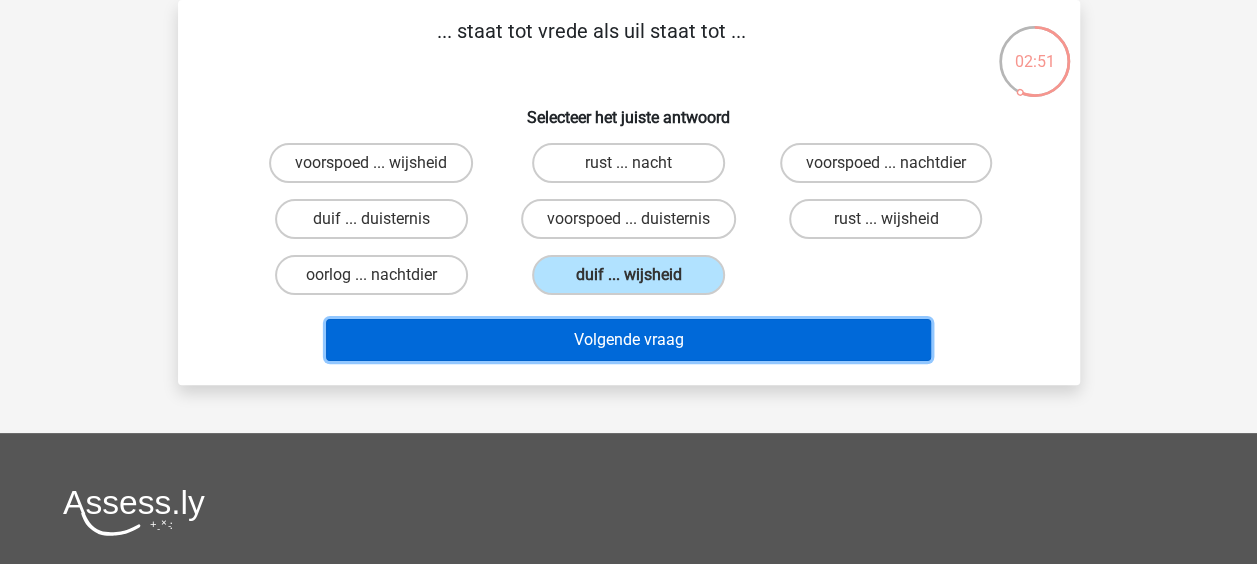 click on "Volgende vraag" at bounding box center (628, 340) 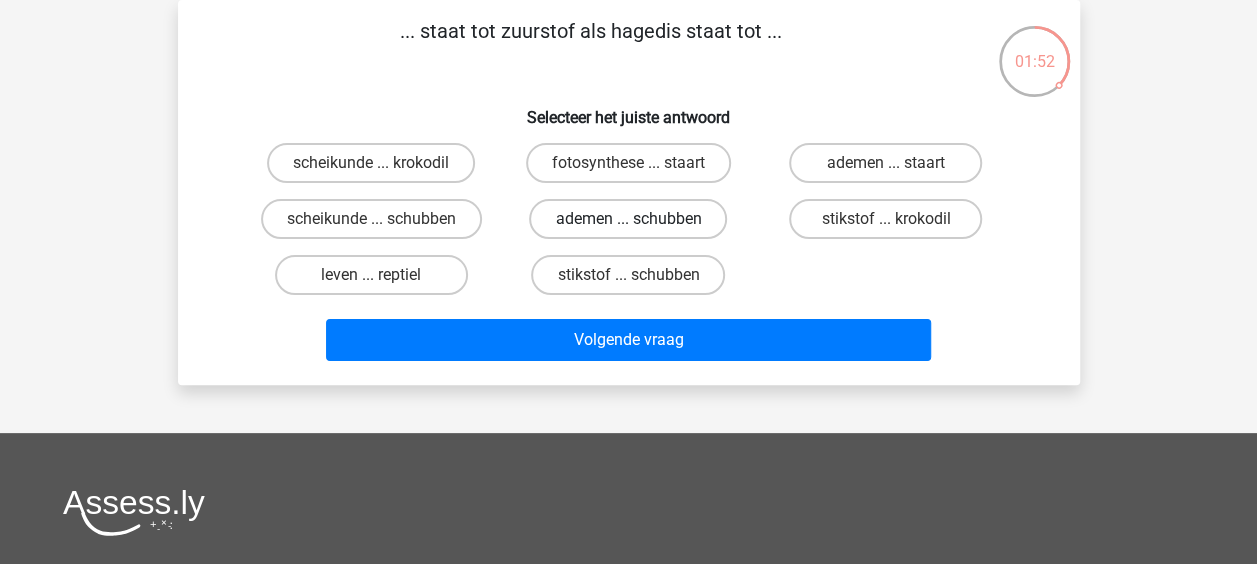 click on "ademen ... schubben" at bounding box center [628, 219] 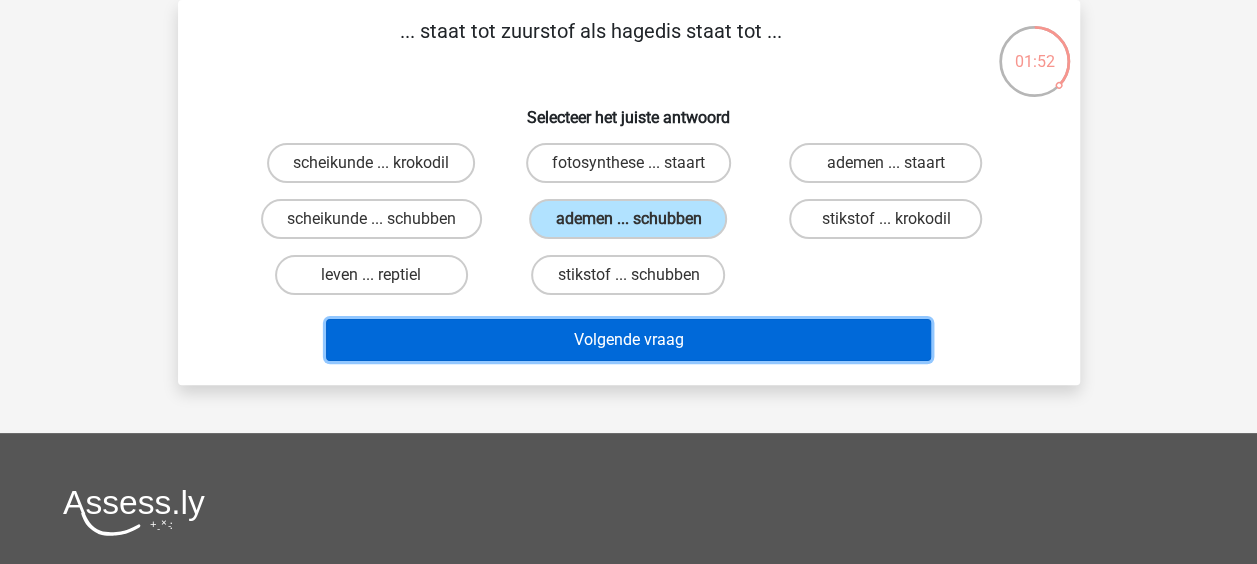 click on "Volgende vraag" at bounding box center [628, 340] 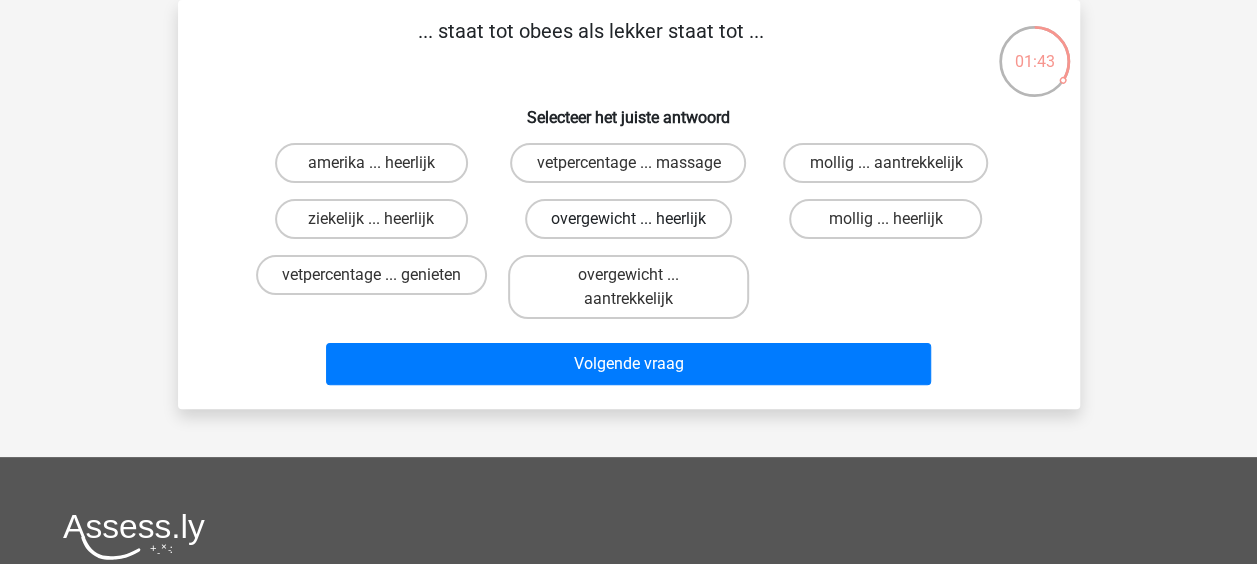 click on "overgewicht ... heerlijk" at bounding box center [628, 219] 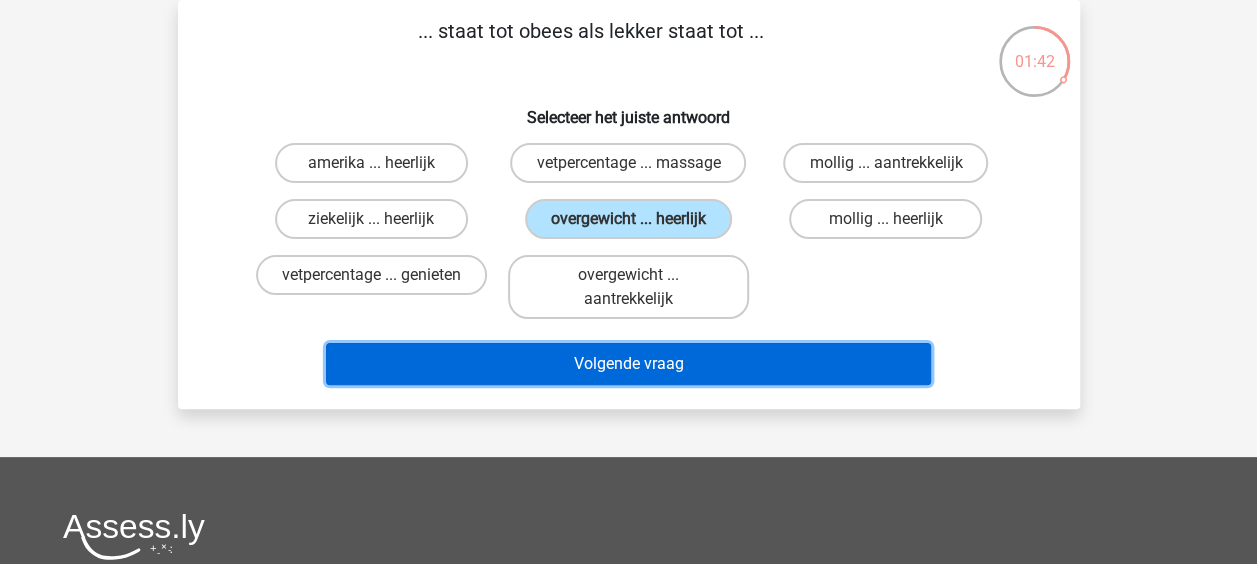 click on "Volgende vraag" at bounding box center [628, 364] 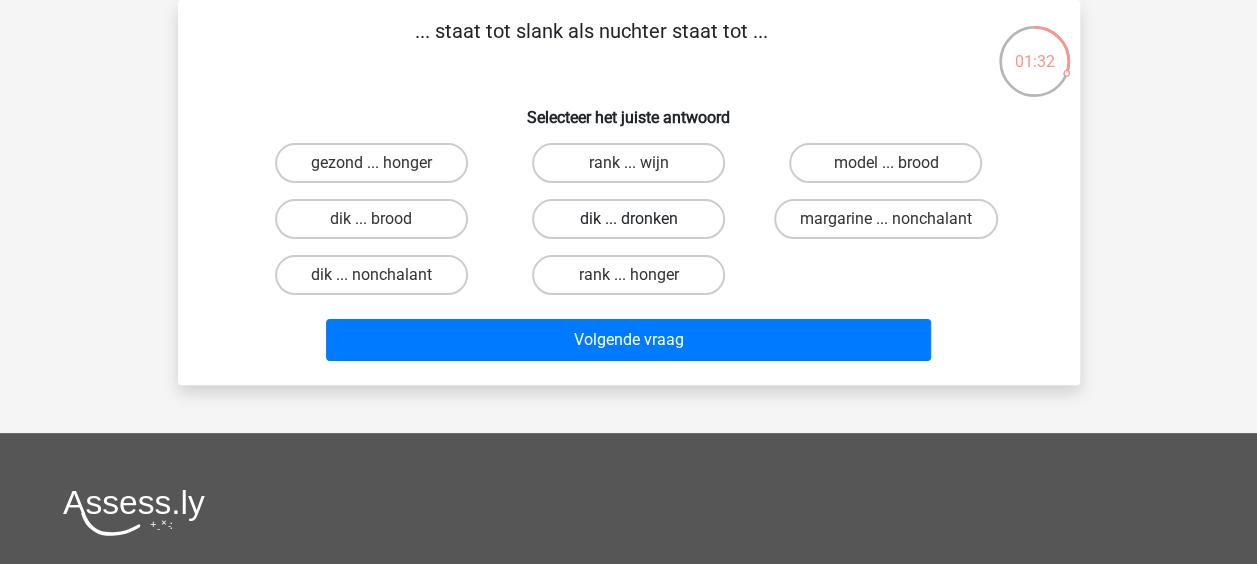 click on "dik ... dronken" at bounding box center [628, 219] 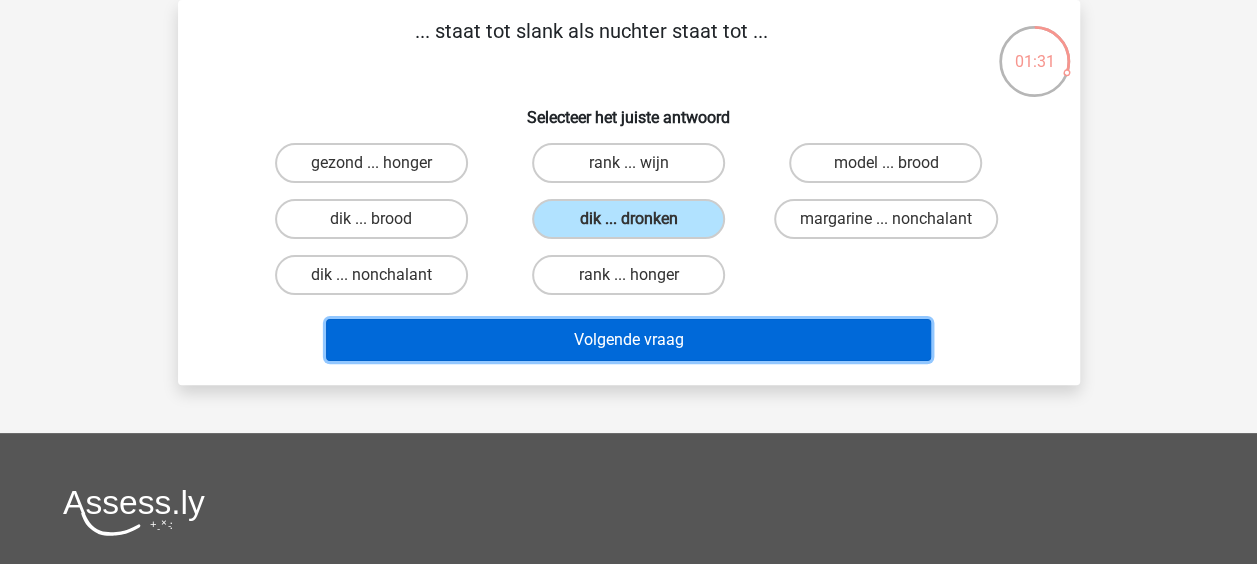 click on "Volgende vraag" at bounding box center [628, 340] 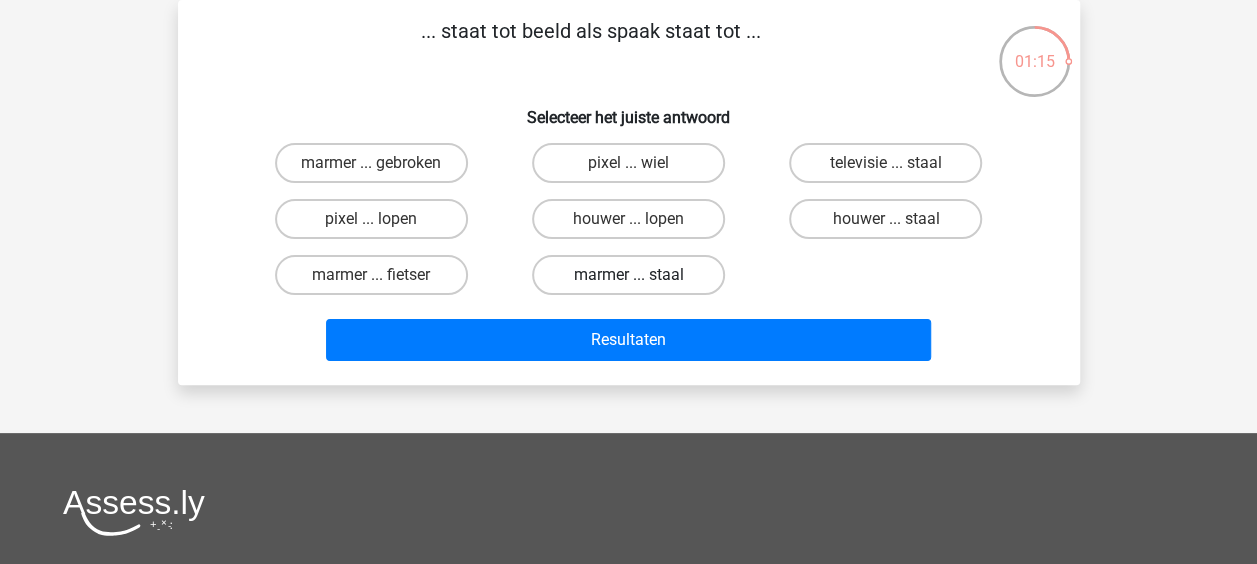 click on "marmer ... staal" at bounding box center [628, 275] 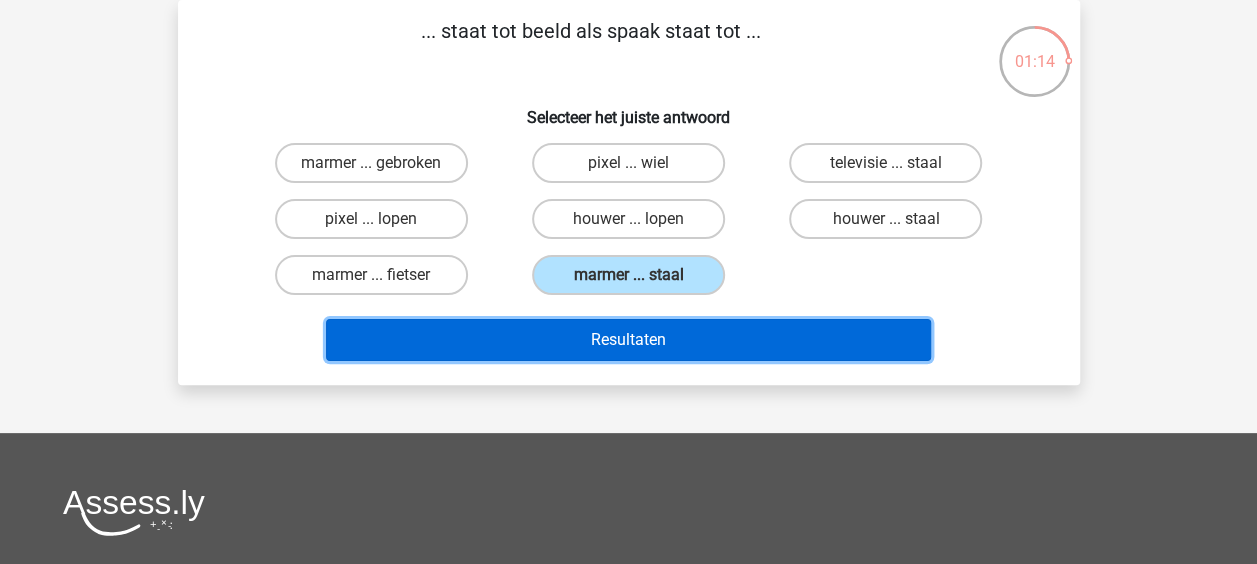 click on "Resultaten" at bounding box center [628, 340] 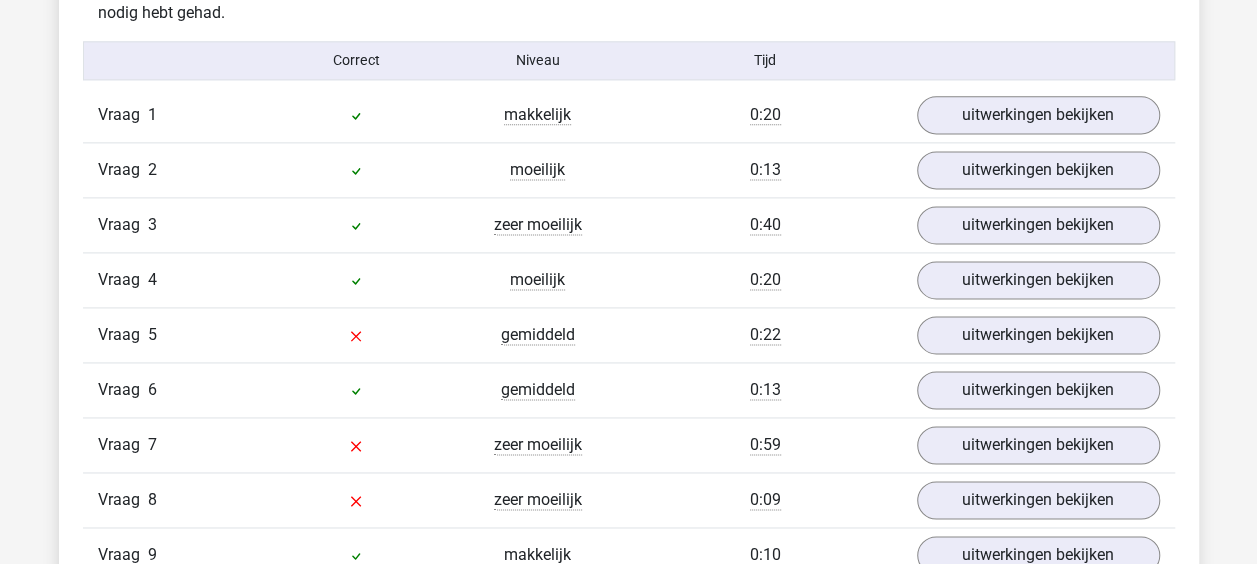 scroll, scrollTop: 1300, scrollLeft: 0, axis: vertical 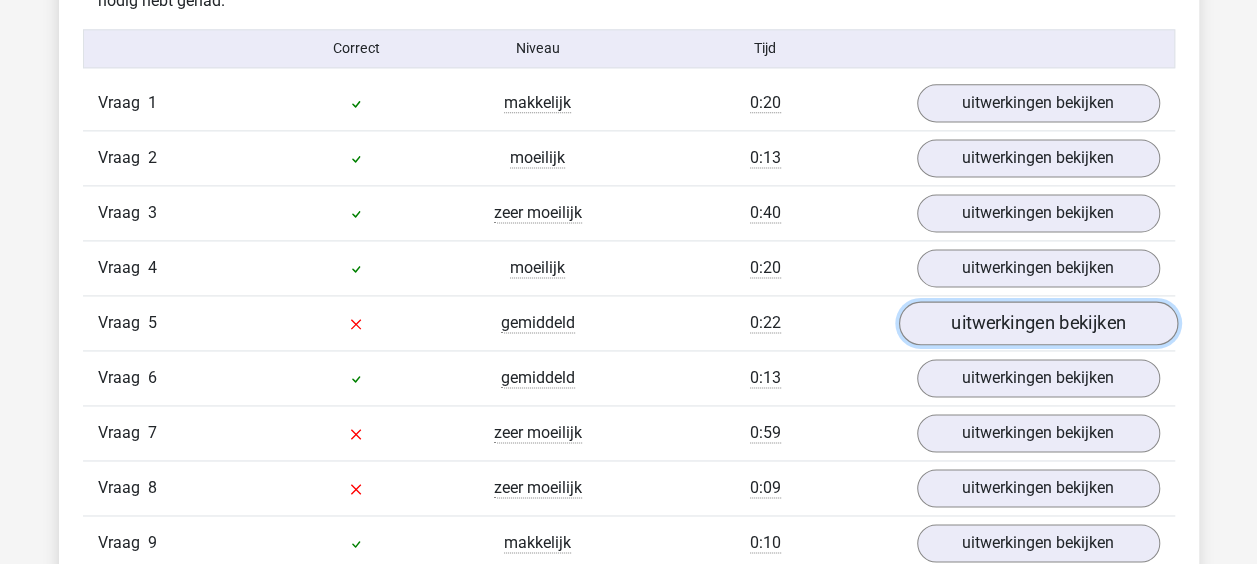 click on "uitwerkingen bekijken" at bounding box center (1037, 323) 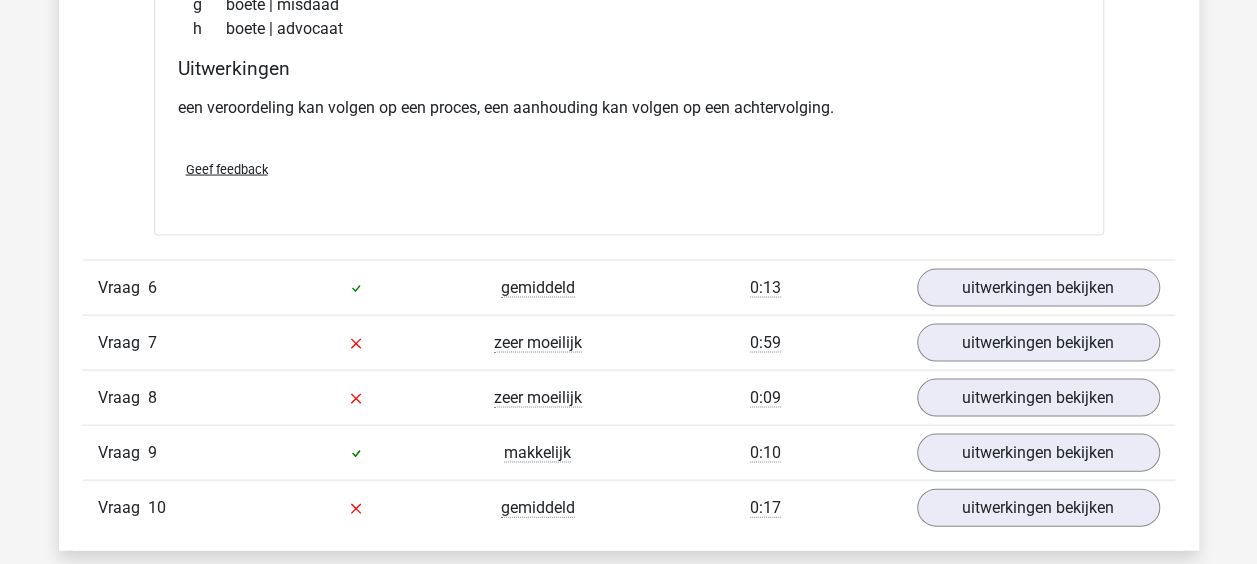 scroll, scrollTop: 2000, scrollLeft: 0, axis: vertical 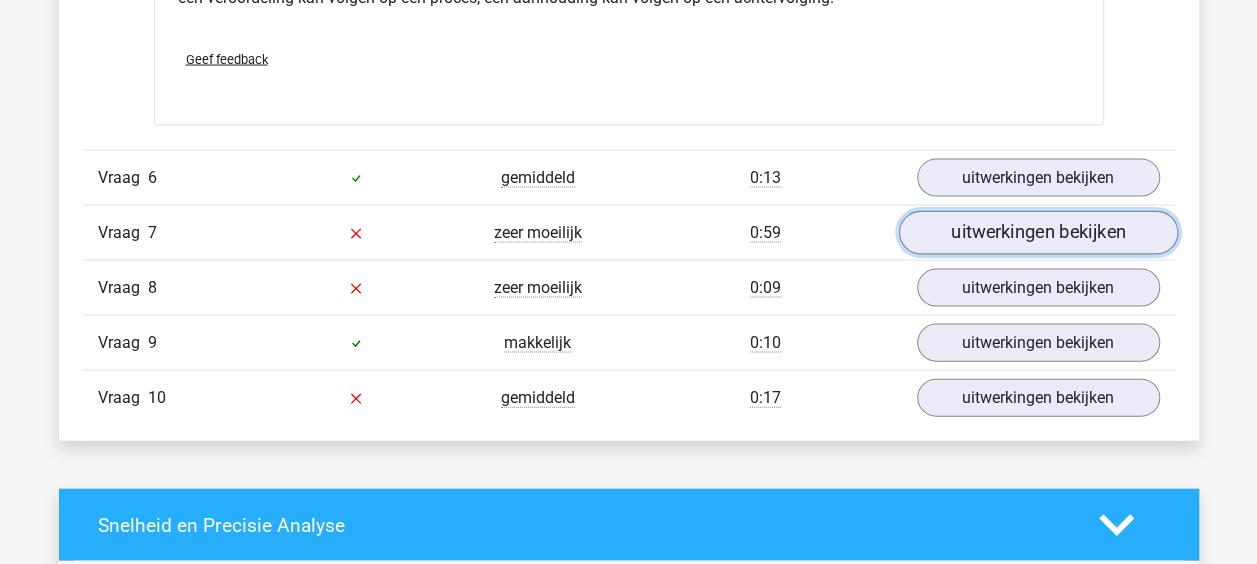 click on "uitwerkingen bekijken" at bounding box center [1037, 233] 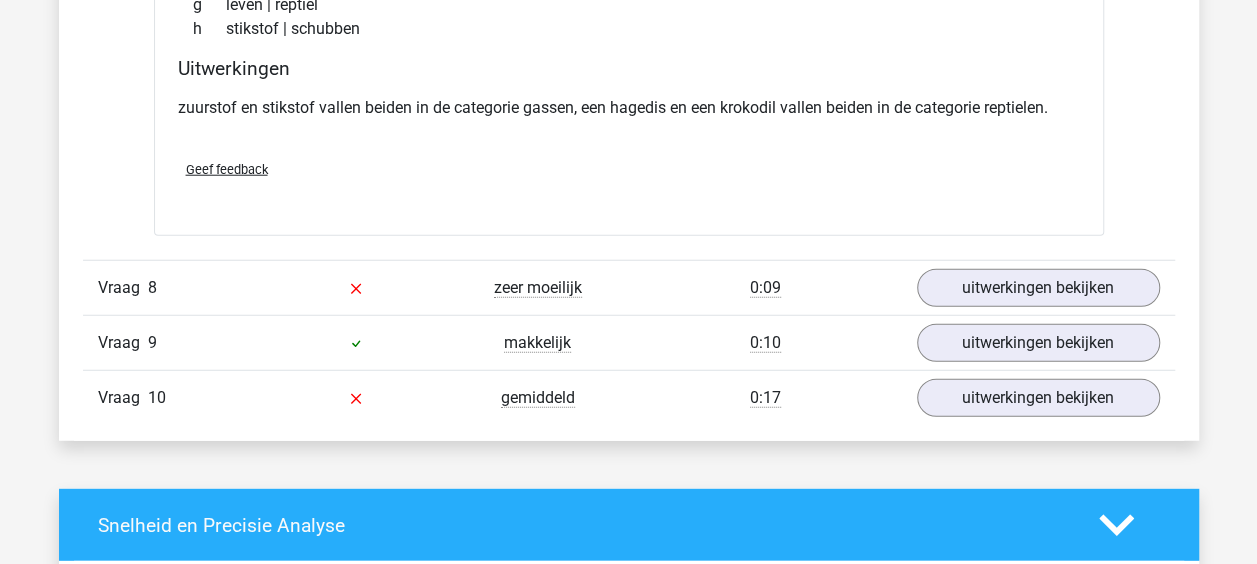 scroll, scrollTop: 2600, scrollLeft: 0, axis: vertical 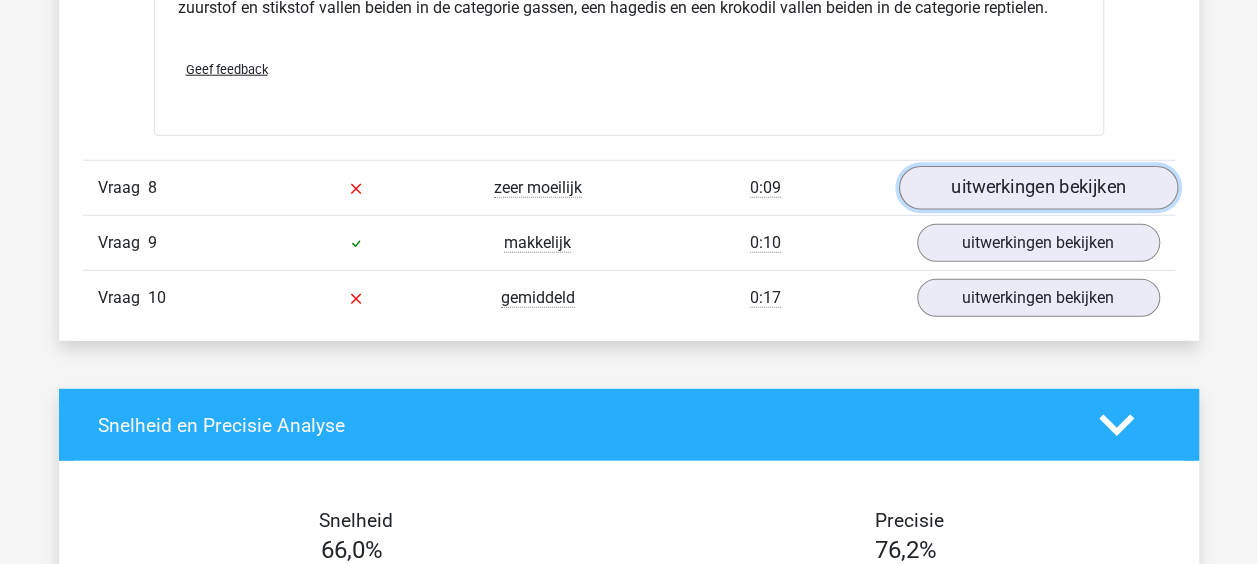 click on "uitwerkingen bekijken" at bounding box center [1037, 189] 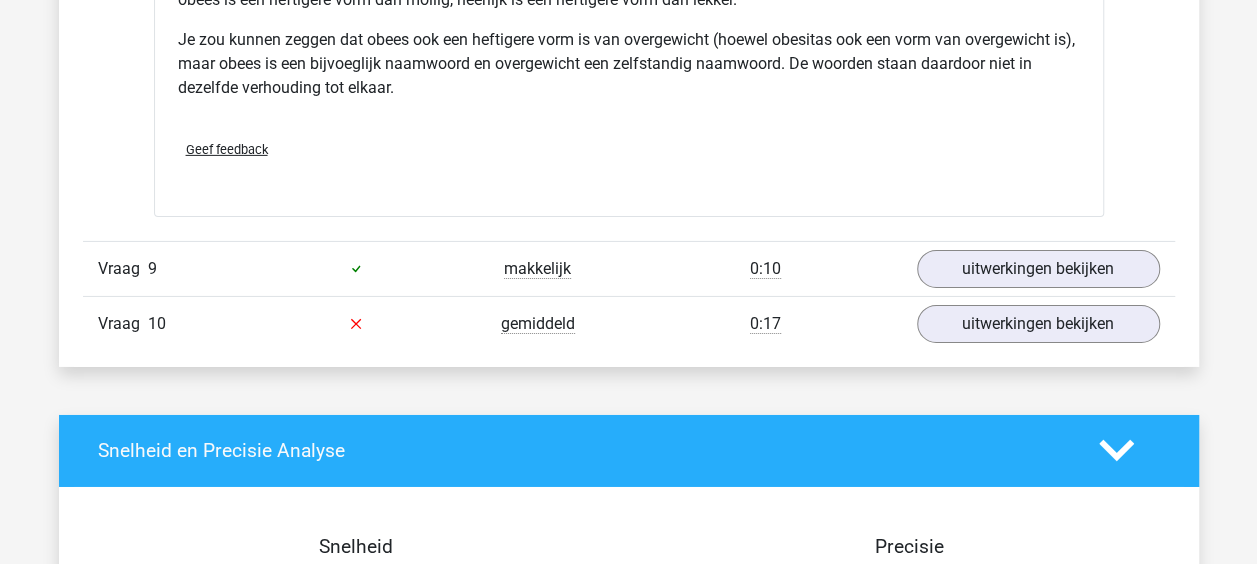 scroll, scrollTop: 3200, scrollLeft: 0, axis: vertical 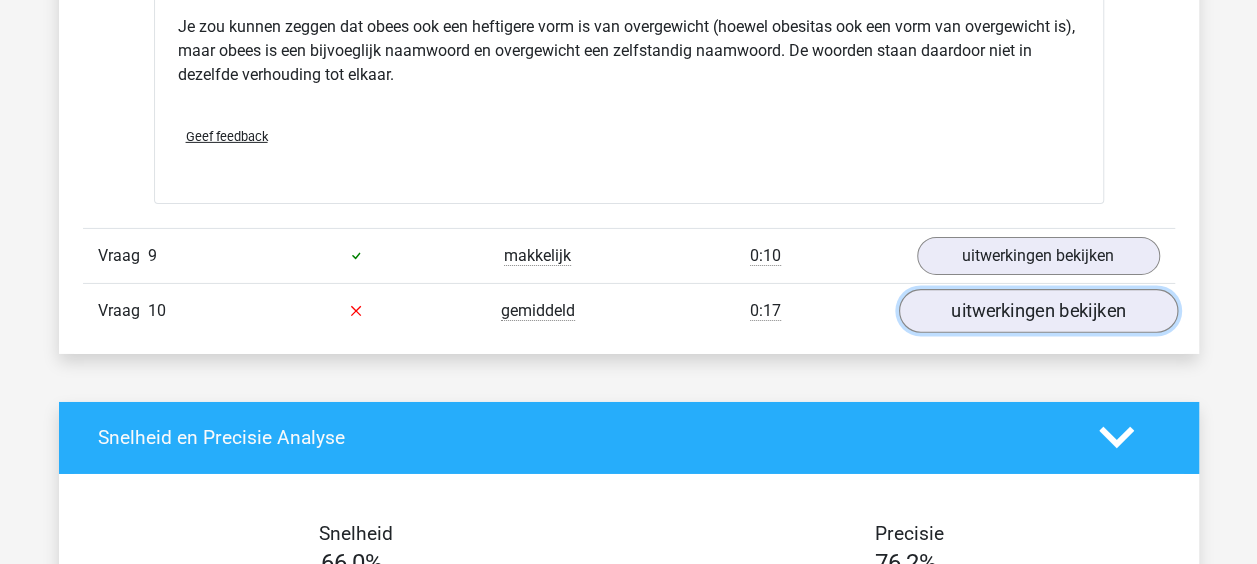 click on "uitwerkingen bekijken" at bounding box center [1037, 311] 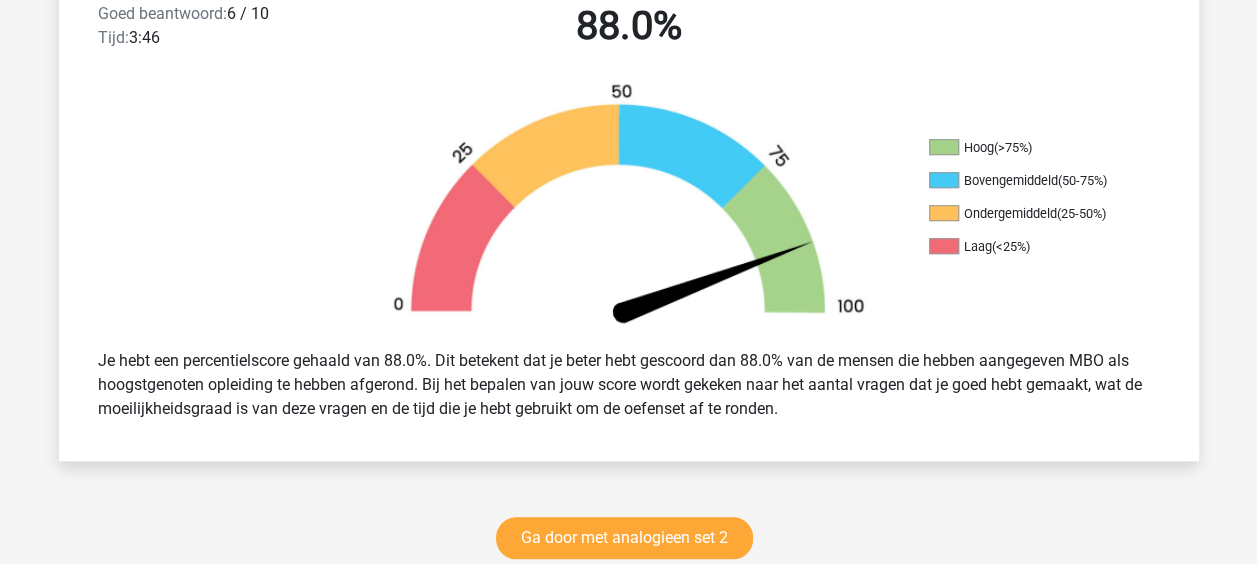 scroll, scrollTop: 700, scrollLeft: 0, axis: vertical 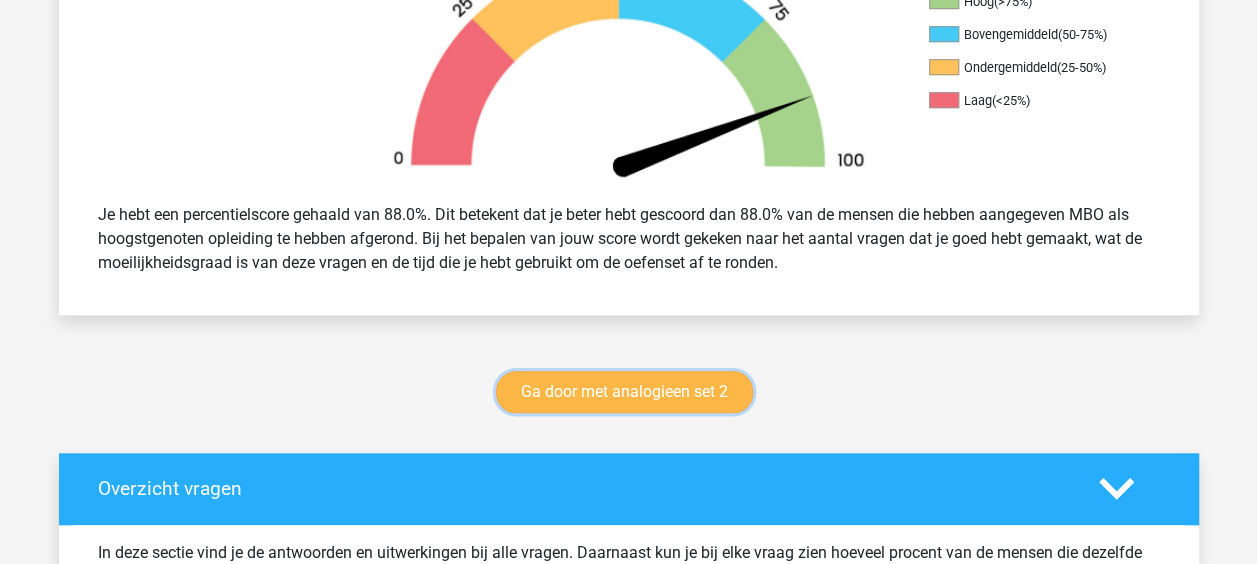 click on "Ga door met analogieen set 2" at bounding box center (624, 392) 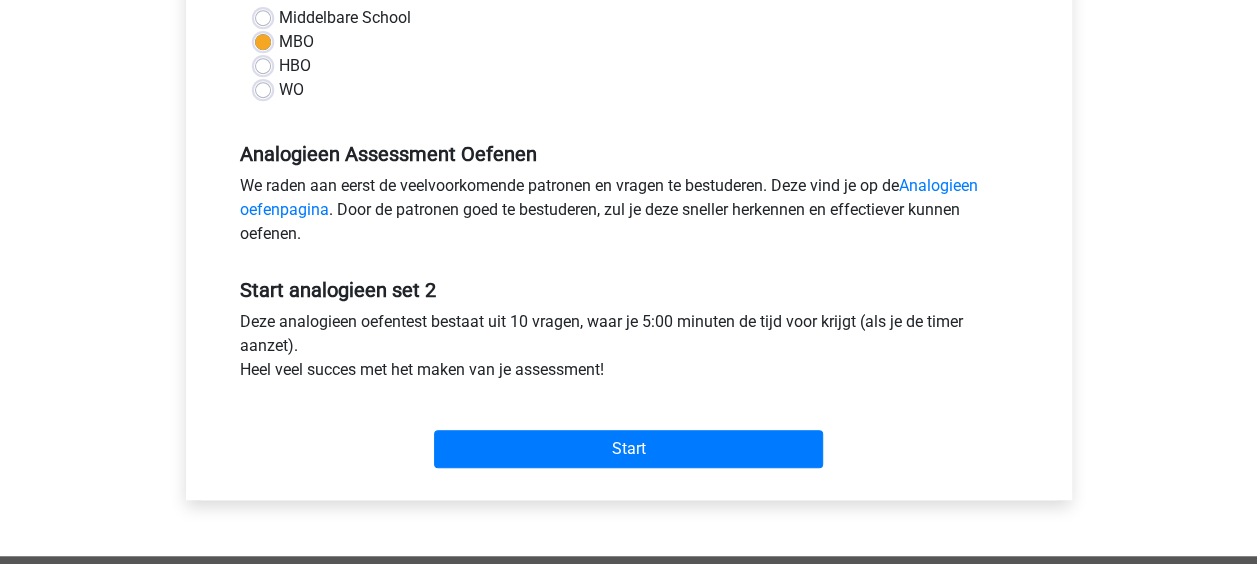 scroll, scrollTop: 500, scrollLeft: 0, axis: vertical 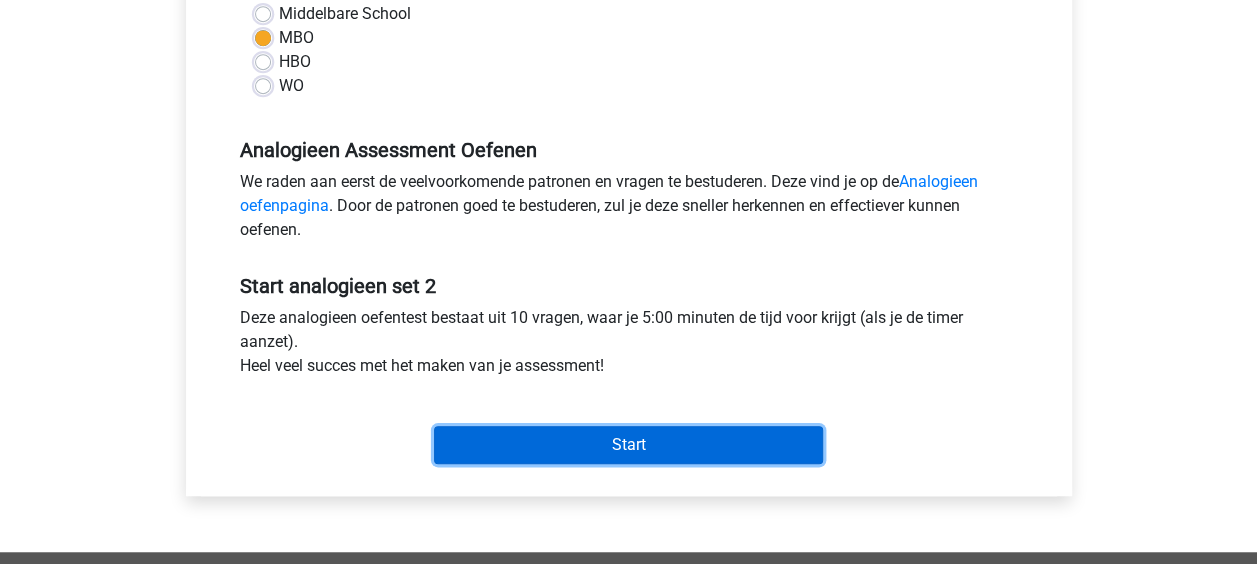 click on "Start" at bounding box center [628, 445] 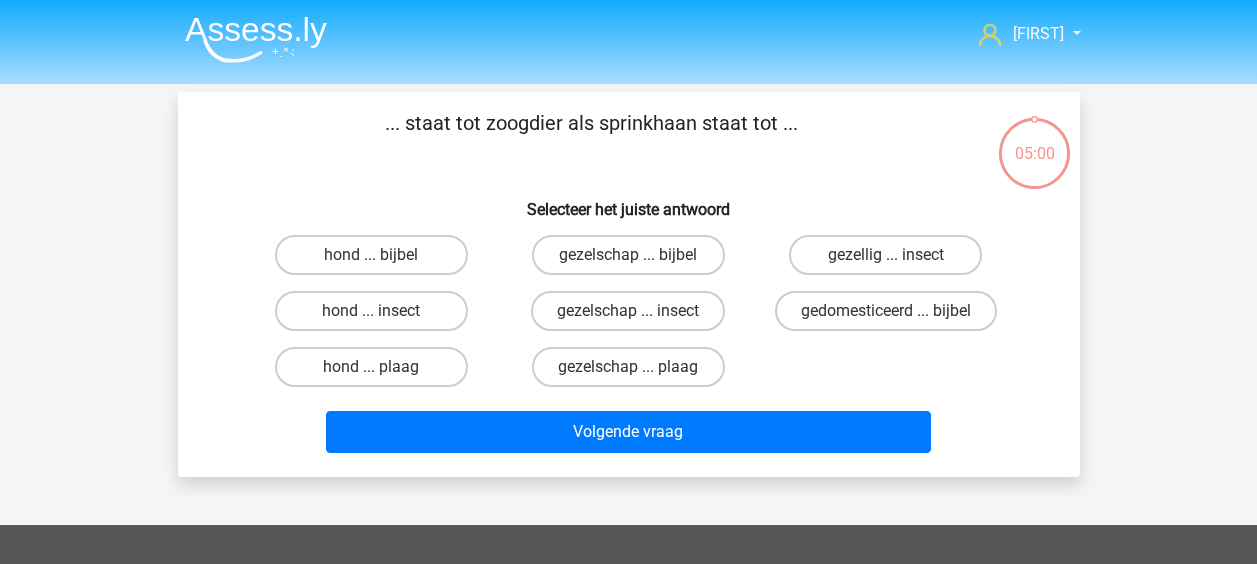 scroll, scrollTop: 0, scrollLeft: 0, axis: both 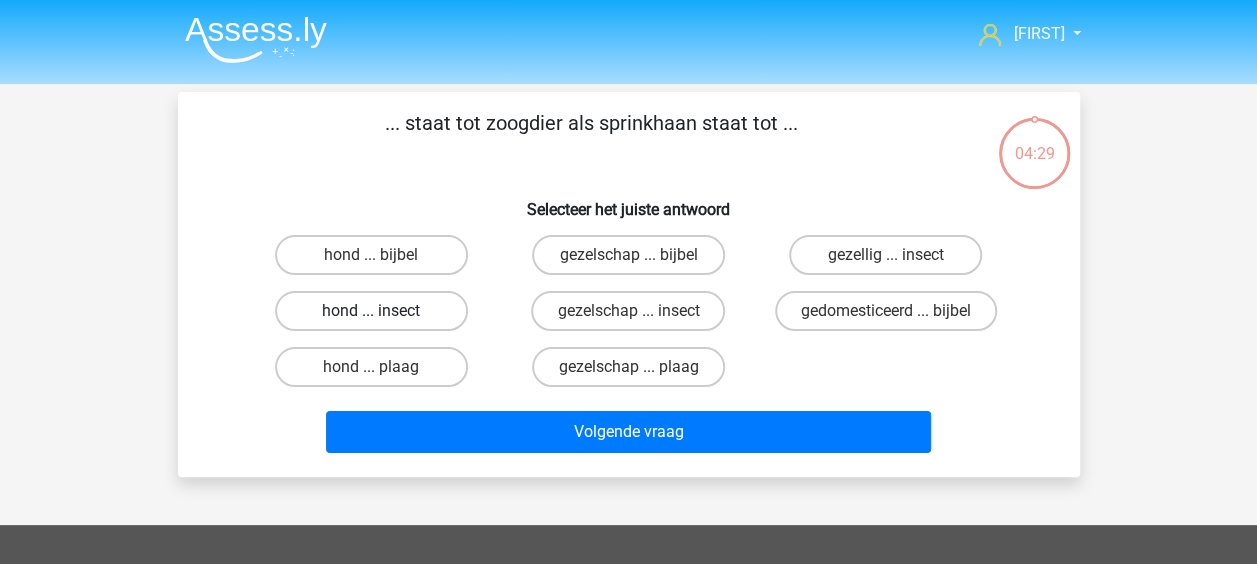 click on "hond ... insect" at bounding box center [371, 311] 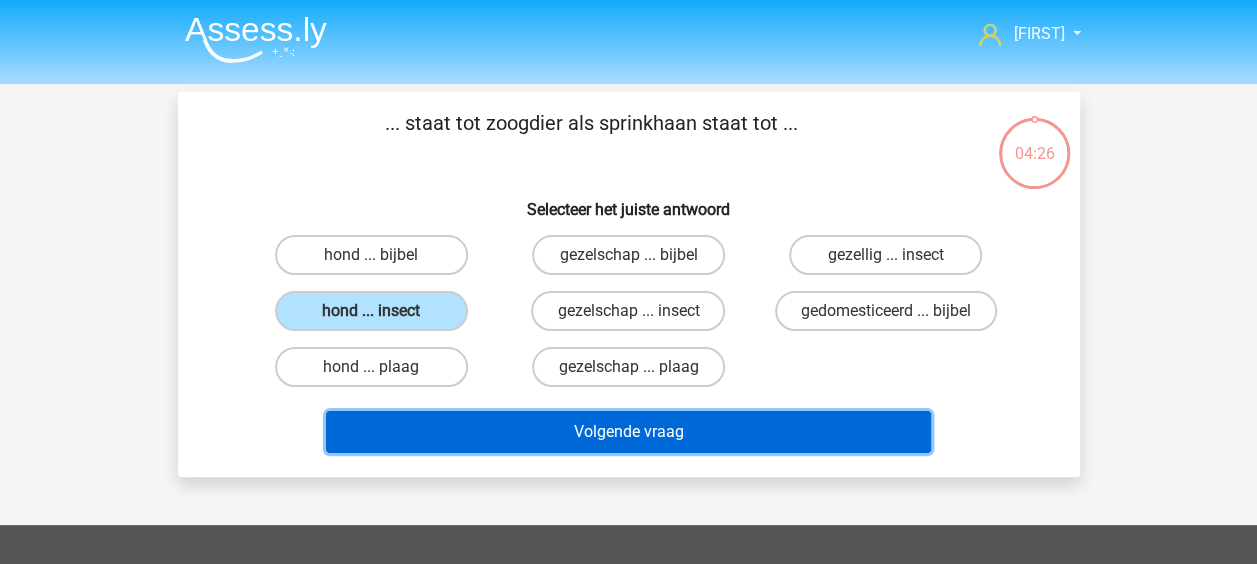 click on "Volgende vraag" at bounding box center [628, 432] 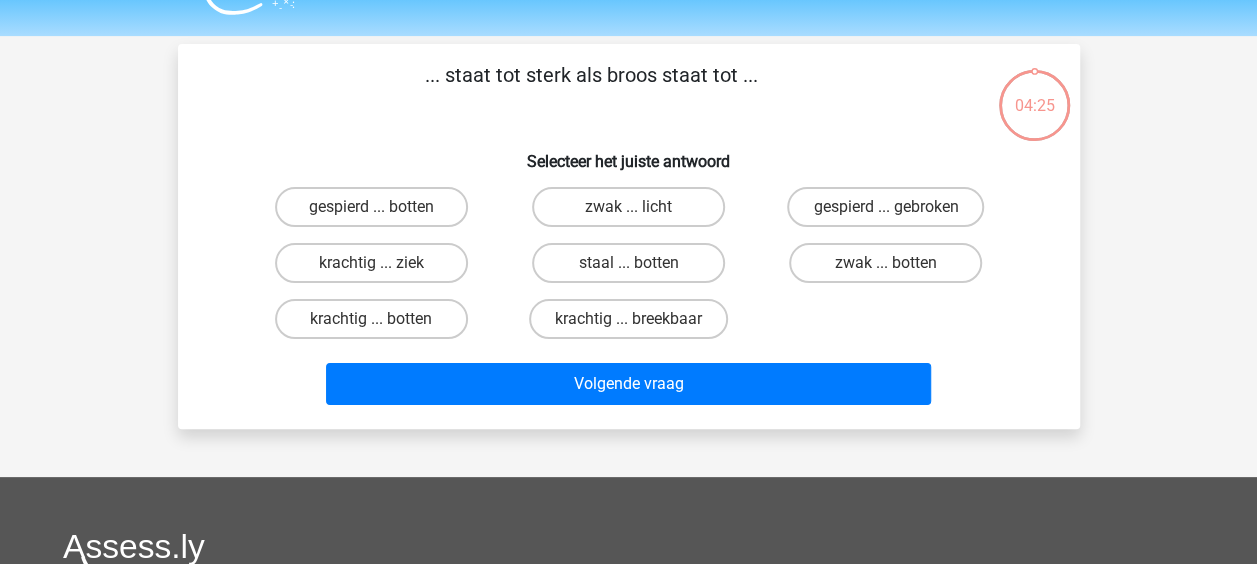 scroll, scrollTop: 92, scrollLeft: 0, axis: vertical 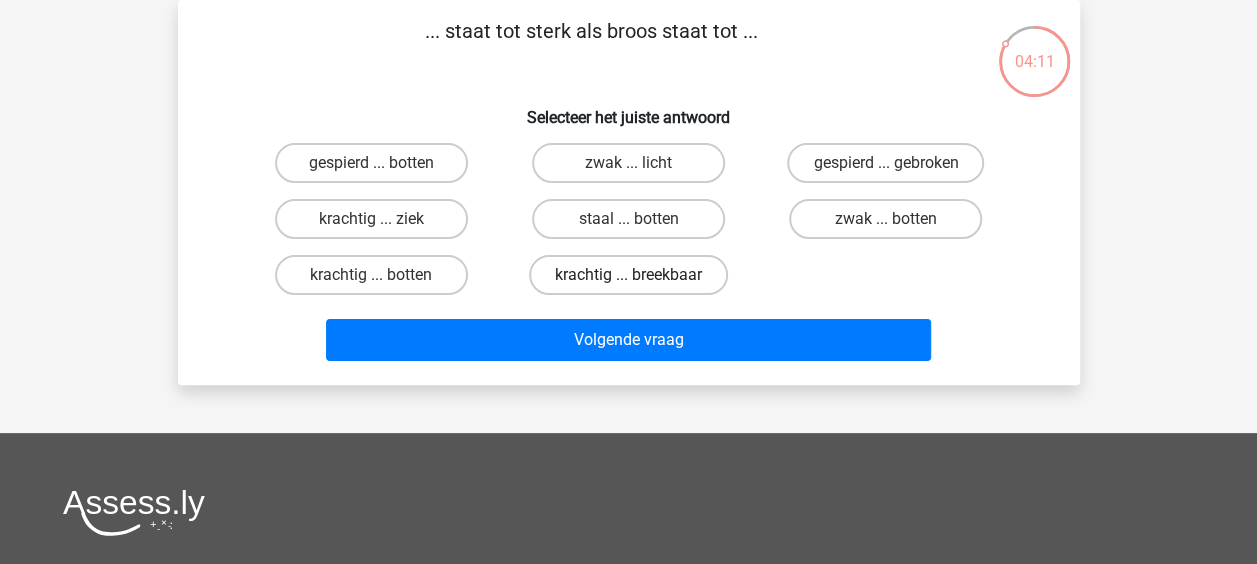 click on "krachtig ... breekbaar" at bounding box center [628, 275] 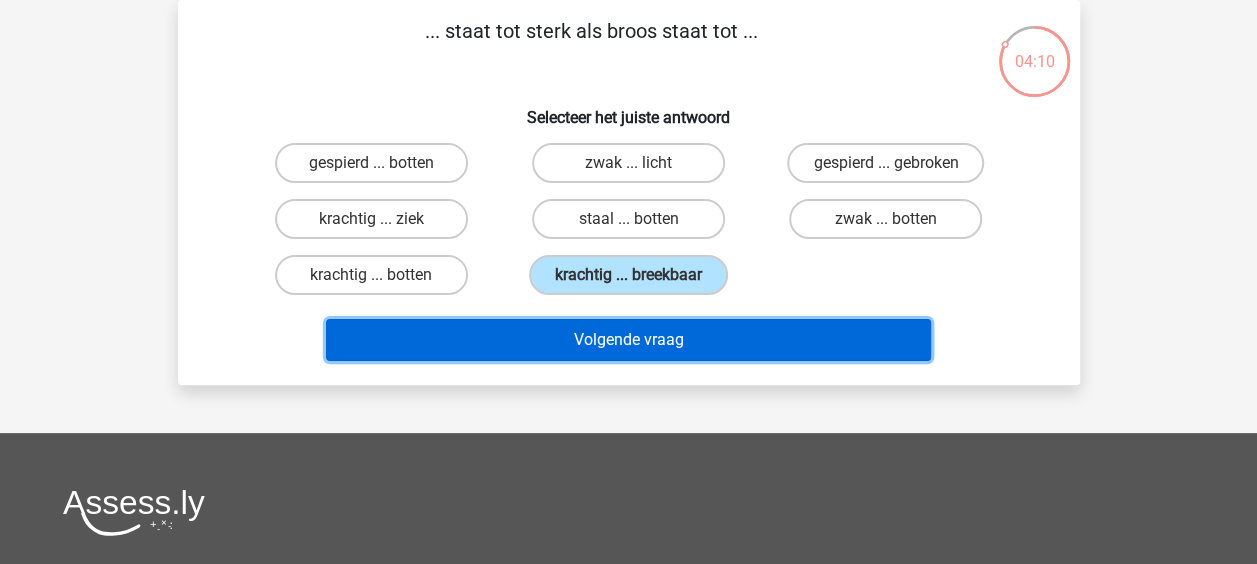 click on "Volgende vraag" at bounding box center (628, 340) 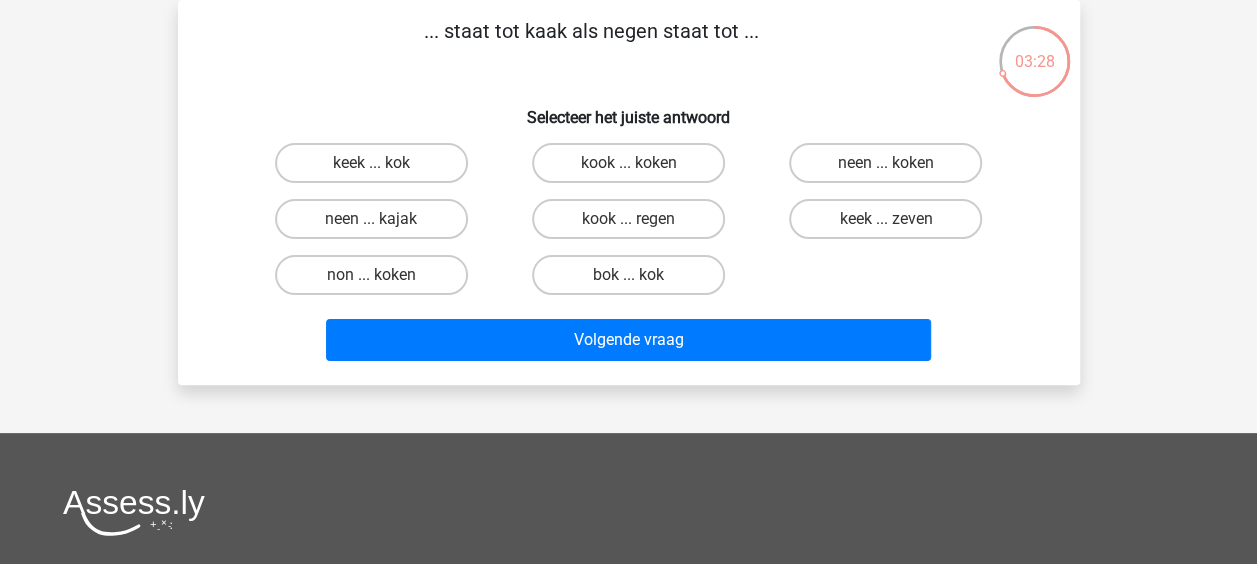 click on "neen ... koken" at bounding box center (892, 169) 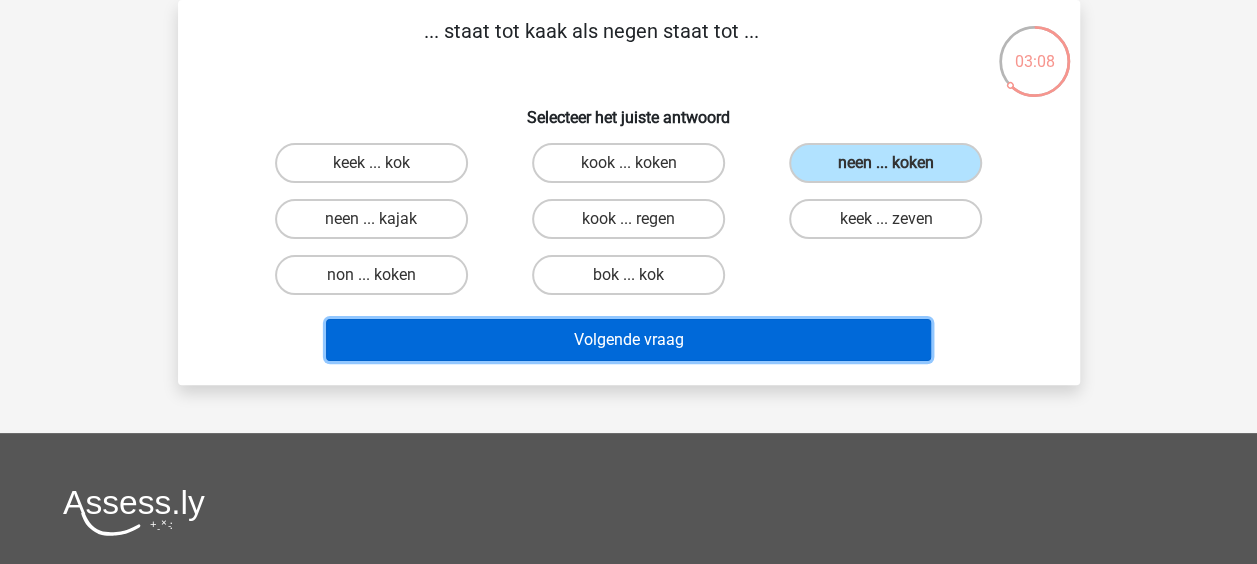 click on "Volgende vraag" at bounding box center [628, 340] 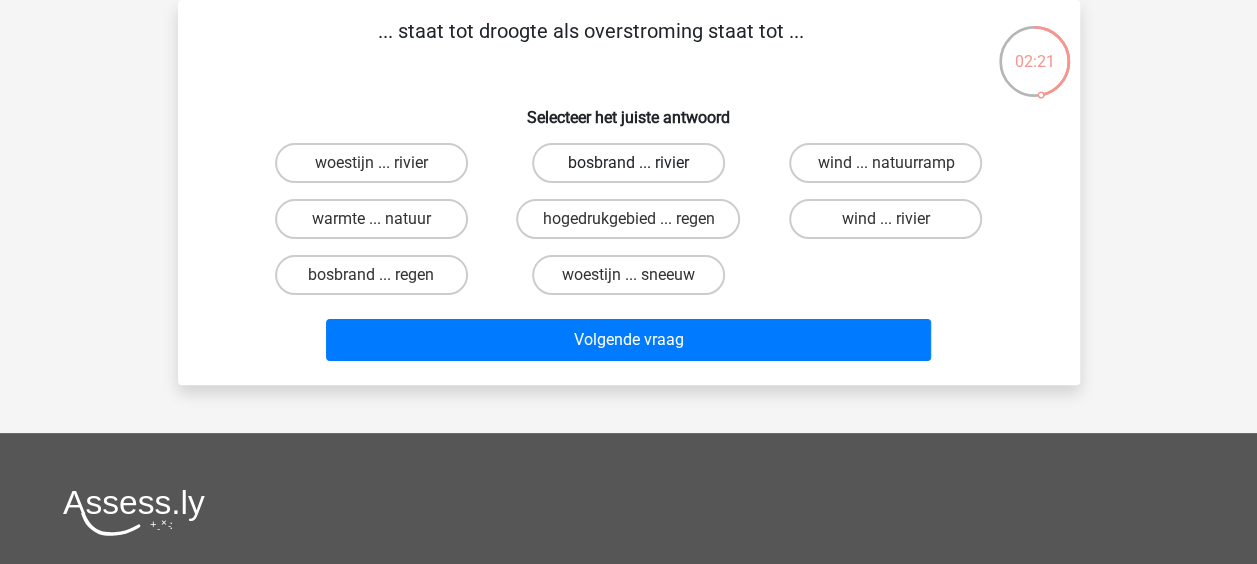 click on "bosbrand ... rivier" at bounding box center (628, 163) 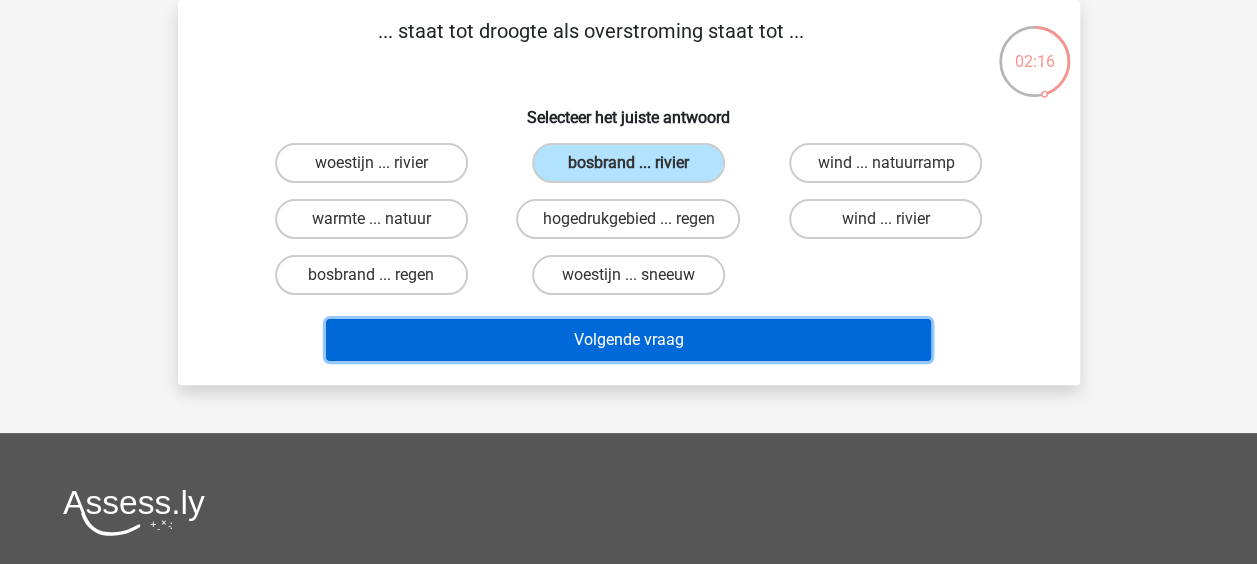 click on "Volgende vraag" at bounding box center [628, 340] 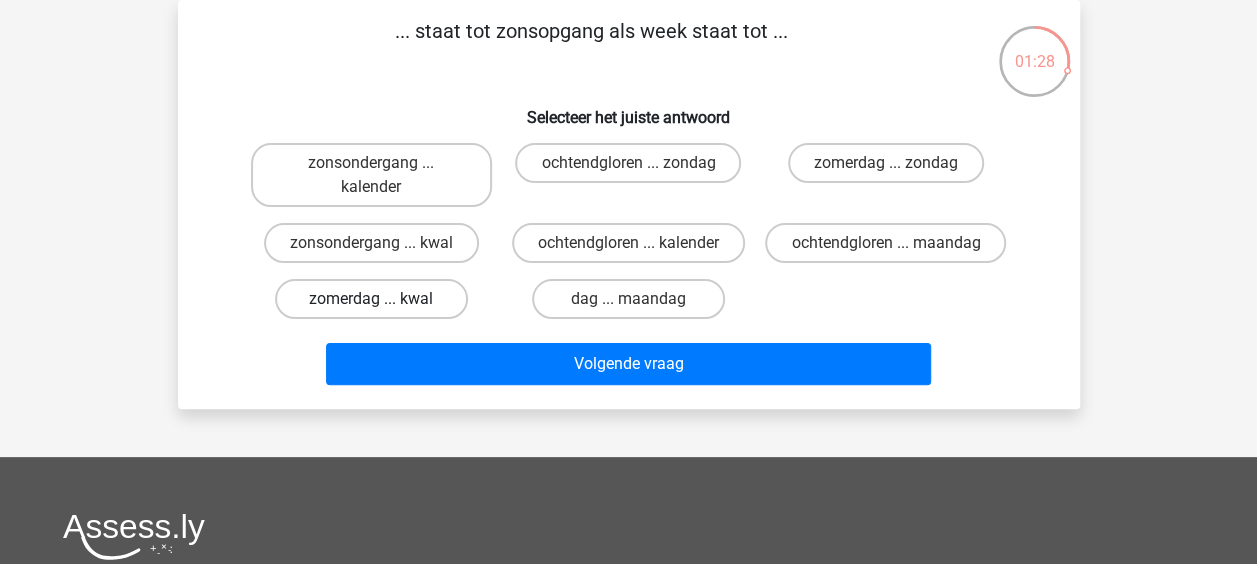 click on "zomerdag ... kwal" at bounding box center (371, 299) 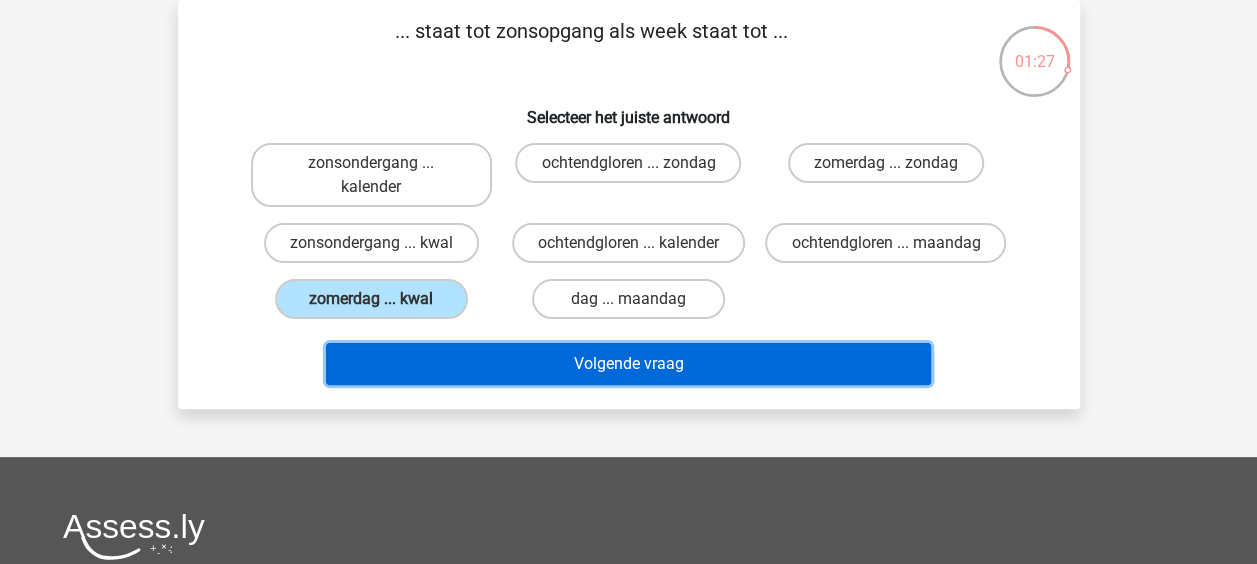 click on "Volgende vraag" at bounding box center (628, 364) 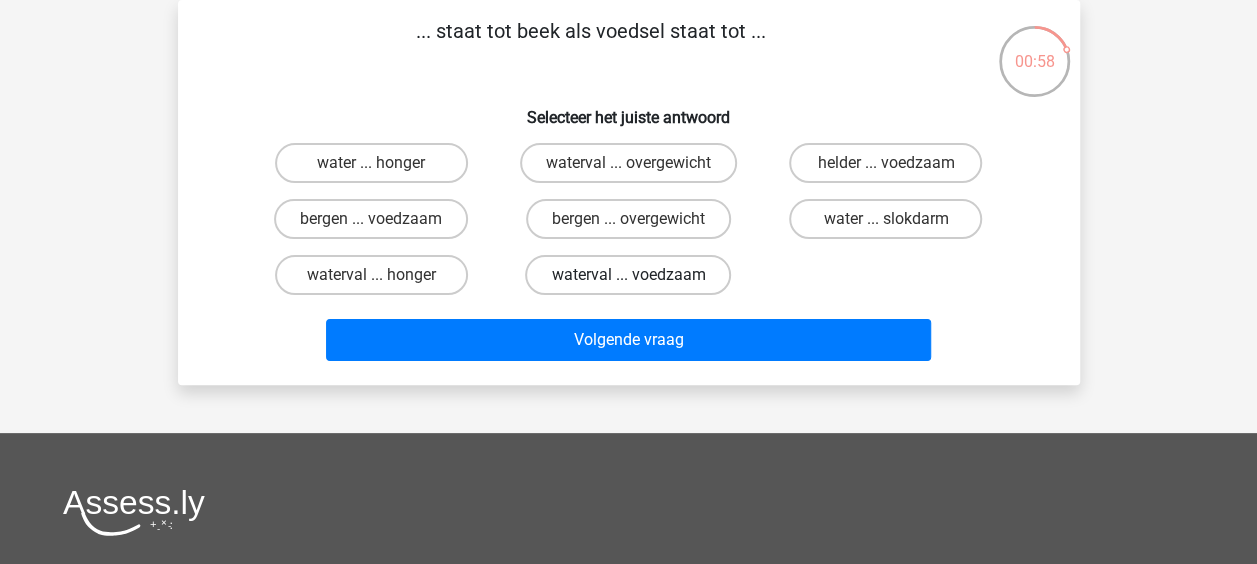 click on "waterval ... voedzaam" at bounding box center [628, 275] 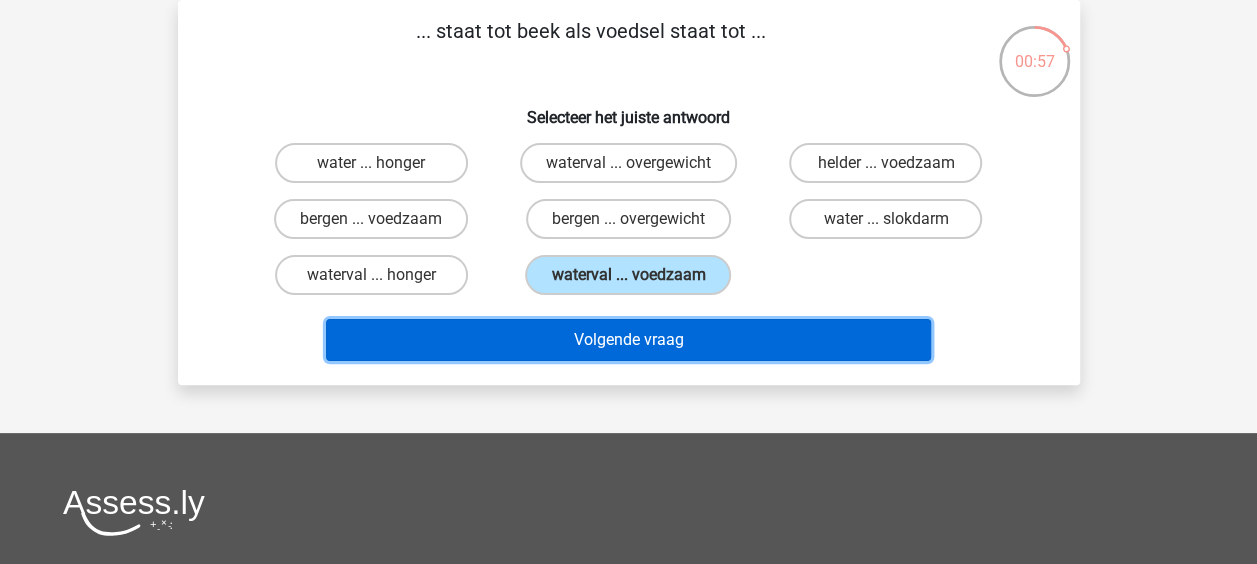 click on "Volgende vraag" at bounding box center (628, 340) 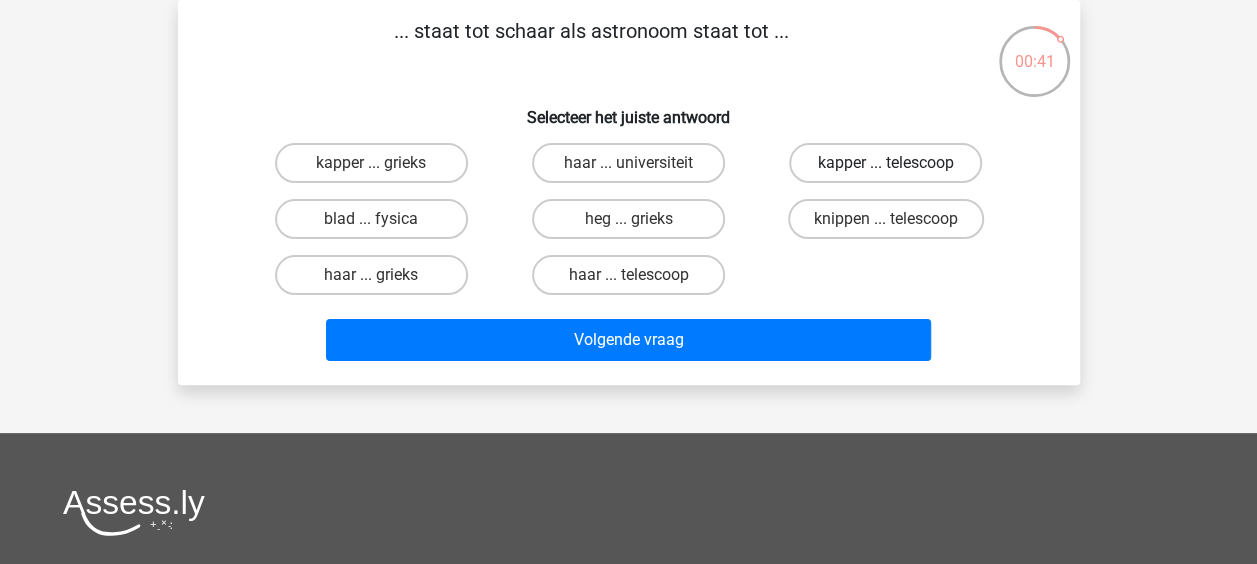 click on "kapper ... telescoop" at bounding box center [885, 163] 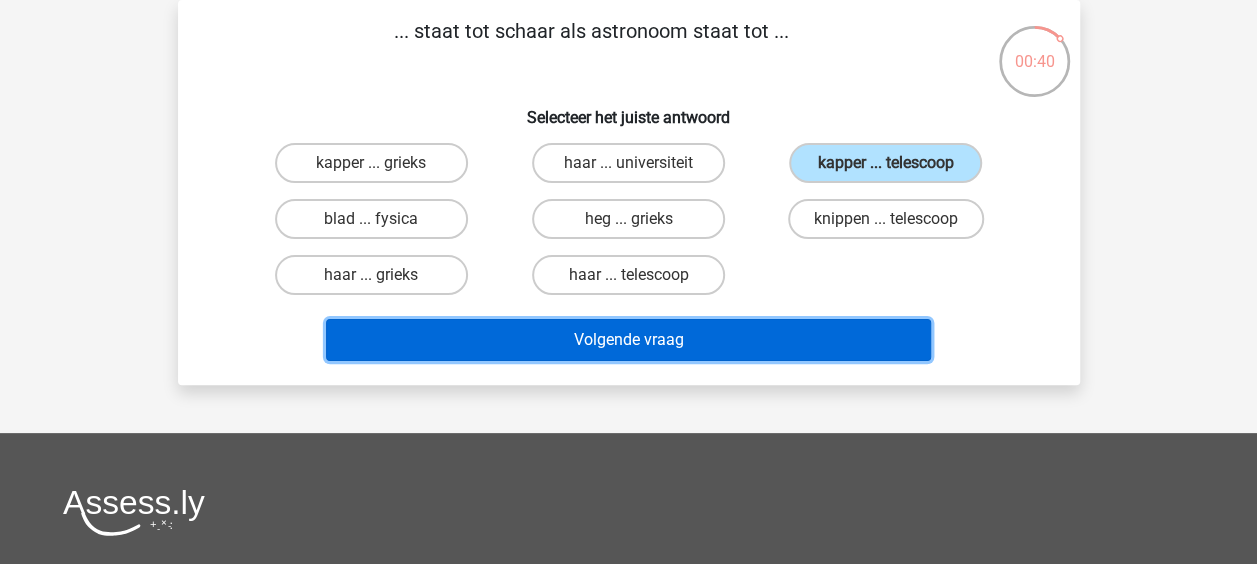 click on "Volgende vraag" at bounding box center (628, 340) 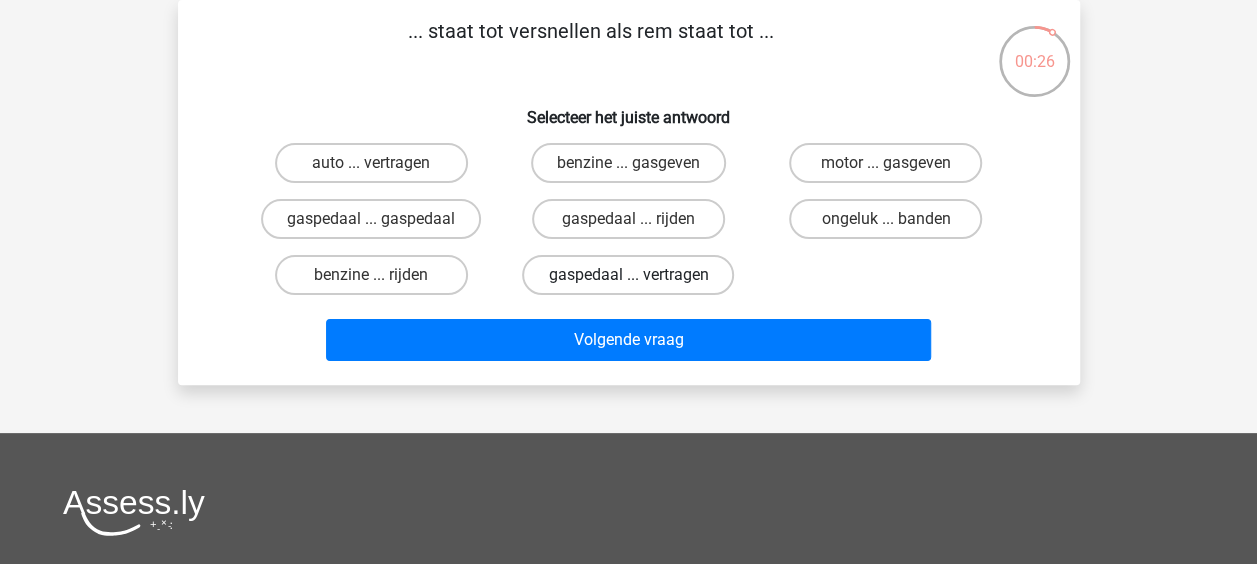 click on "gaspedaal ... vertragen" at bounding box center (628, 275) 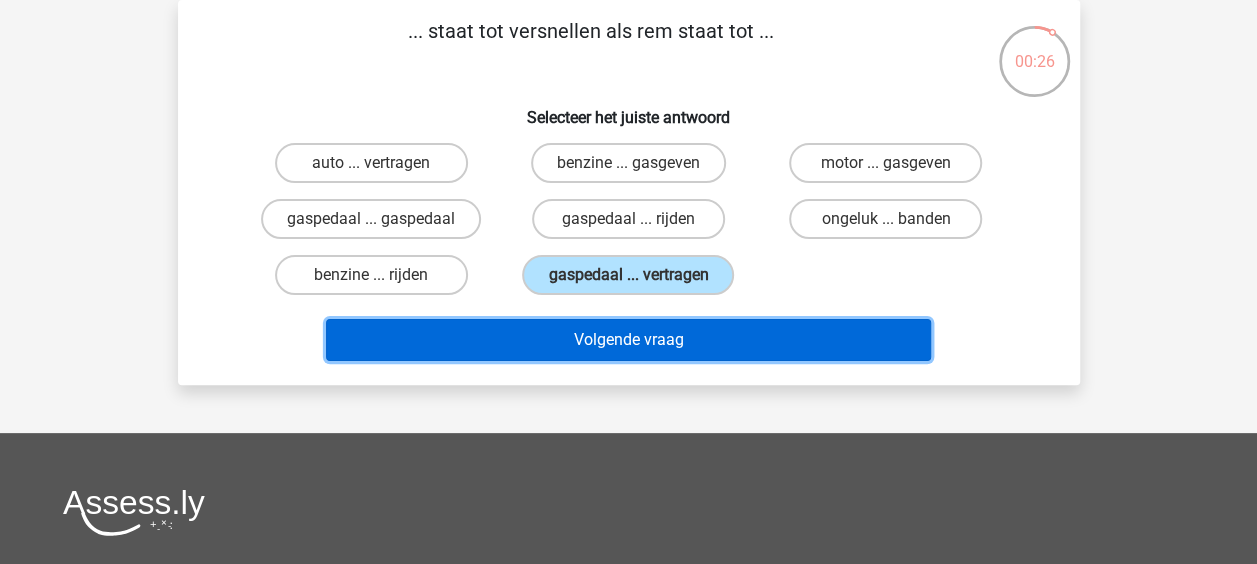 click on "Volgende vraag" at bounding box center [628, 340] 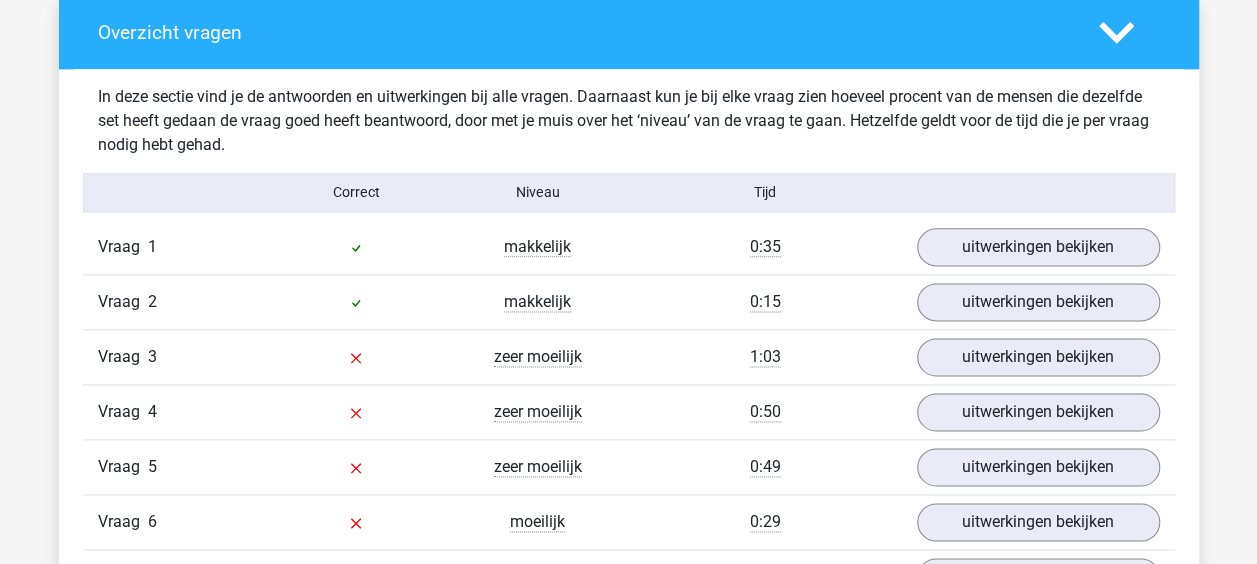 scroll, scrollTop: 1300, scrollLeft: 0, axis: vertical 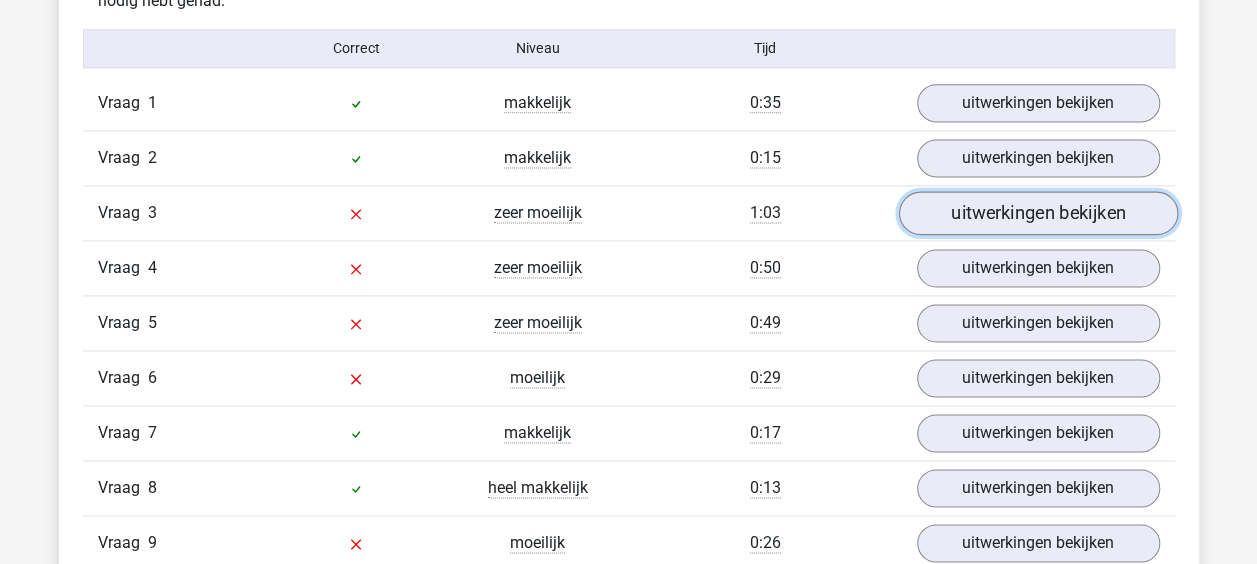 click on "uitwerkingen bekijken" at bounding box center (1037, 213) 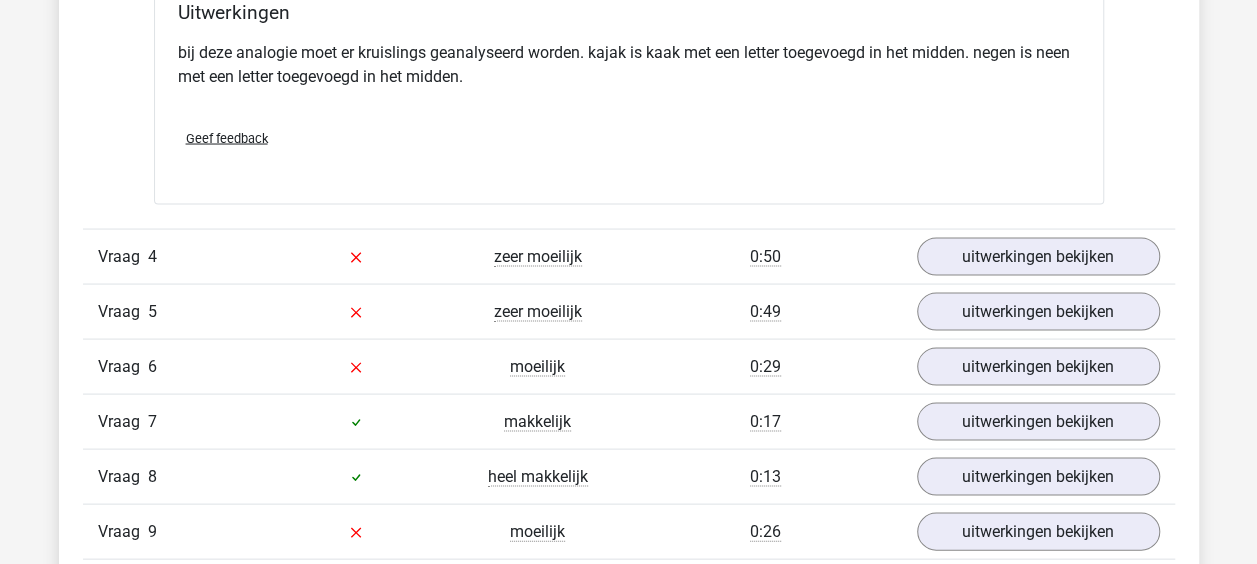 scroll, scrollTop: 2000, scrollLeft: 0, axis: vertical 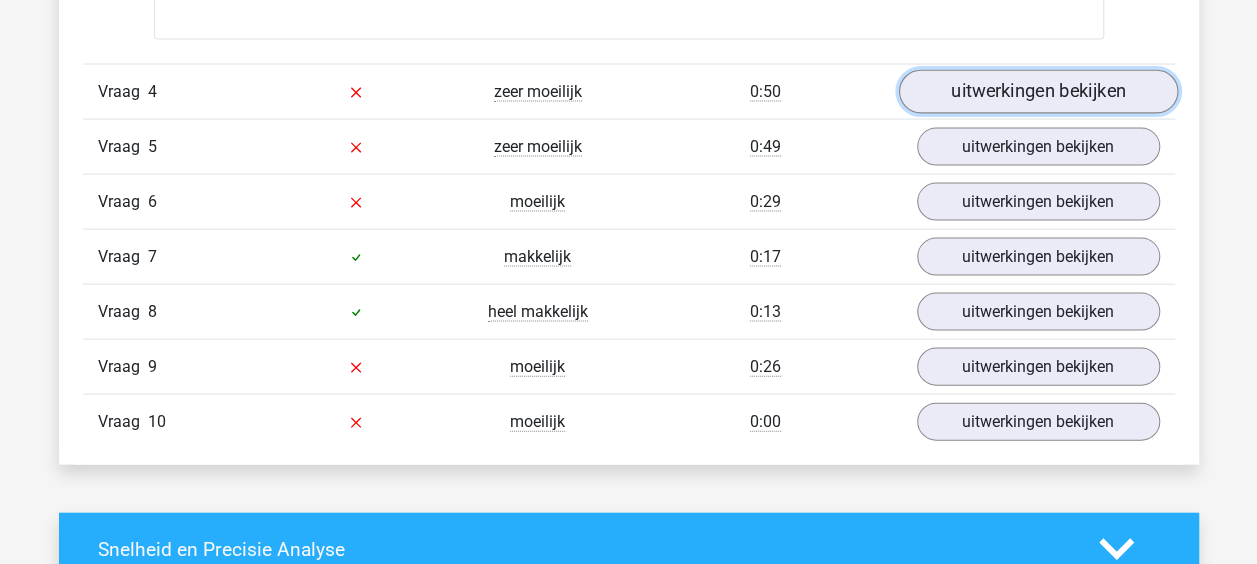 click on "uitwerkingen bekijken" at bounding box center [1037, 92] 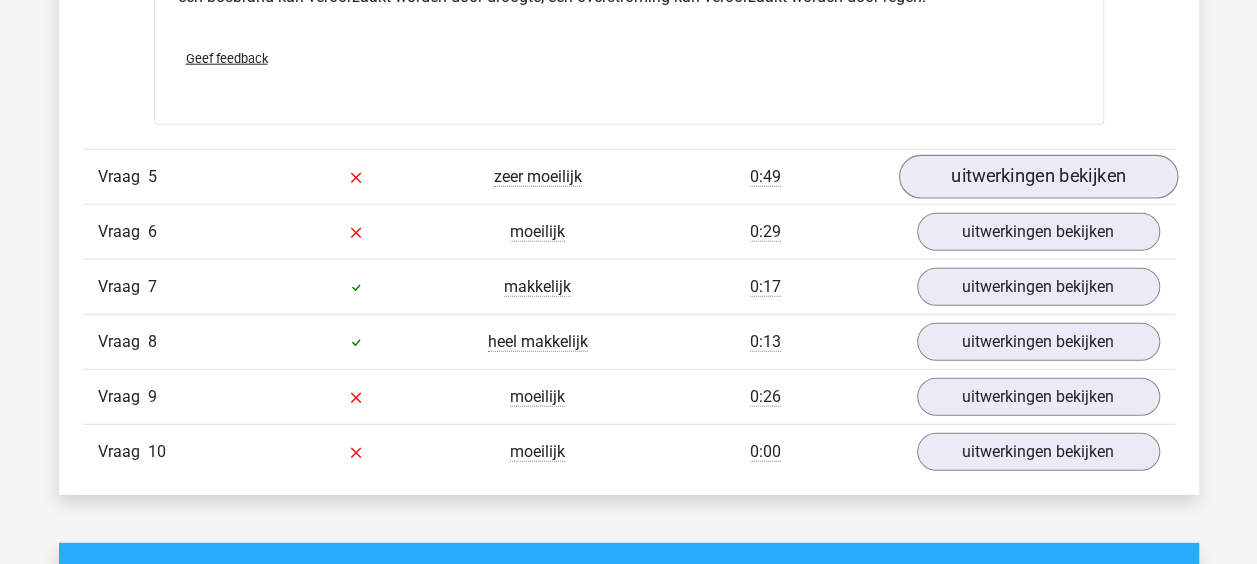 scroll, scrollTop: 2500, scrollLeft: 0, axis: vertical 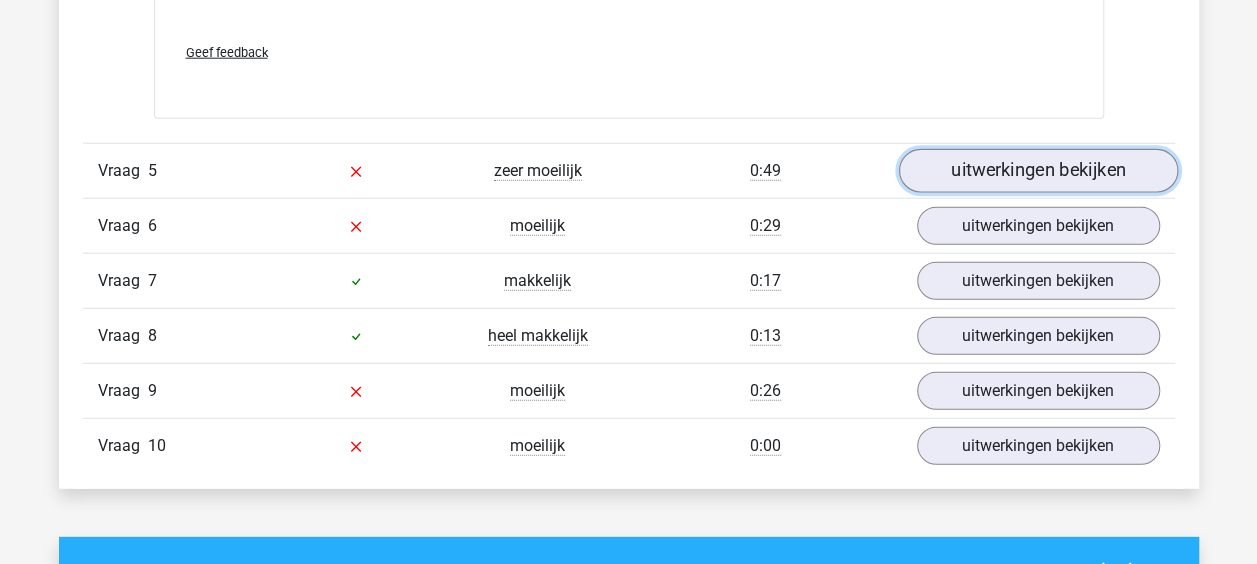 click on "uitwerkingen bekijken" at bounding box center [1037, 172] 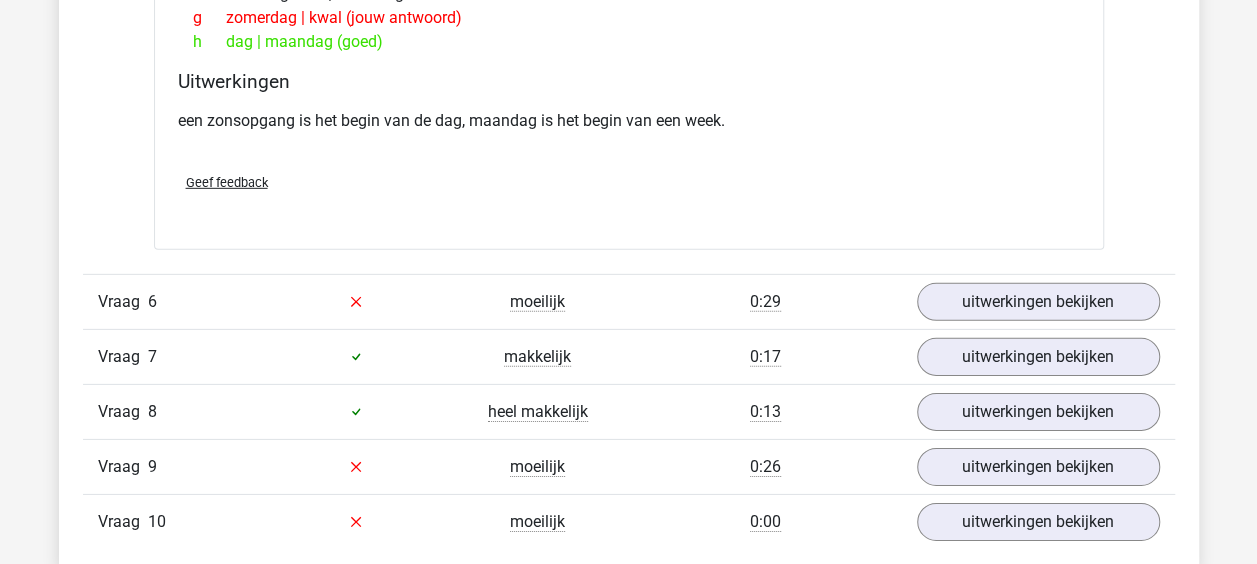 scroll, scrollTop: 3000, scrollLeft: 0, axis: vertical 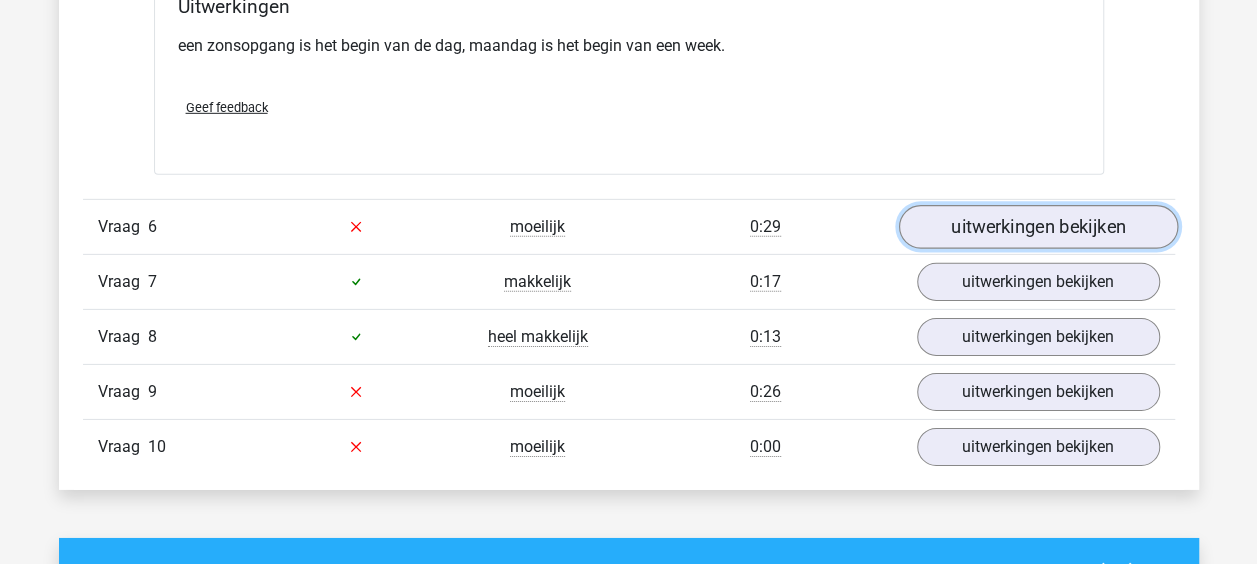 click on "uitwerkingen bekijken" at bounding box center [1037, 227] 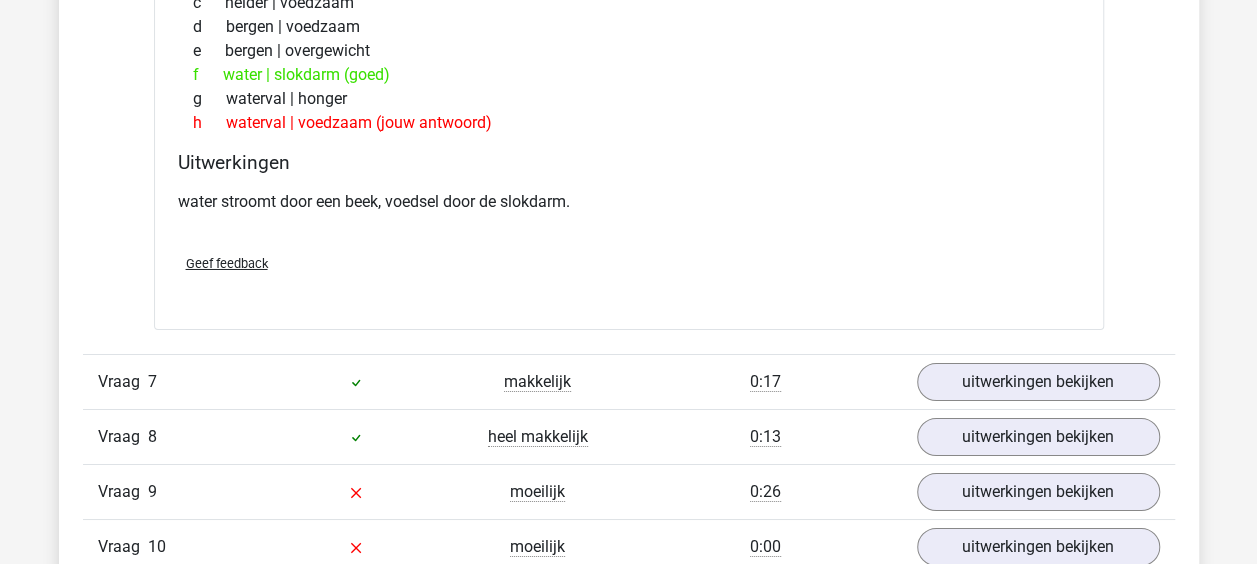 scroll, scrollTop: 3600, scrollLeft: 0, axis: vertical 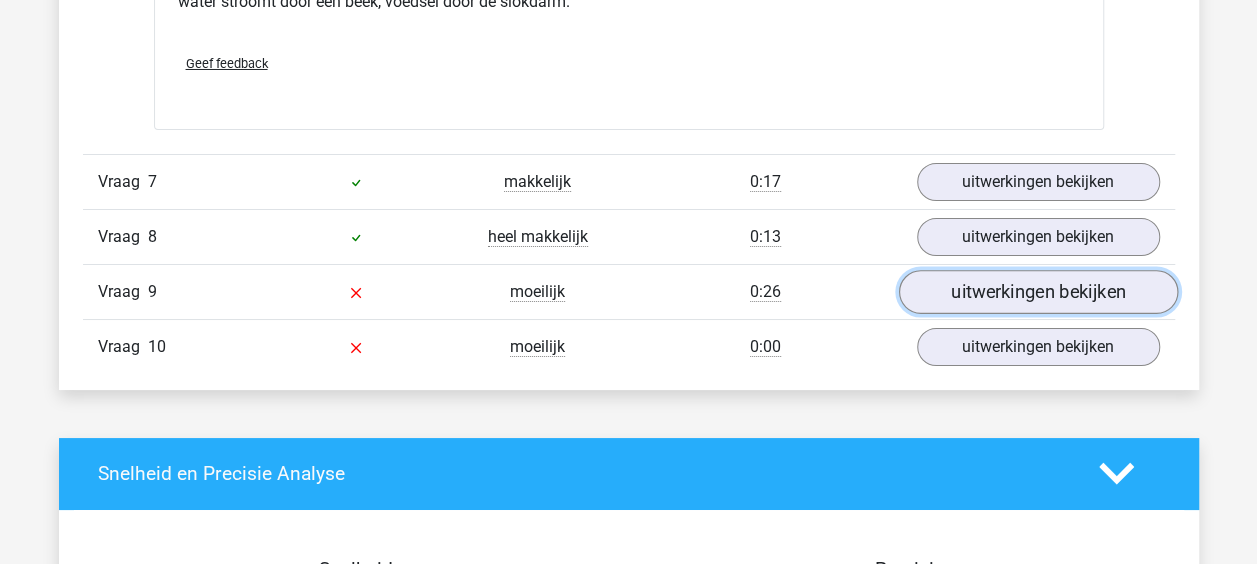 click on "uitwerkingen bekijken" at bounding box center (1037, 292) 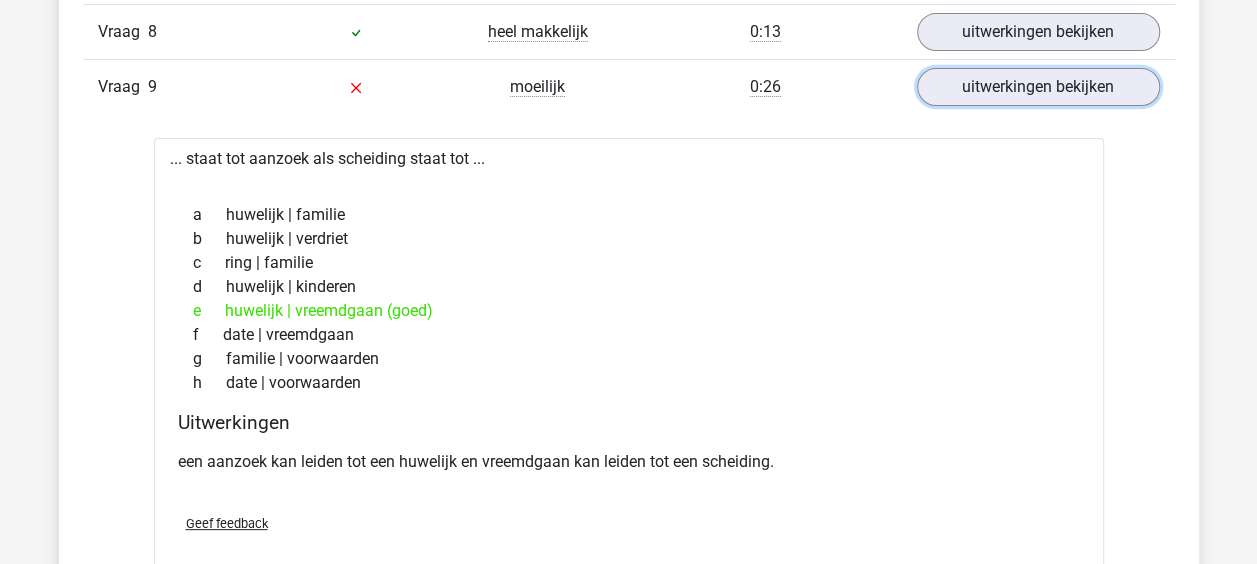 scroll, scrollTop: 3800, scrollLeft: 0, axis: vertical 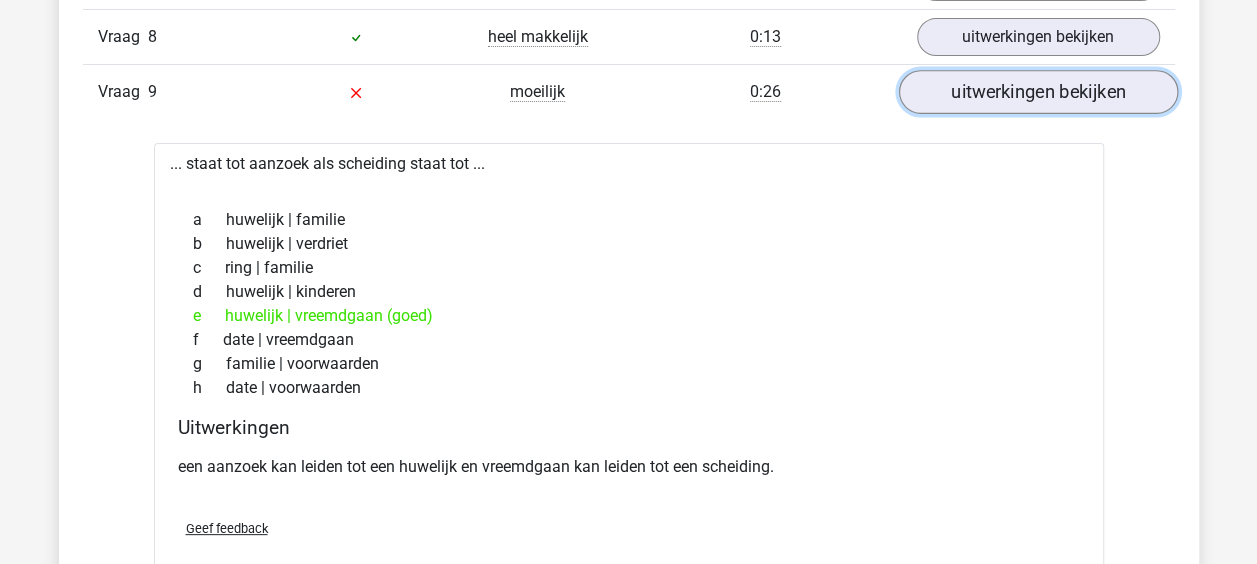 click on "uitwerkingen bekijken" at bounding box center (1037, 92) 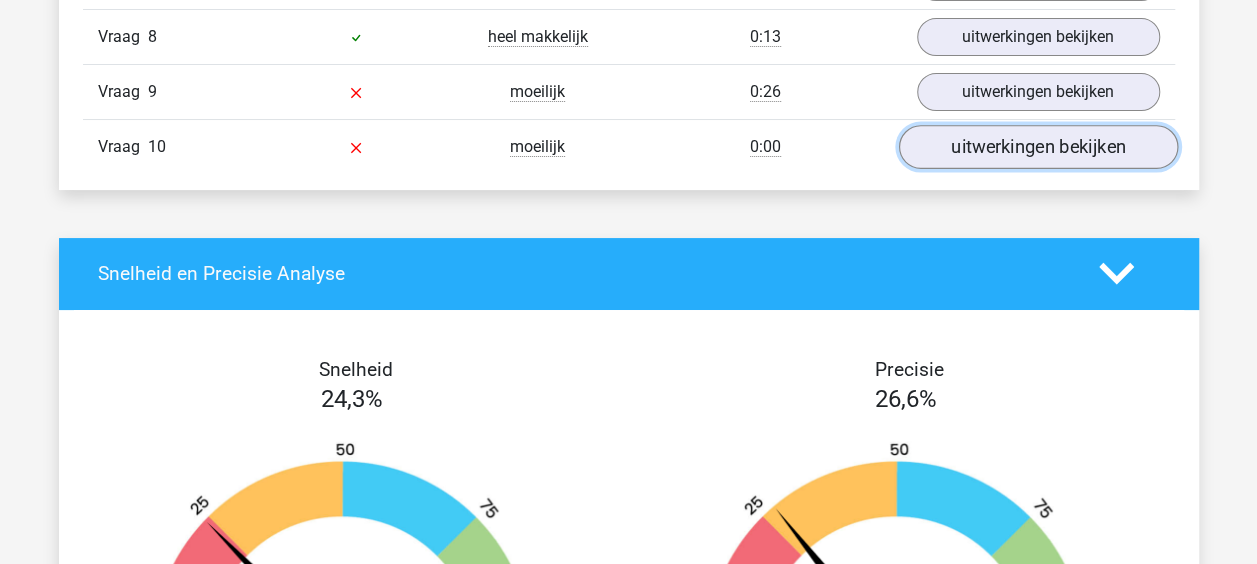 click on "uitwerkingen bekijken" at bounding box center [1037, 147] 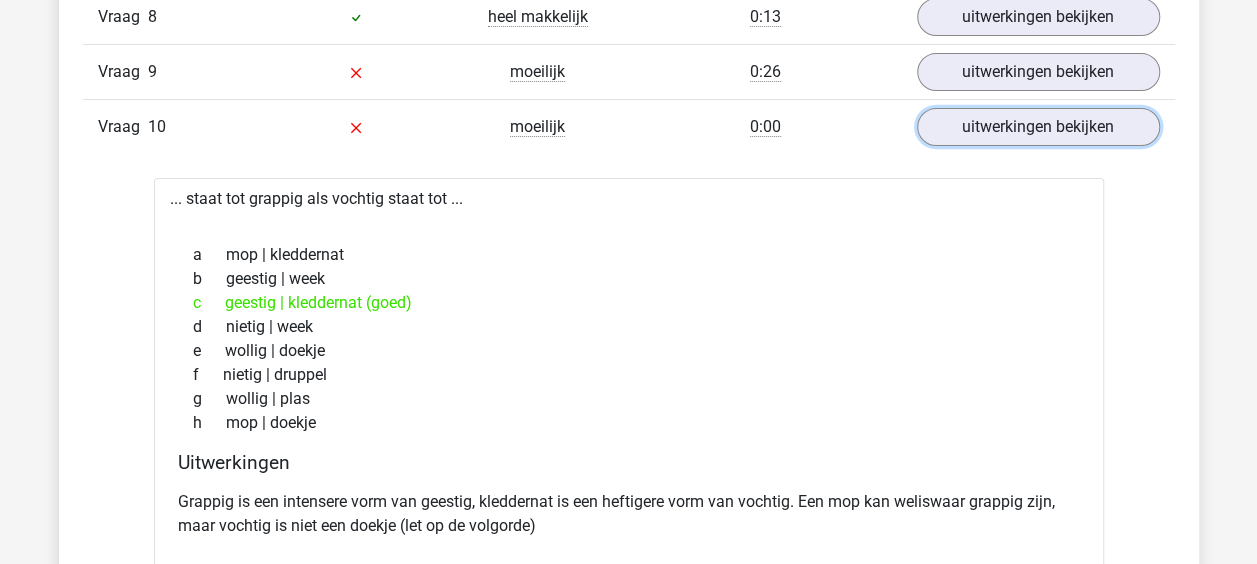 scroll, scrollTop: 3700, scrollLeft: 0, axis: vertical 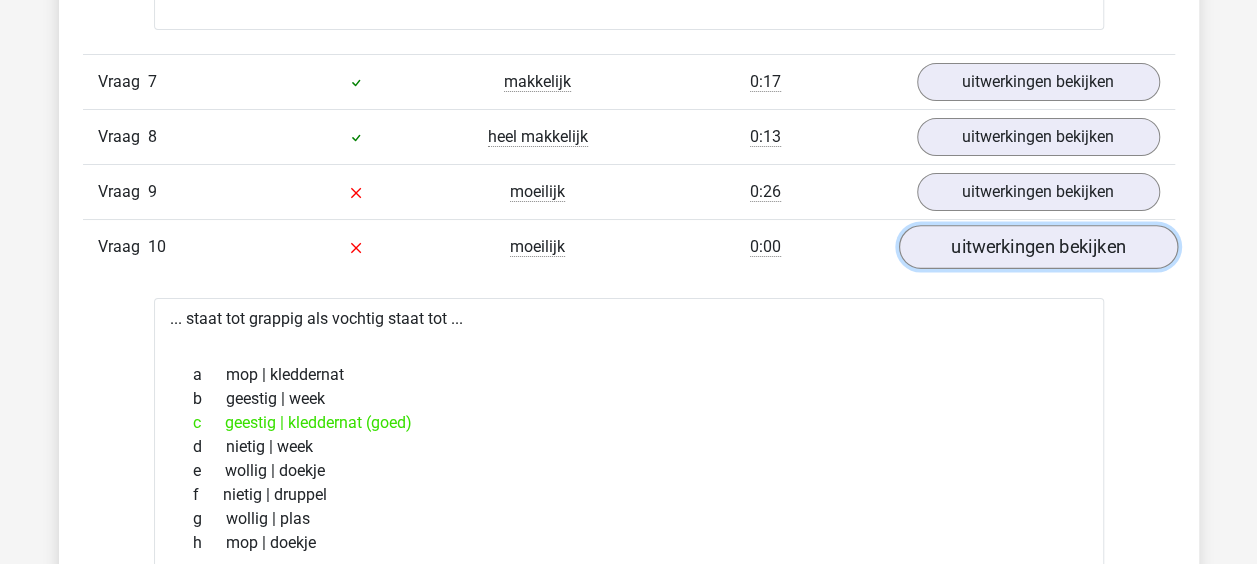 click on "uitwerkingen bekijken" at bounding box center (1037, 247) 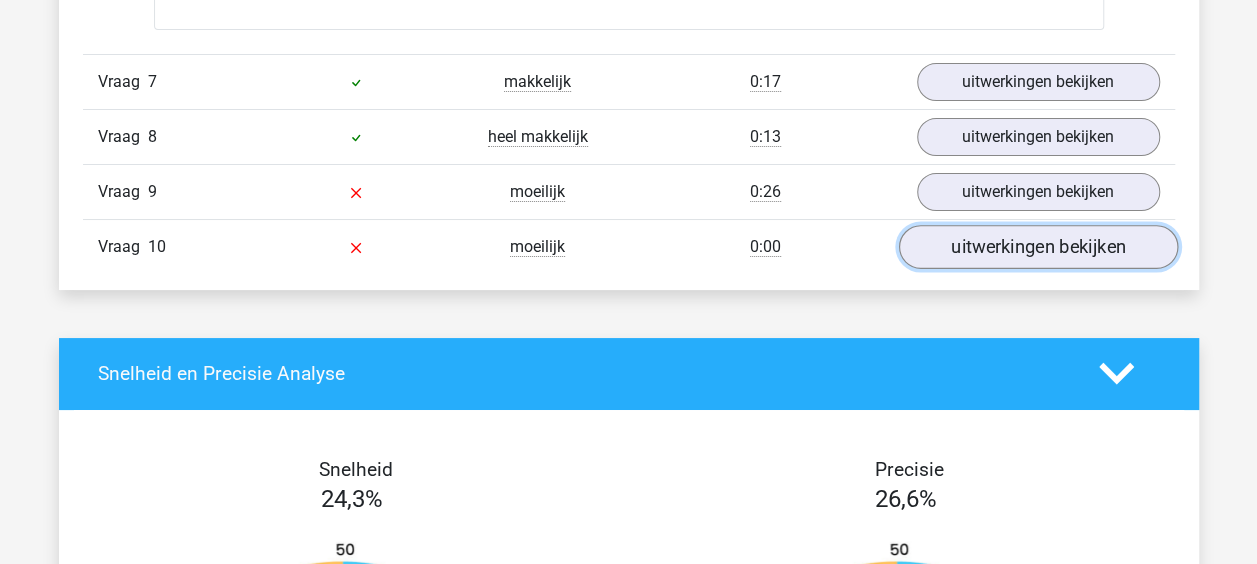 click on "uitwerkingen bekijken" at bounding box center [1037, 247] 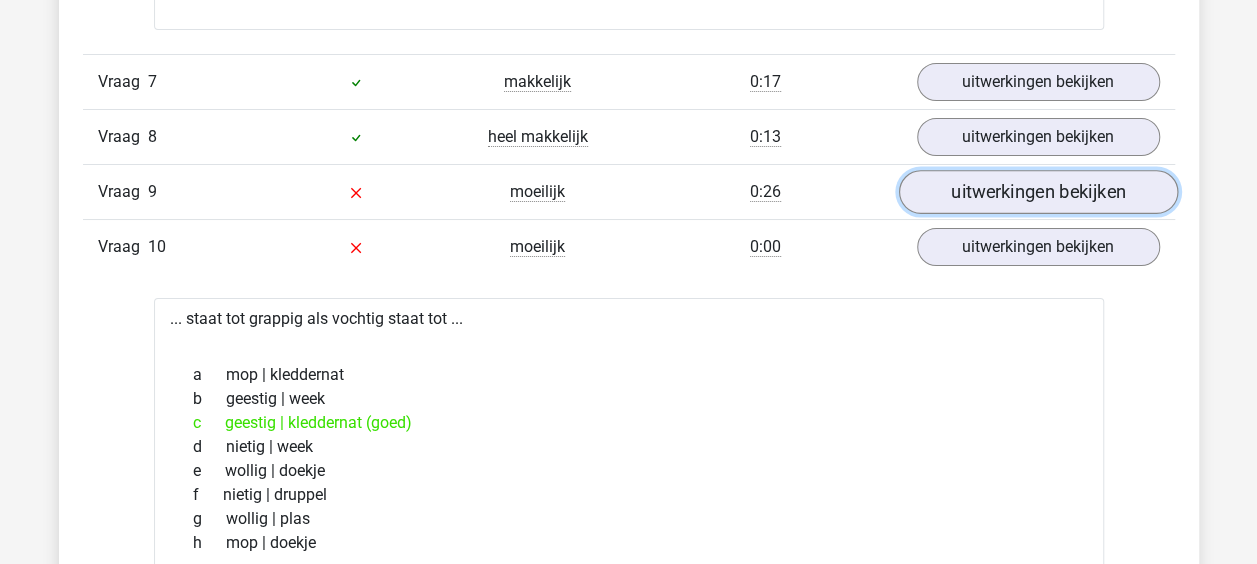 click on "uitwerkingen bekijken" at bounding box center [1037, 192] 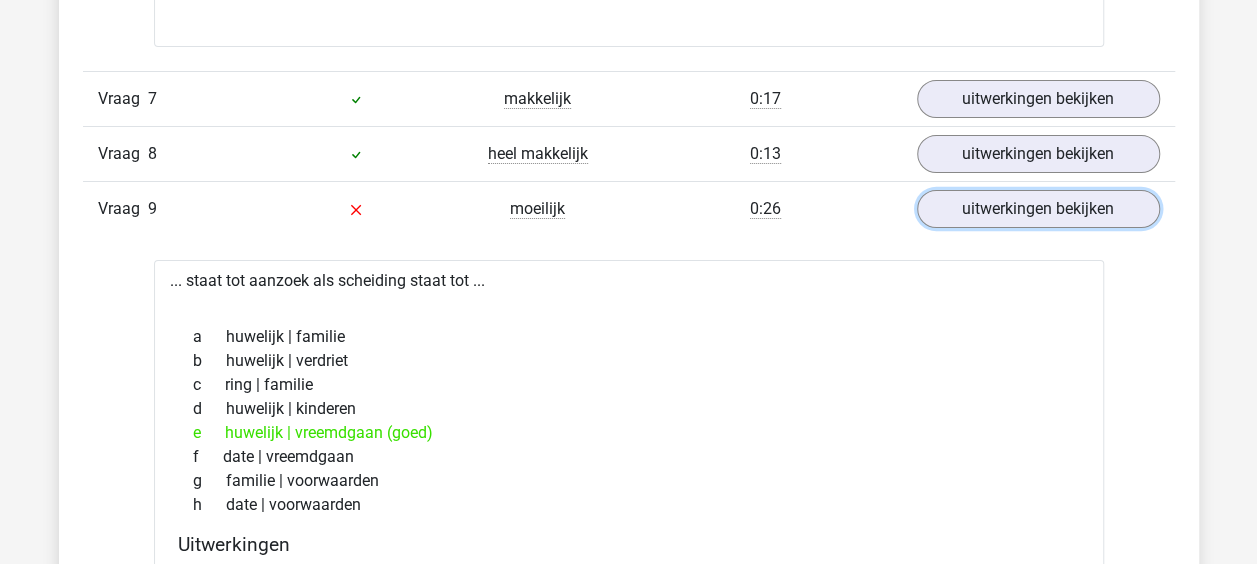 scroll, scrollTop: 3600, scrollLeft: 0, axis: vertical 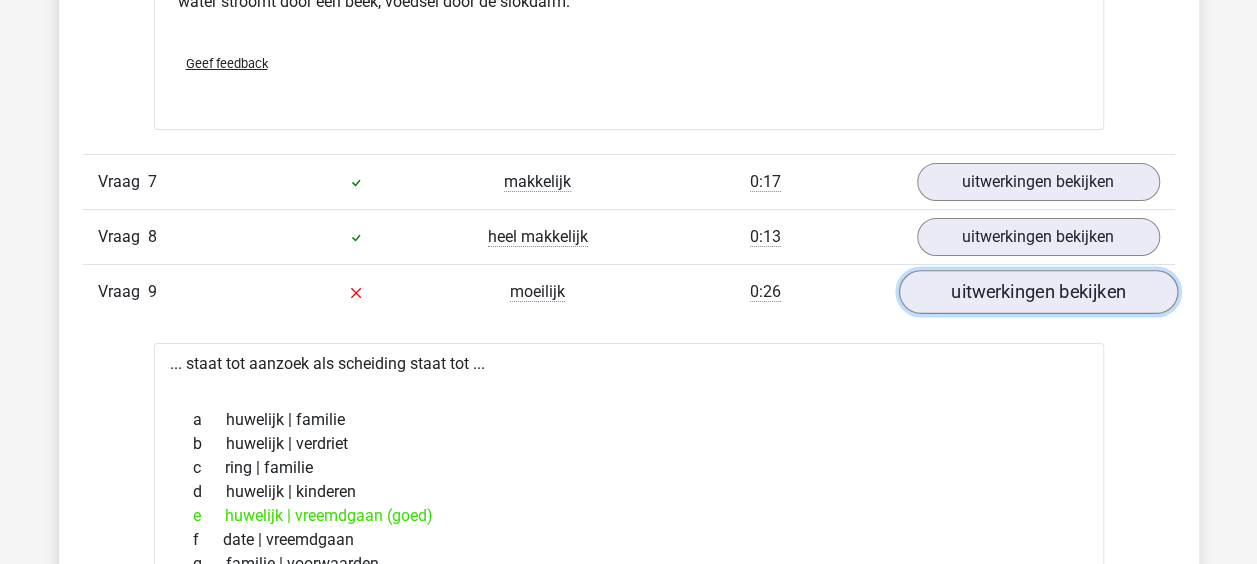 click on "uitwerkingen bekijken" at bounding box center (1037, 292) 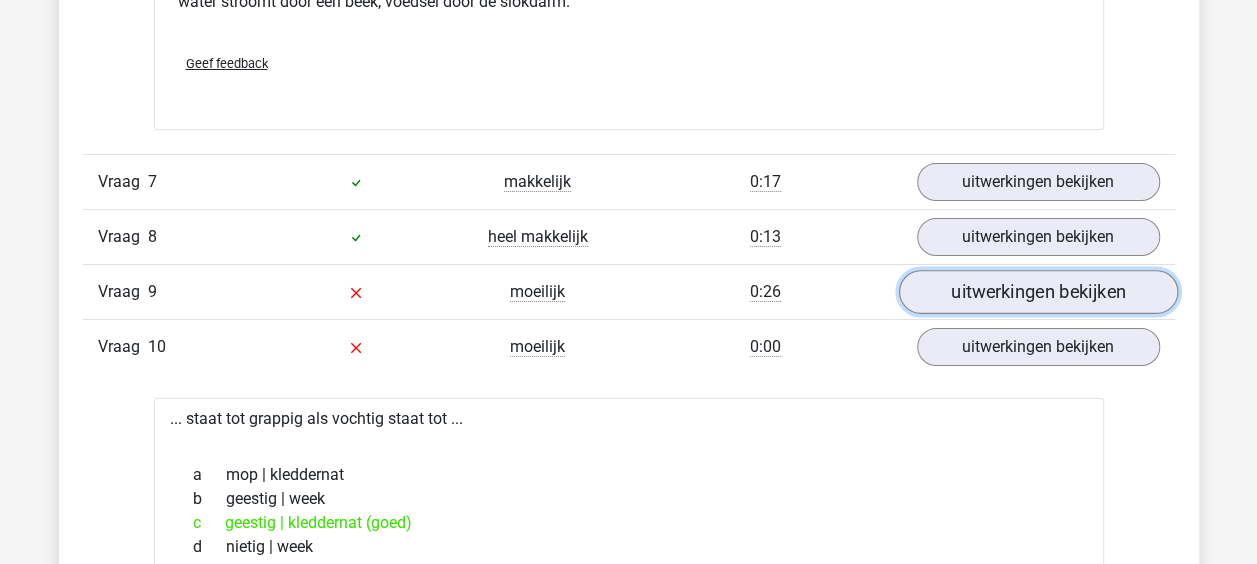 click on "uitwerkingen bekijken" at bounding box center [1037, 292] 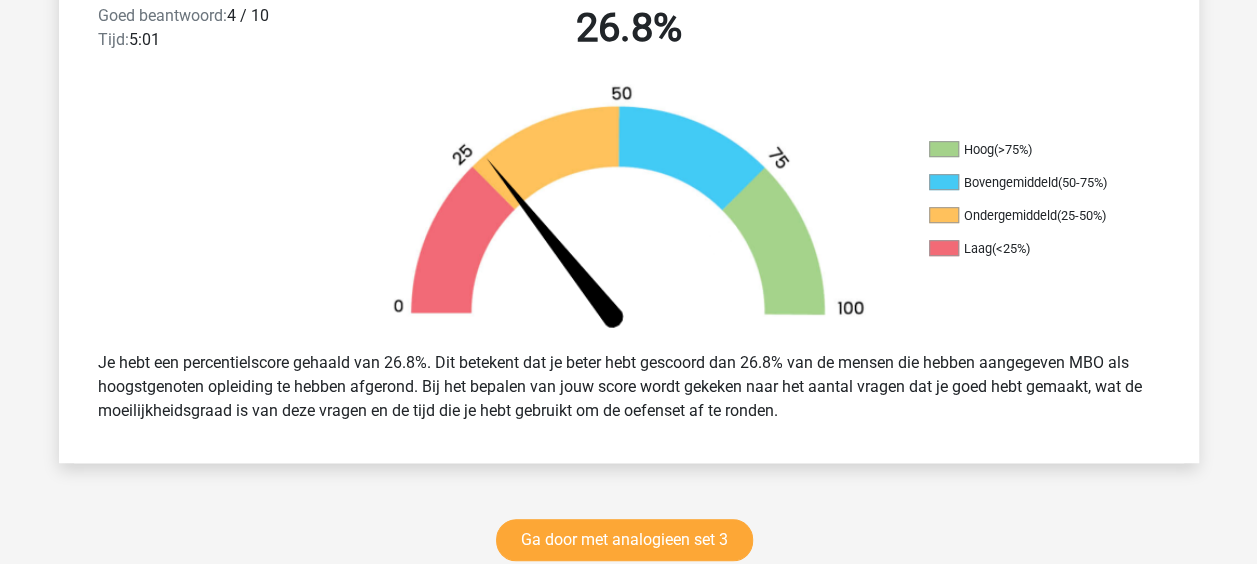 scroll, scrollTop: 800, scrollLeft: 0, axis: vertical 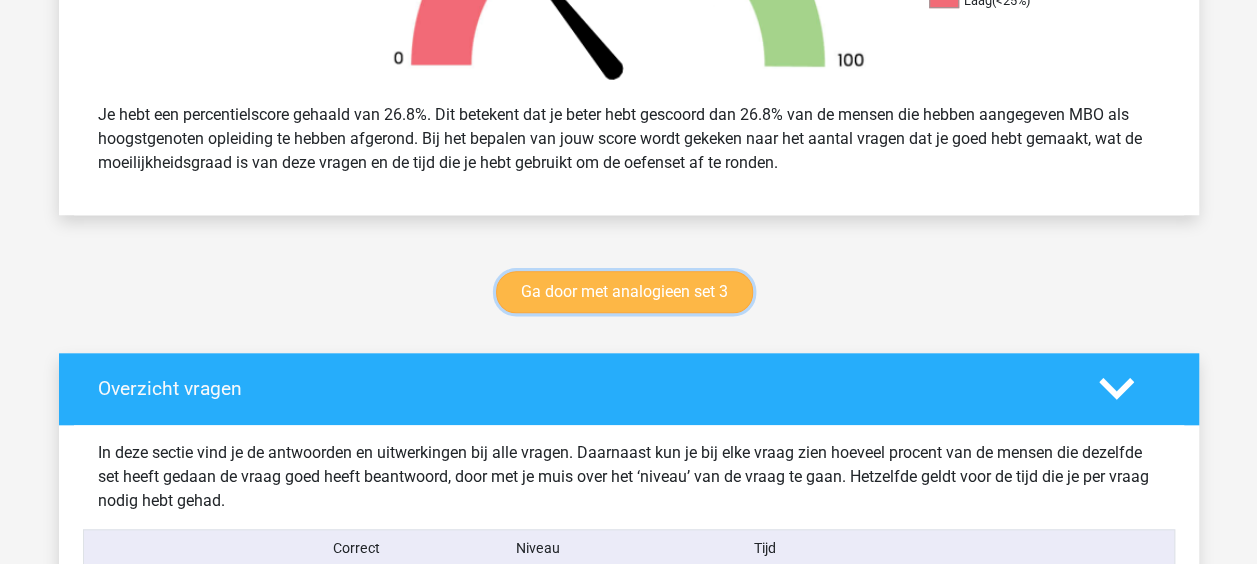 click on "Ga door met analogieen set 3" at bounding box center (624, 292) 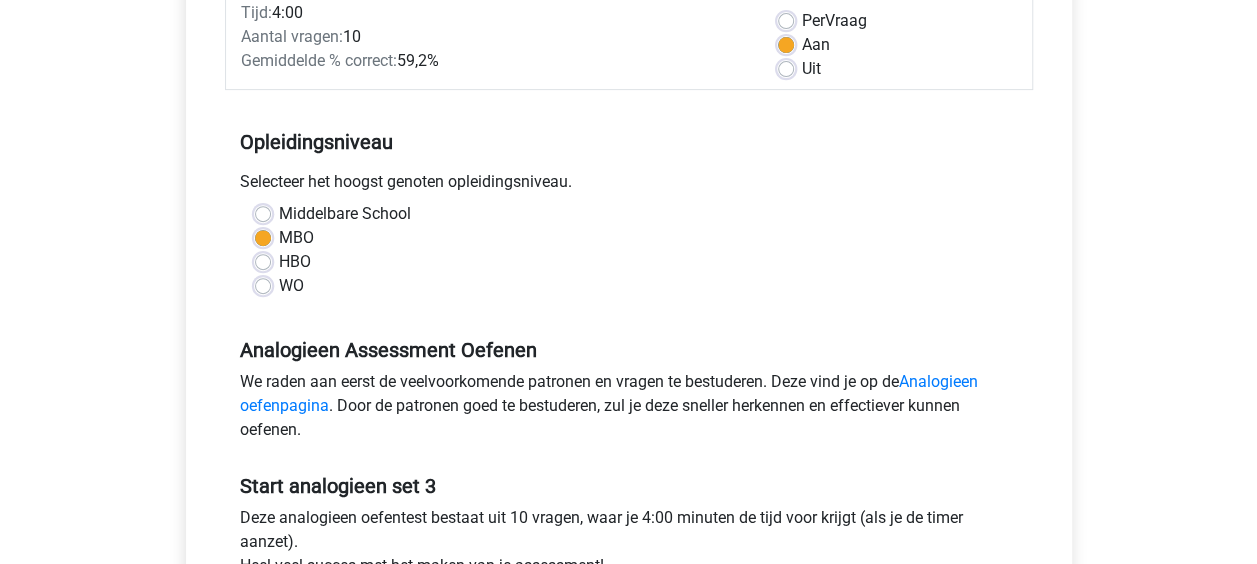 scroll, scrollTop: 0, scrollLeft: 0, axis: both 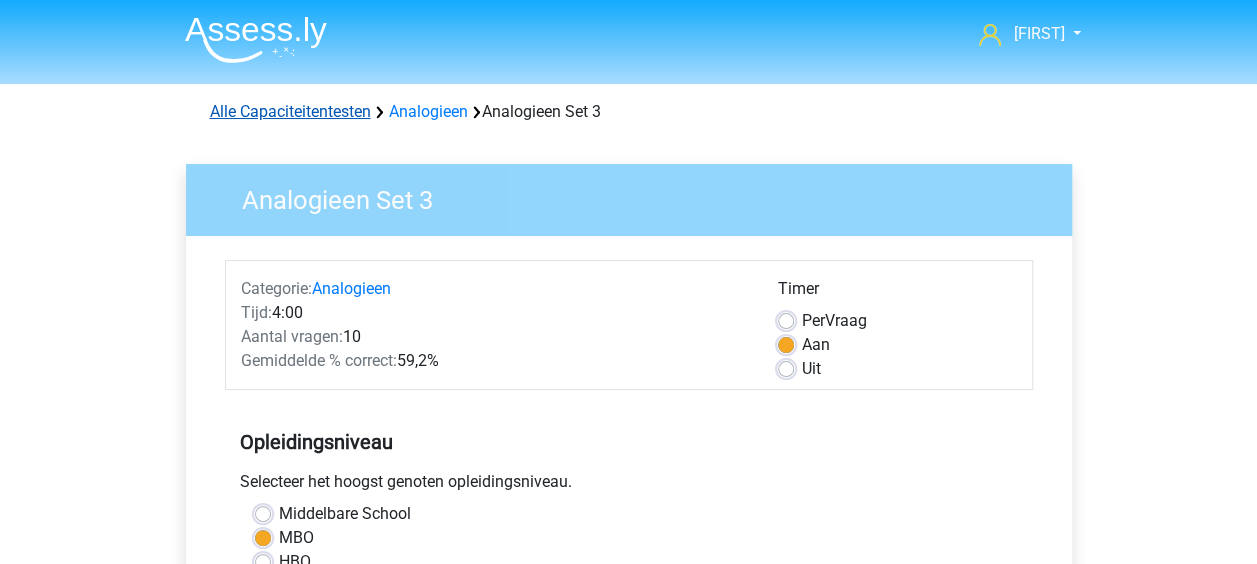 click on "Alle Capaciteitentesten" at bounding box center [290, 111] 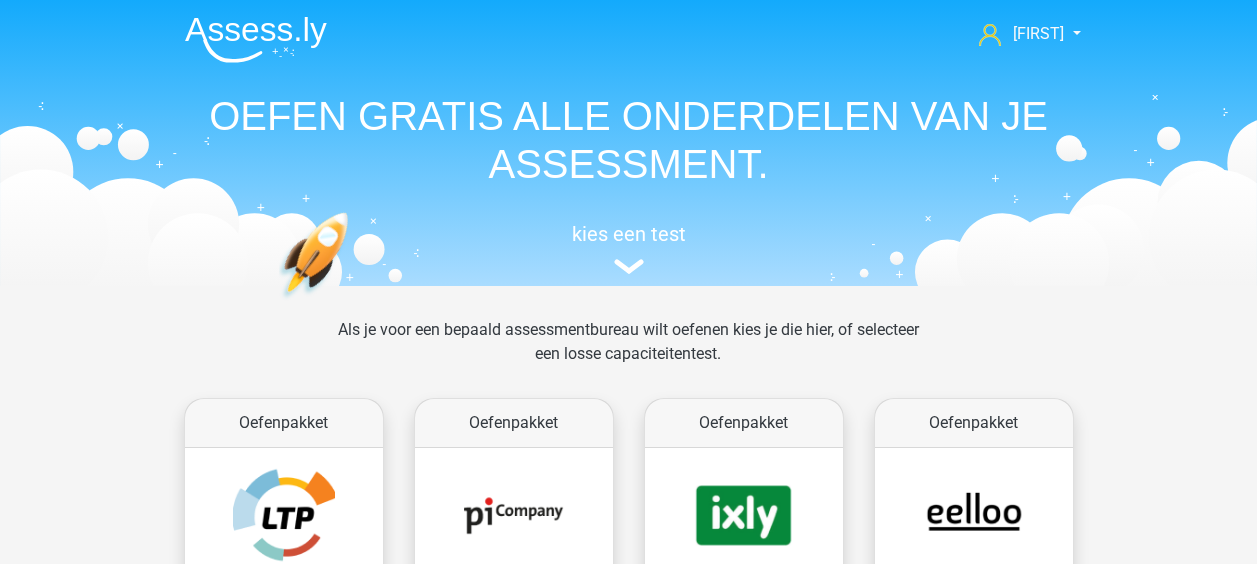 scroll, scrollTop: 848, scrollLeft: 0, axis: vertical 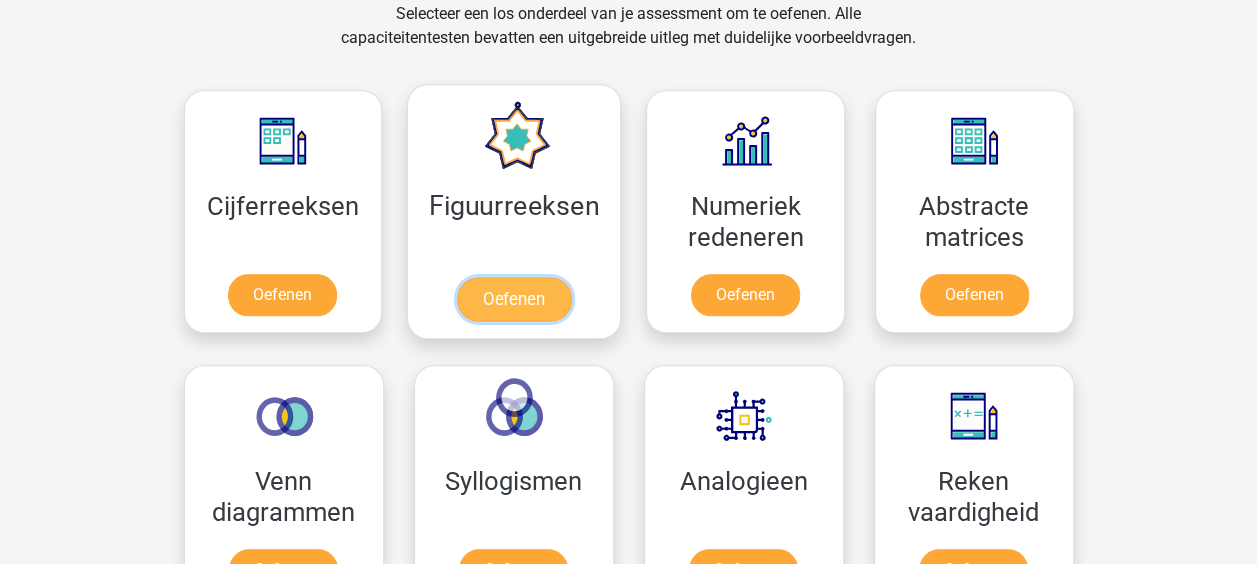 click on "Oefenen" at bounding box center [514, 299] 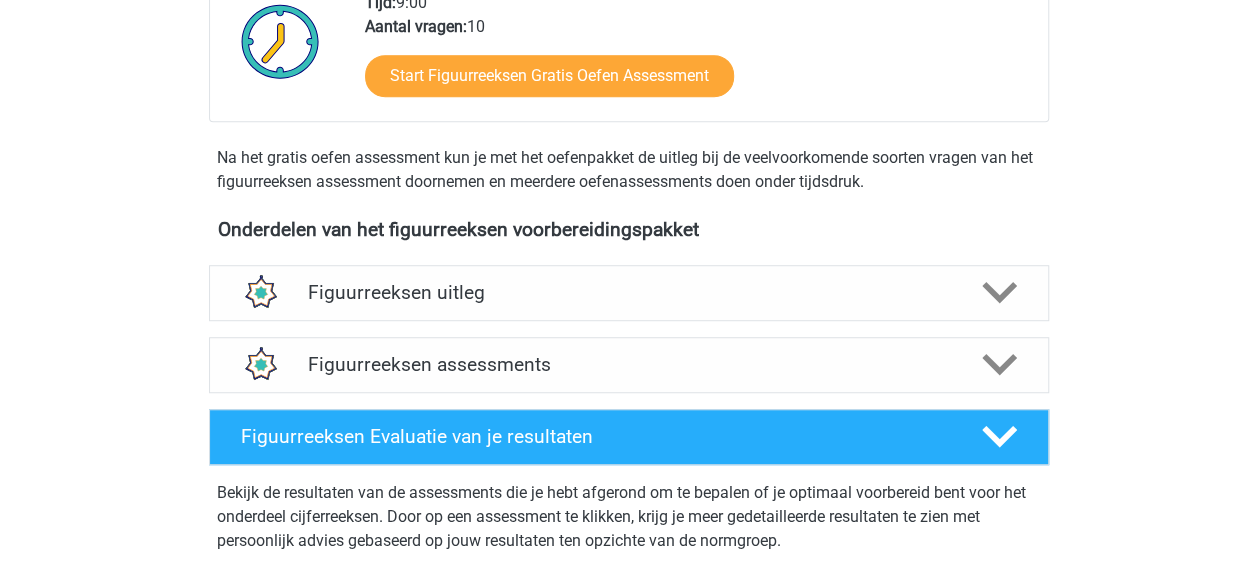 scroll, scrollTop: 600, scrollLeft: 0, axis: vertical 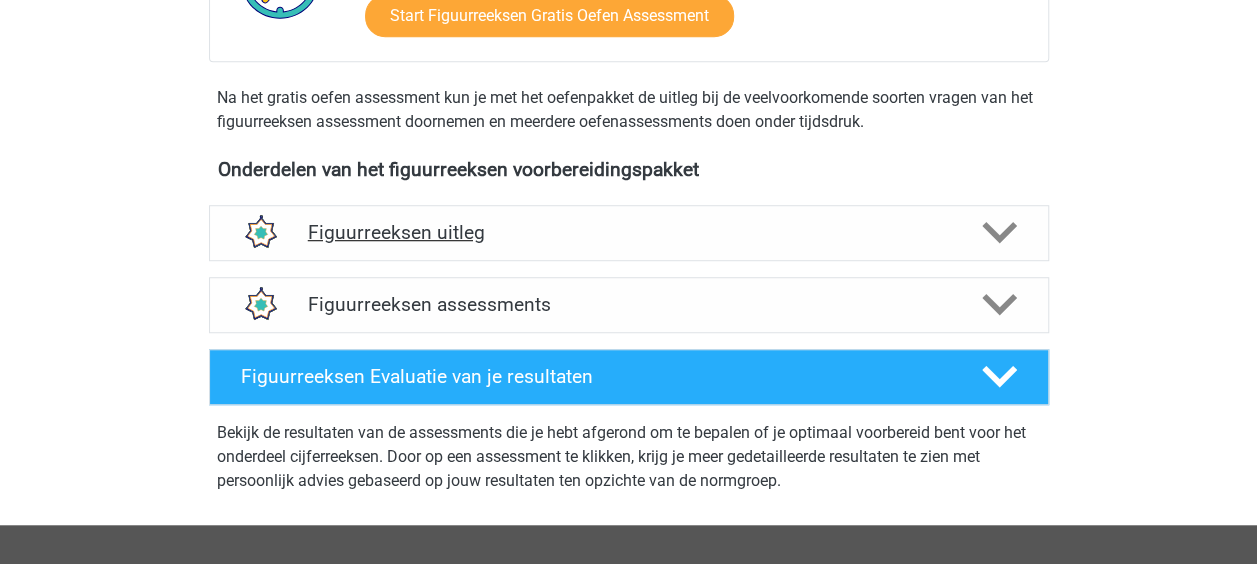 click on "Figuurreeksen uitleg" at bounding box center (629, 233) 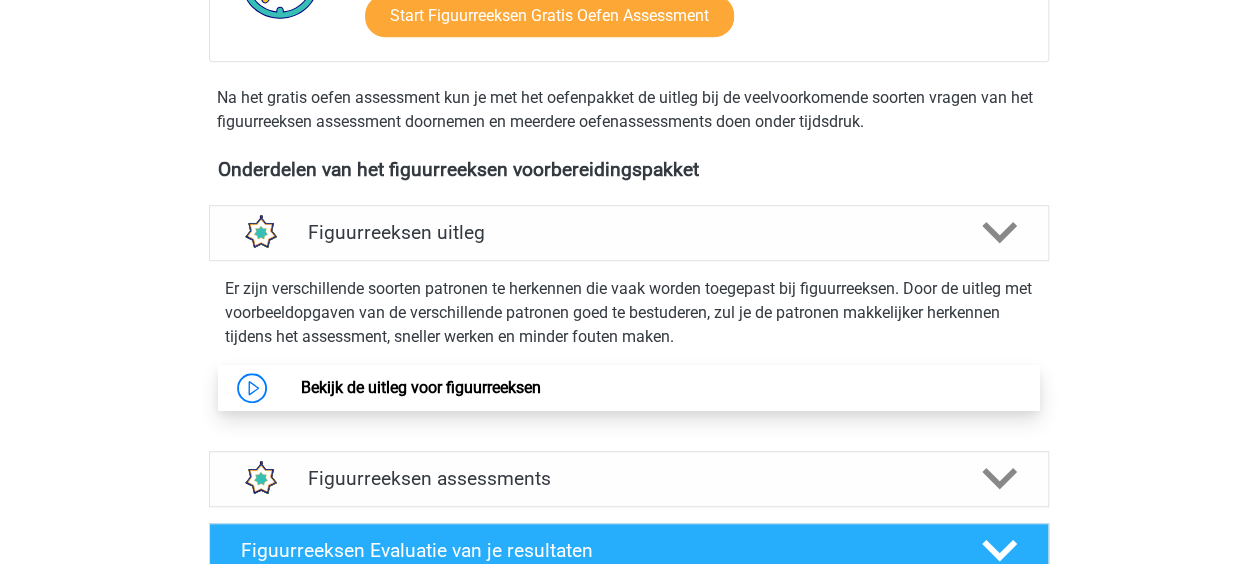 click on "Bekijk de uitleg voor
figuurreeksen" at bounding box center (421, 387) 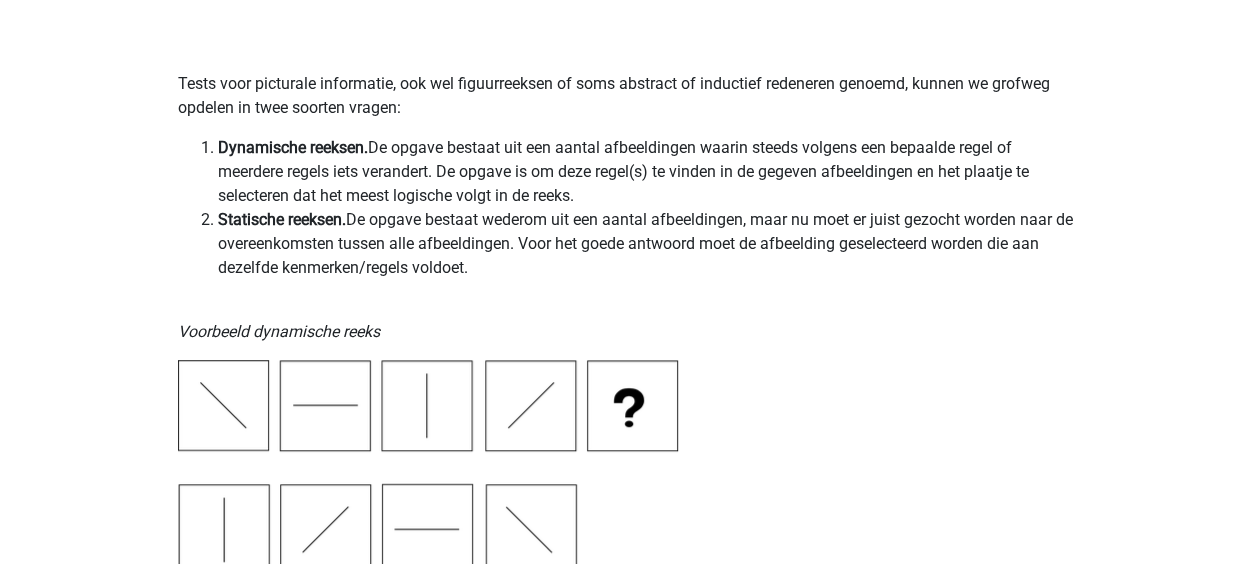 scroll, scrollTop: 200, scrollLeft: 0, axis: vertical 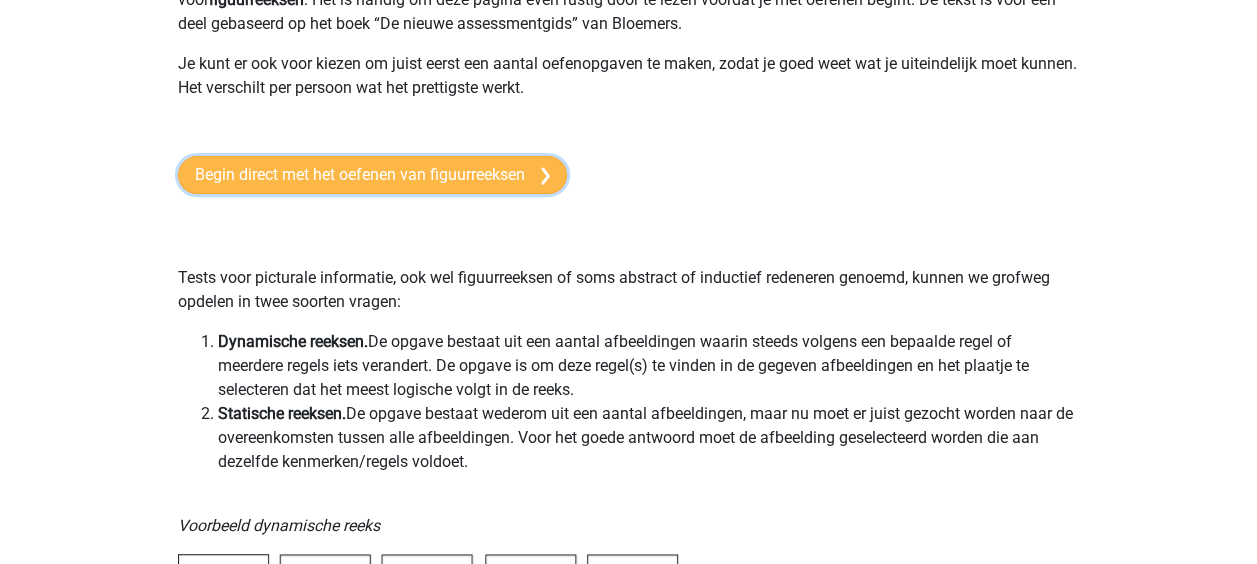 click on "Begin direct met het oefenen van figuurreeksen" at bounding box center [372, 175] 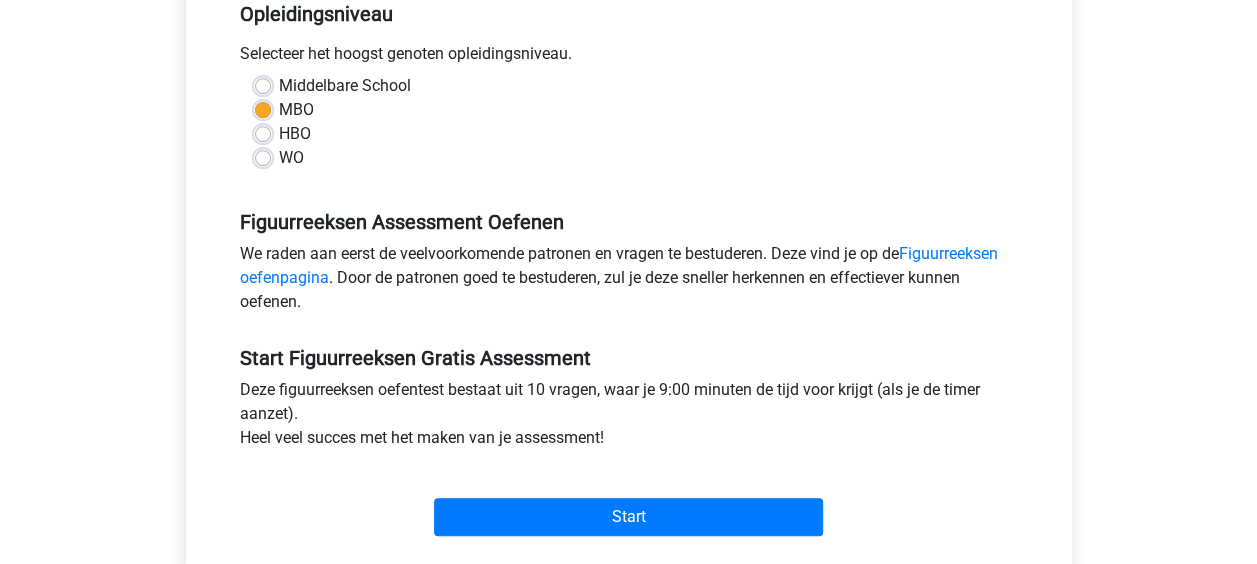 scroll, scrollTop: 500, scrollLeft: 0, axis: vertical 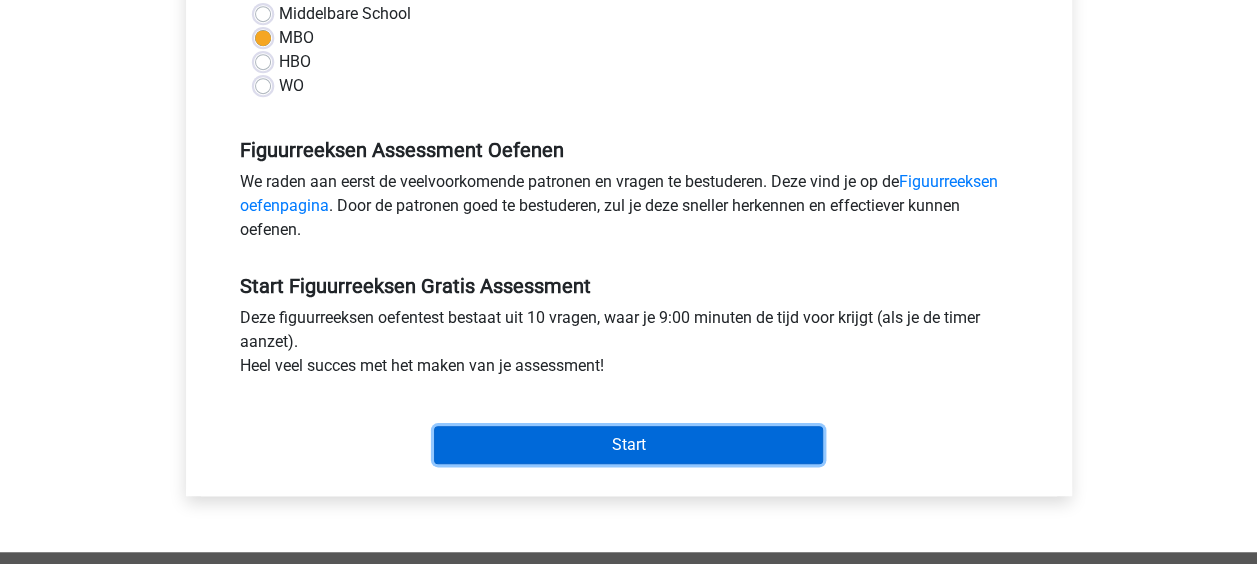 click on "Start" at bounding box center (628, 445) 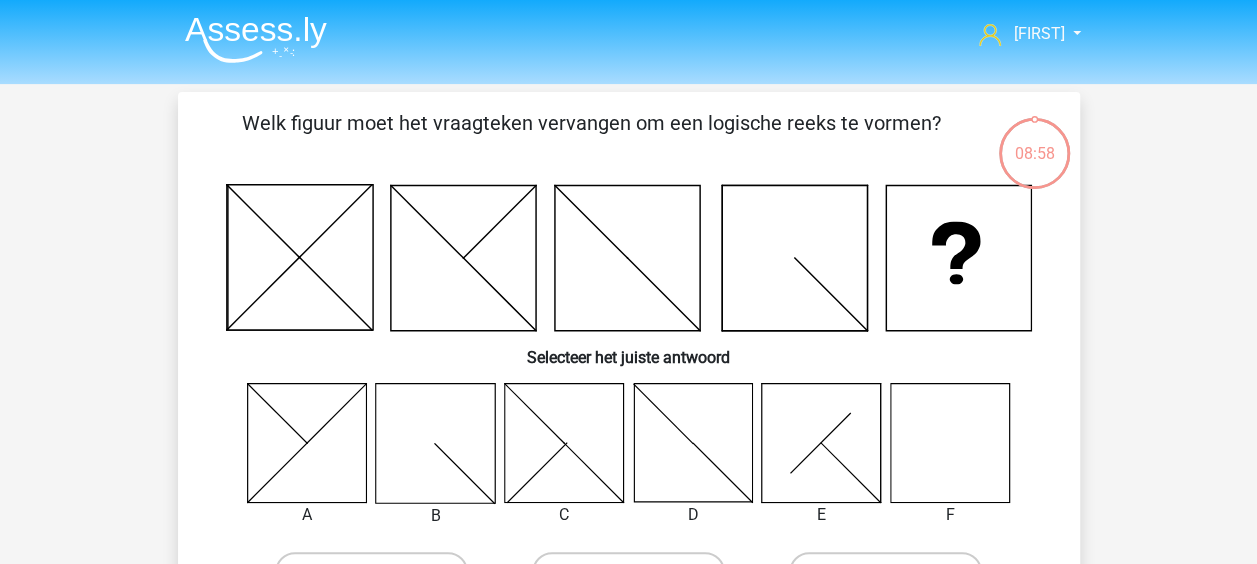 scroll, scrollTop: 100, scrollLeft: 0, axis: vertical 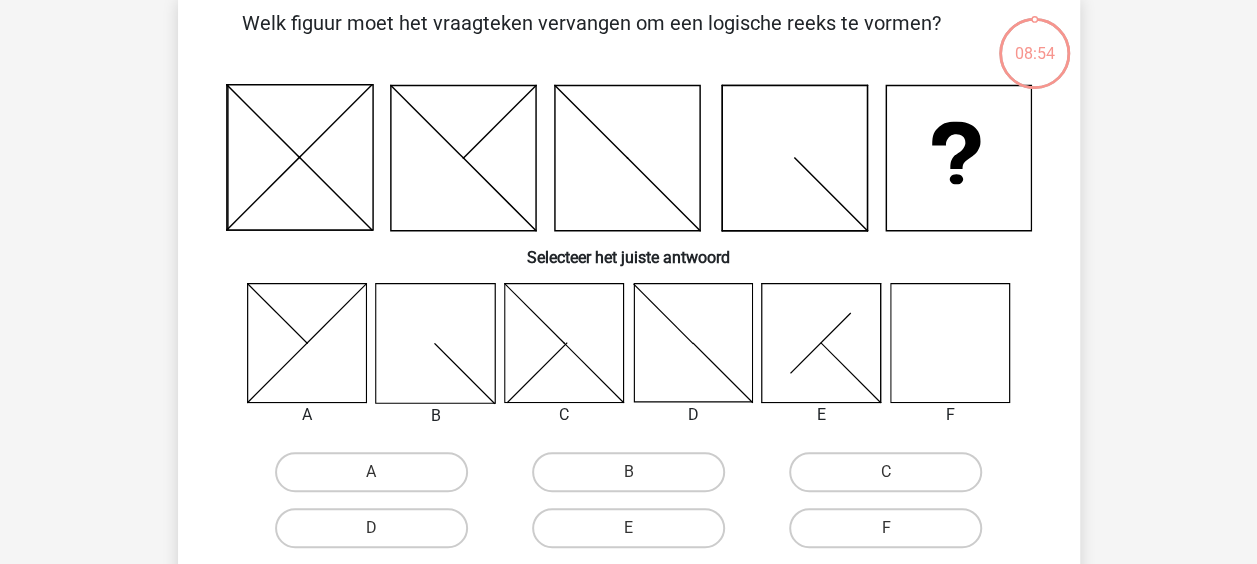 click 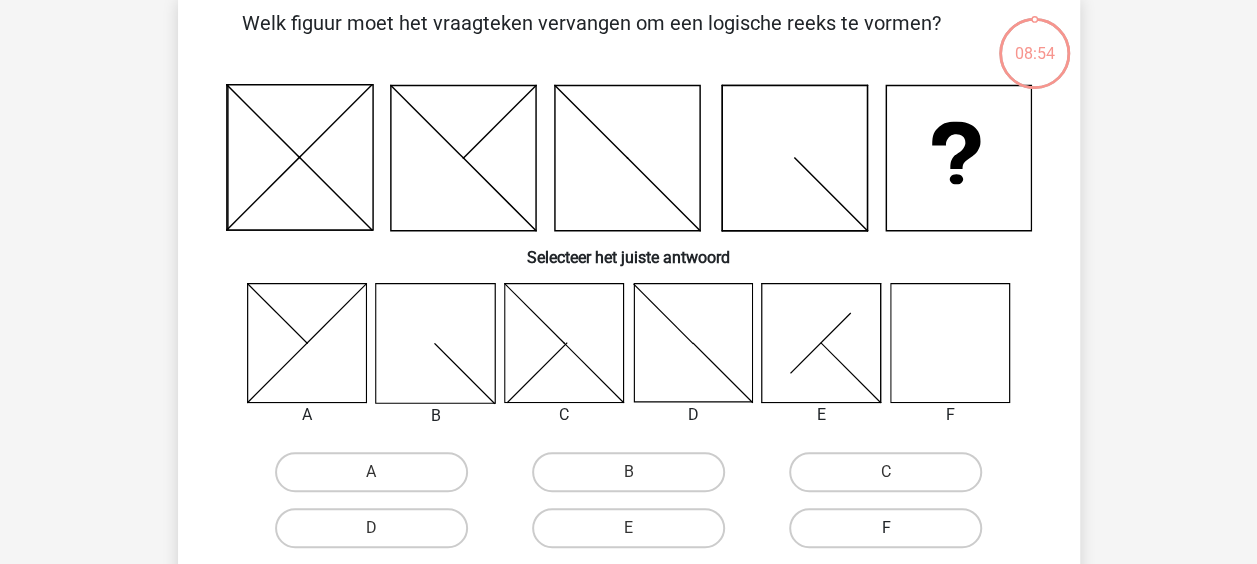 click on "F" at bounding box center (885, 528) 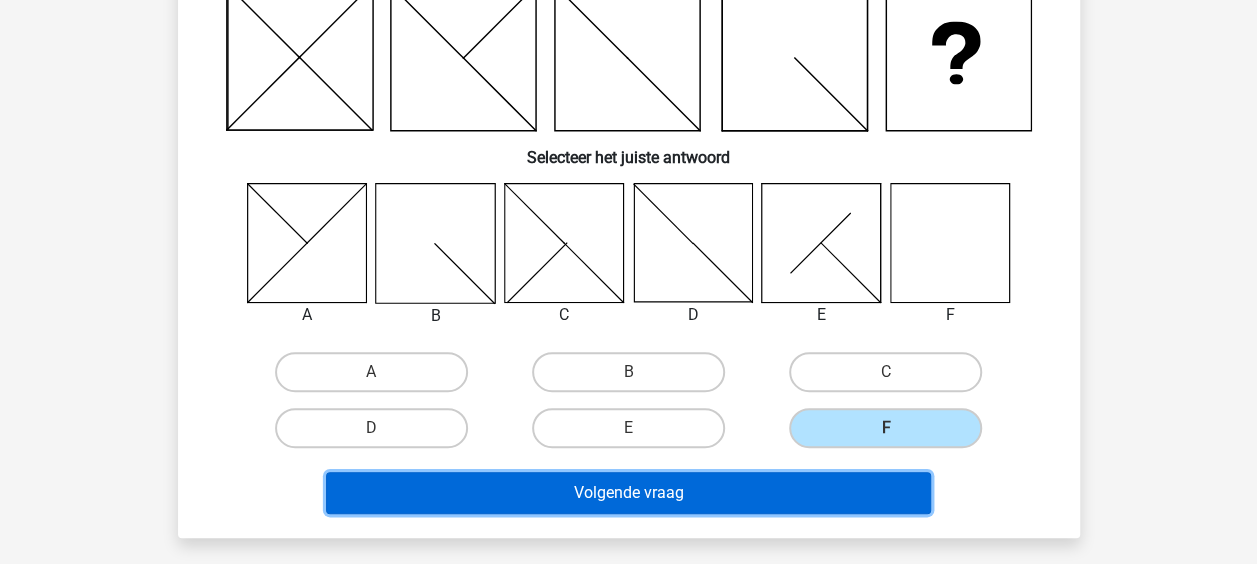 click on "Volgende vraag" at bounding box center (628, 493) 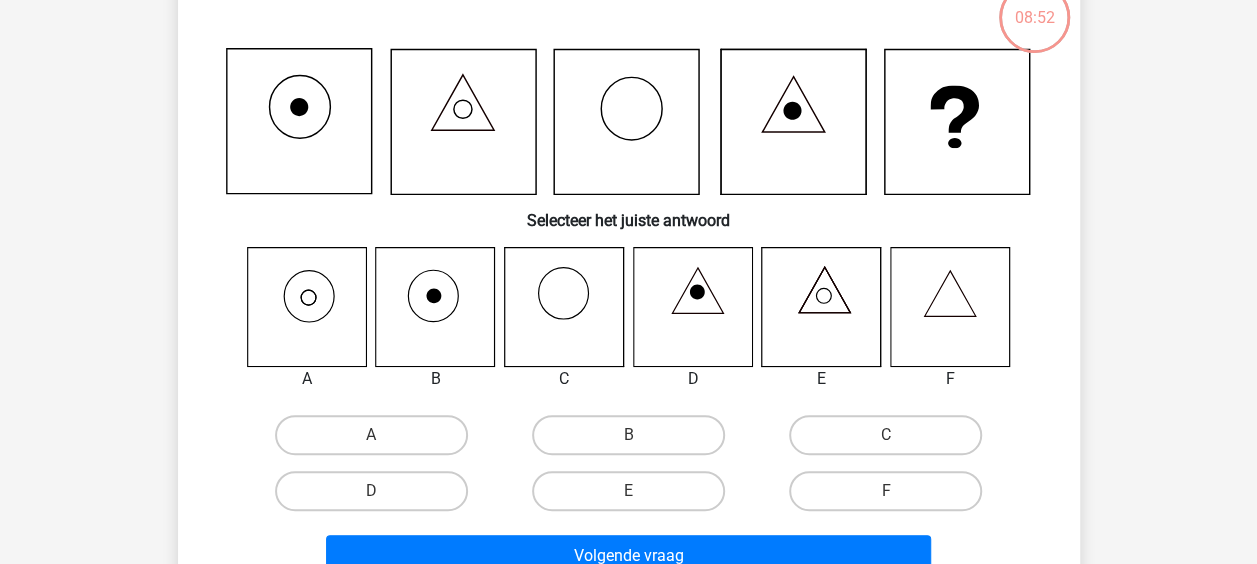 scroll, scrollTop: 92, scrollLeft: 0, axis: vertical 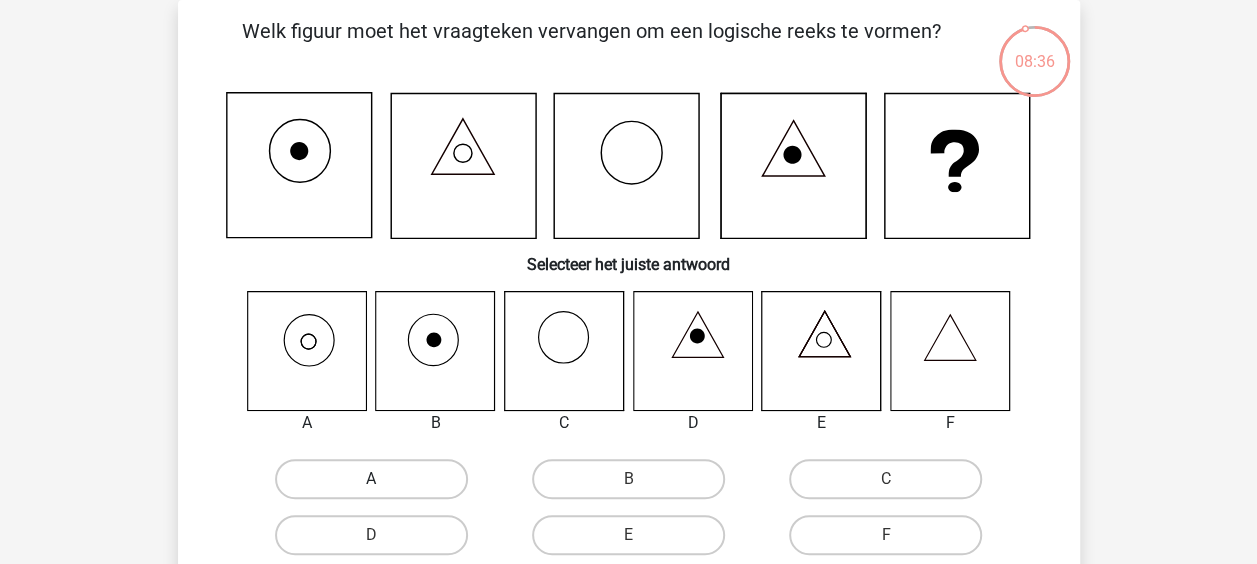 click on "A" at bounding box center [371, 479] 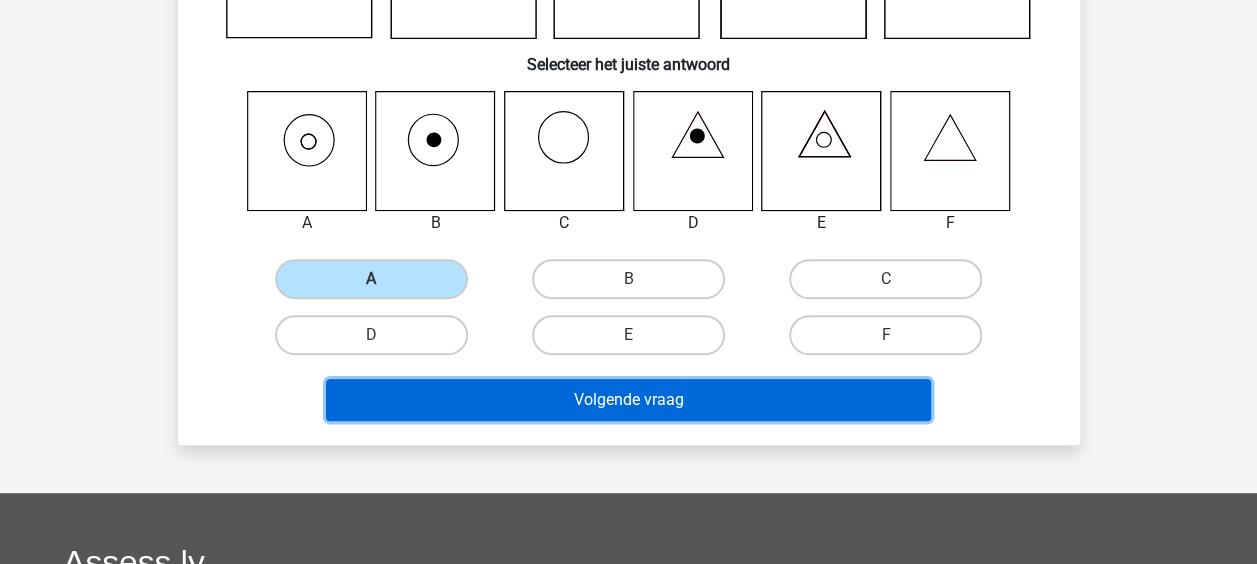 click on "Volgende vraag" at bounding box center (628, 400) 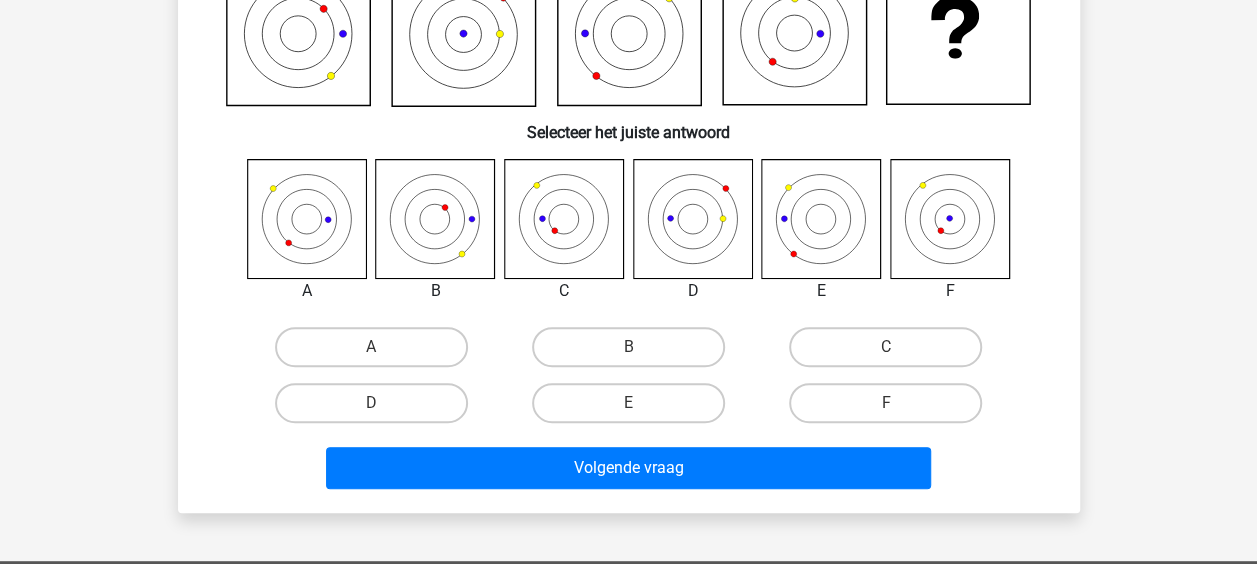 scroll, scrollTop: 92, scrollLeft: 0, axis: vertical 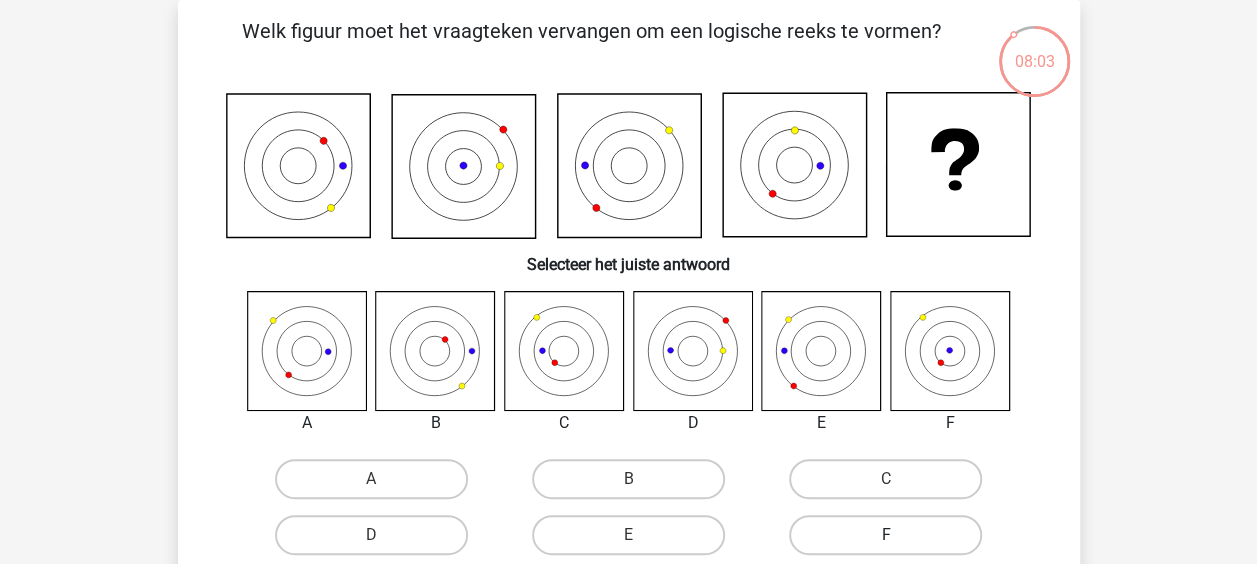 click on "F" at bounding box center (885, 535) 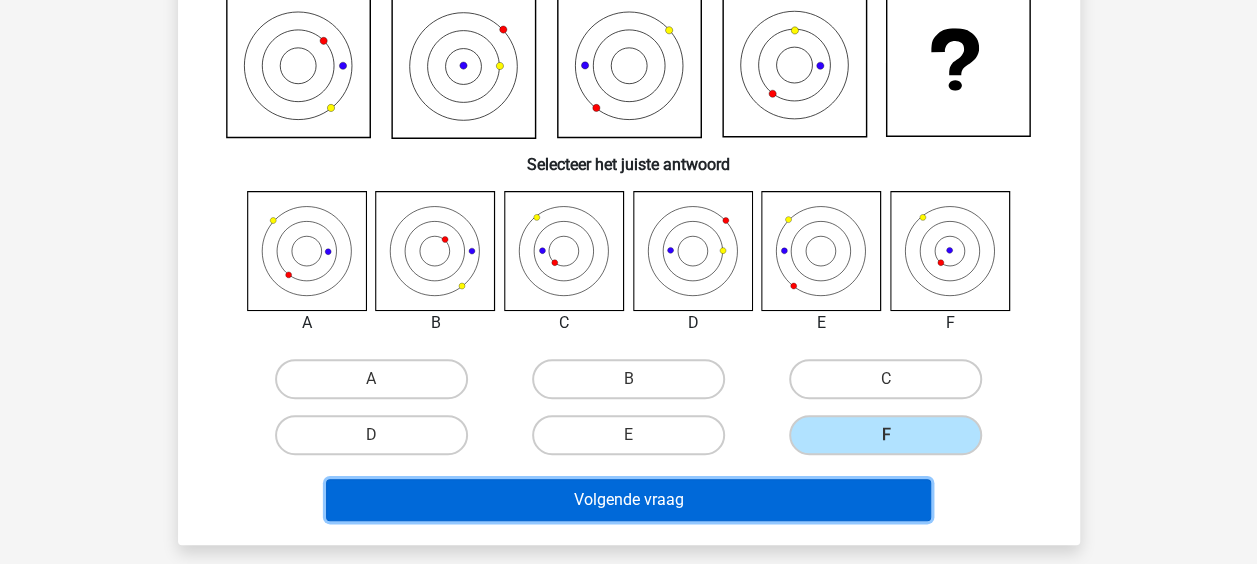 click on "Volgende vraag" at bounding box center (628, 500) 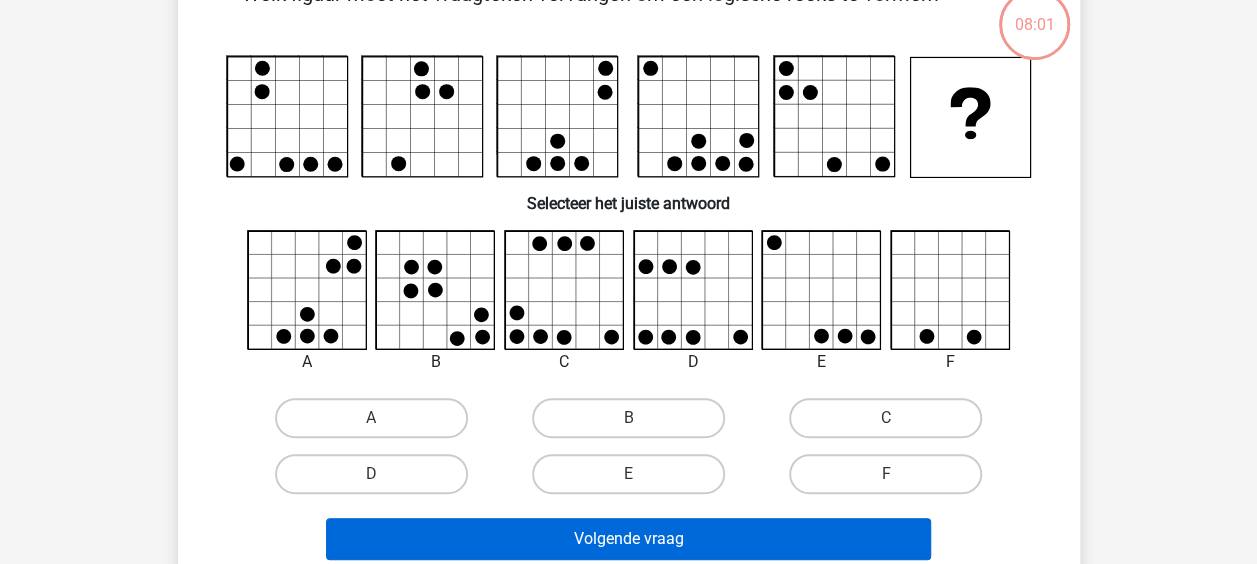 scroll, scrollTop: 92, scrollLeft: 0, axis: vertical 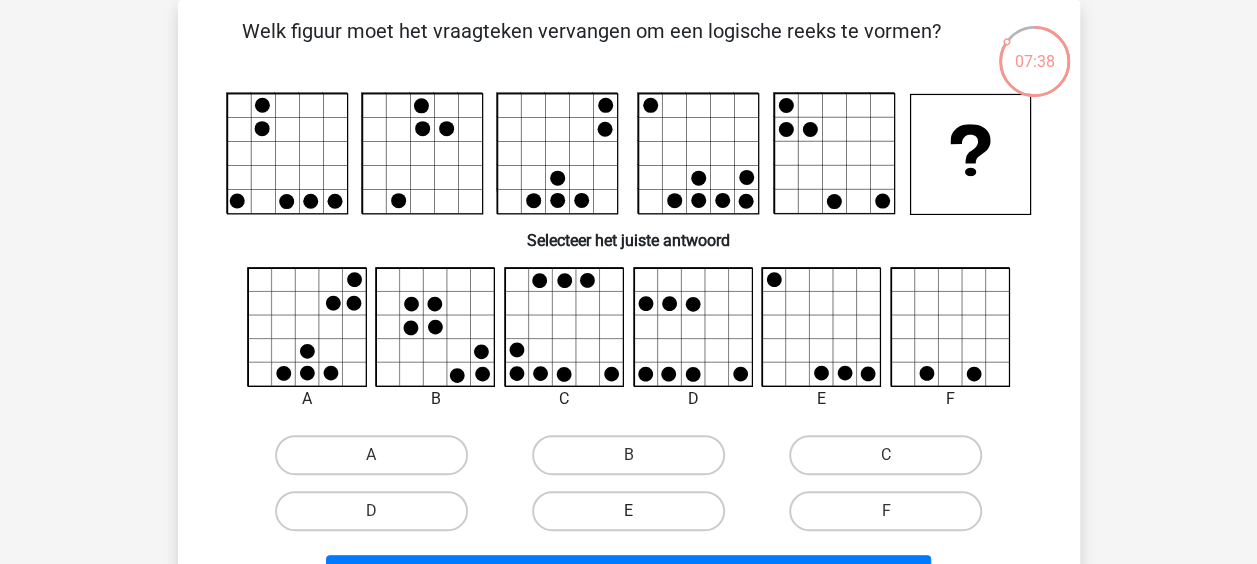 click on "E" at bounding box center [628, 511] 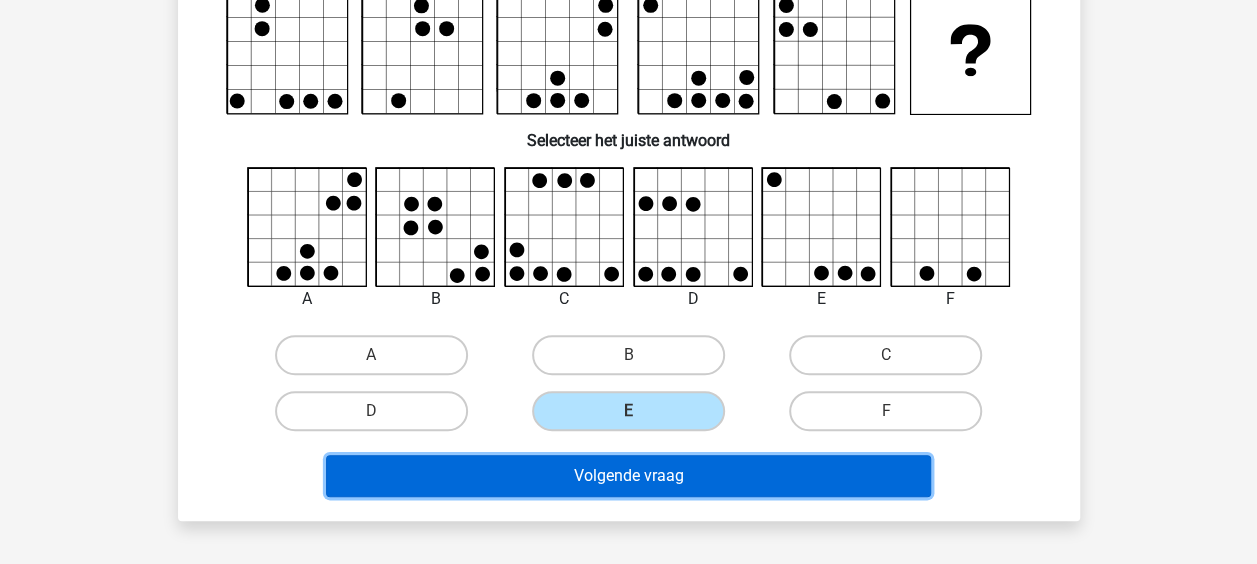 click on "Volgende vraag" at bounding box center (628, 476) 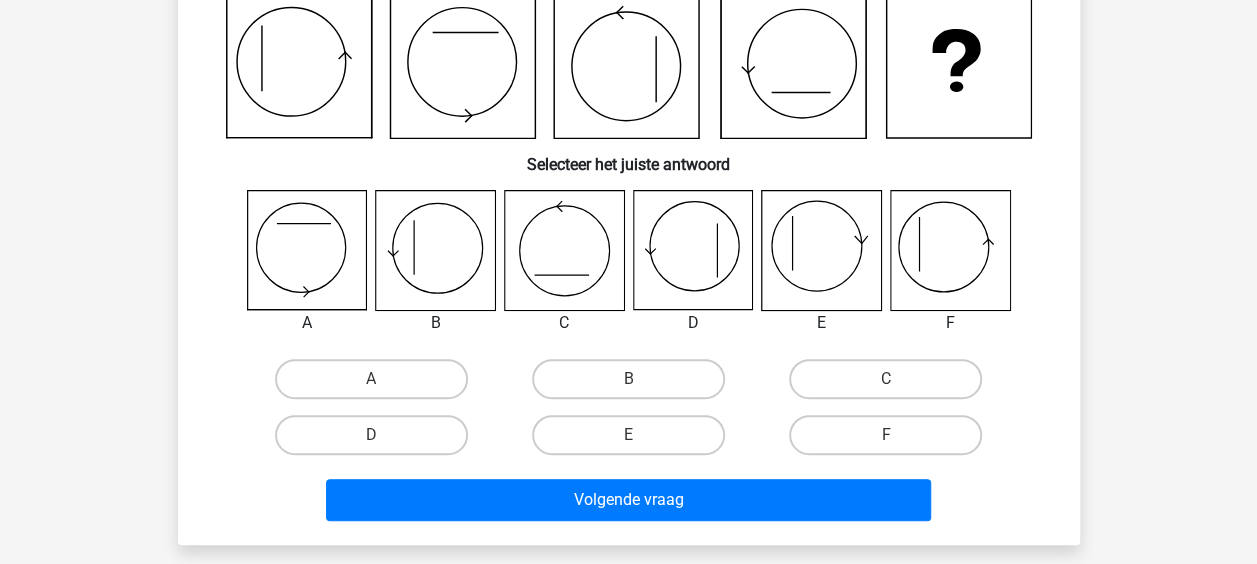 scroll, scrollTop: 92, scrollLeft: 0, axis: vertical 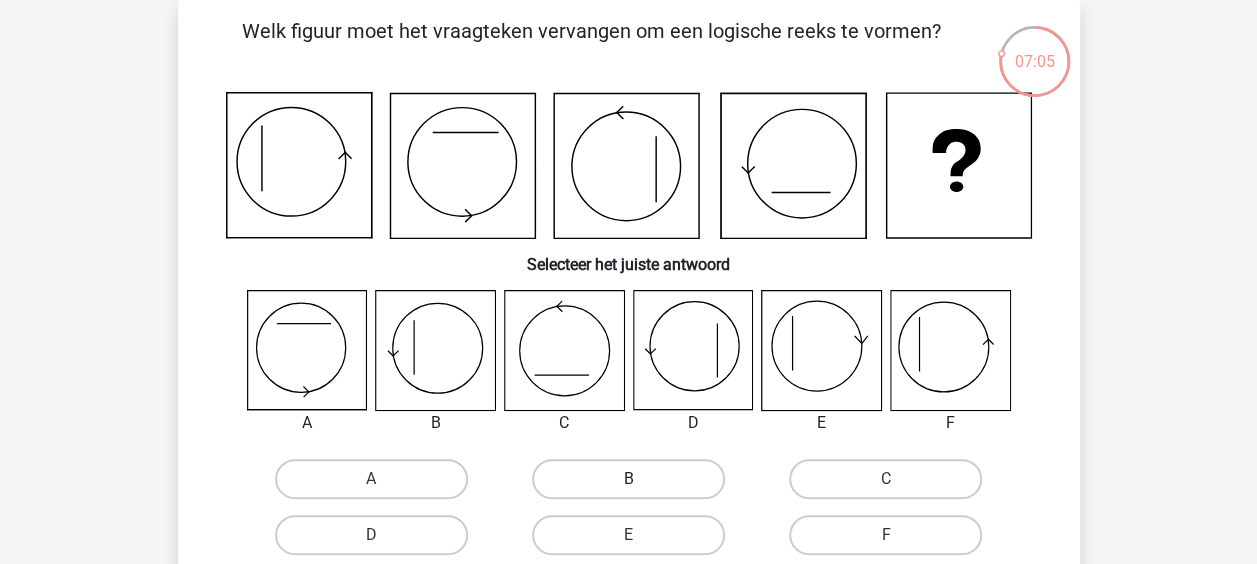 click on "B" at bounding box center [628, 479] 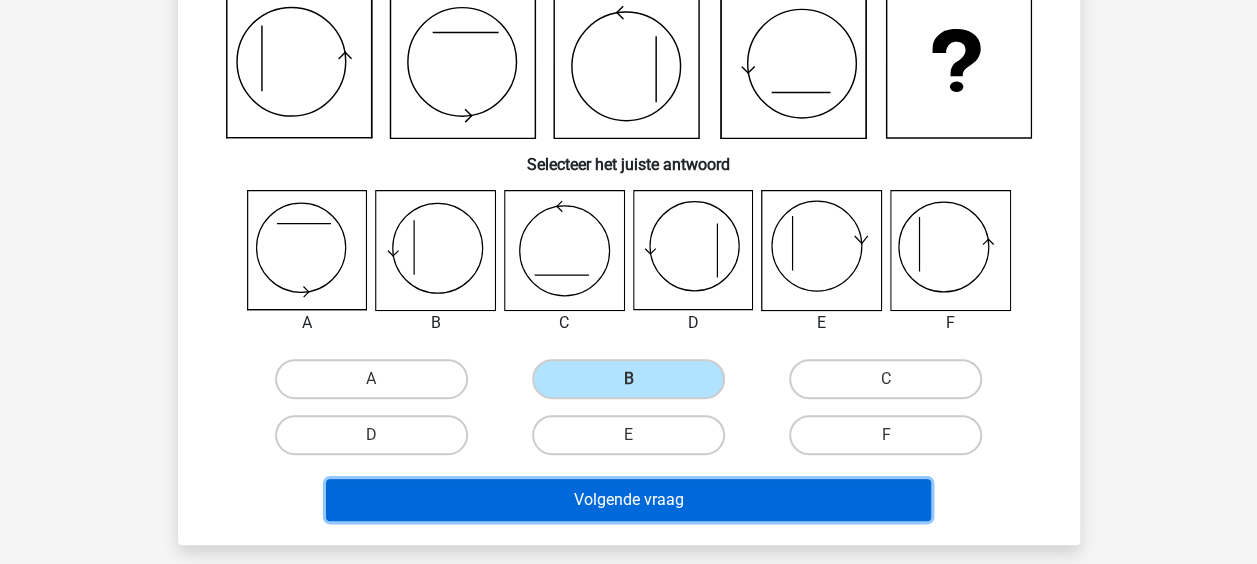 click on "Volgende vraag" at bounding box center (628, 500) 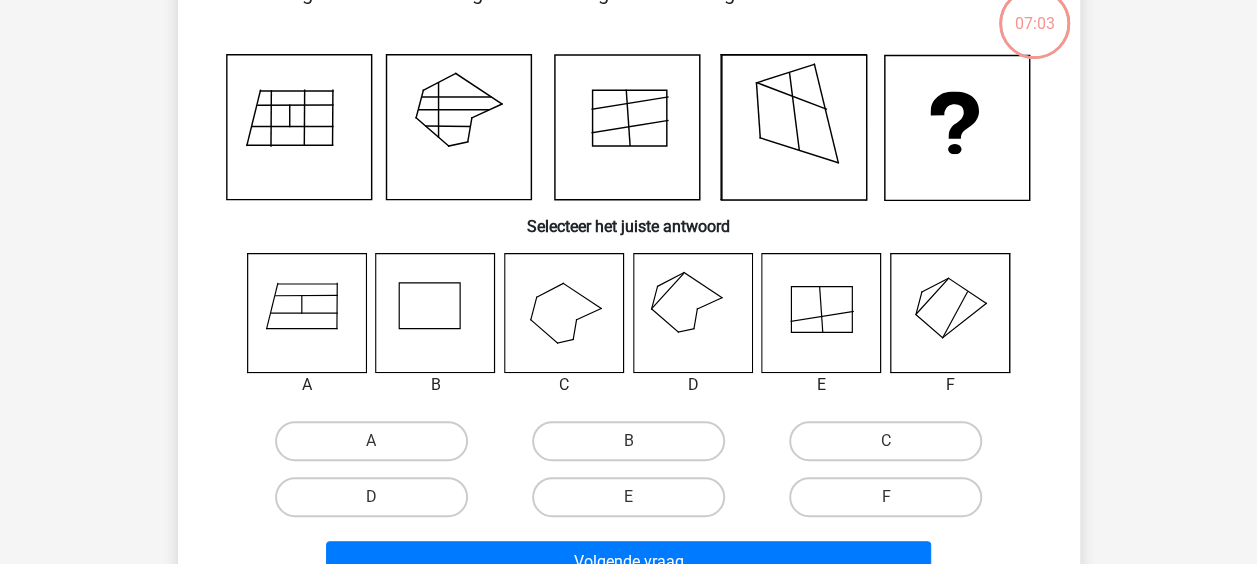 scroll, scrollTop: 92, scrollLeft: 0, axis: vertical 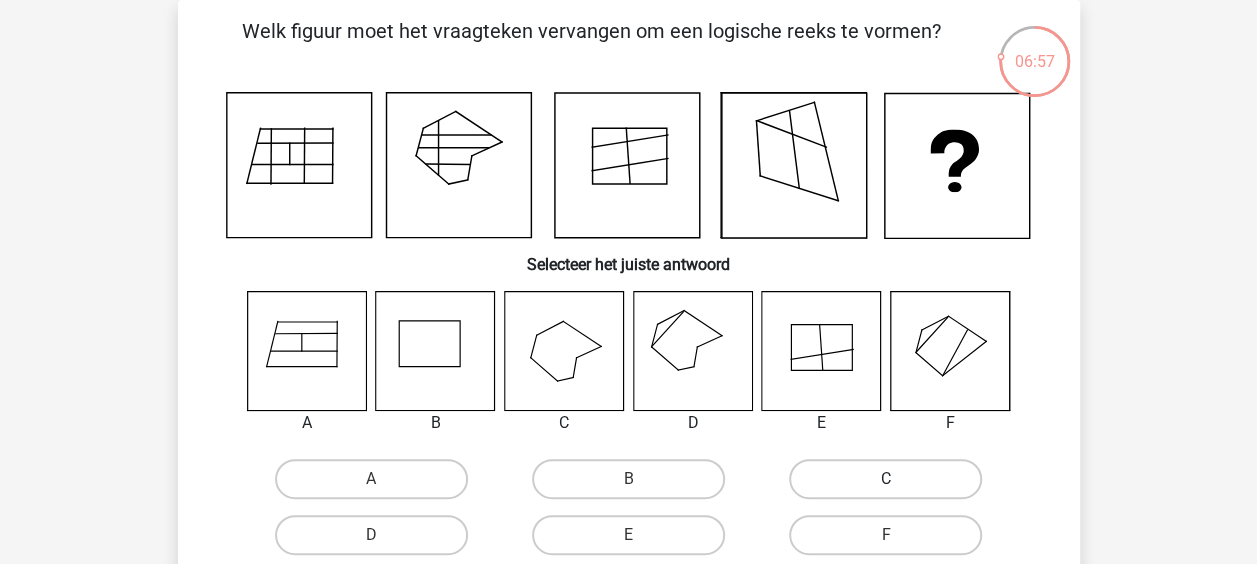 click on "C" at bounding box center (885, 479) 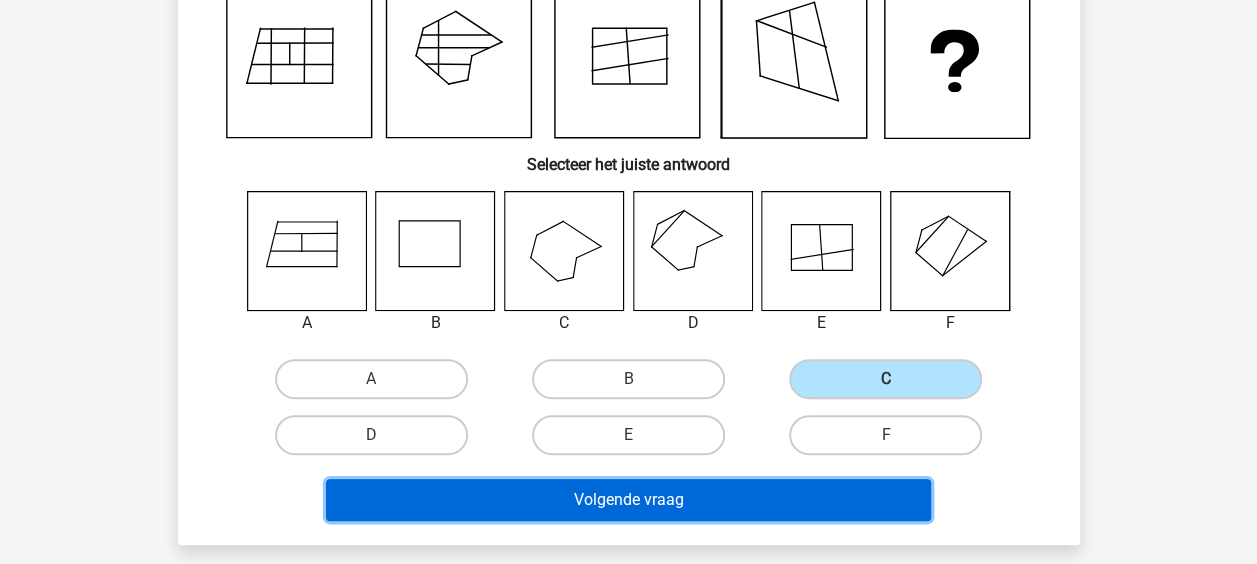 click on "Volgende vraag" at bounding box center [628, 500] 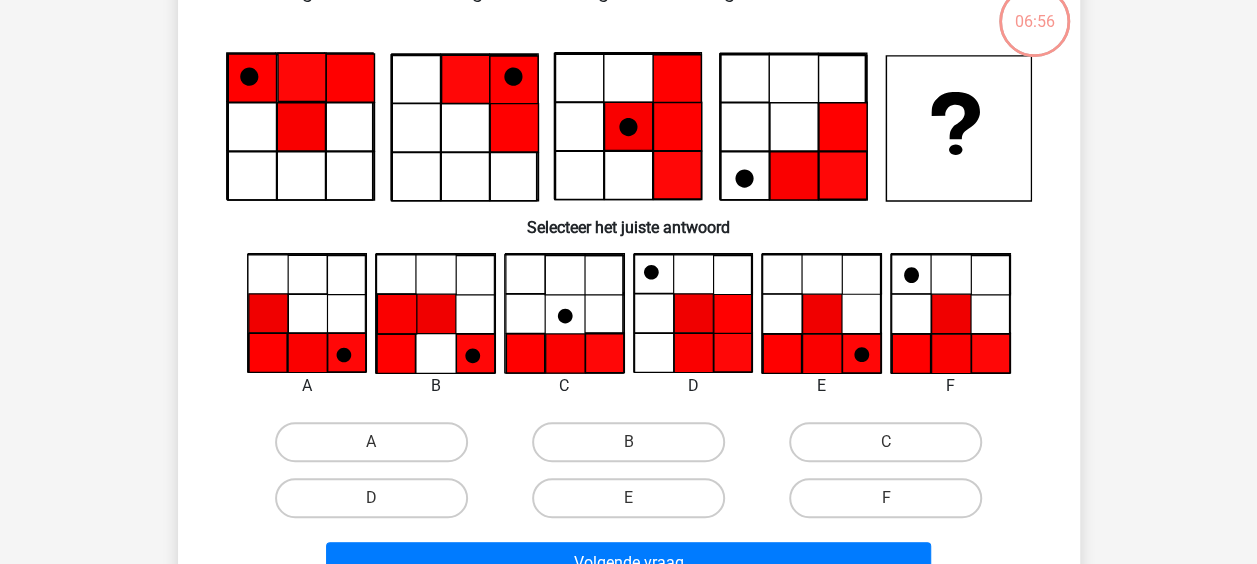 scroll, scrollTop: 92, scrollLeft: 0, axis: vertical 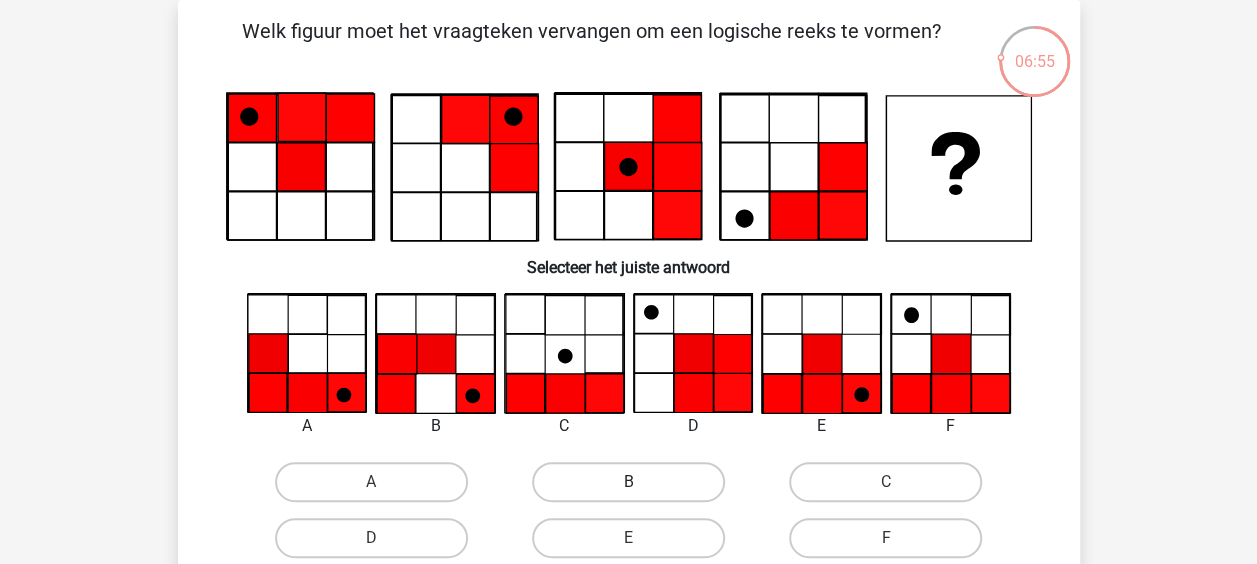 click on "B" at bounding box center [628, 482] 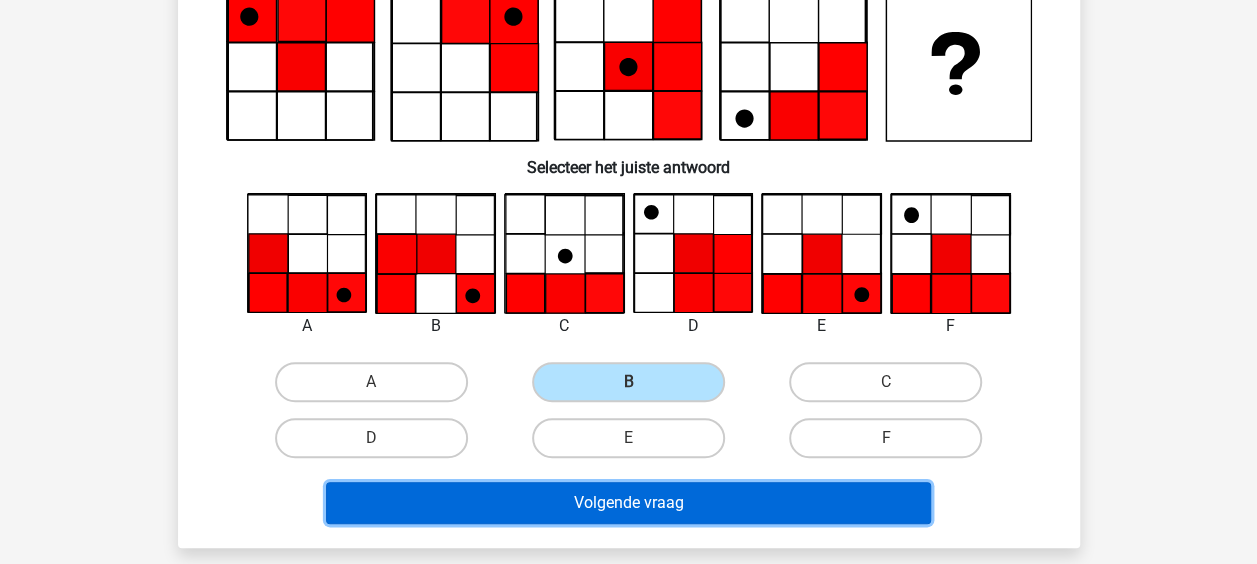 click on "Volgende vraag" at bounding box center [628, 503] 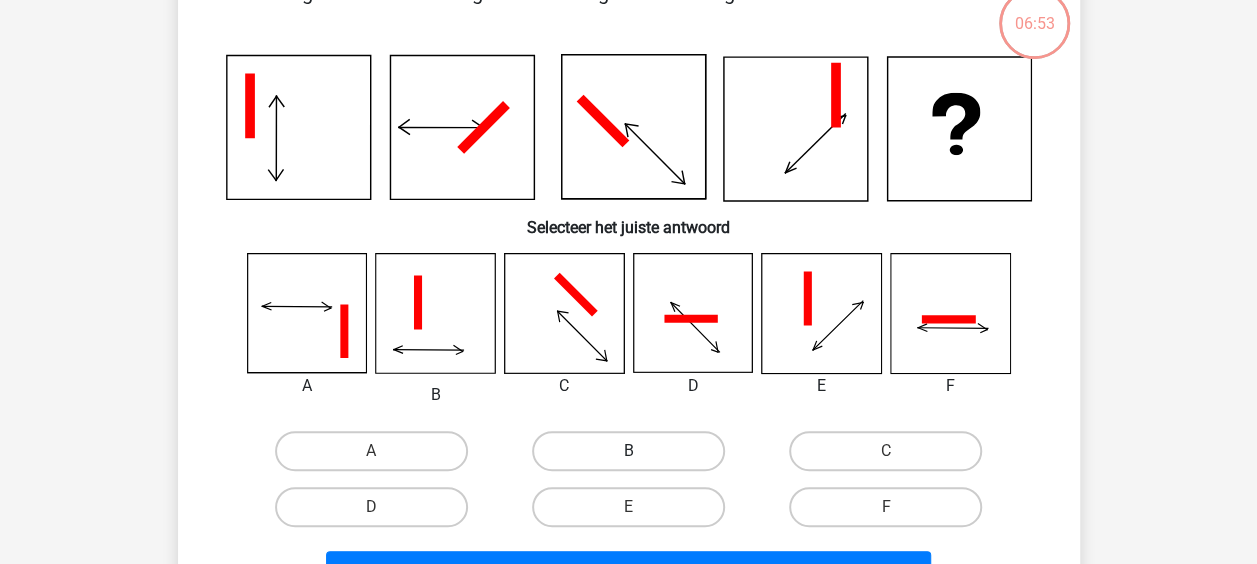 scroll, scrollTop: 92, scrollLeft: 0, axis: vertical 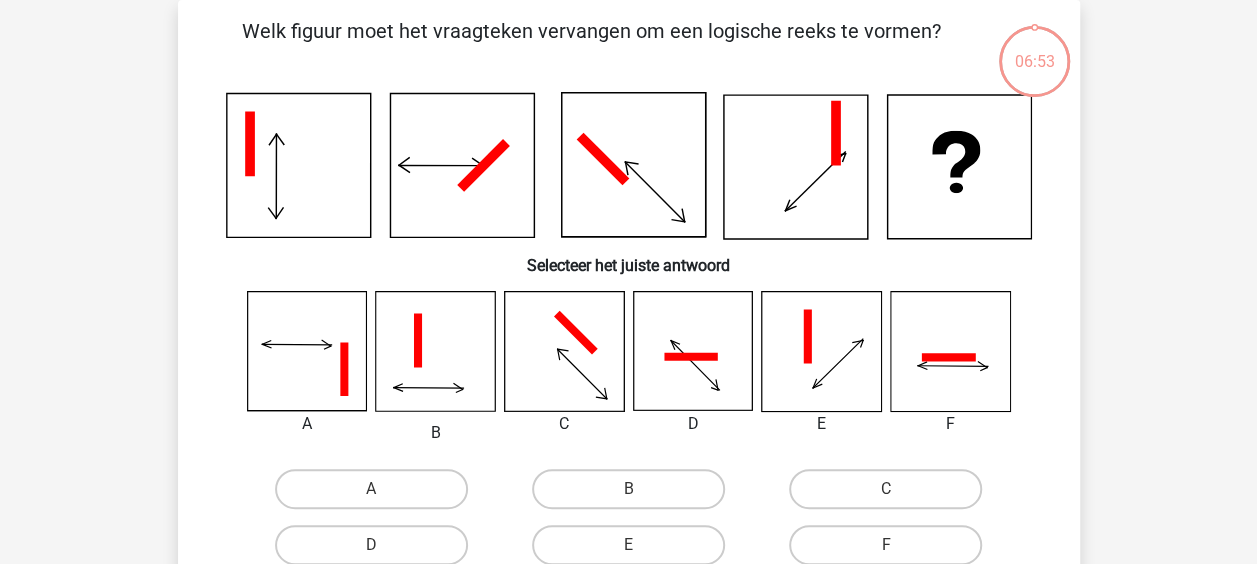 click on "B" at bounding box center (628, 489) 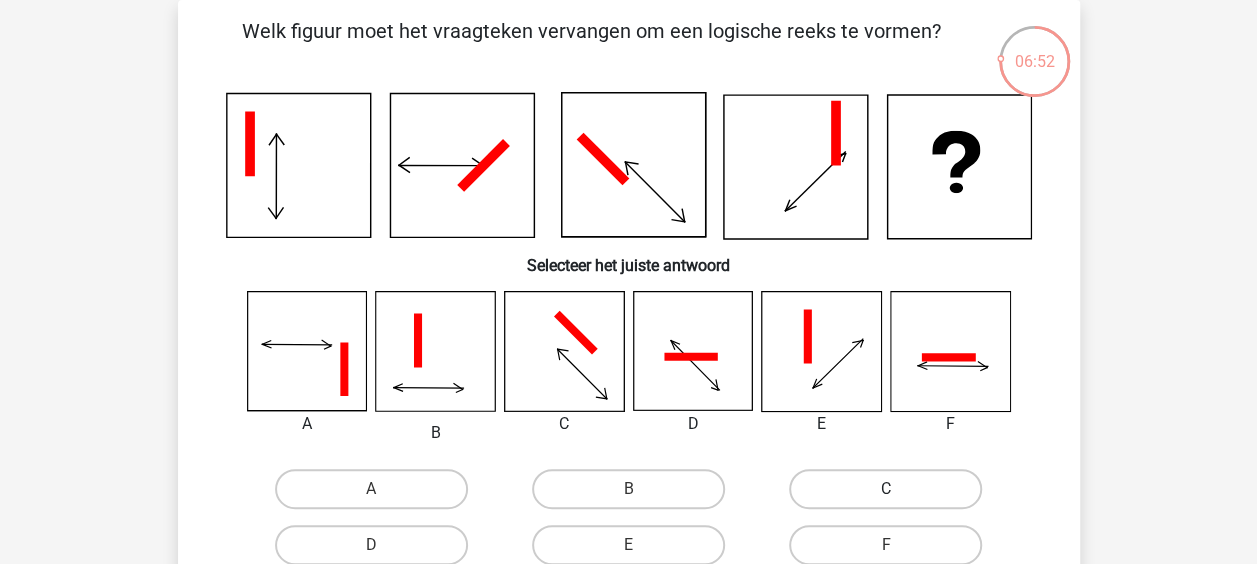 click on "C" at bounding box center (885, 489) 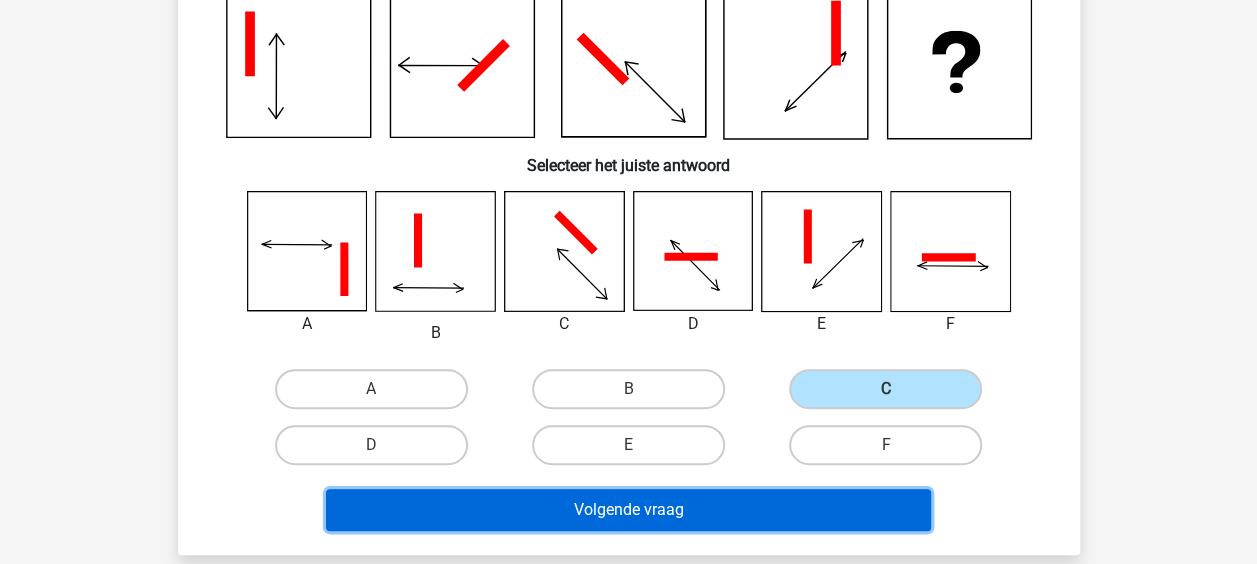 click on "Volgende vraag" at bounding box center (628, 510) 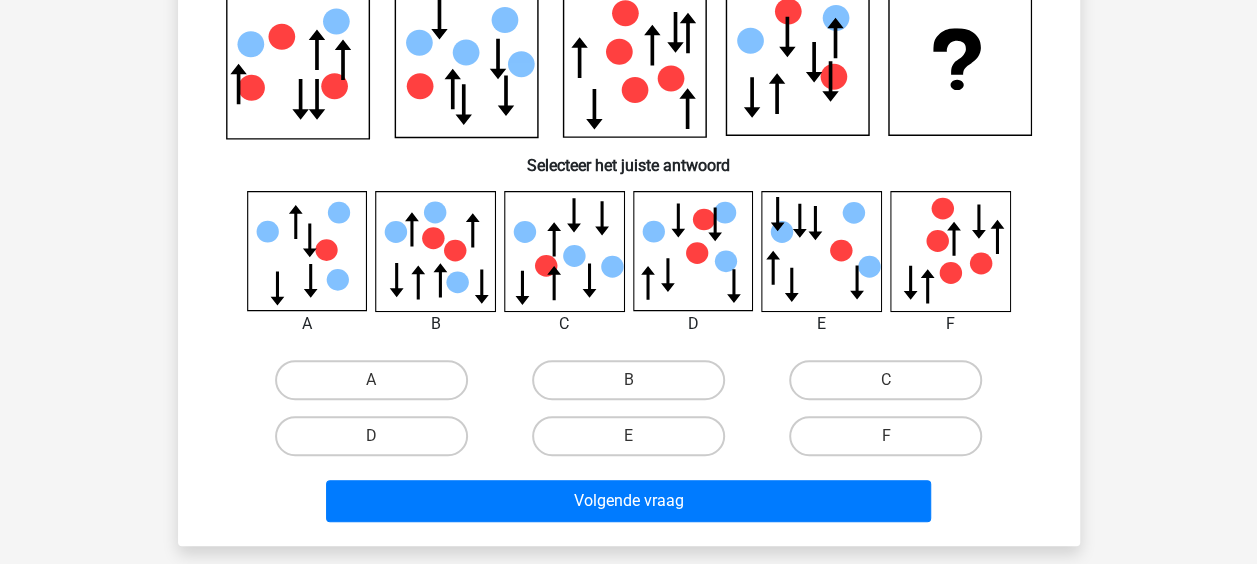 scroll, scrollTop: 92, scrollLeft: 0, axis: vertical 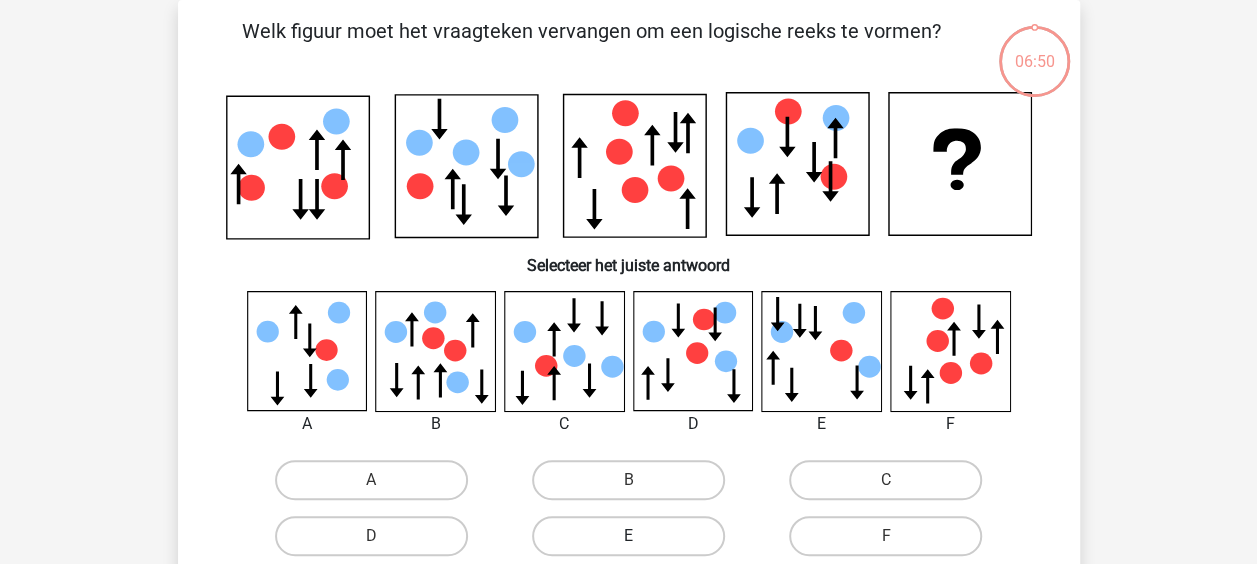 click on "E" at bounding box center (628, 536) 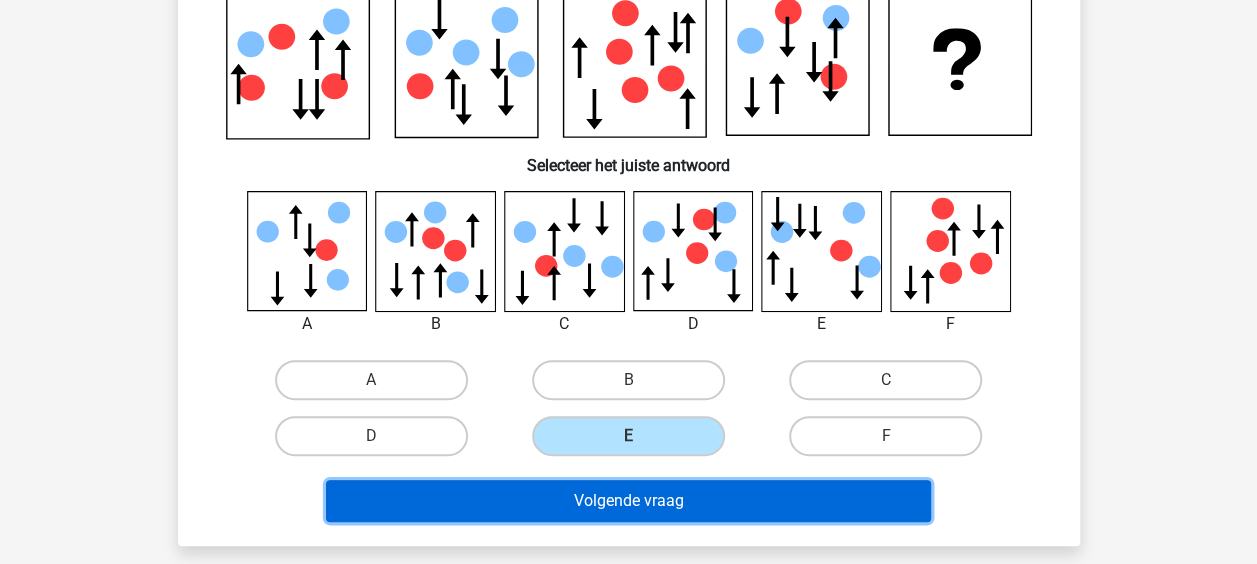 click on "Volgende vraag" at bounding box center (628, 501) 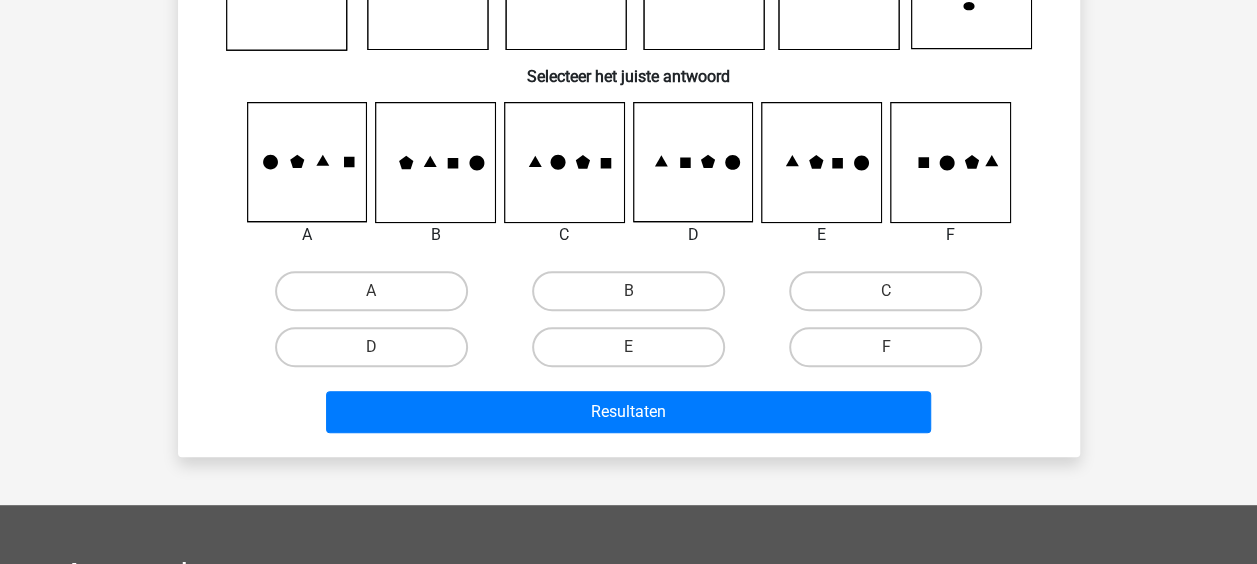 scroll, scrollTop: 500, scrollLeft: 0, axis: vertical 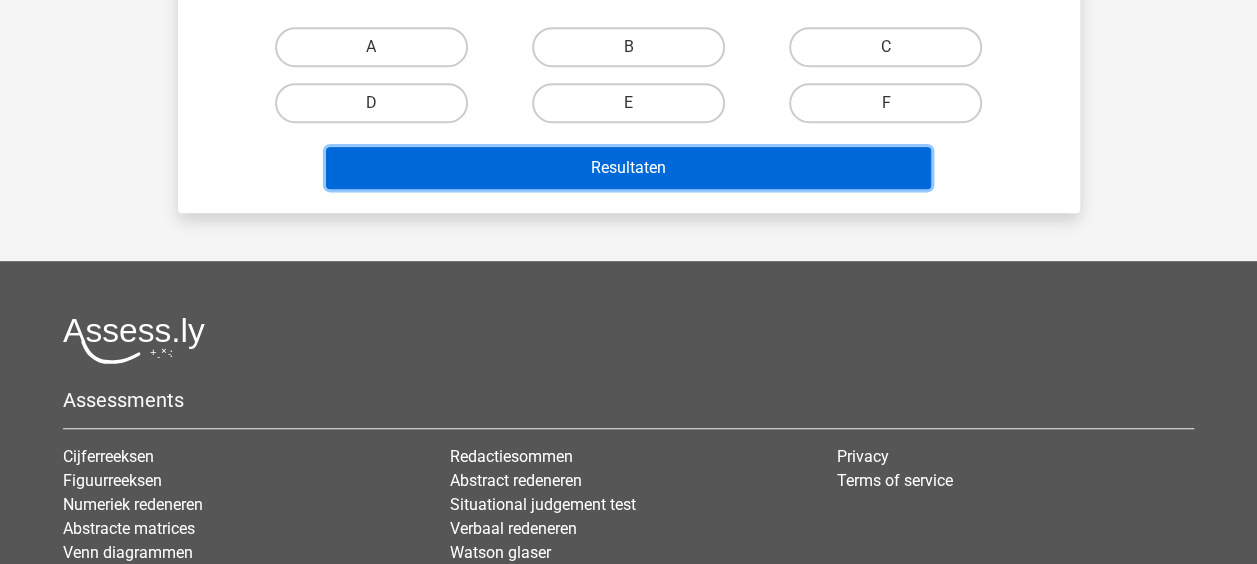 click on "Resultaten" at bounding box center [628, 168] 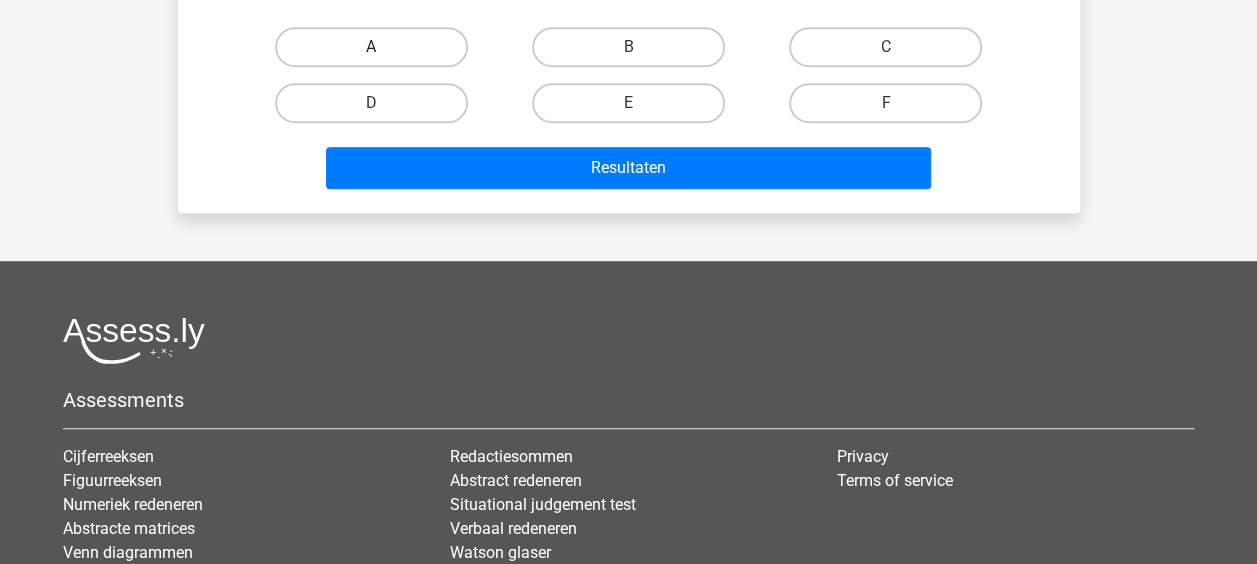 click on "A" at bounding box center (371, 47) 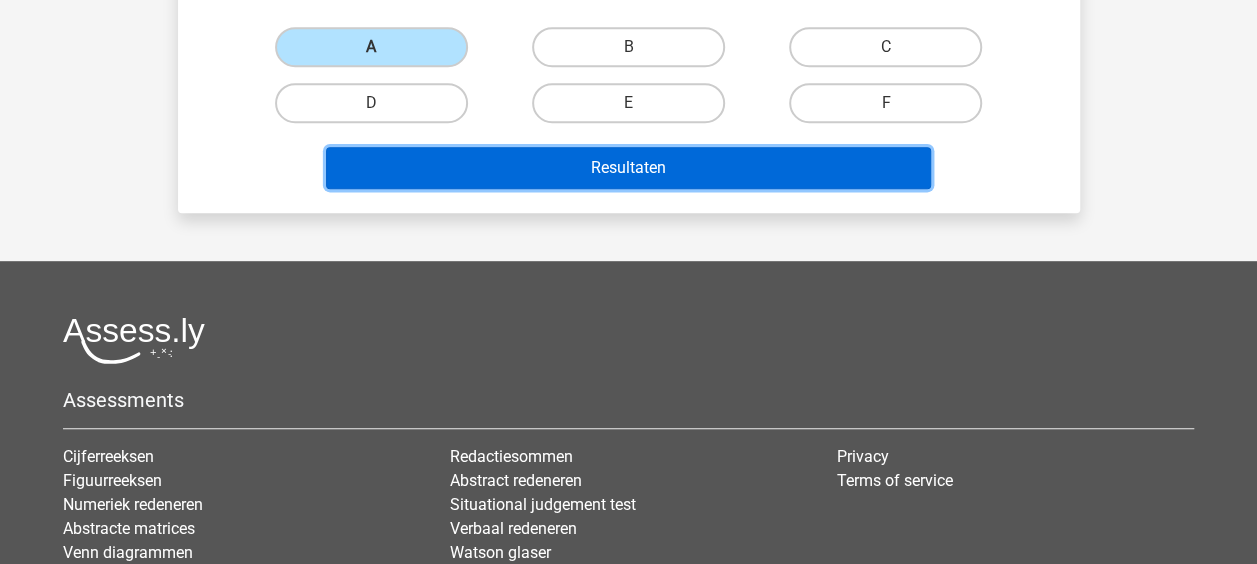 click on "Resultaten" at bounding box center (628, 168) 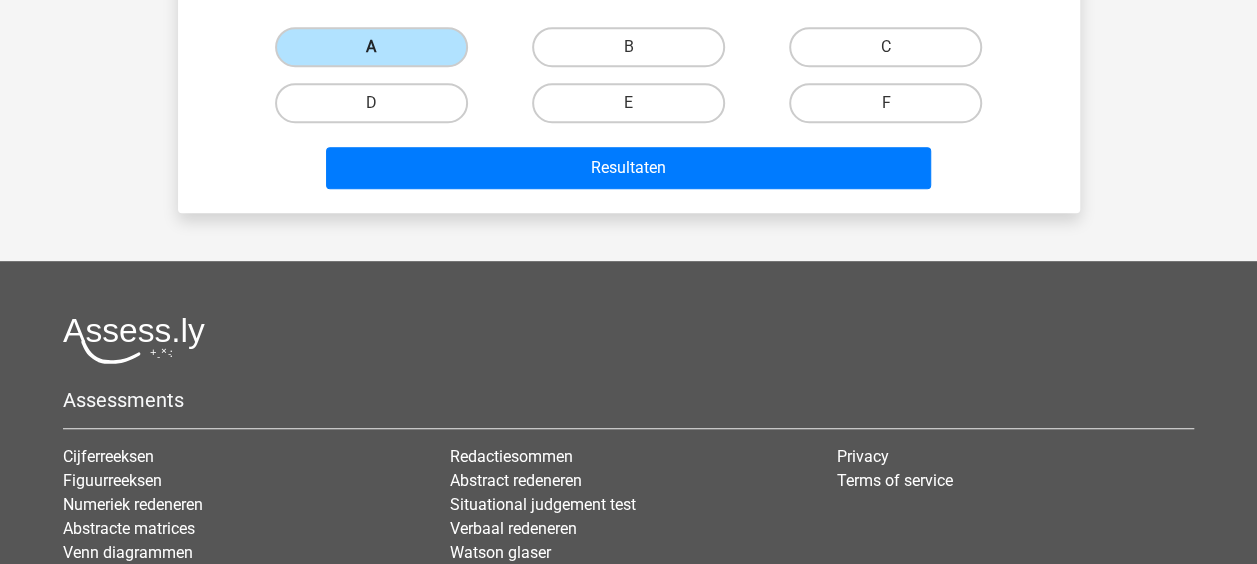click on "A" at bounding box center [371, 47] 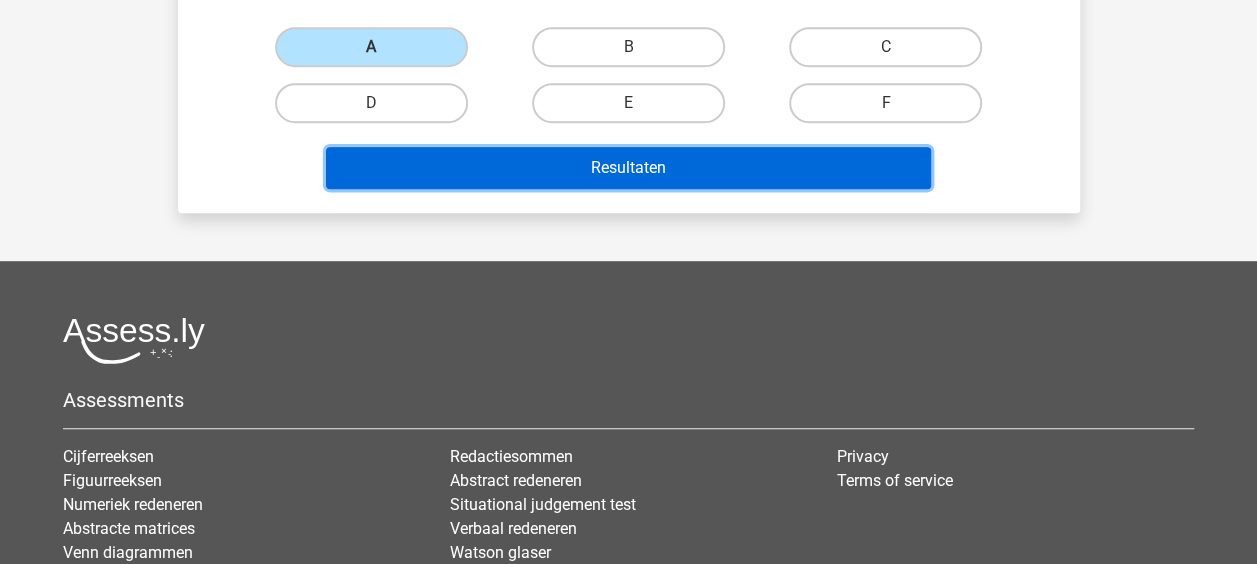 click on "Resultaten" at bounding box center [628, 168] 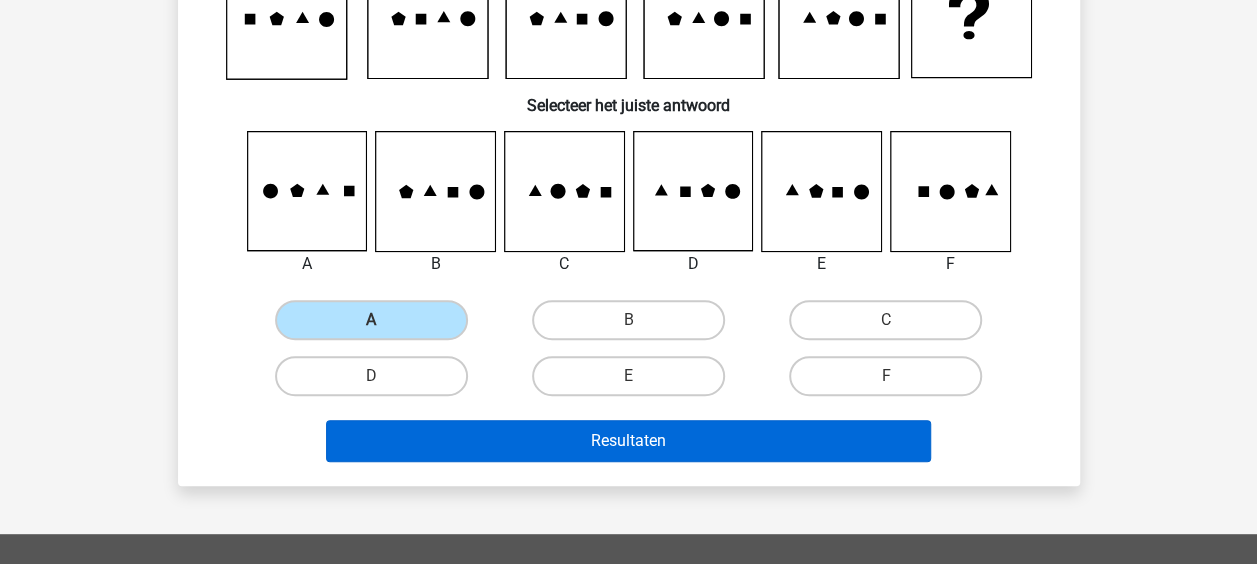 scroll, scrollTop: 200, scrollLeft: 0, axis: vertical 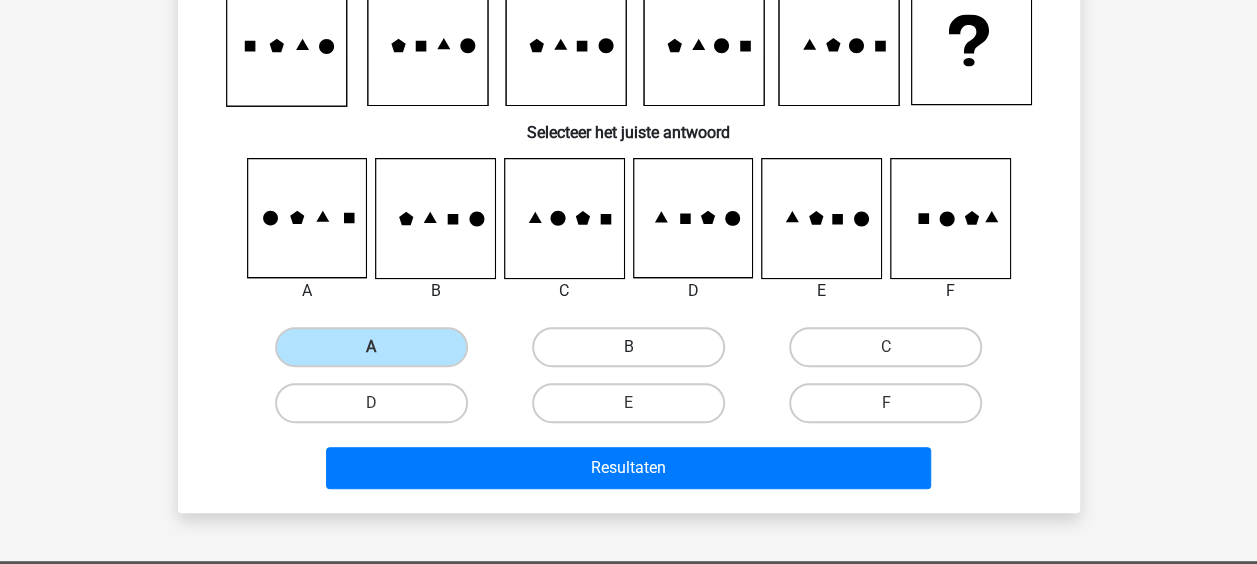 click on "B" at bounding box center (628, 347) 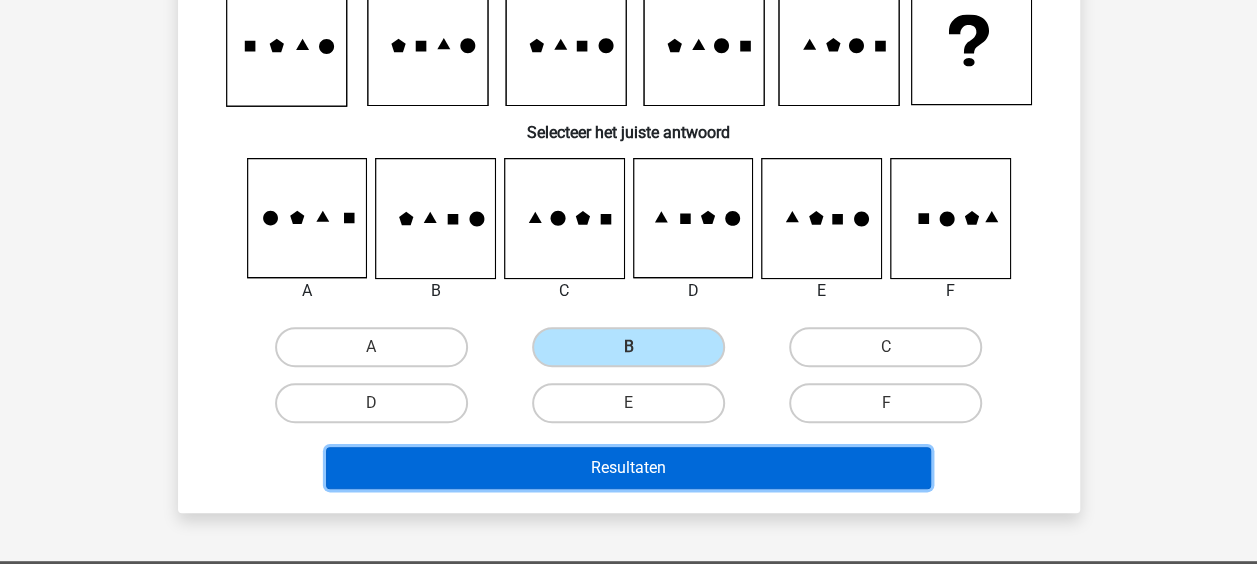 click on "Resultaten" at bounding box center [628, 468] 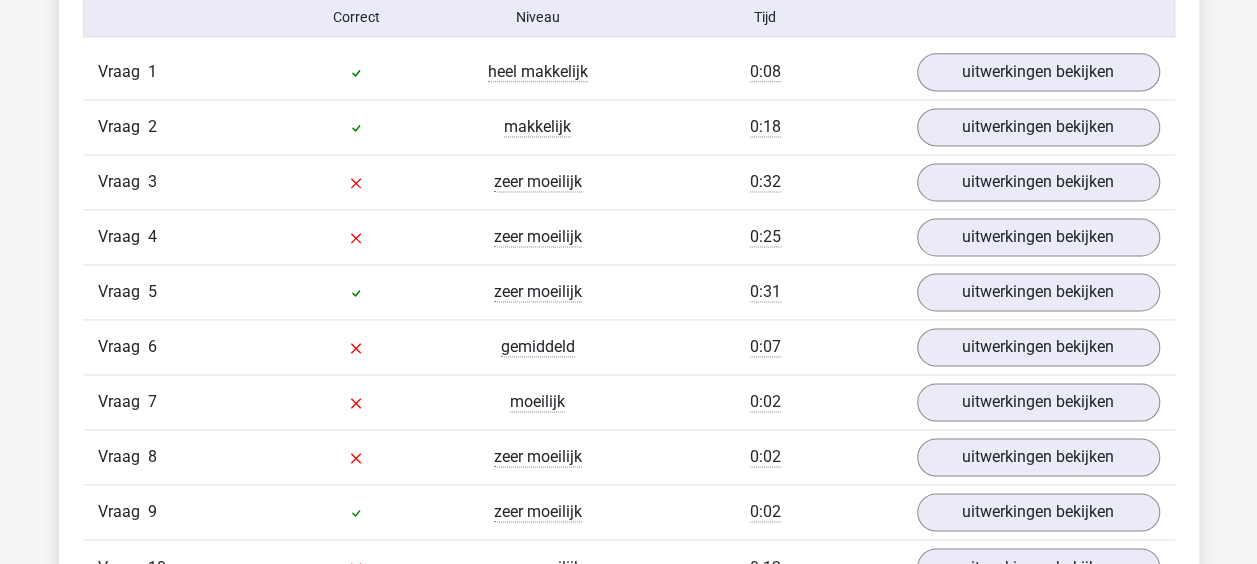 scroll, scrollTop: 1300, scrollLeft: 0, axis: vertical 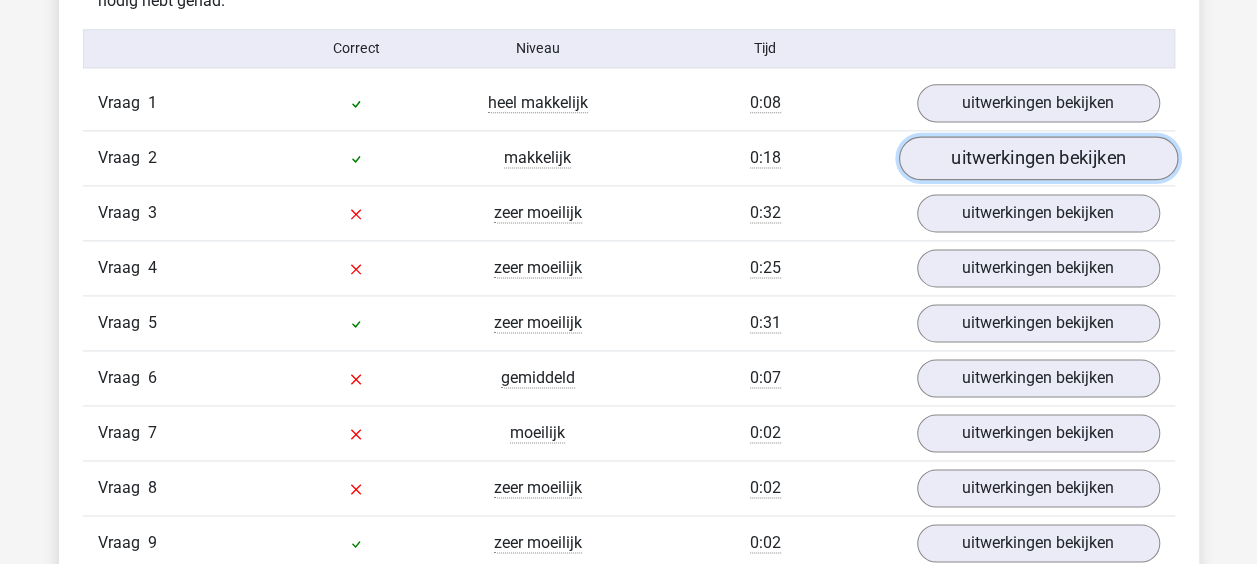 click on "uitwerkingen bekijken" at bounding box center (1037, 158) 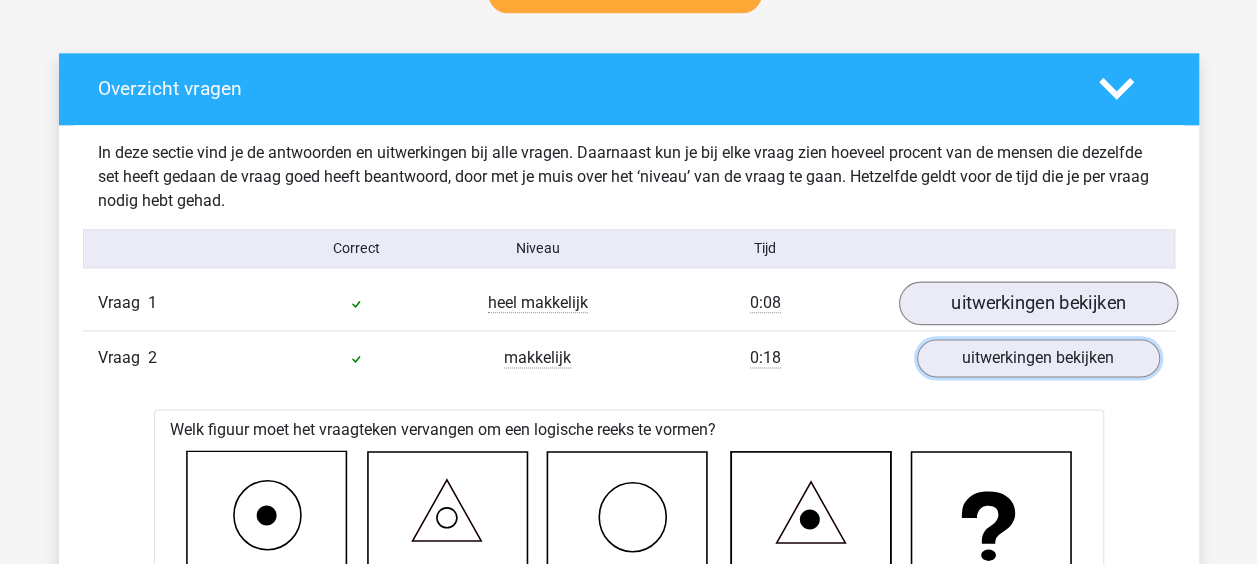 scroll, scrollTop: 1200, scrollLeft: 0, axis: vertical 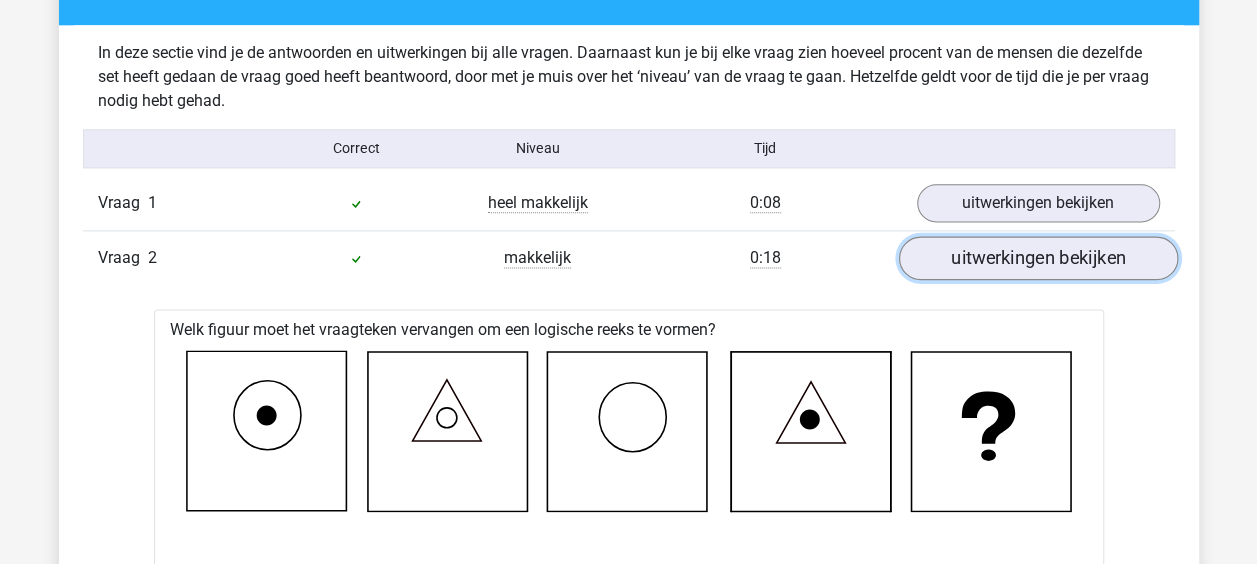 click on "uitwerkingen bekijken" at bounding box center (1037, 258) 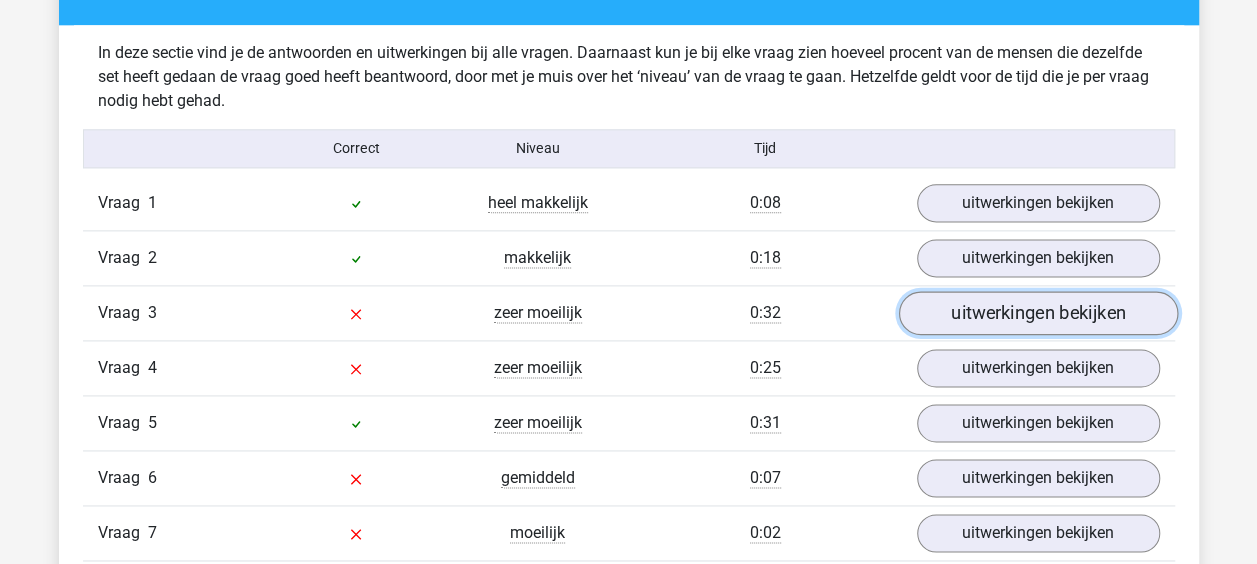 click on "uitwerkingen bekijken" at bounding box center [1037, 313] 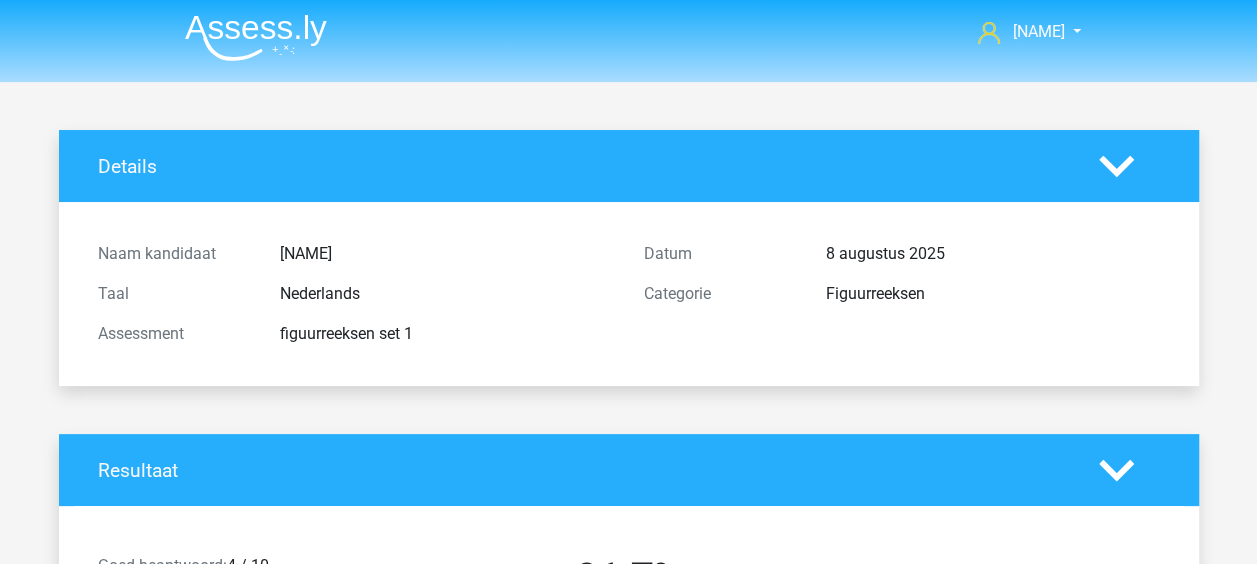 scroll, scrollTop: 0, scrollLeft: 0, axis: both 